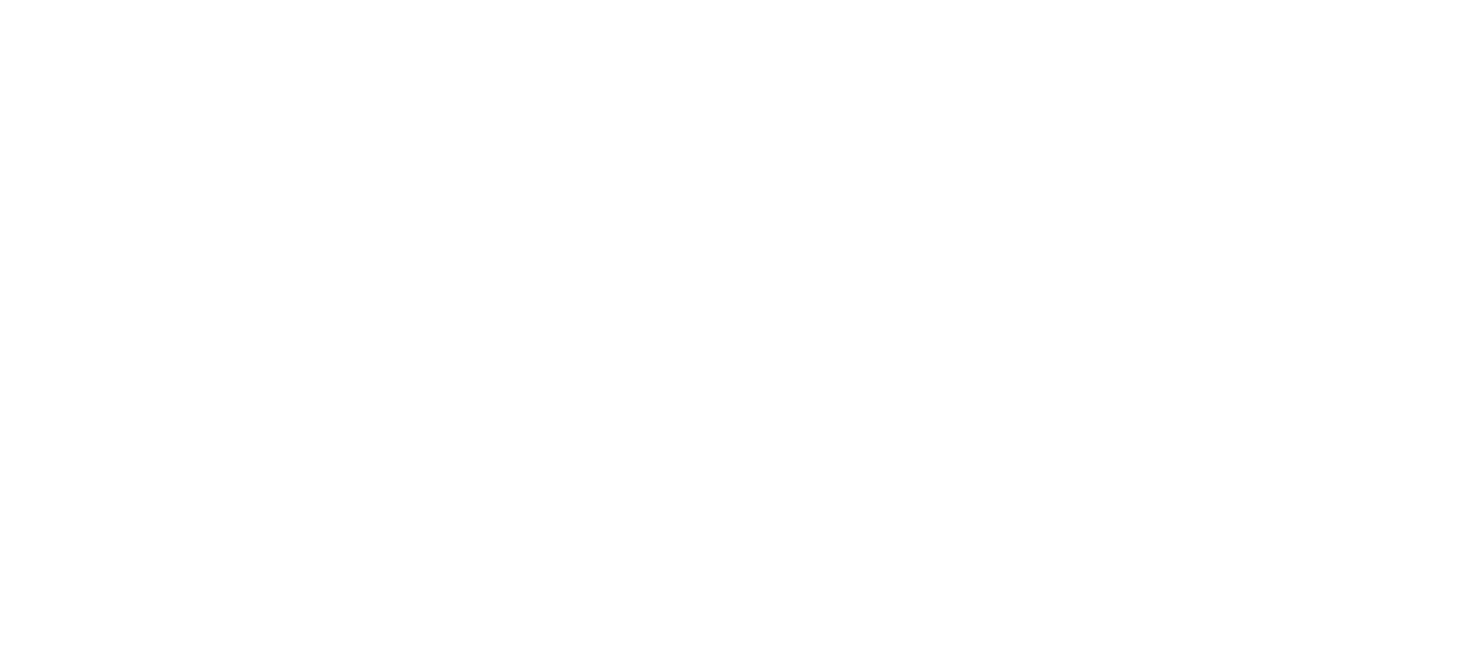 scroll, scrollTop: 0, scrollLeft: 0, axis: both 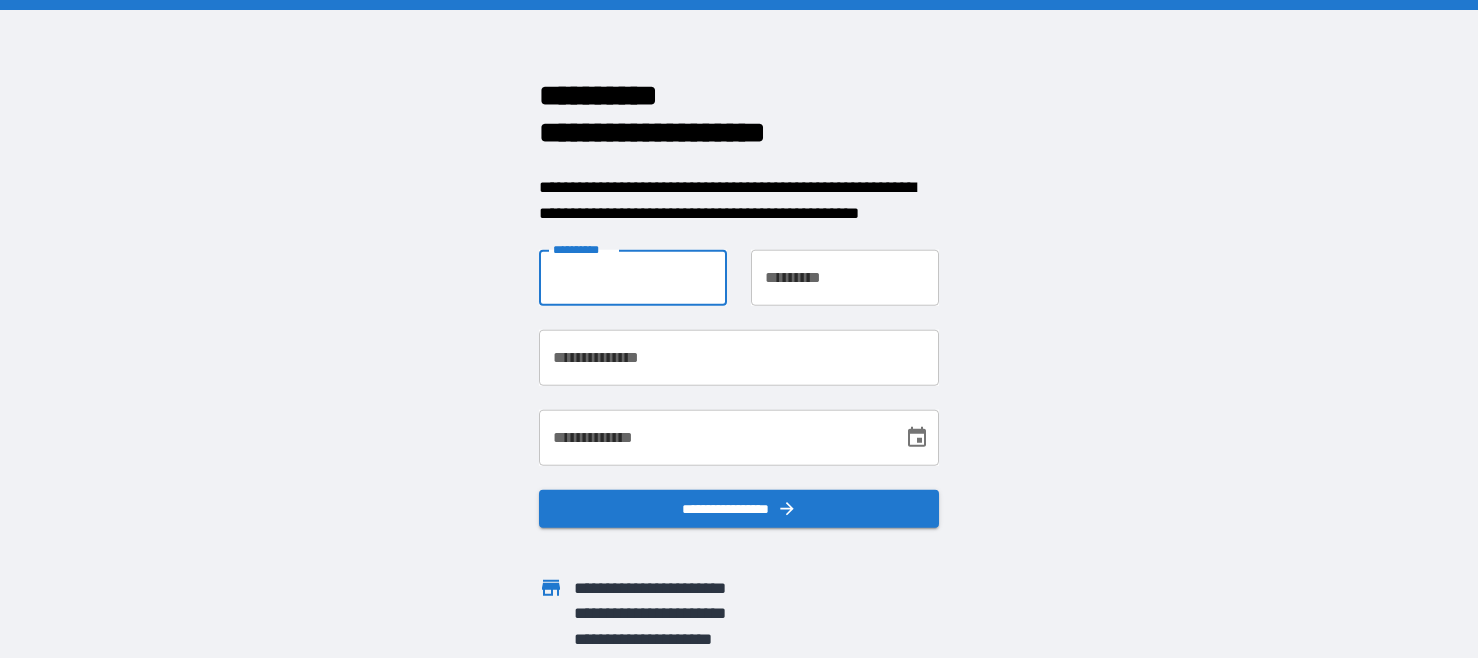 click on "**********" at bounding box center (633, 278) 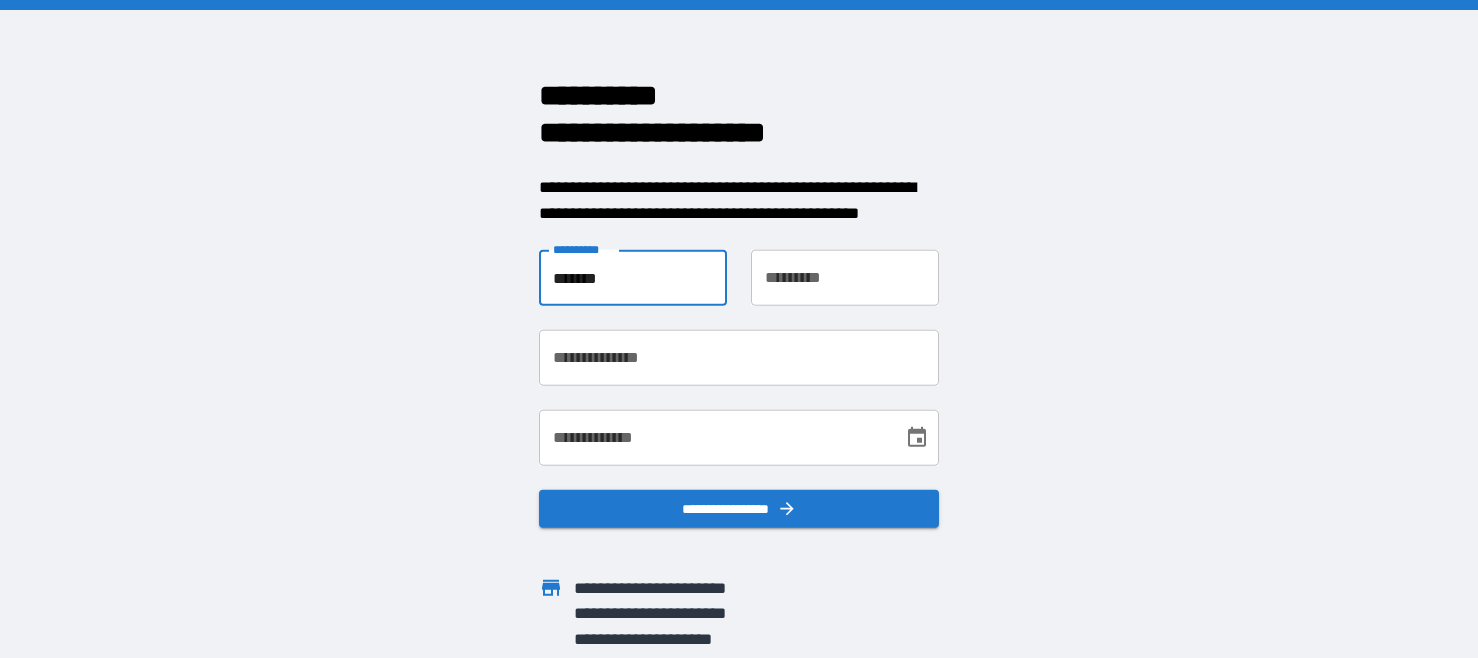 type on "*******" 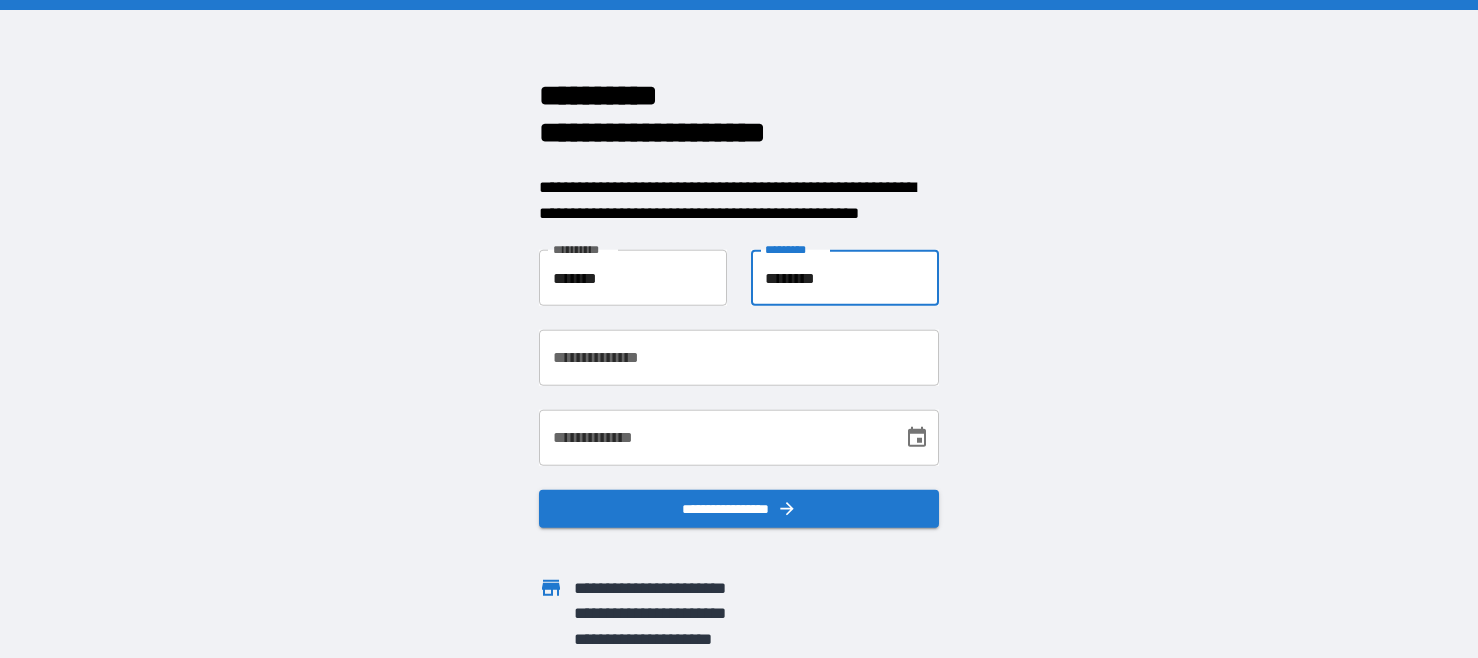 type on "********" 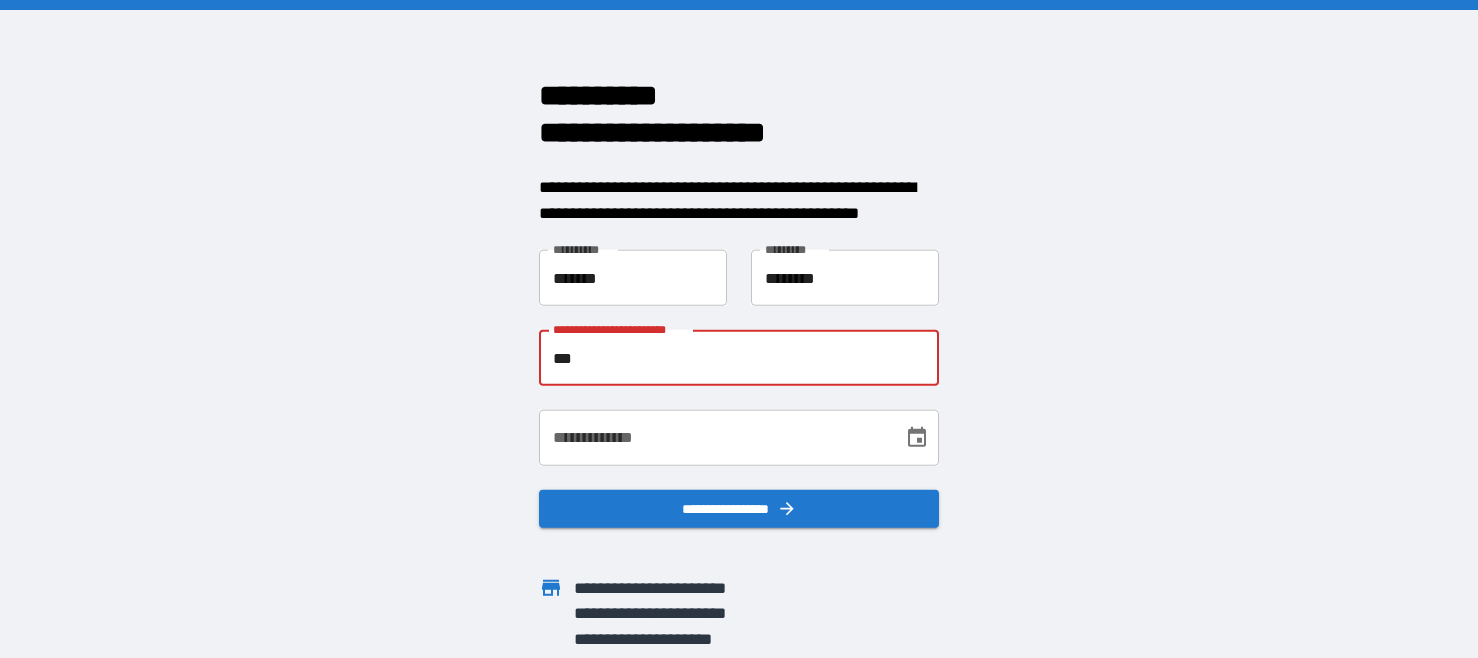 type on "**********" 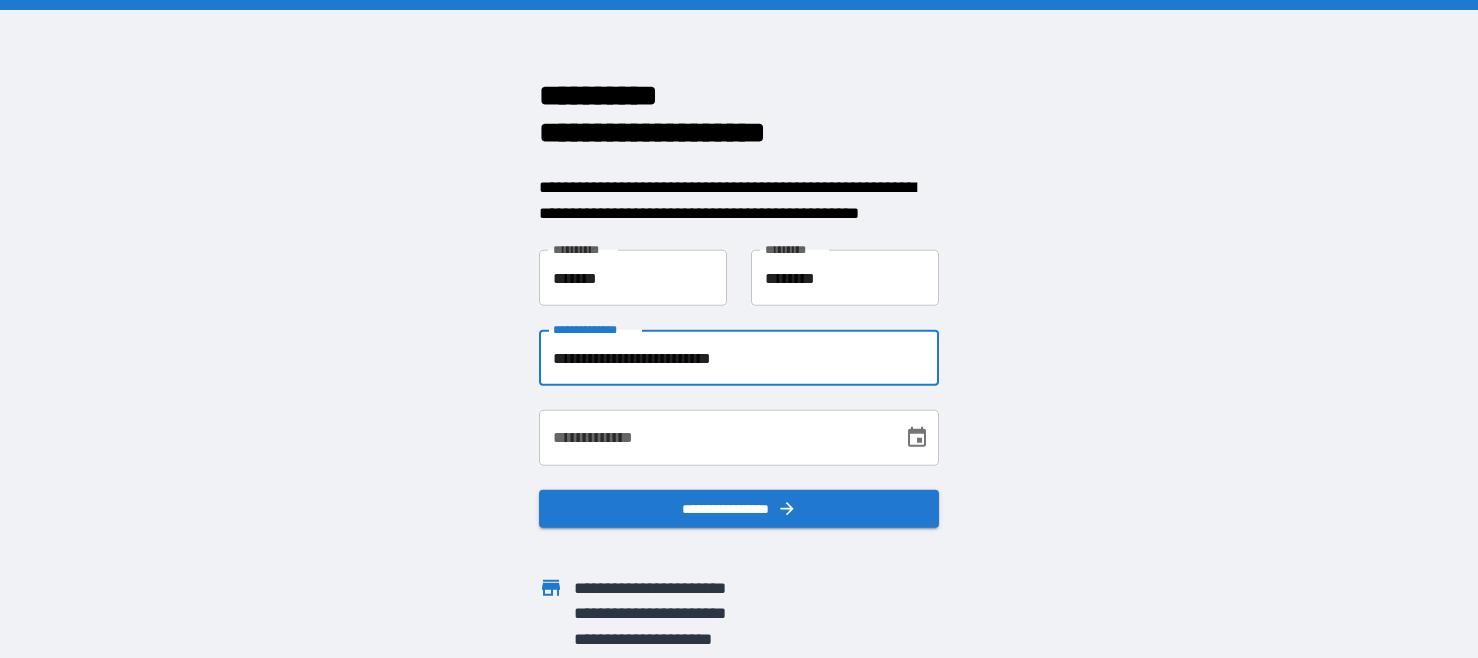 click on "**********" at bounding box center [714, 438] 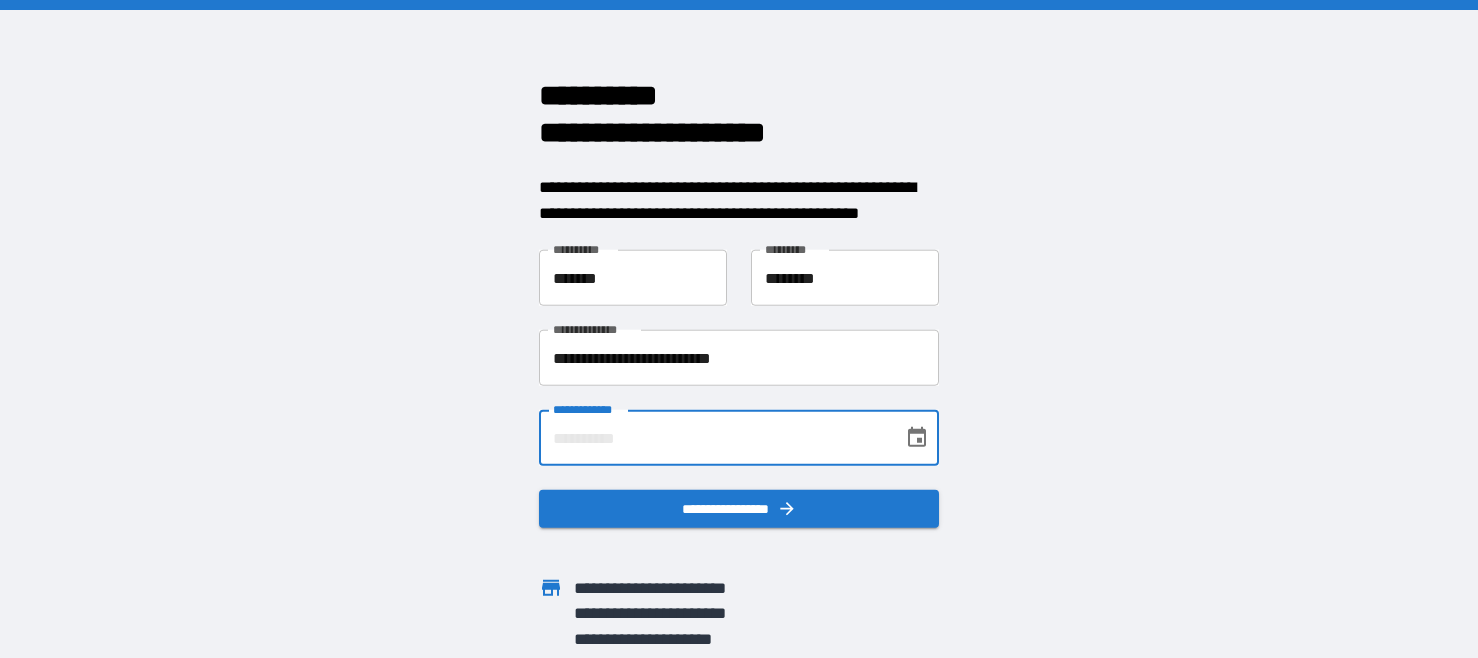 type on "**********" 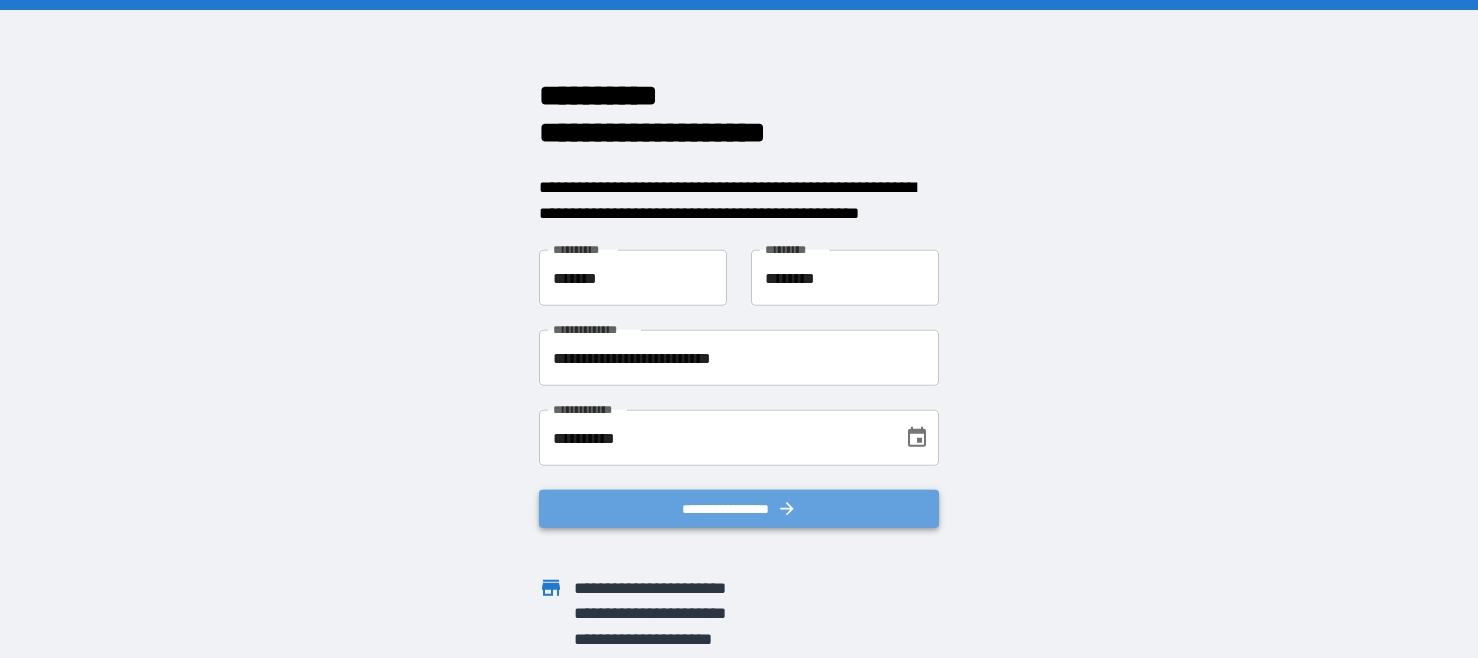 click on "**********" at bounding box center (739, 509) 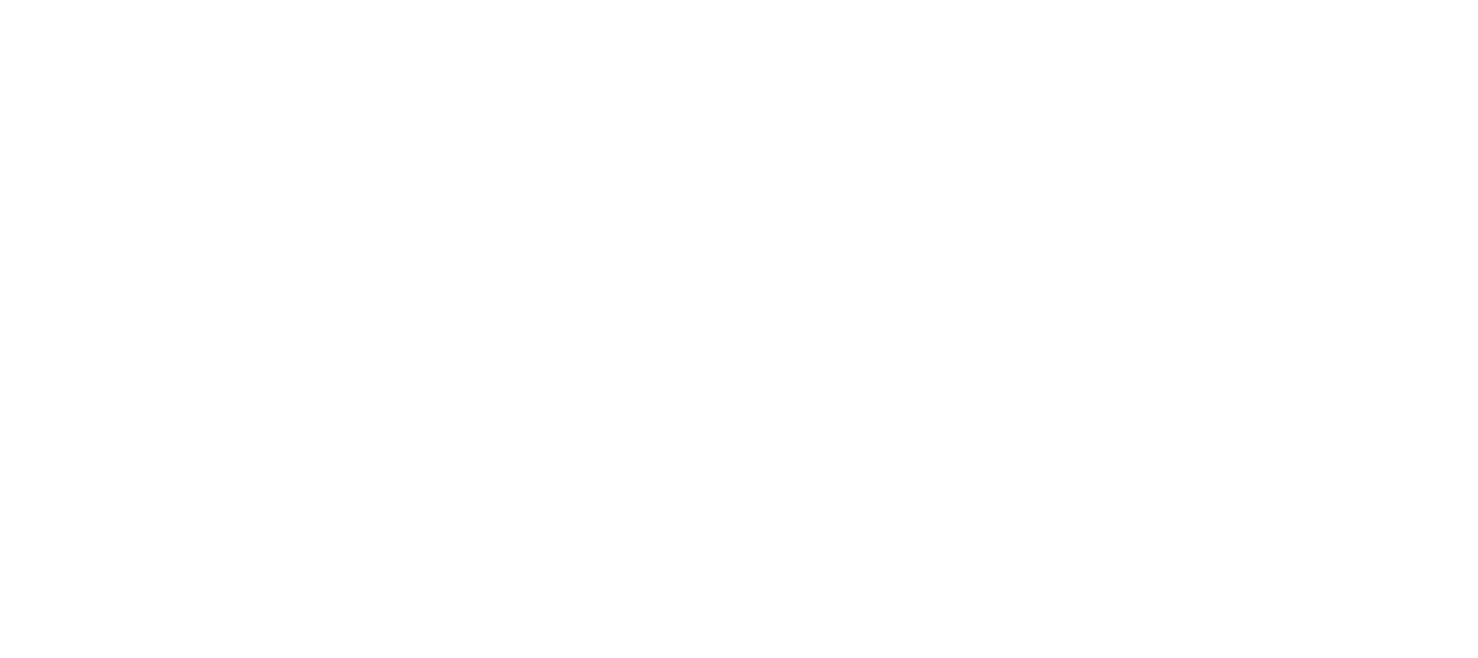 scroll, scrollTop: 0, scrollLeft: 0, axis: both 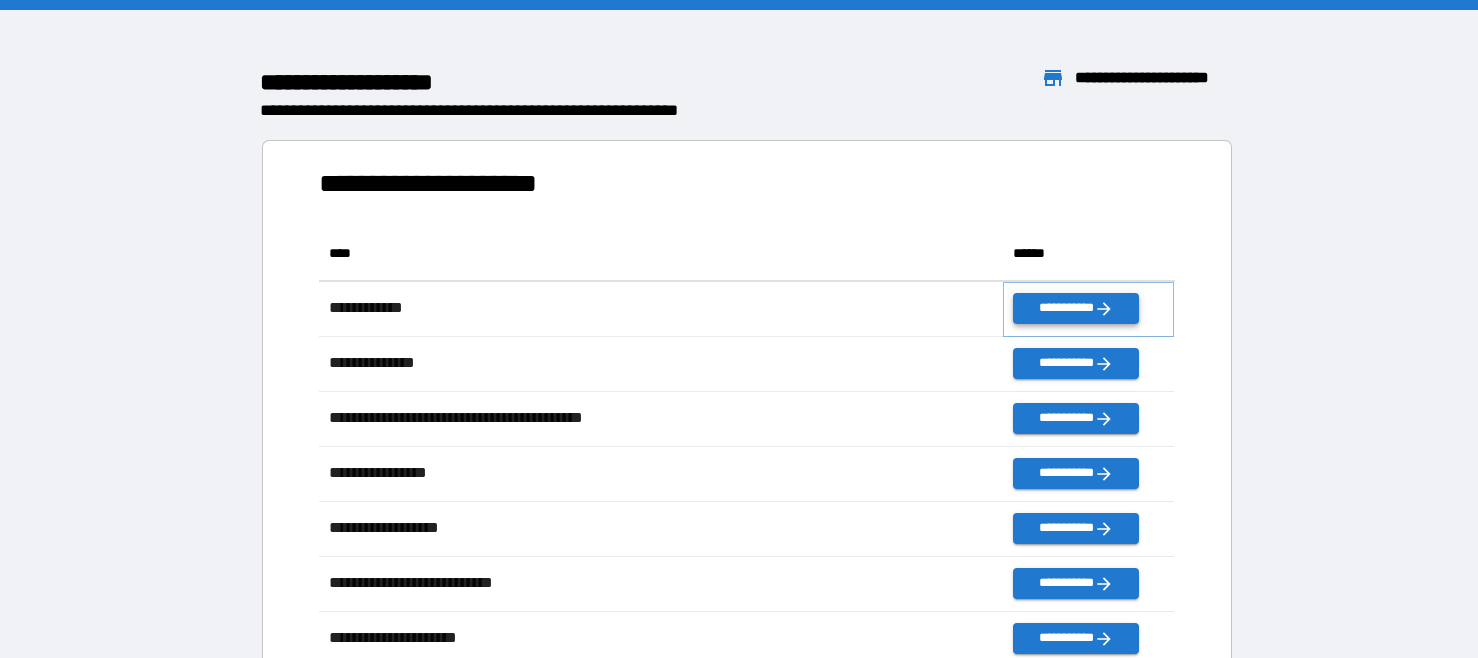 click on "**********" at bounding box center [1075, 308] 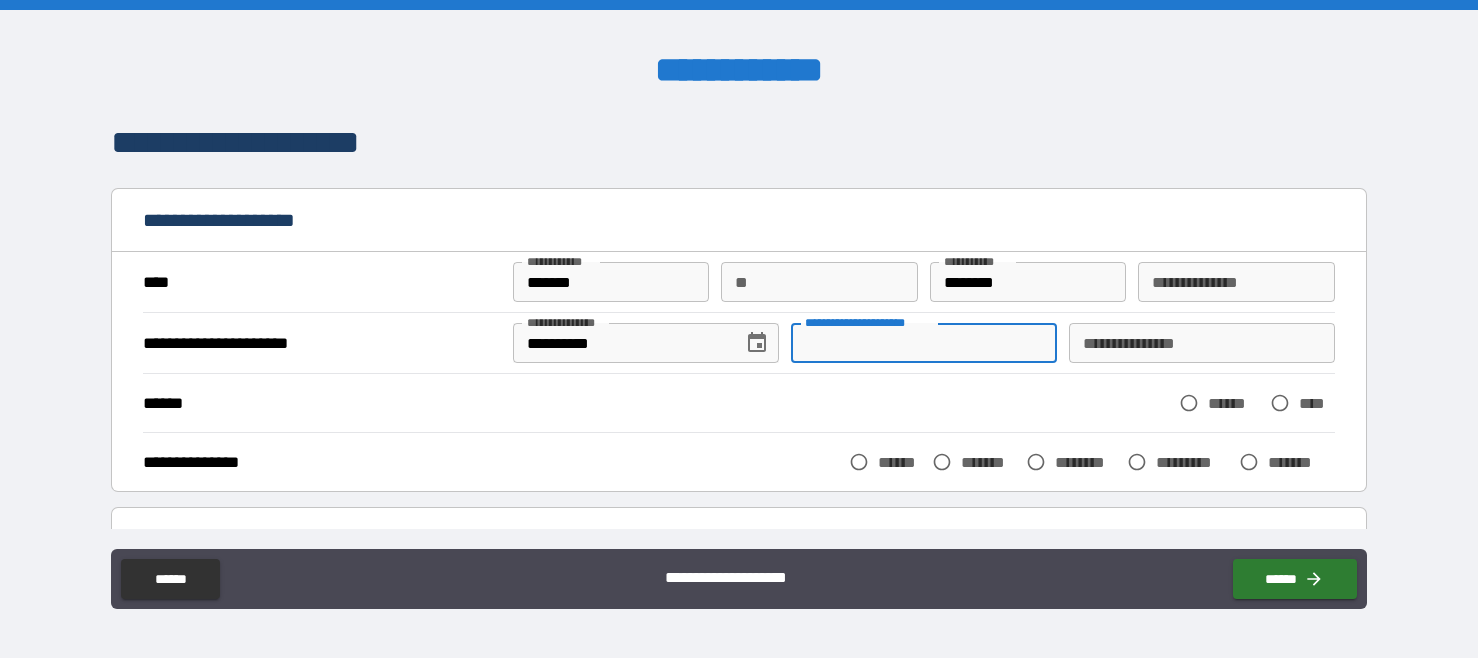 click on "**********" at bounding box center [924, 343] 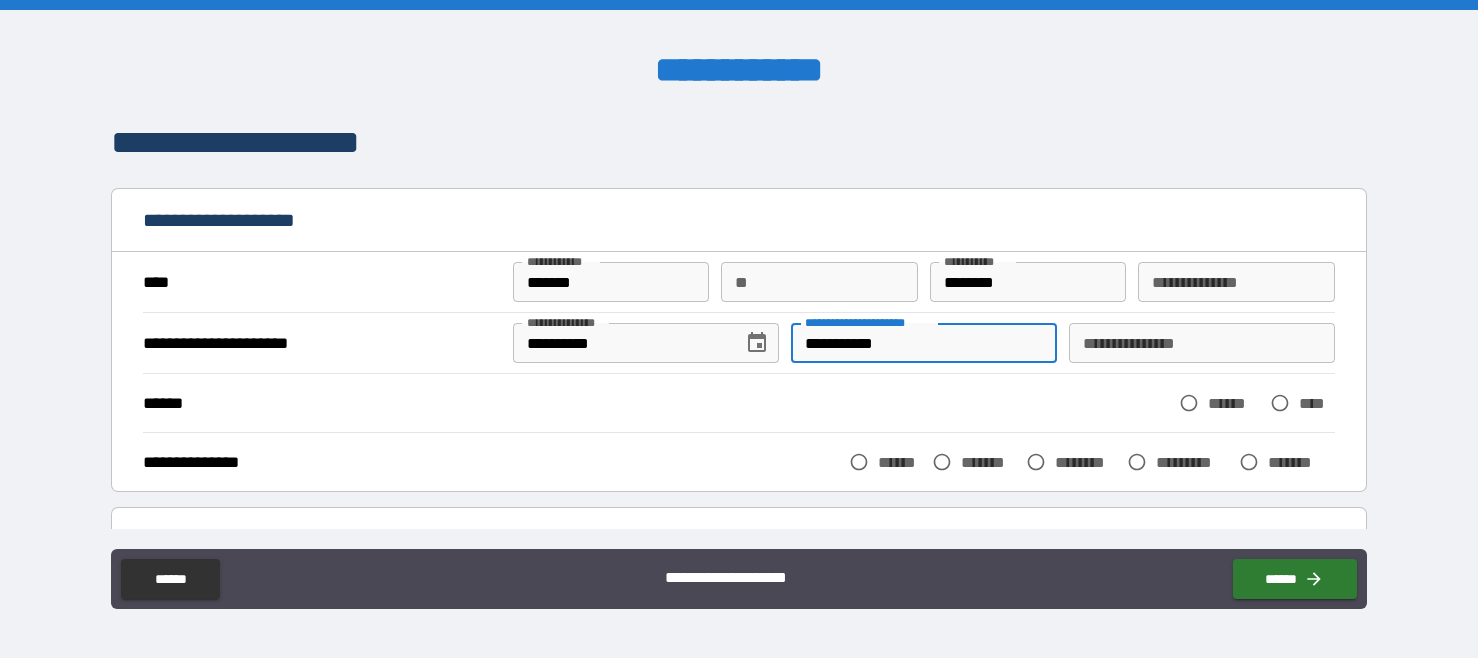 type on "**********" 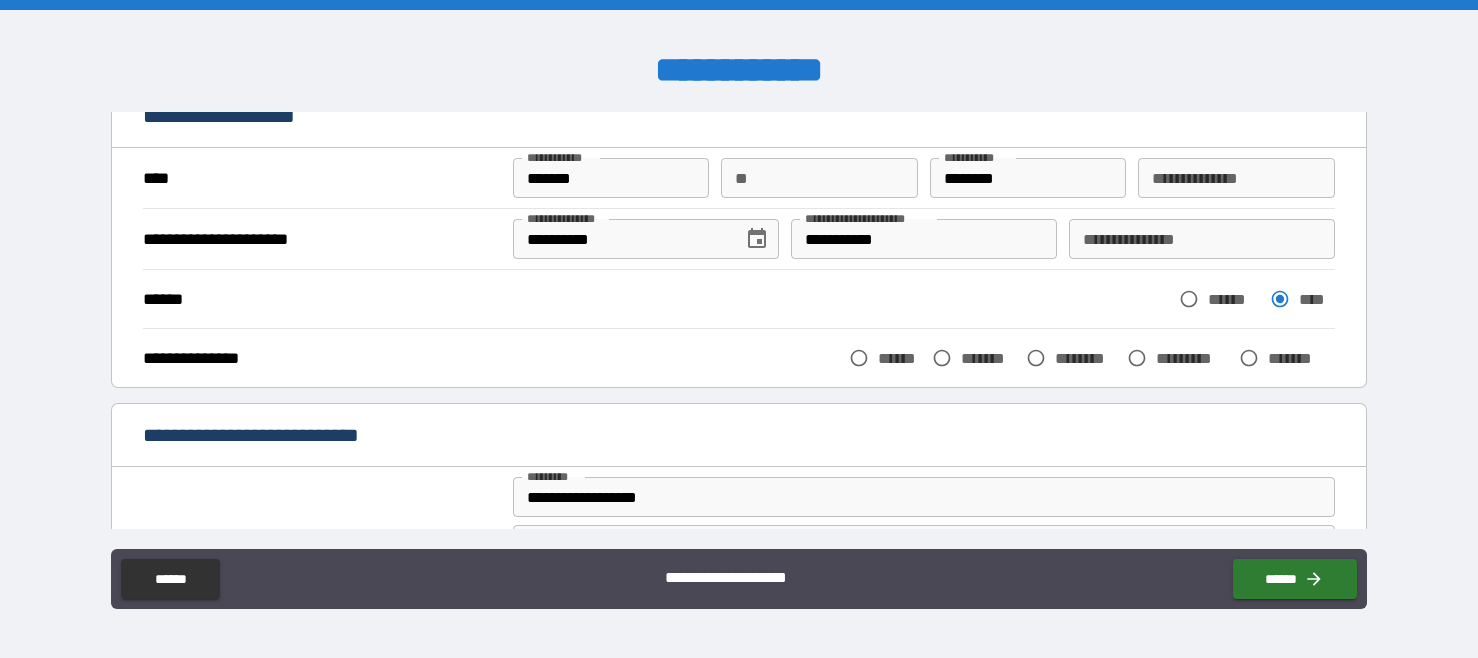 scroll, scrollTop: 109, scrollLeft: 0, axis: vertical 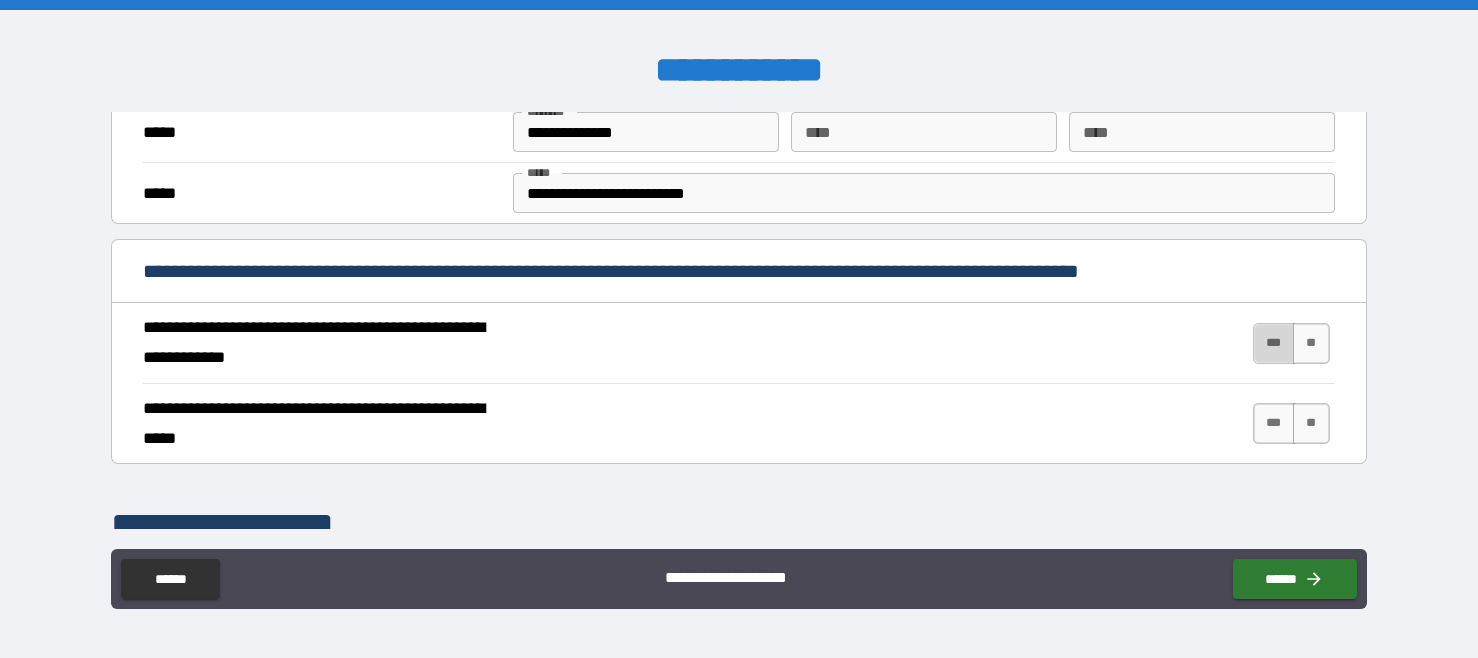 click on "***" at bounding box center (1274, 343) 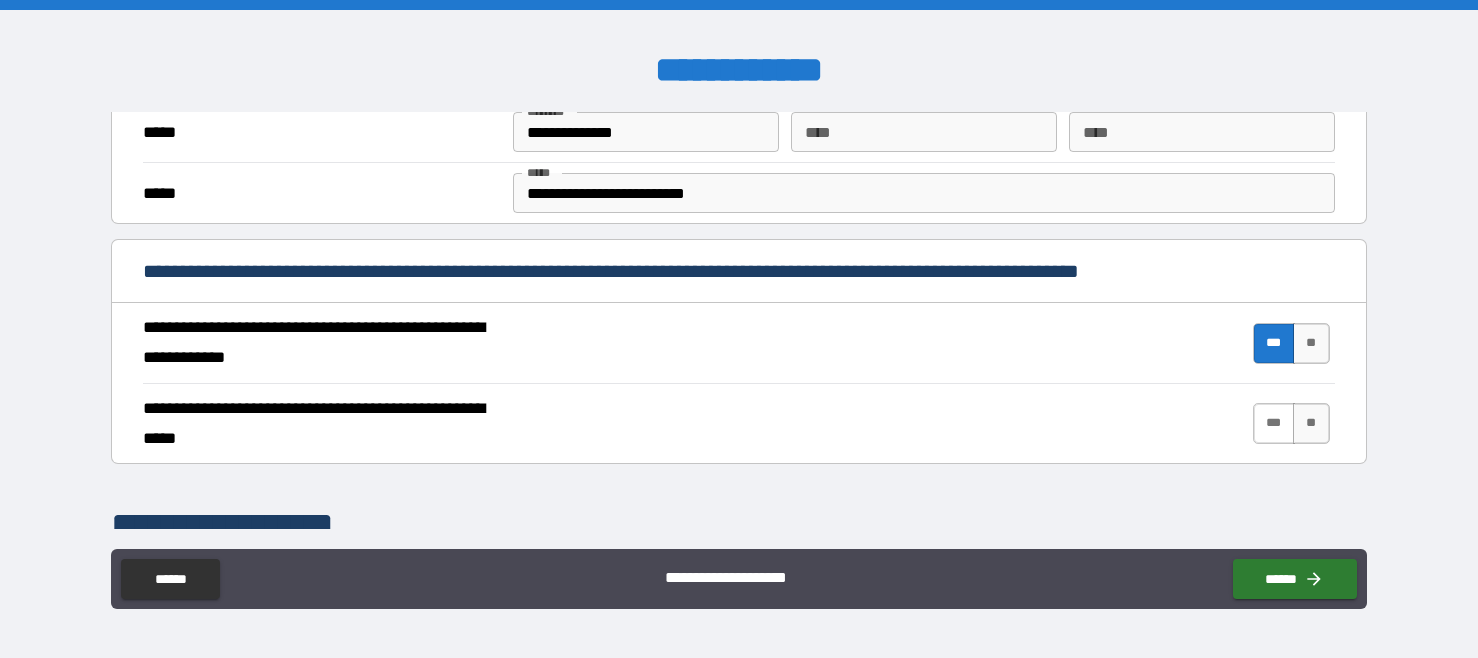 click on "***" at bounding box center (1274, 423) 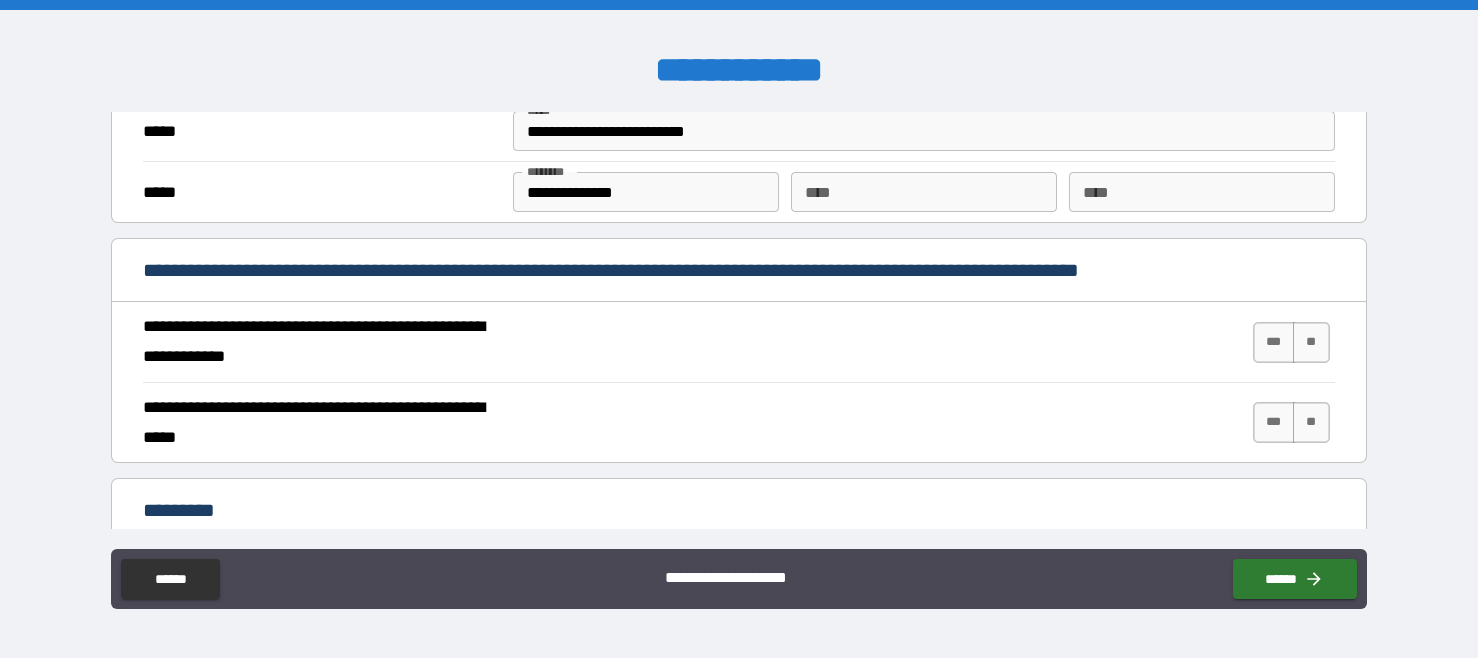 scroll, scrollTop: 1683, scrollLeft: 0, axis: vertical 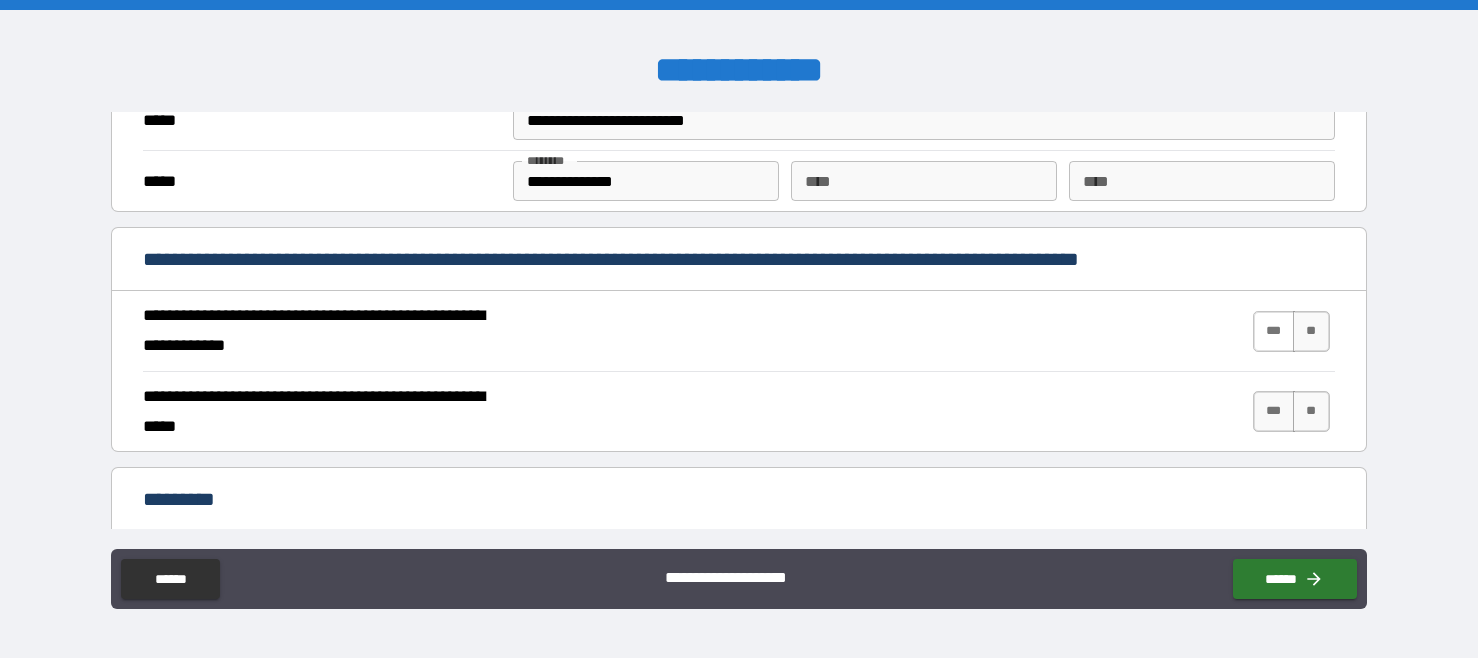 click on "***" at bounding box center [1274, 331] 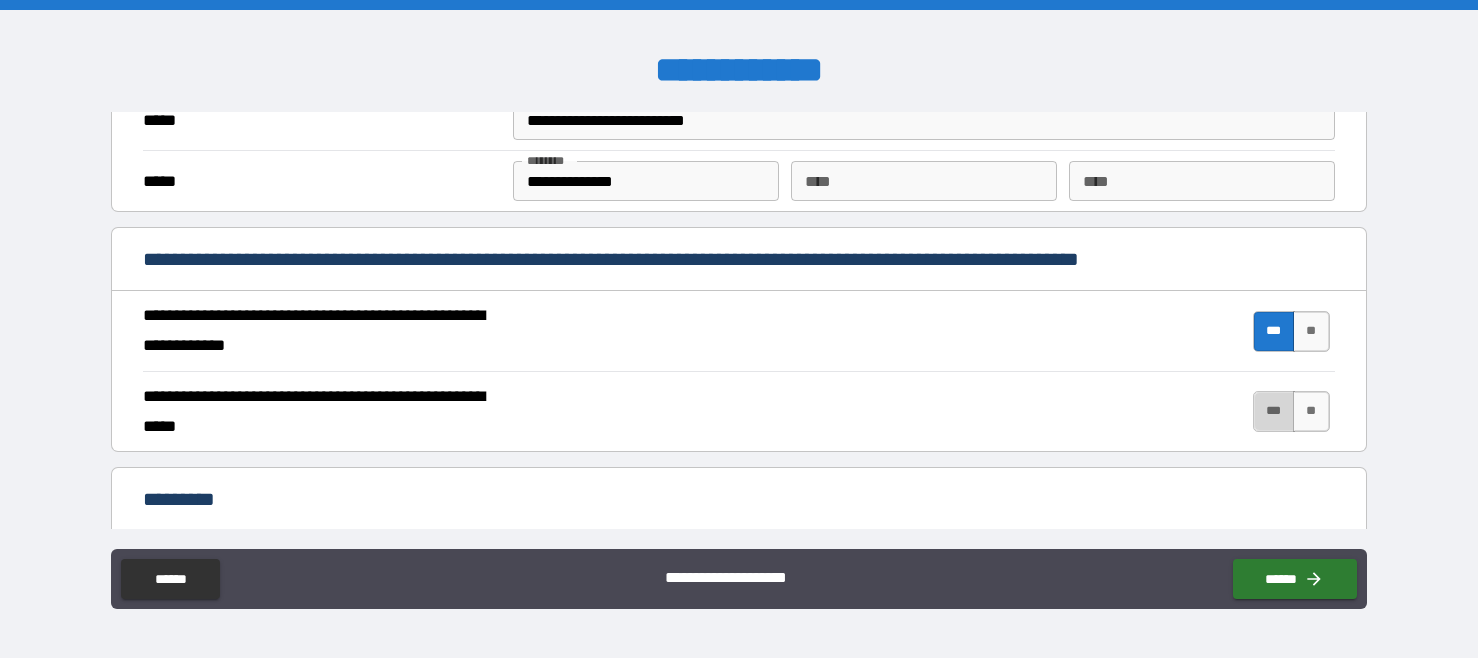 click on "***" at bounding box center [1274, 411] 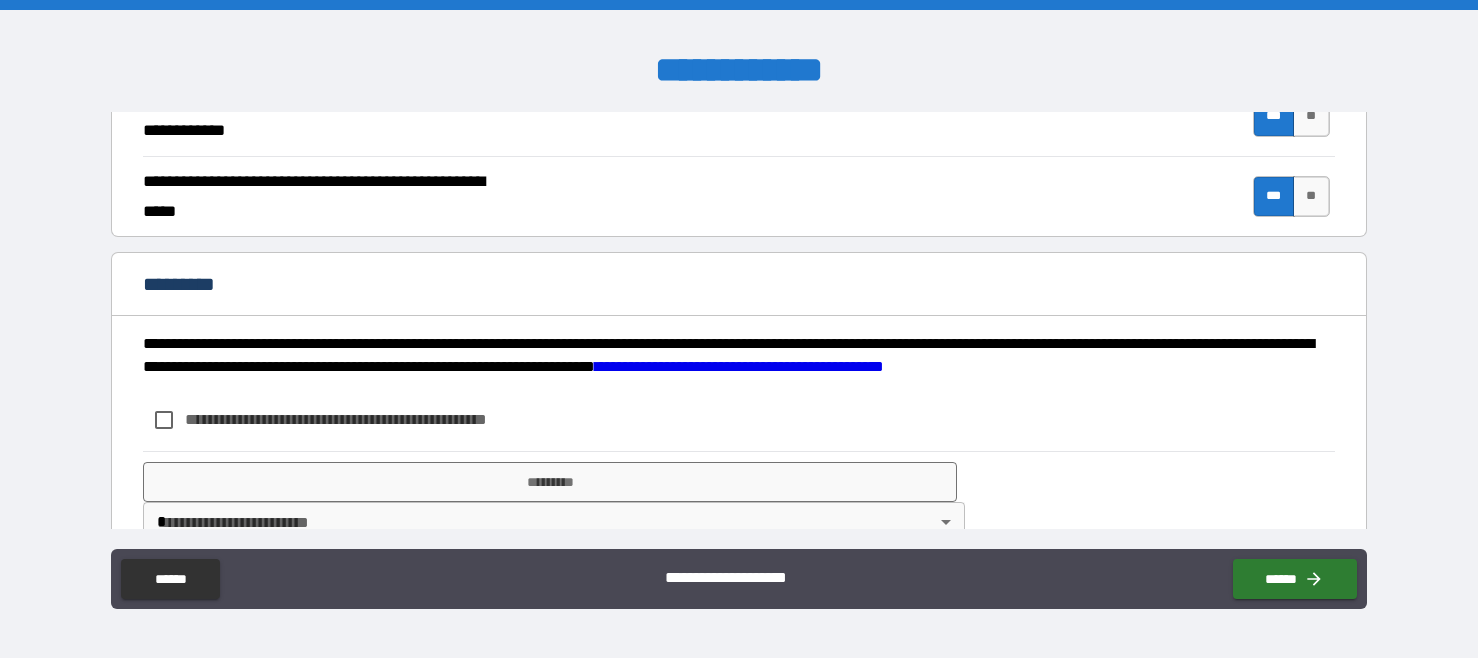 scroll, scrollTop: 1910, scrollLeft: 0, axis: vertical 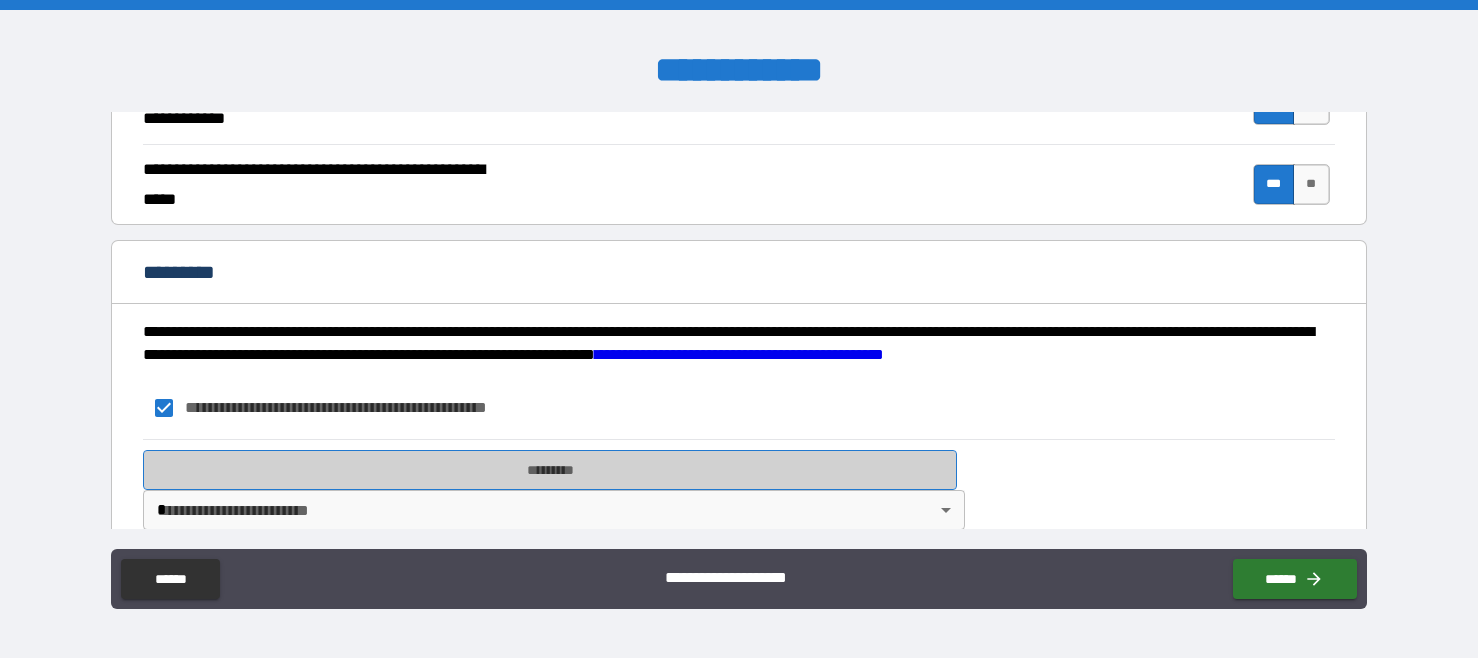 click on "*********" at bounding box center (550, 470) 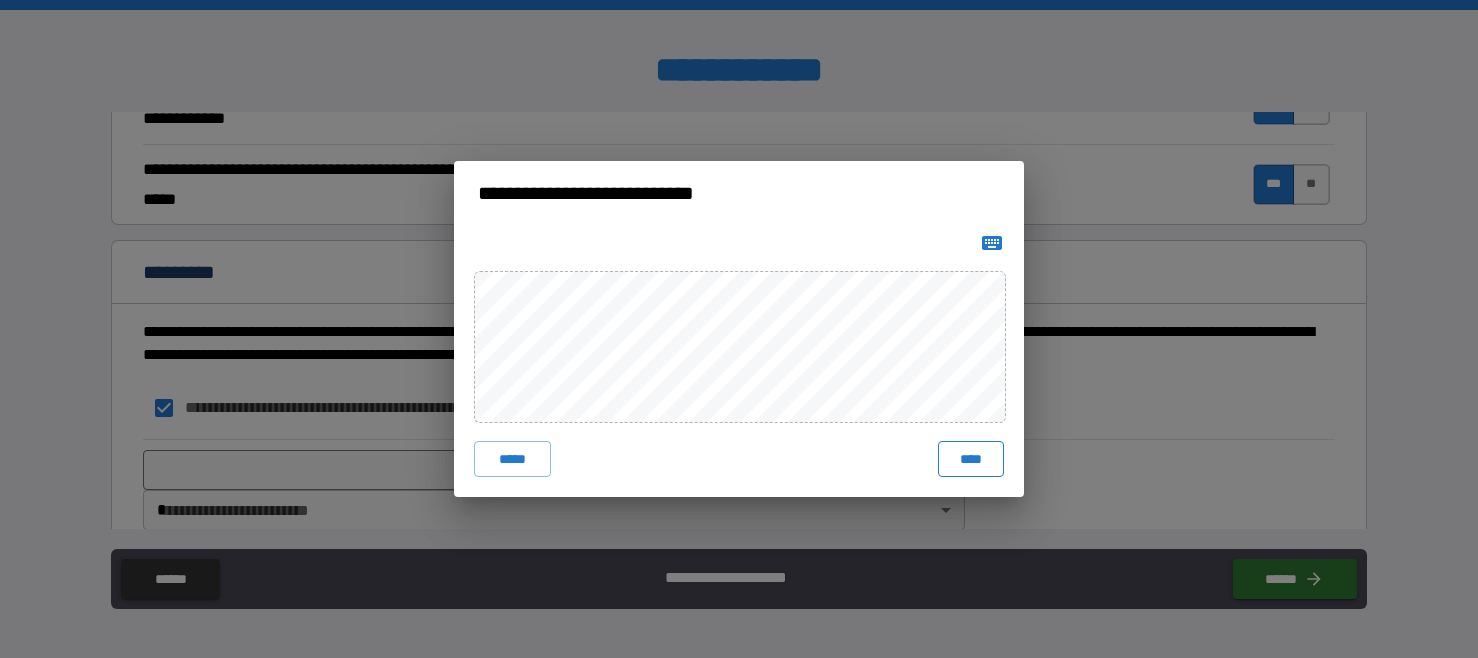 click on "****" at bounding box center (971, 459) 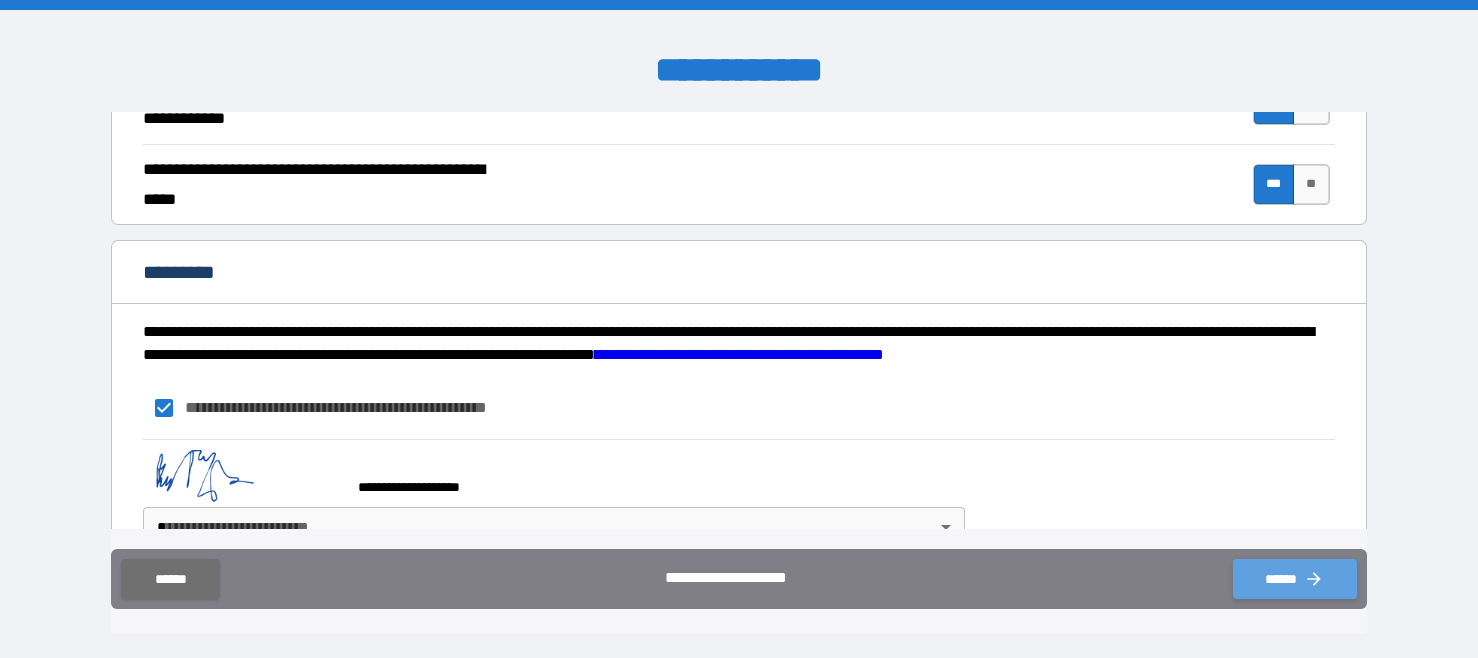 click on "******" at bounding box center (1295, 579) 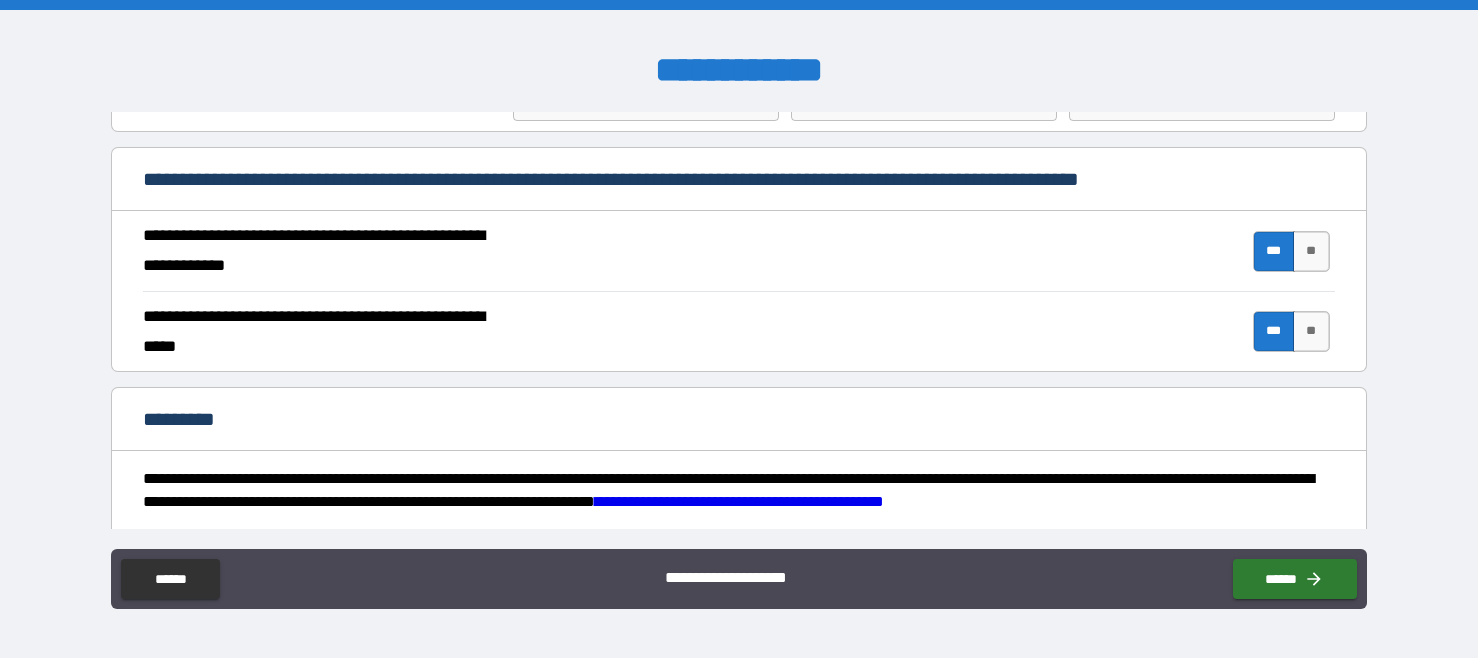 scroll, scrollTop: 1959, scrollLeft: 0, axis: vertical 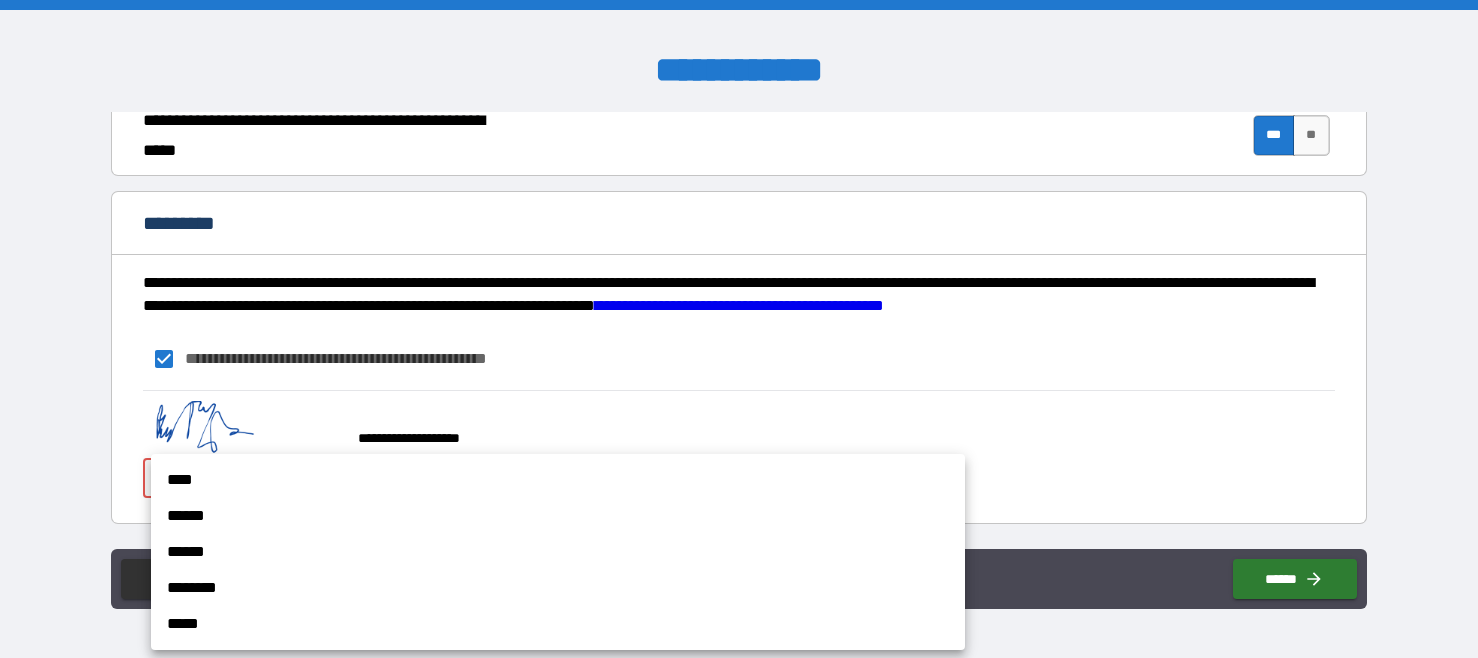 click on "**********" at bounding box center [739, 329] 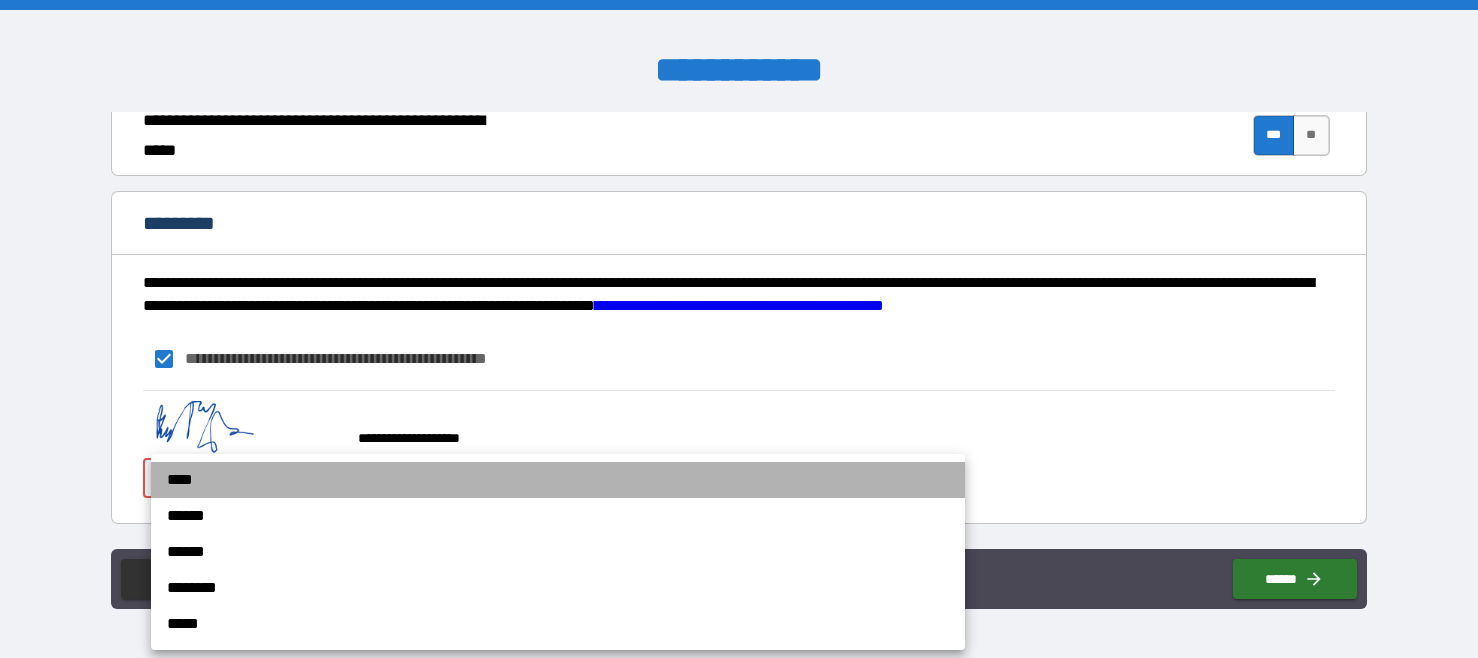 click on "****" at bounding box center [558, 480] 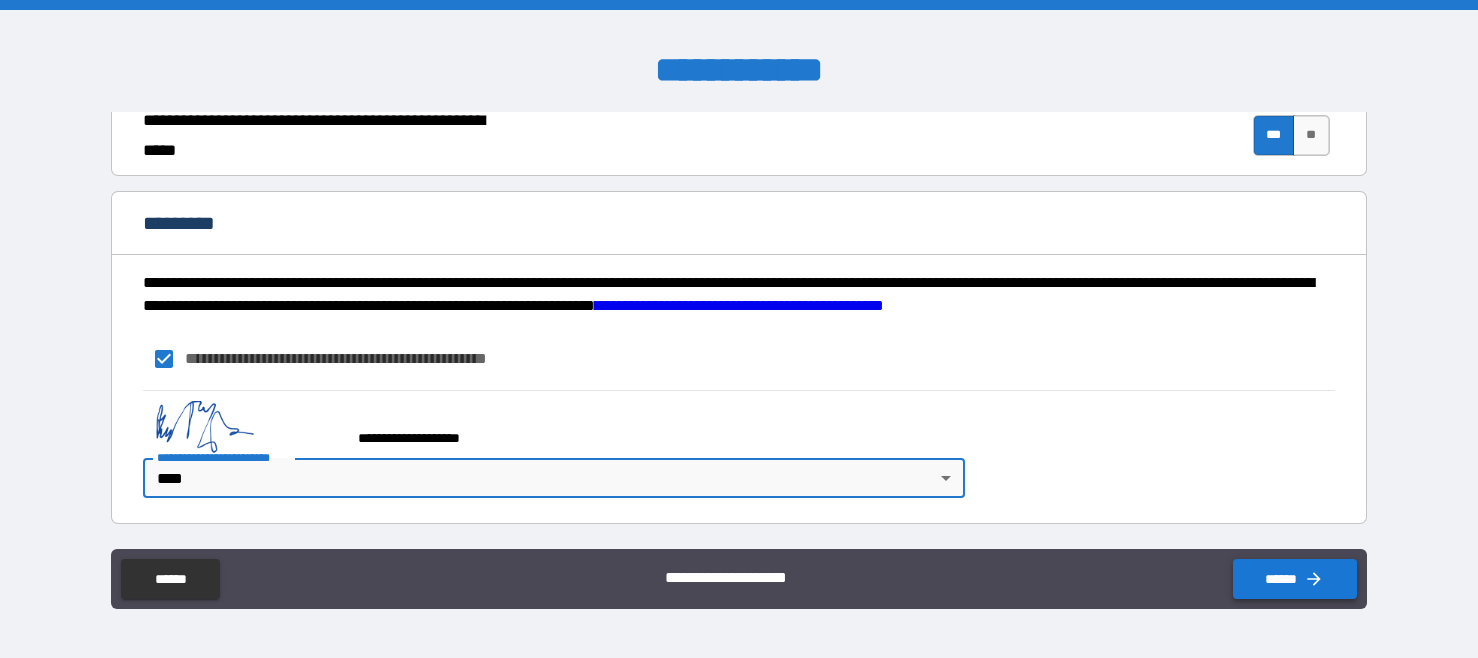 click on "******" at bounding box center [1295, 579] 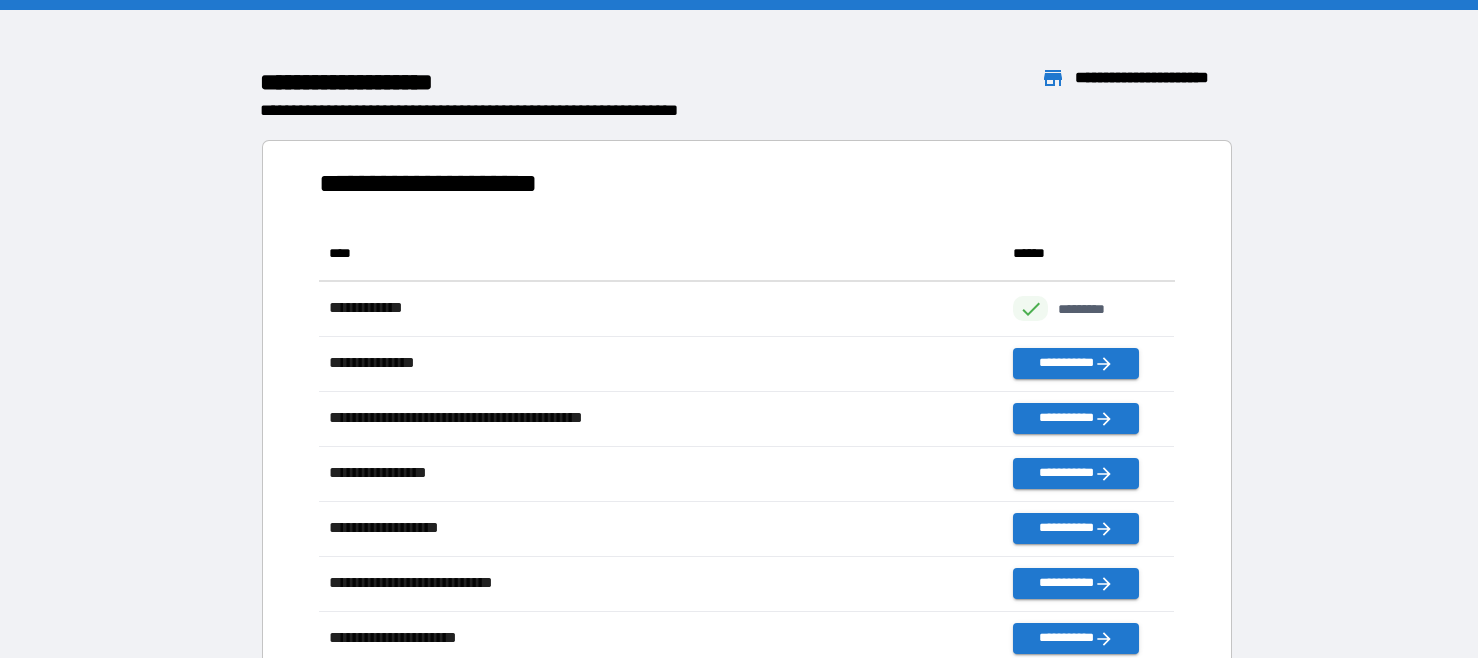 scroll, scrollTop: 1, scrollLeft: 0, axis: vertical 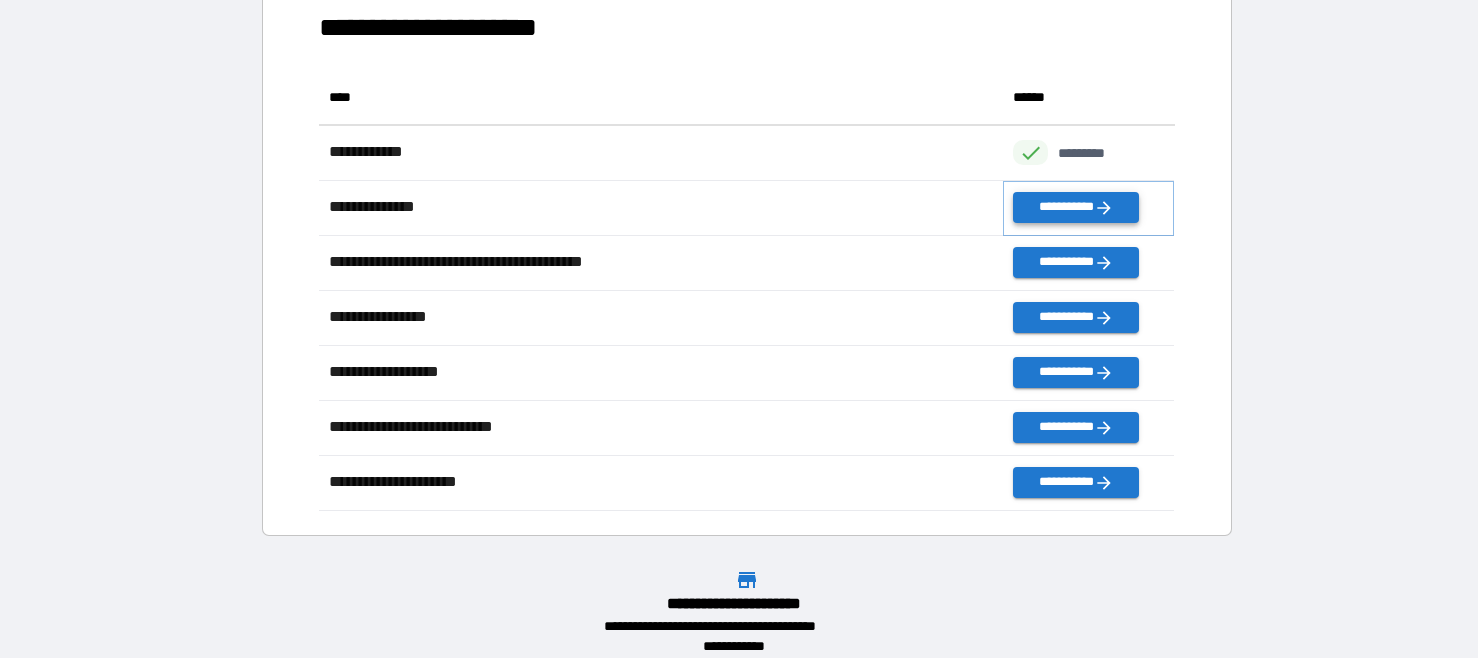click on "**********" at bounding box center [1075, 207] 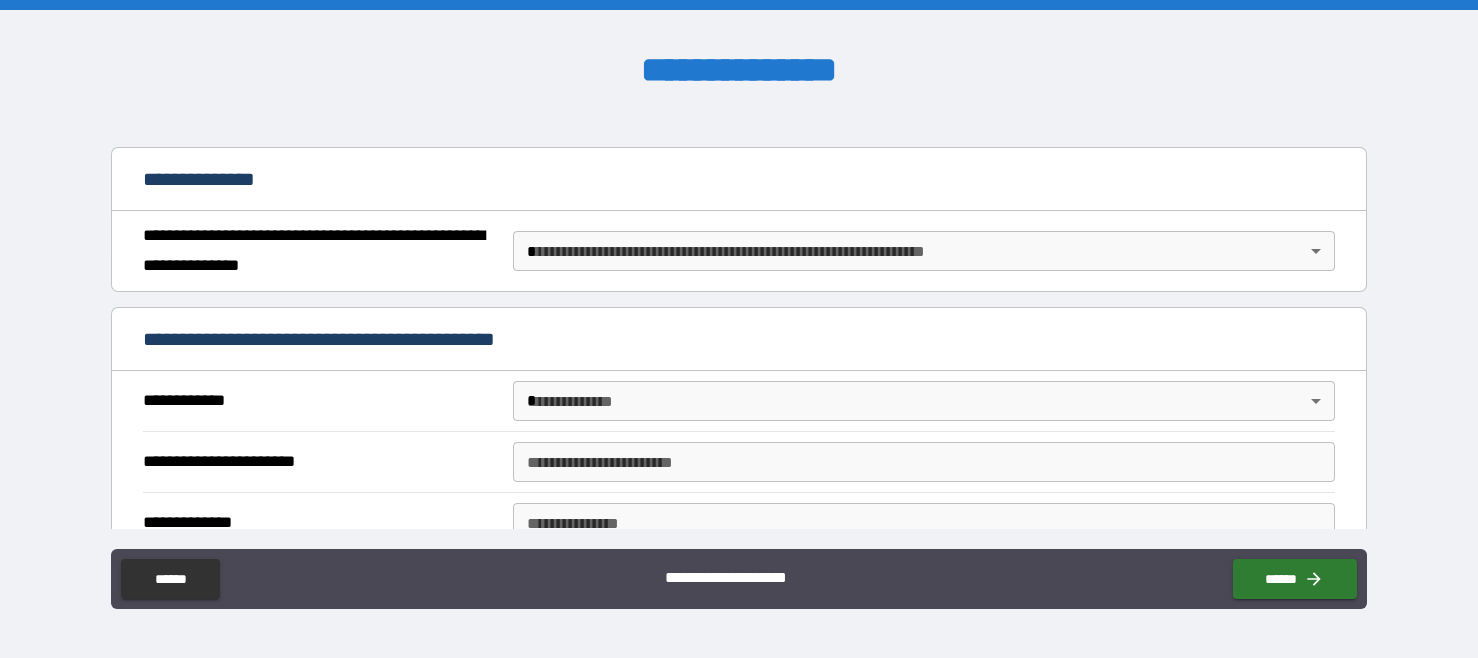 scroll, scrollTop: 183, scrollLeft: 0, axis: vertical 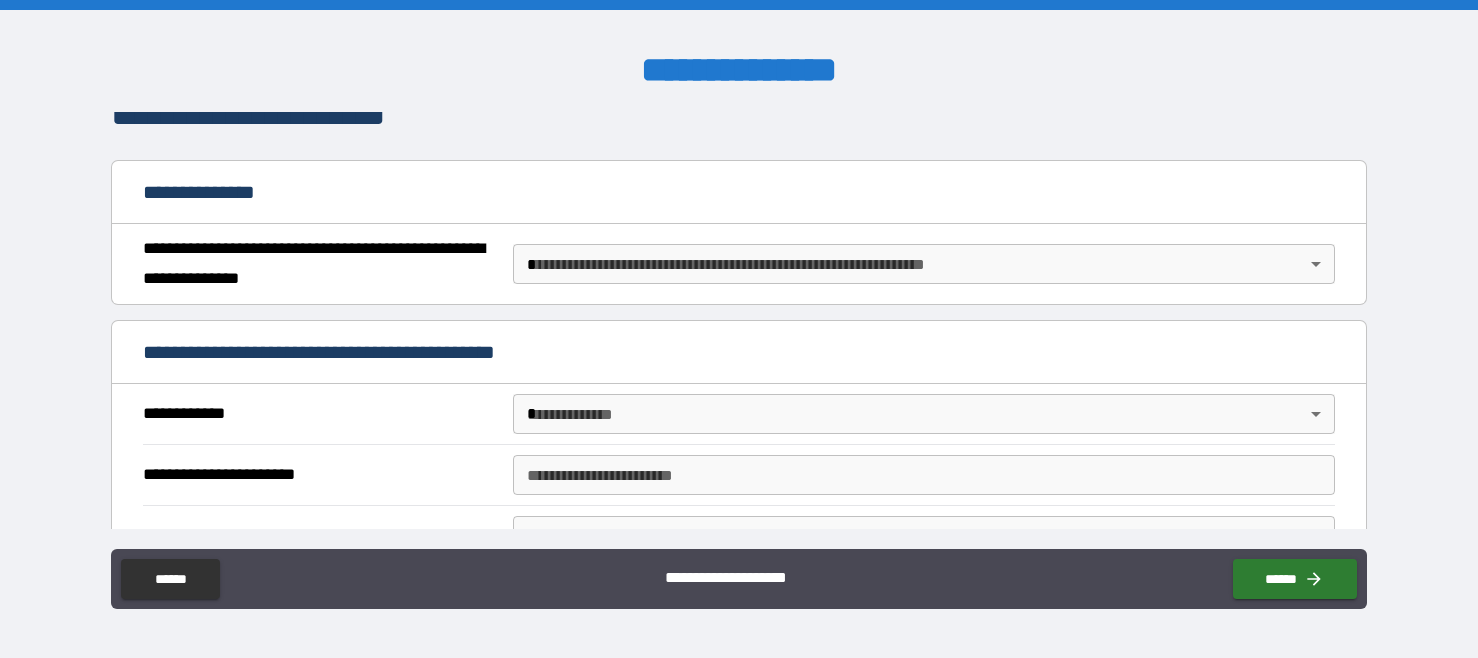 click on "**********" at bounding box center [924, 264] 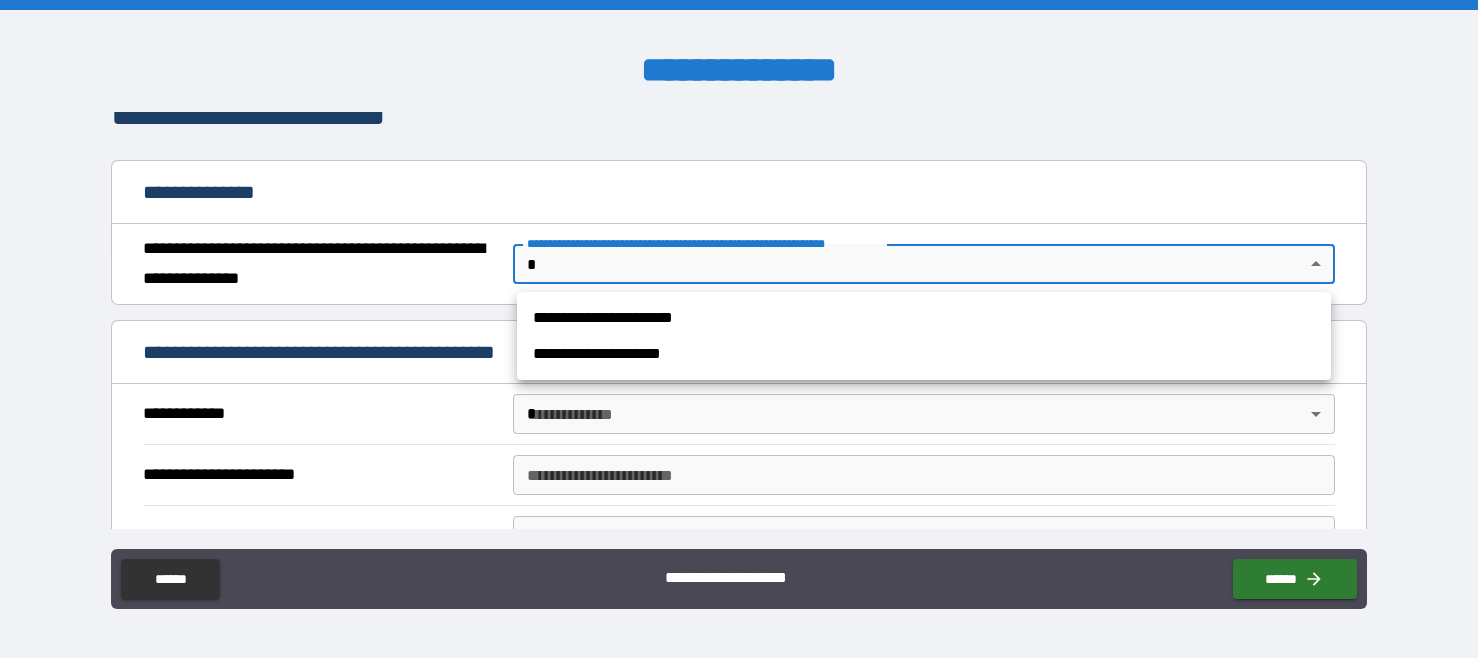 click on "**********" at bounding box center [739, 329] 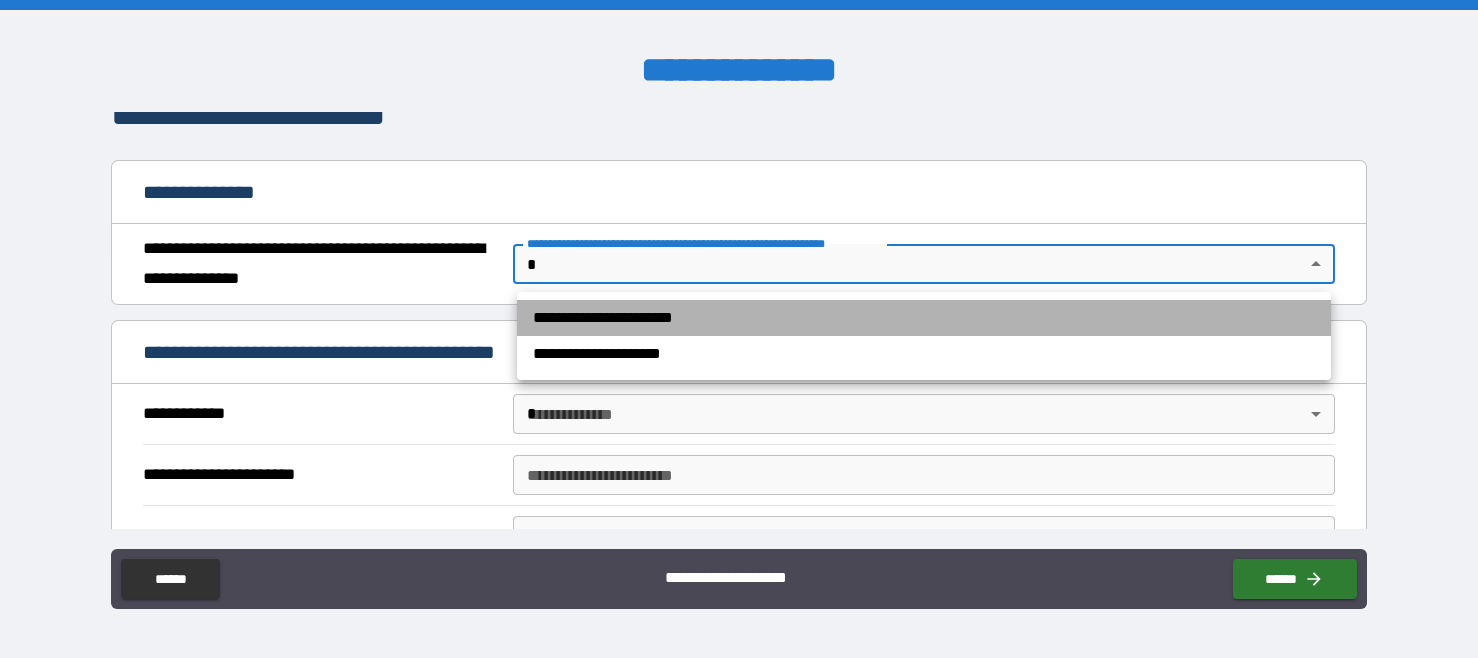 click on "**********" at bounding box center (924, 318) 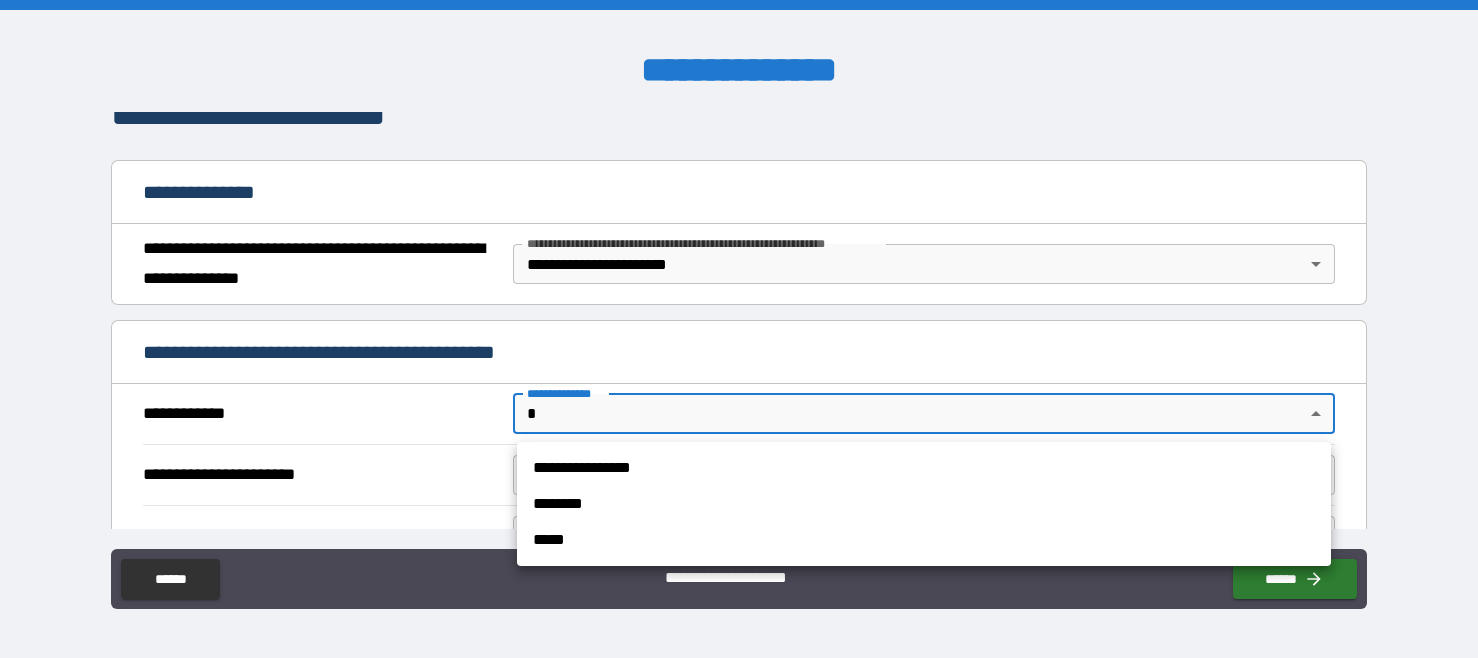 click on "**********" at bounding box center [739, 329] 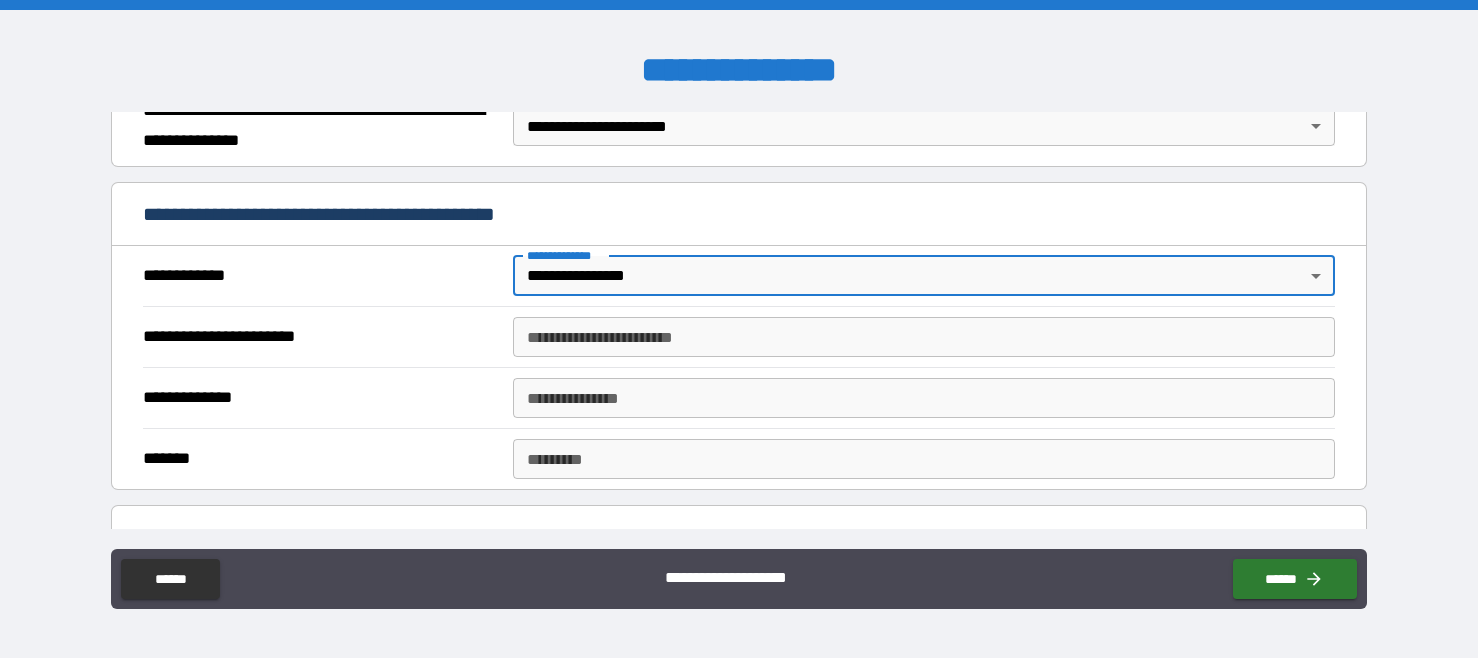 scroll, scrollTop: 342, scrollLeft: 0, axis: vertical 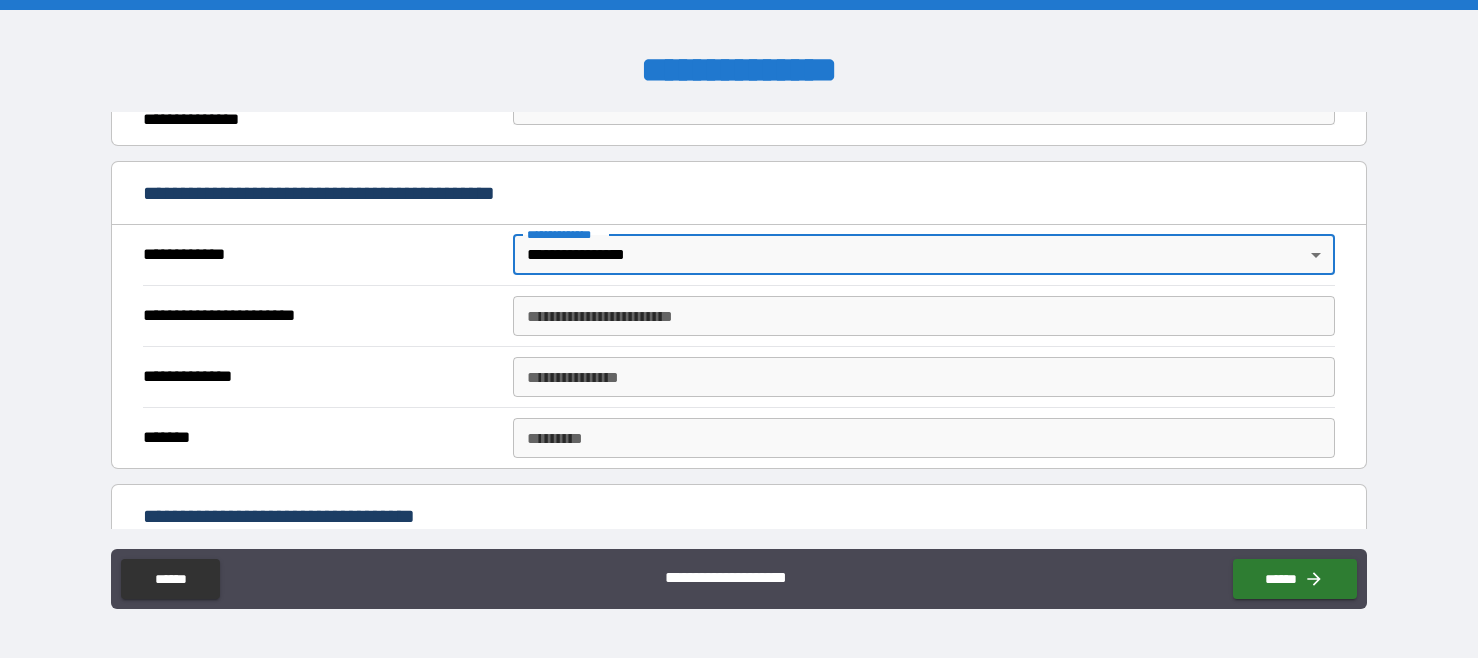 click on "**********" at bounding box center [924, 316] 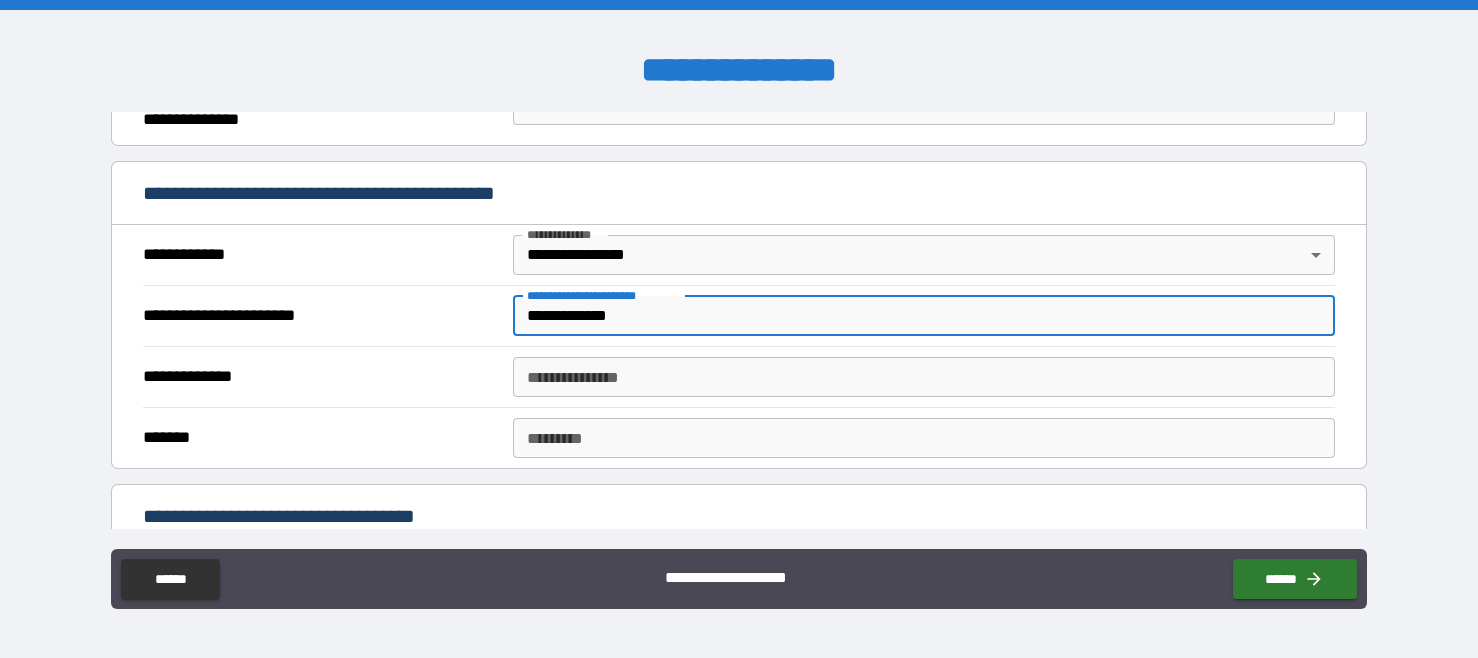 type on "**********" 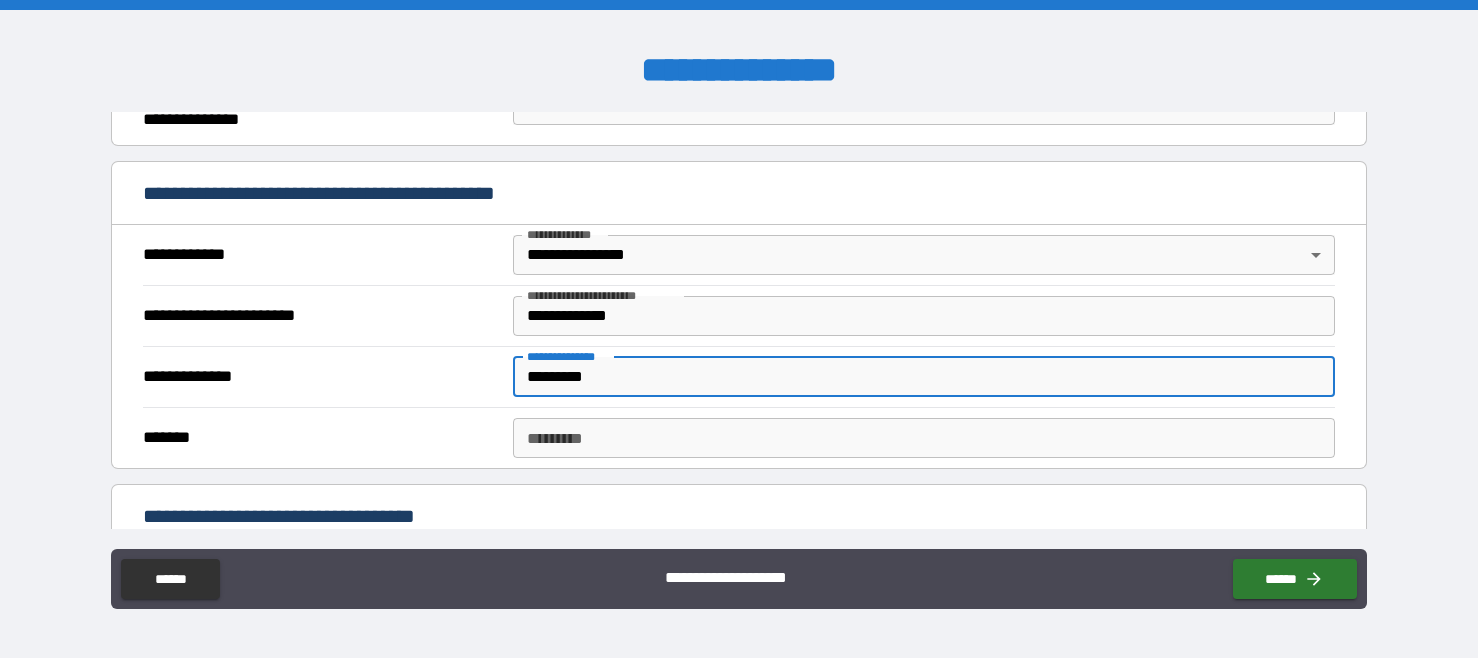 type on "*********" 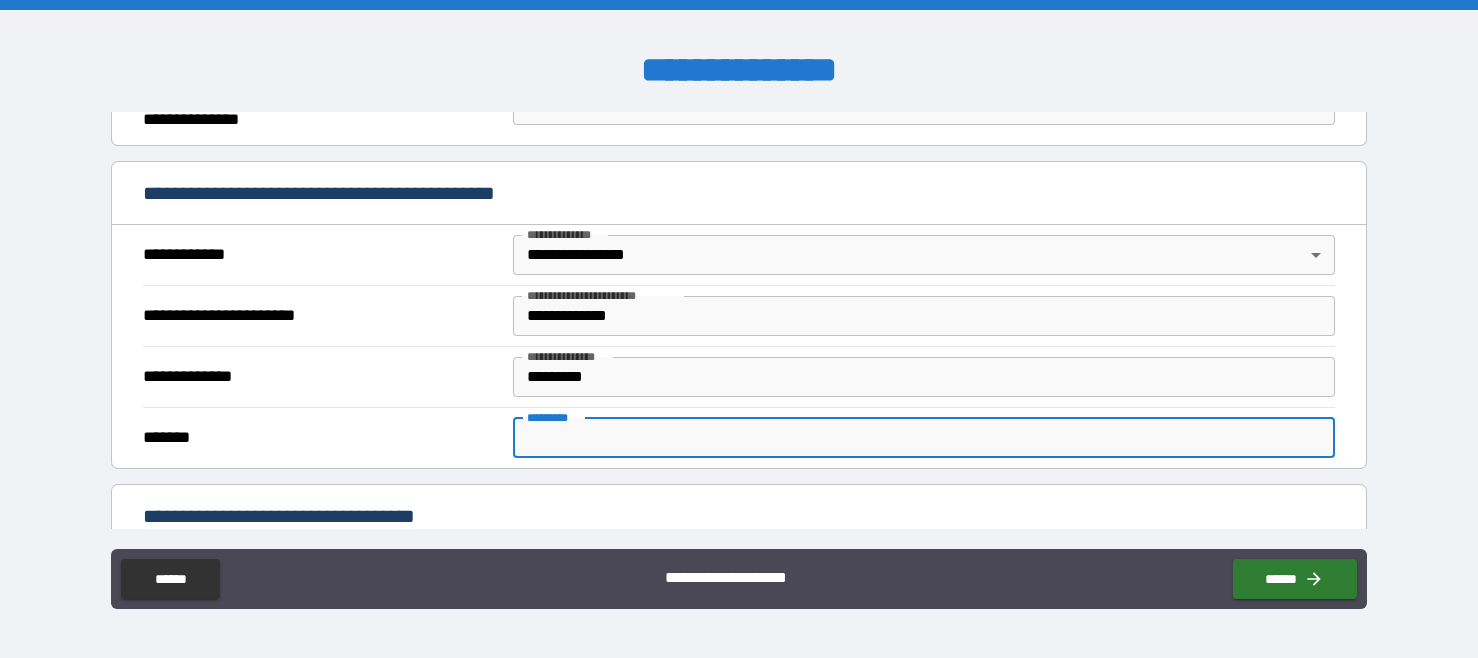 click on "*******   *" at bounding box center (924, 438) 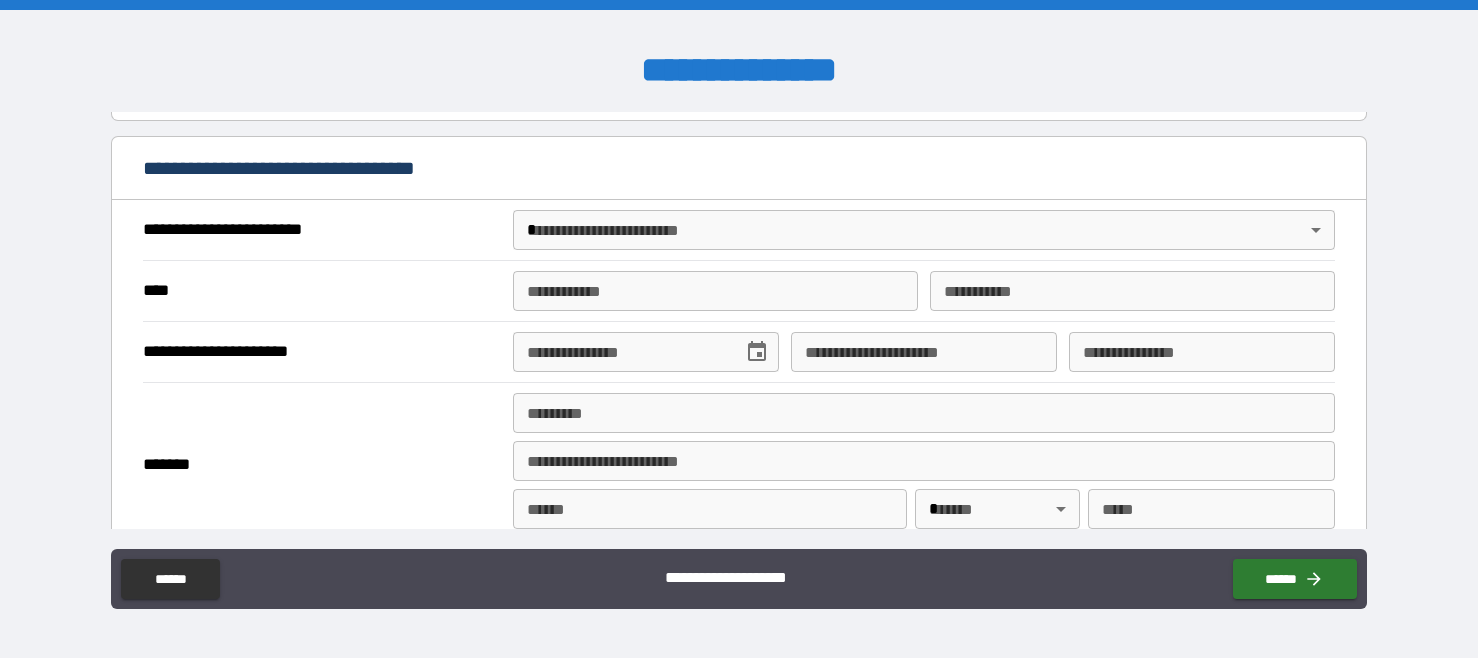 scroll, scrollTop: 692, scrollLeft: 0, axis: vertical 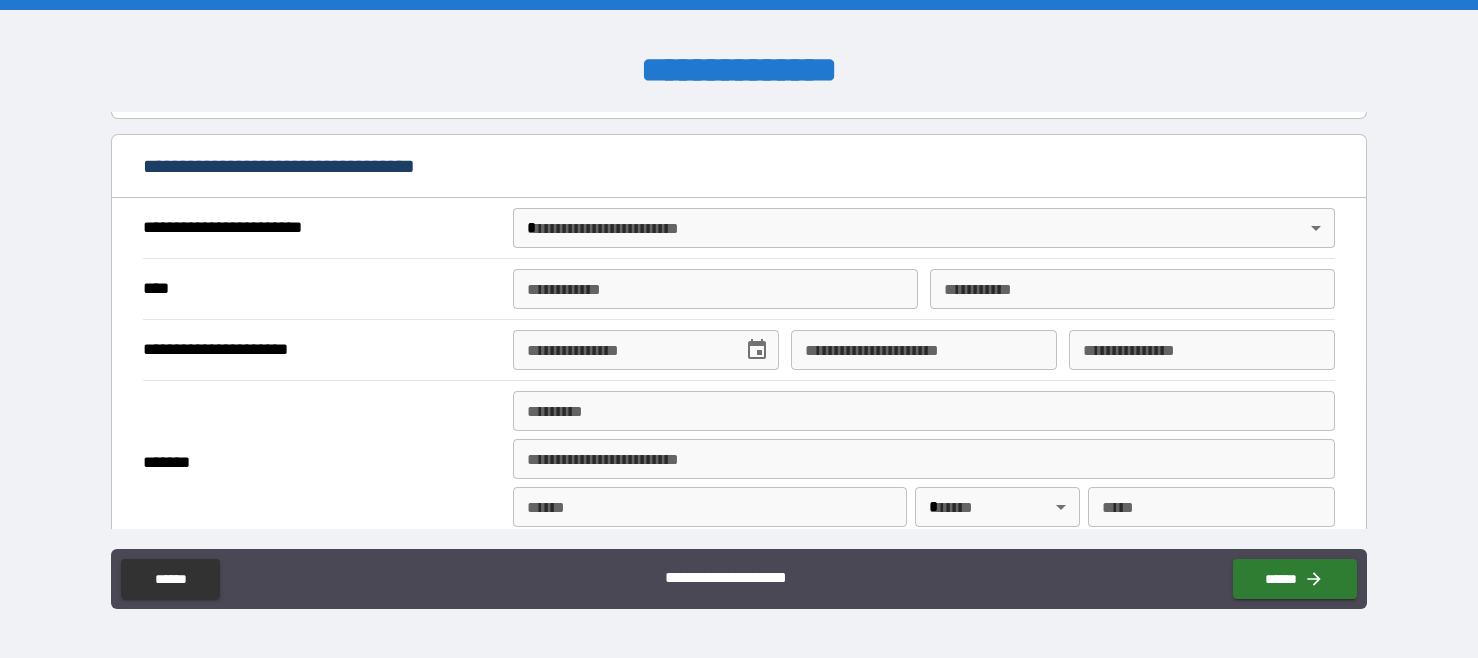 type on "****" 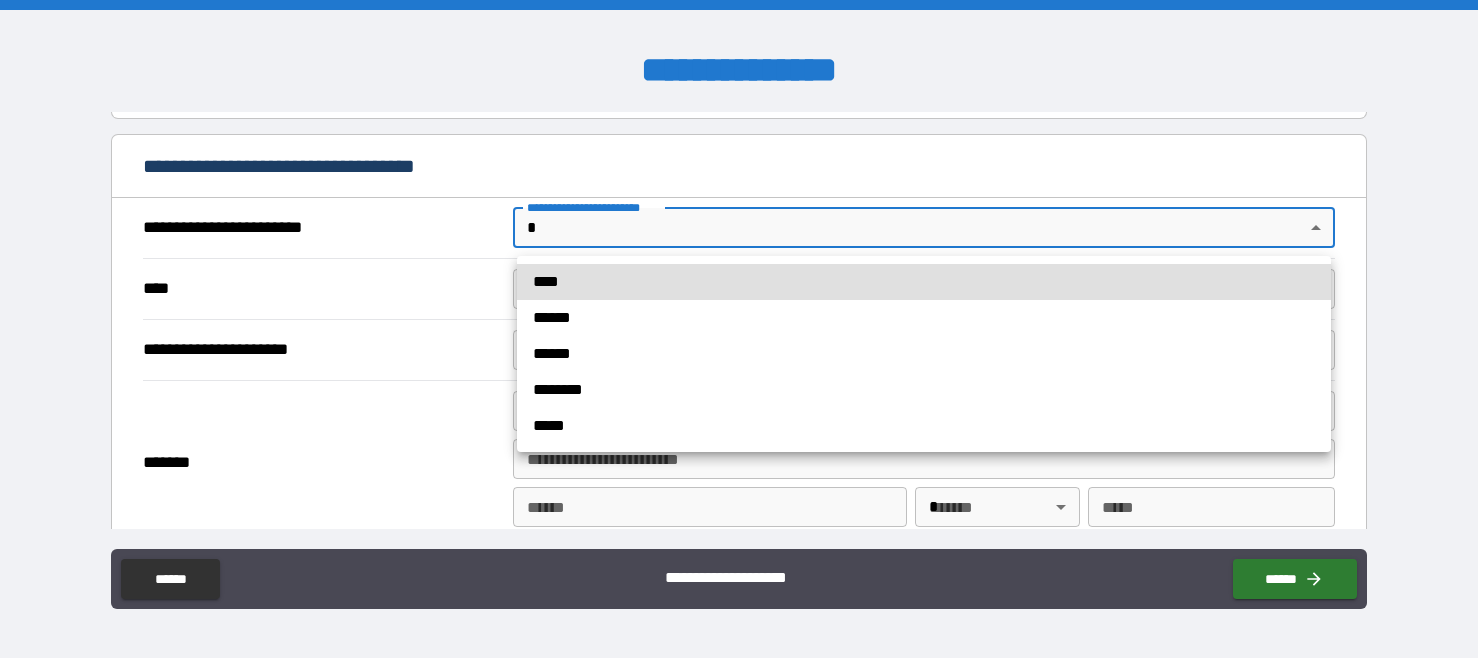 click on "****" at bounding box center [924, 282] 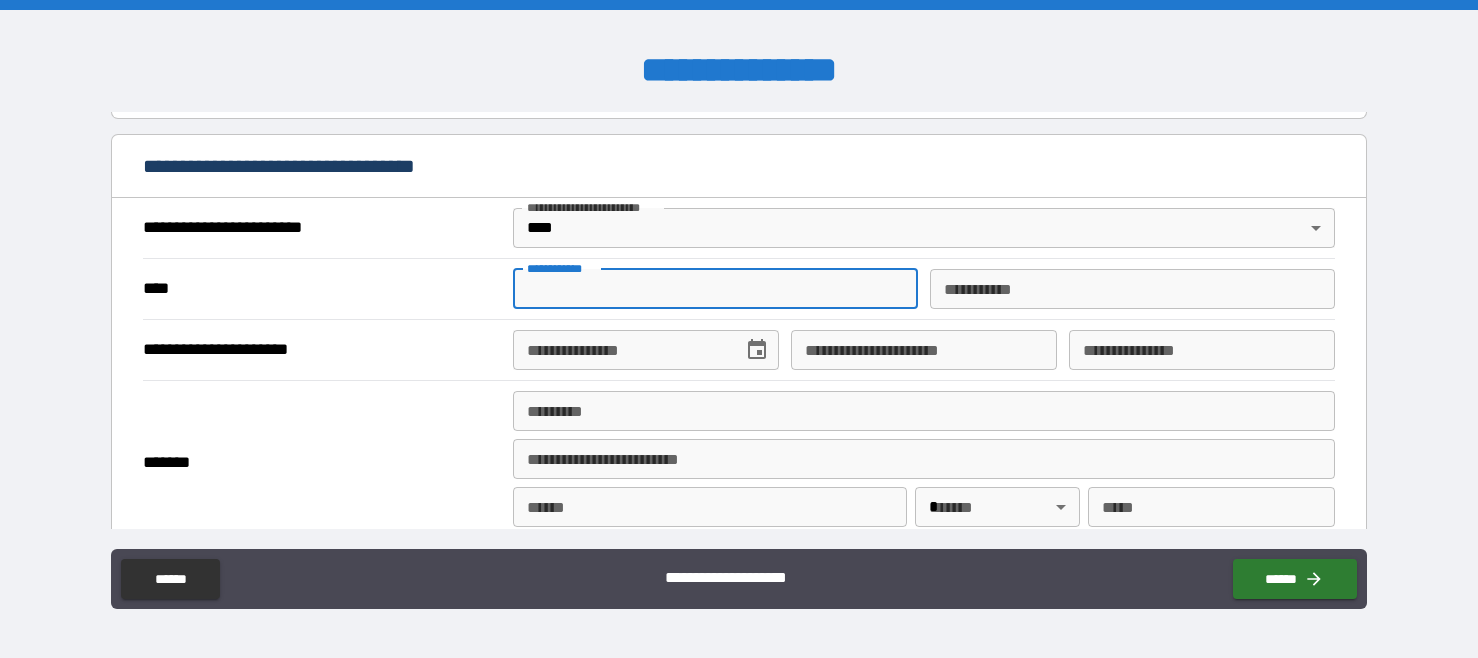 click on "**********" at bounding box center (715, 289) 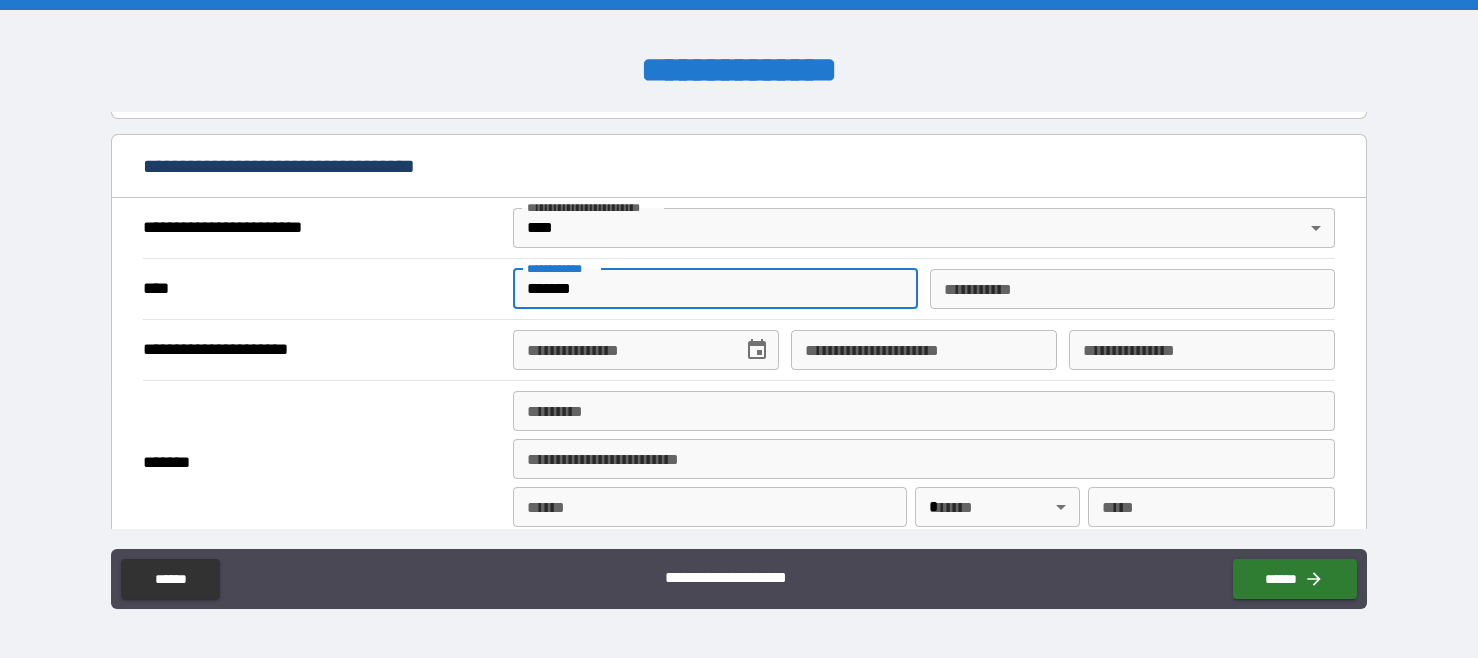 type on "*******" 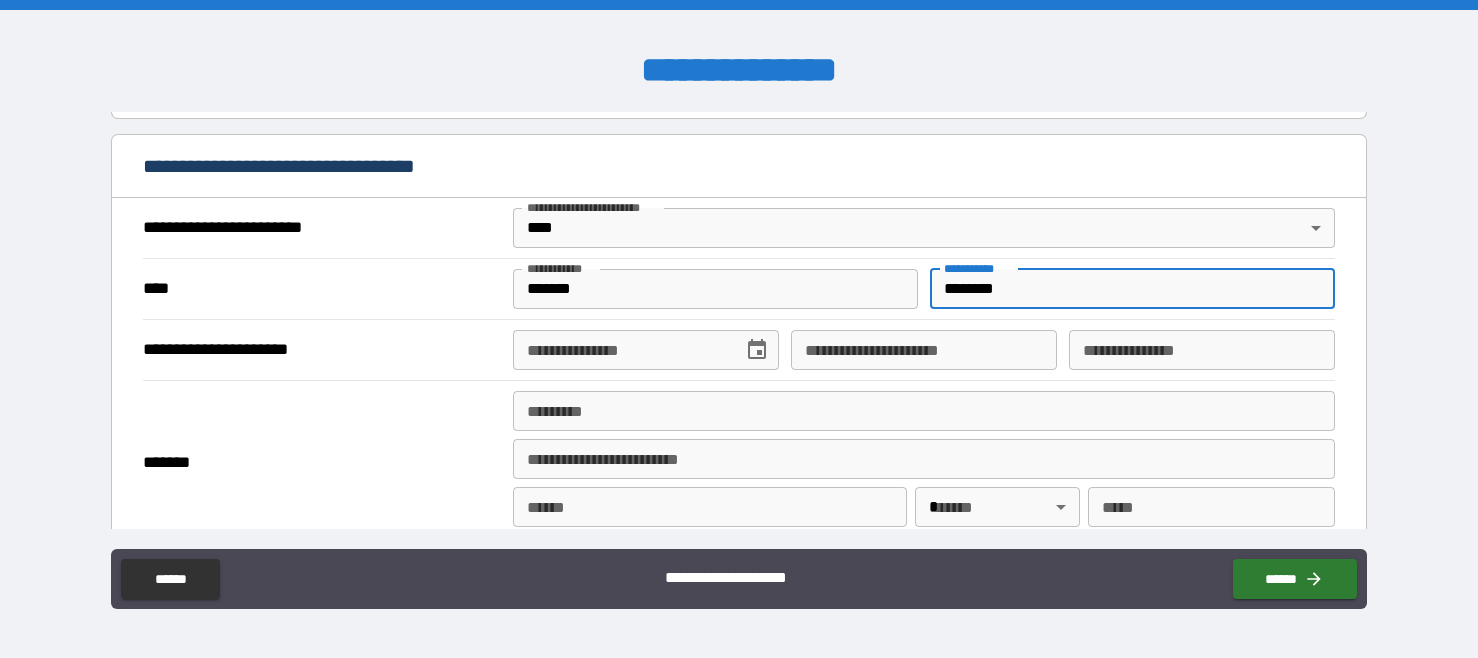 type on "********" 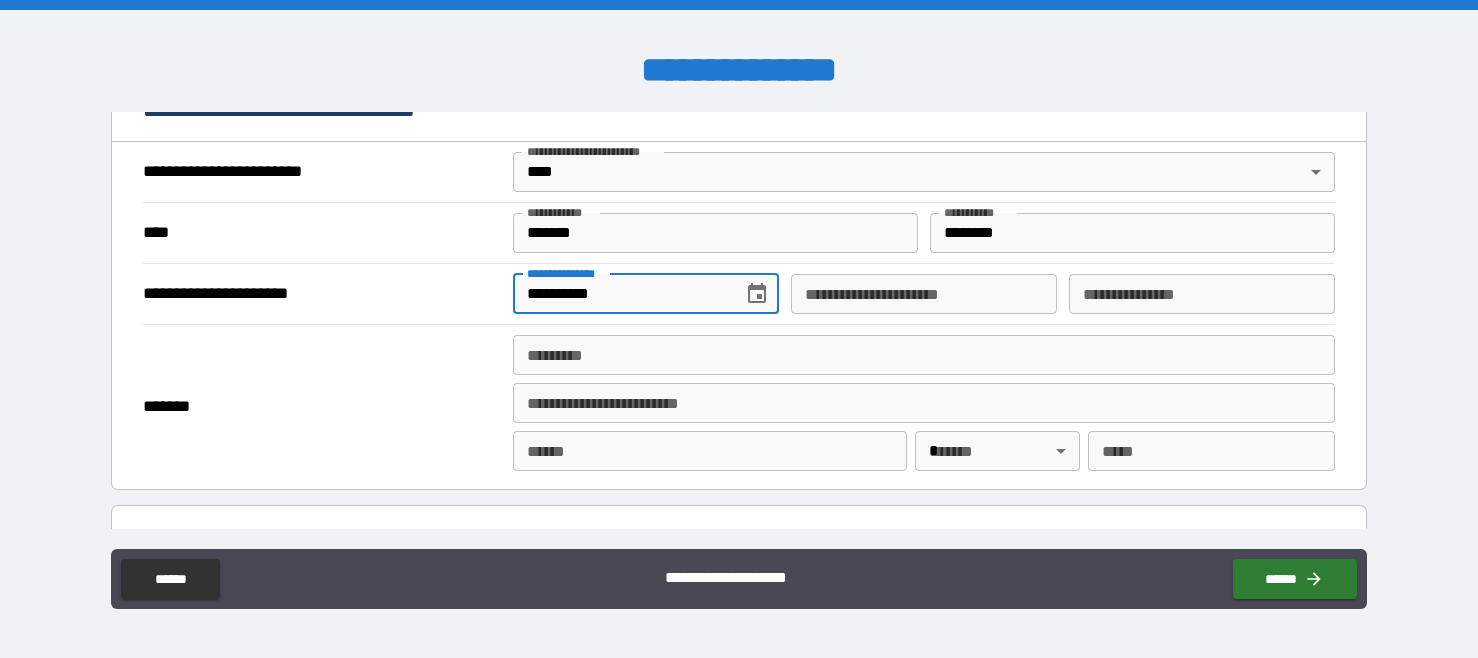 scroll, scrollTop: 751, scrollLeft: 0, axis: vertical 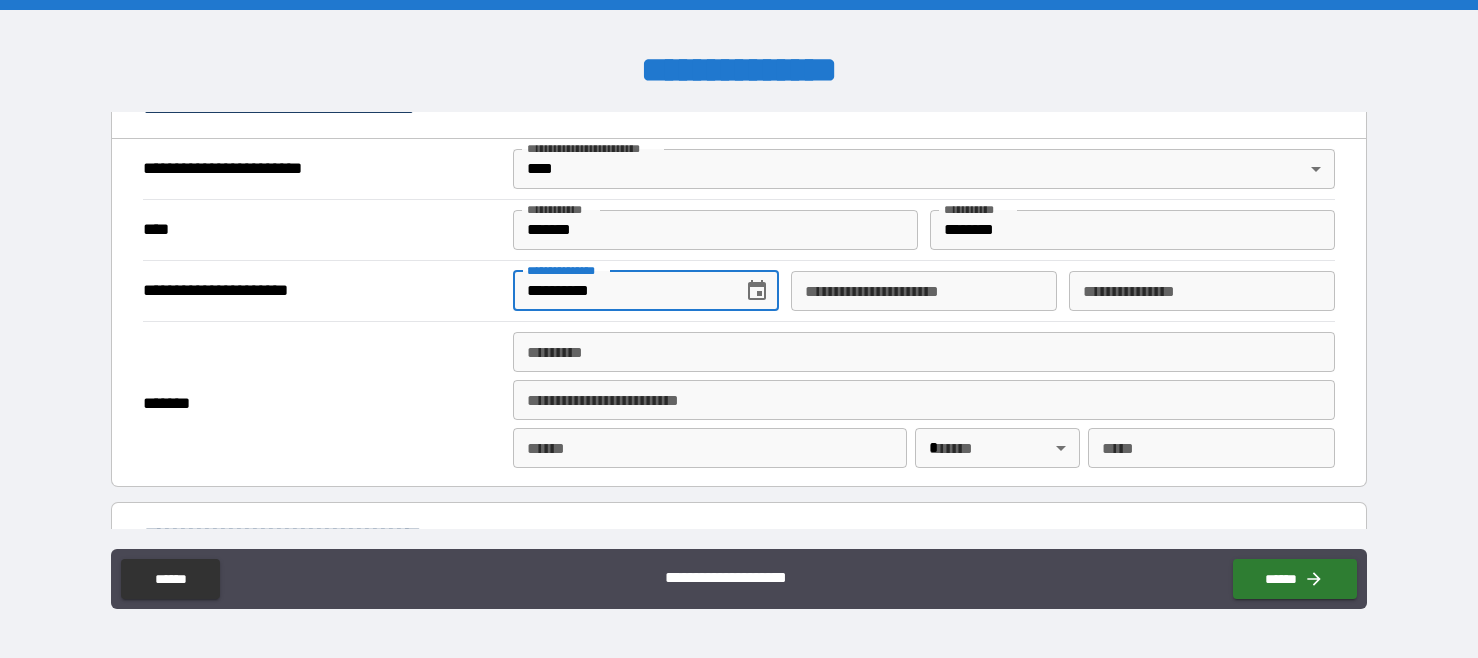 type on "**********" 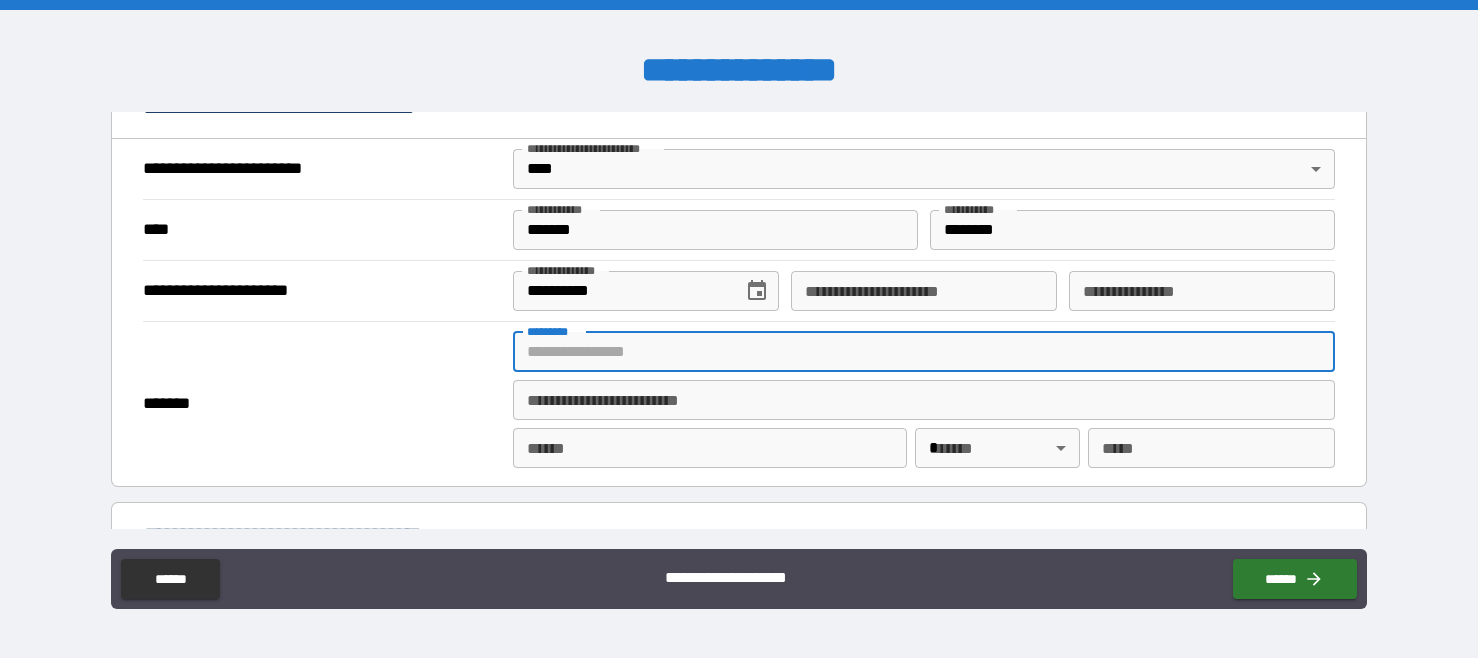type on "**********" 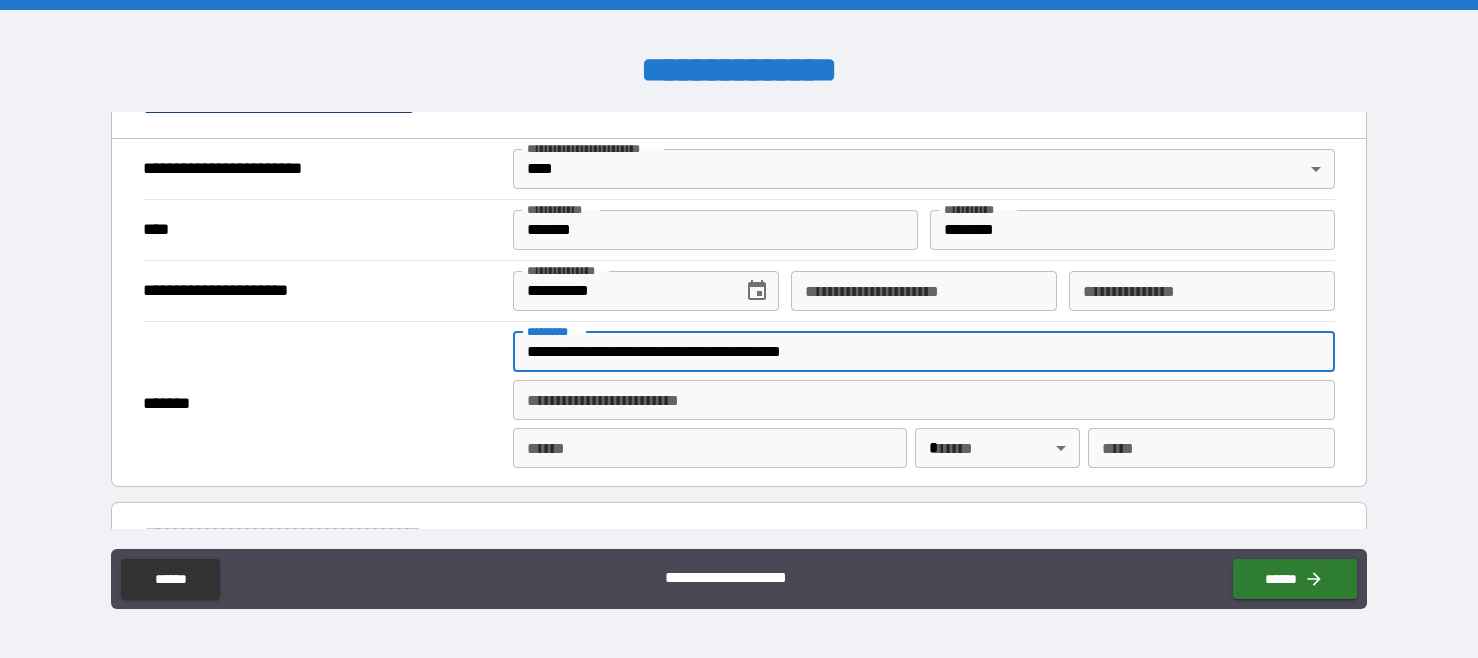 type on "**********" 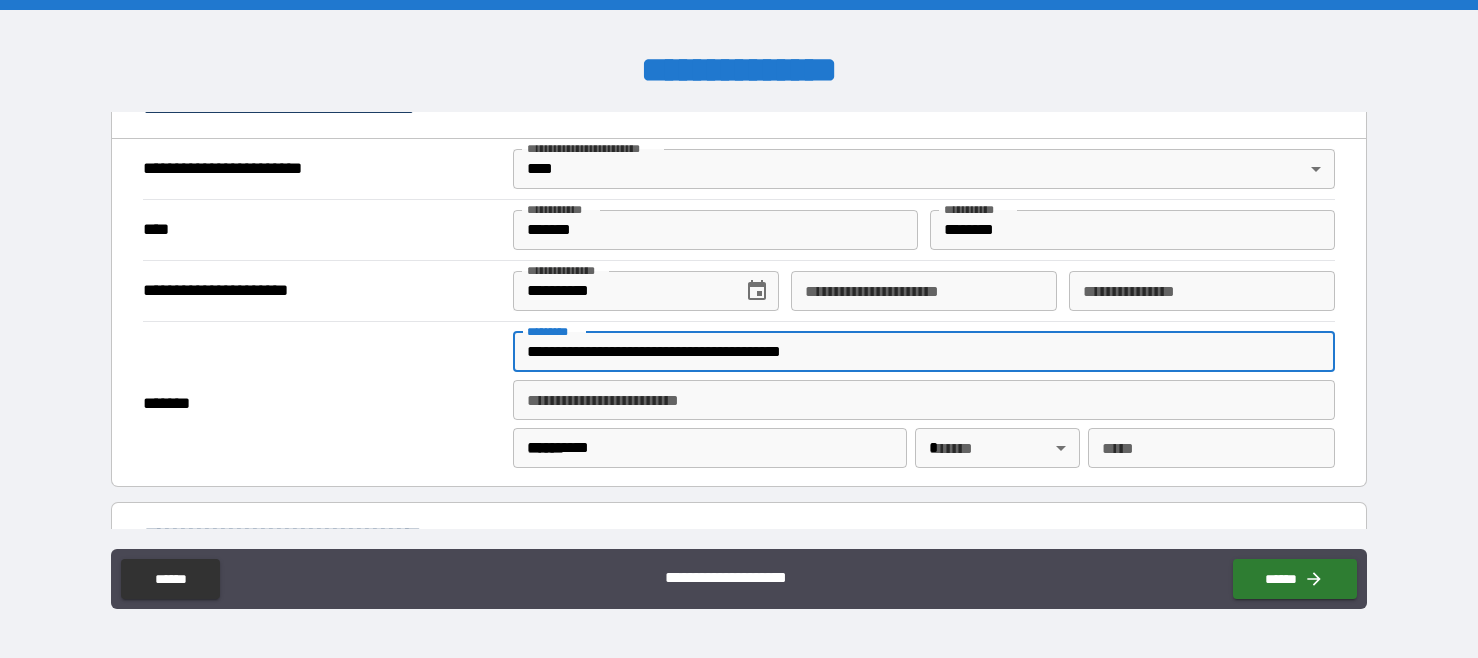 type on "**" 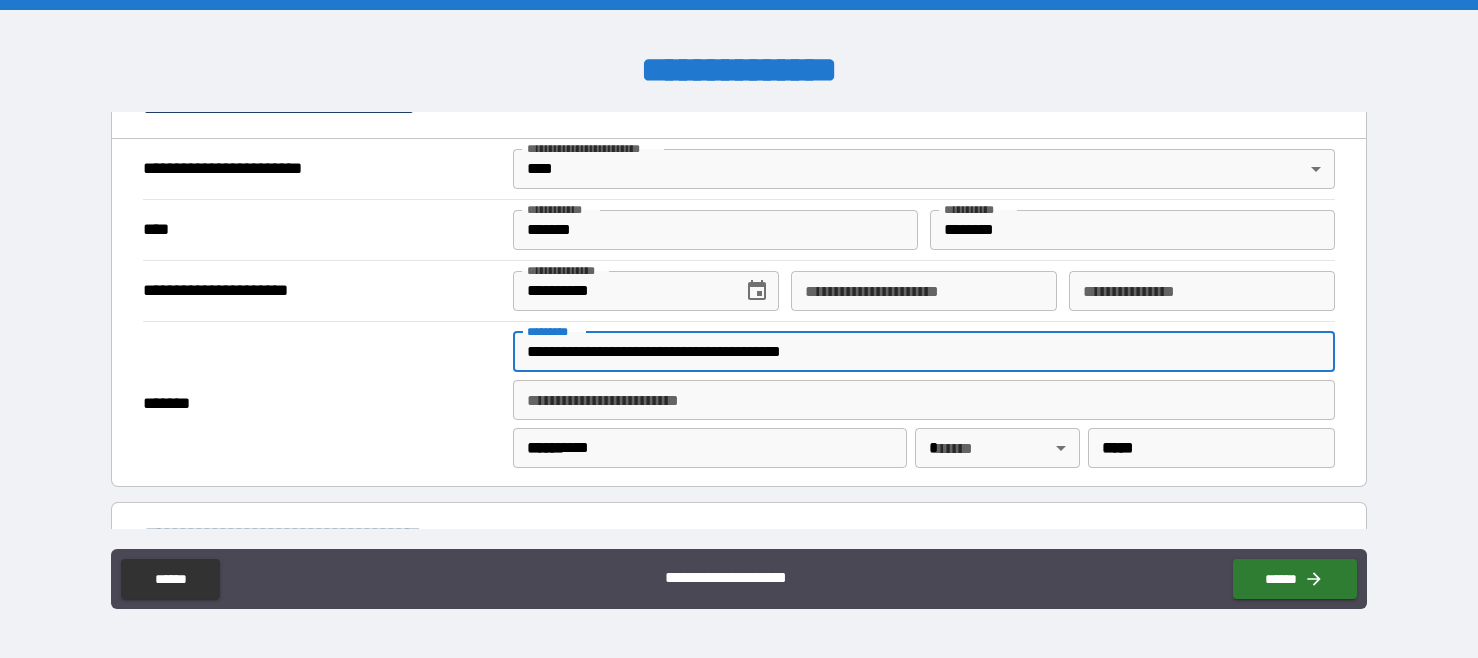 type on "*" 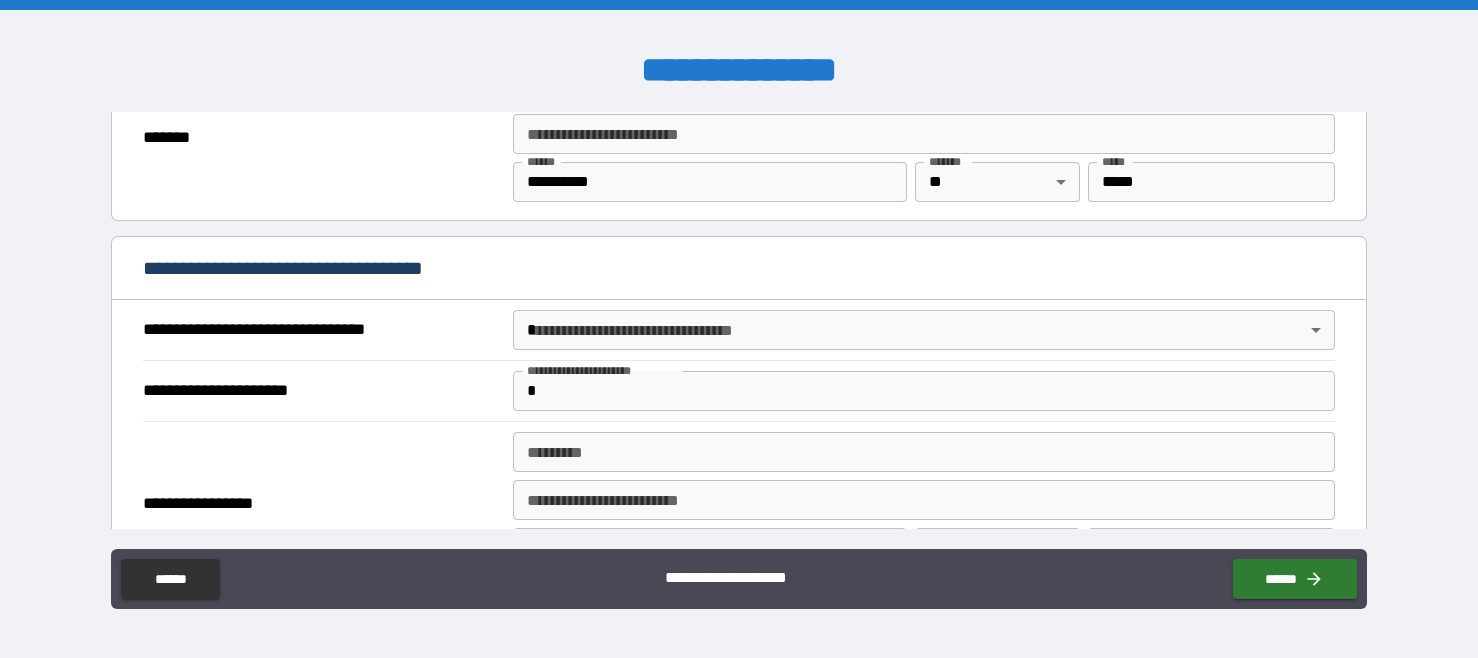 scroll, scrollTop: 1020, scrollLeft: 0, axis: vertical 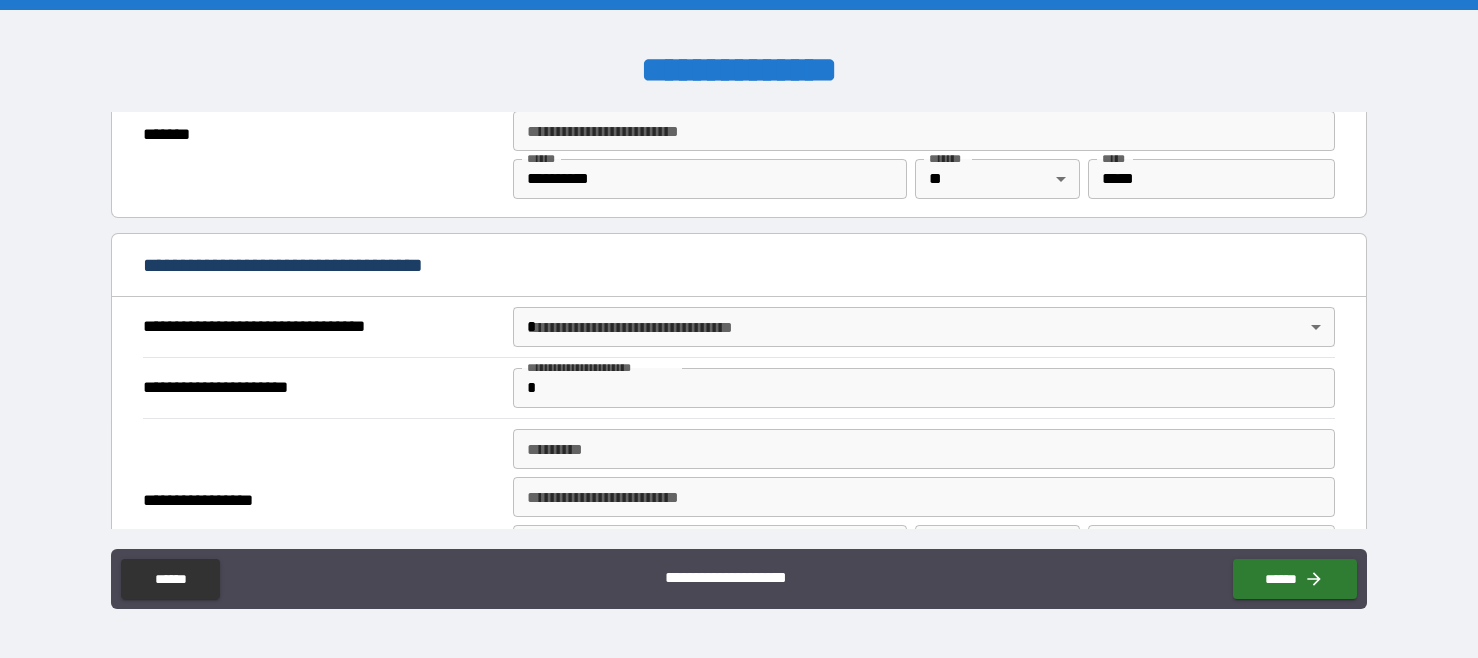 click on "**********" at bounding box center (739, 329) 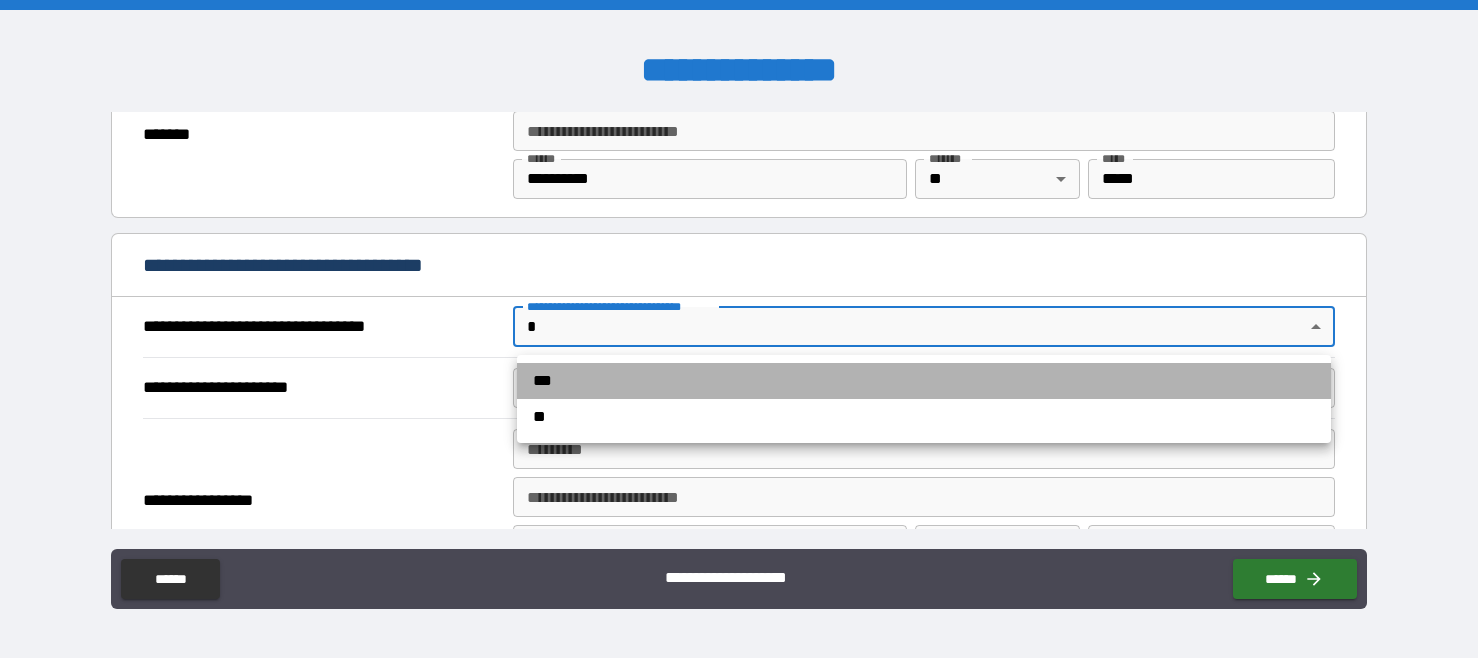 click on "***" at bounding box center (924, 381) 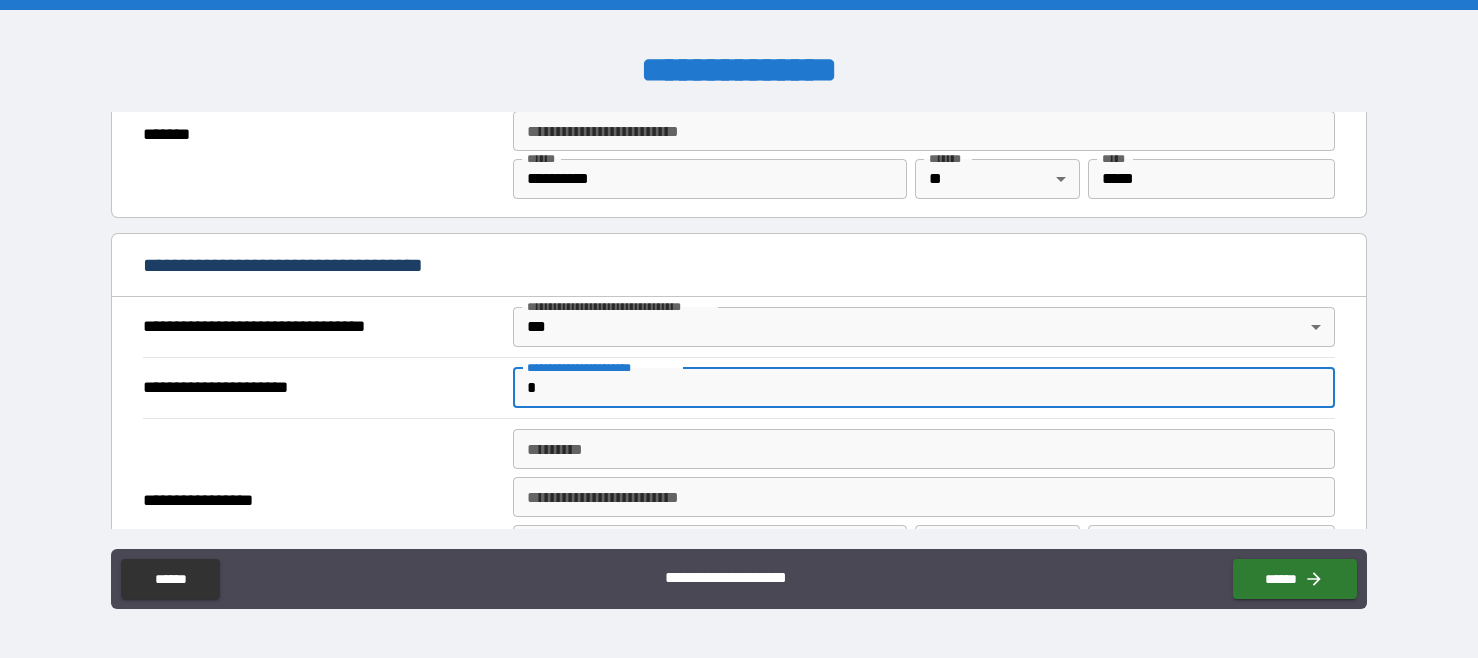 click on "*" at bounding box center [924, 388] 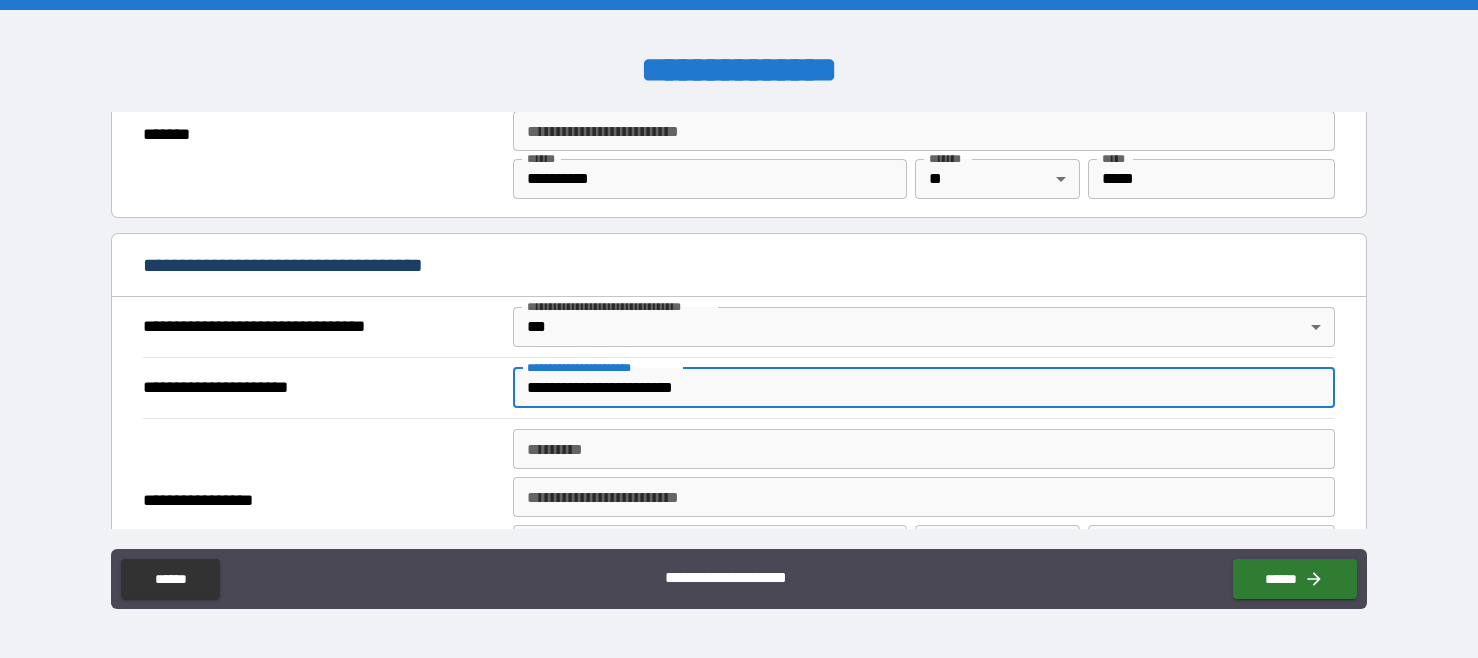 type on "**********" 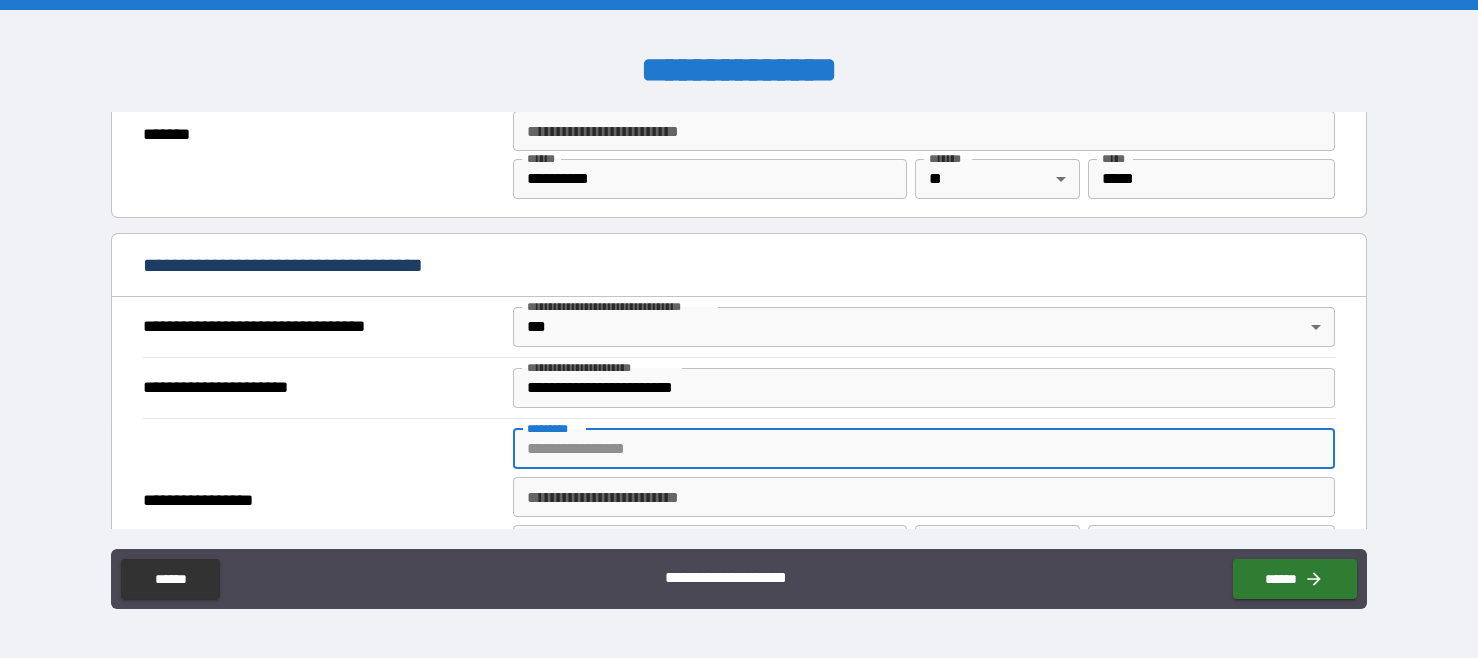 click on "*******   *" at bounding box center (924, 449) 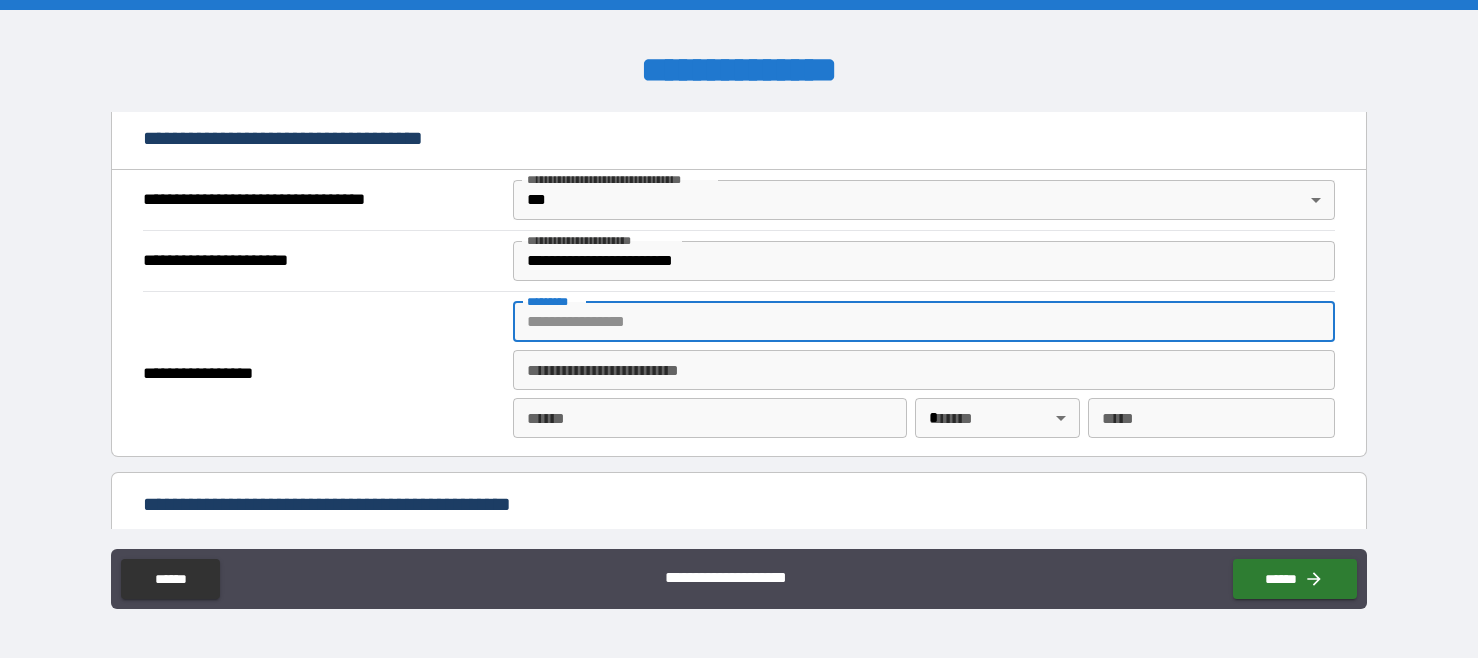 scroll, scrollTop: 1163, scrollLeft: 0, axis: vertical 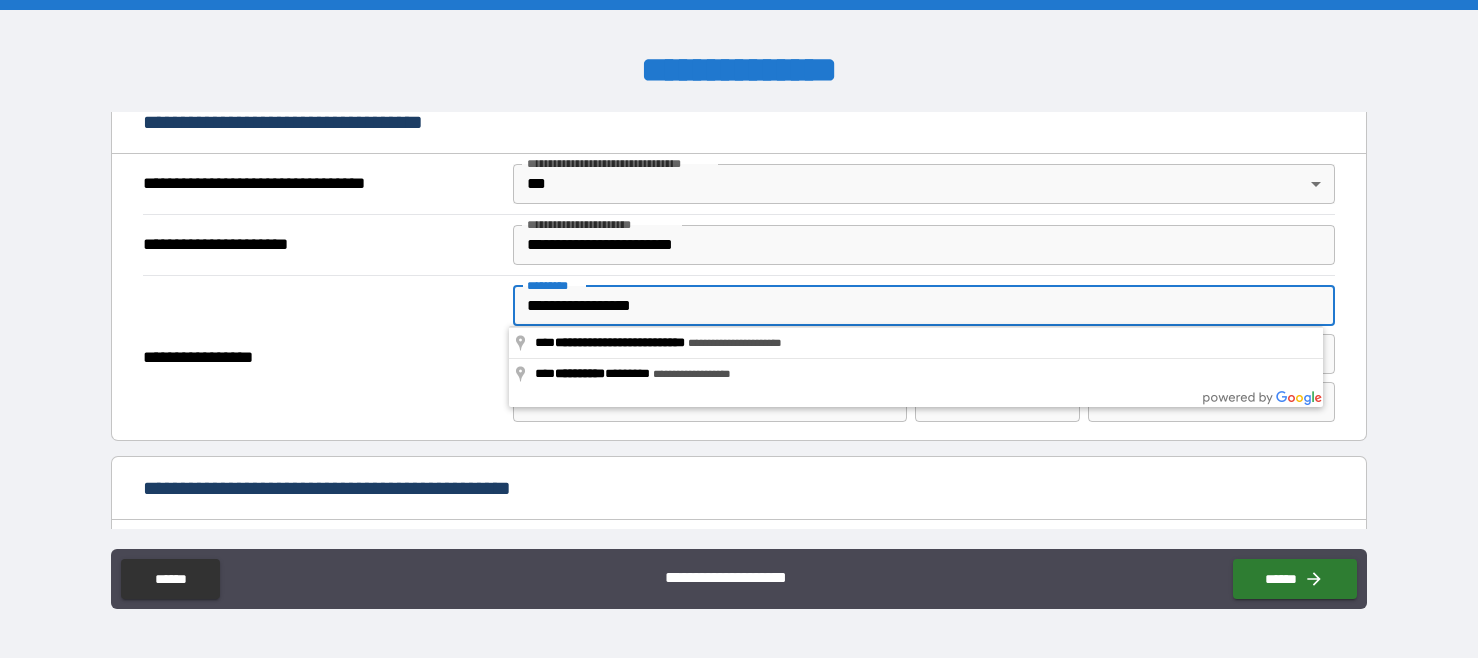 type on "**********" 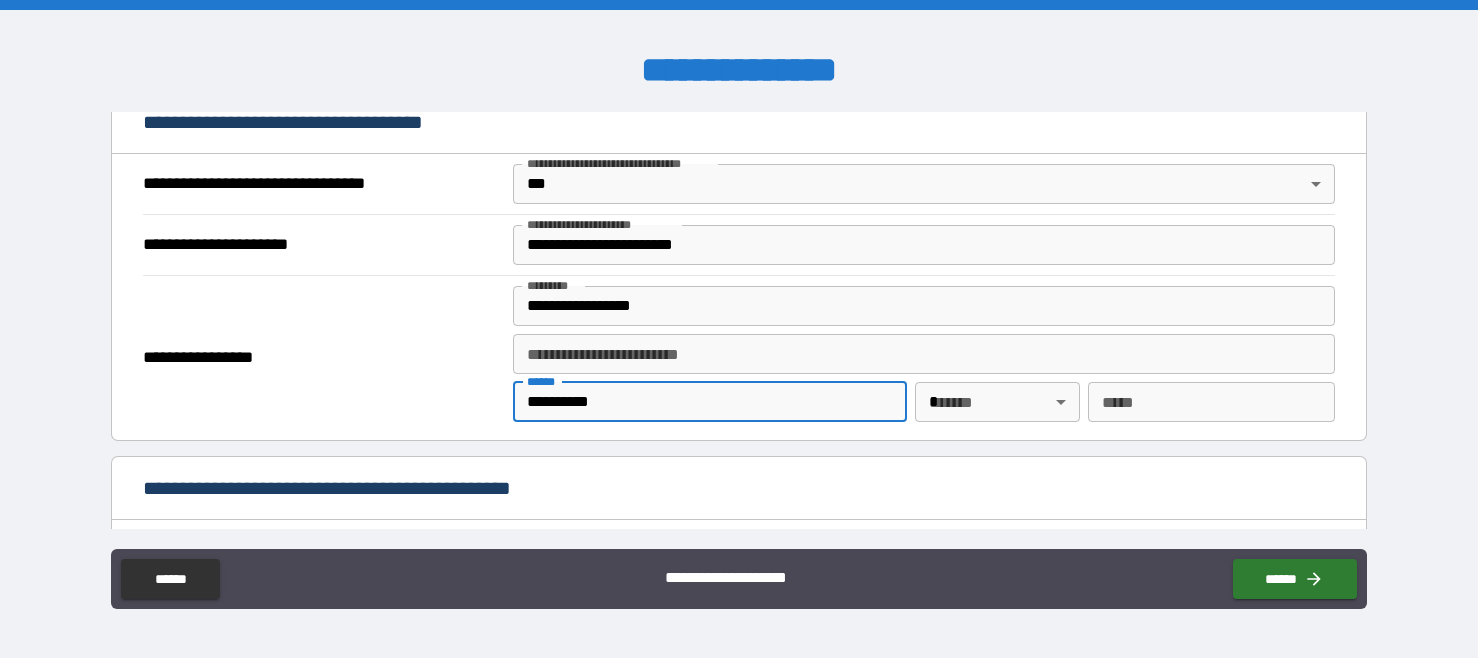 type on "**********" 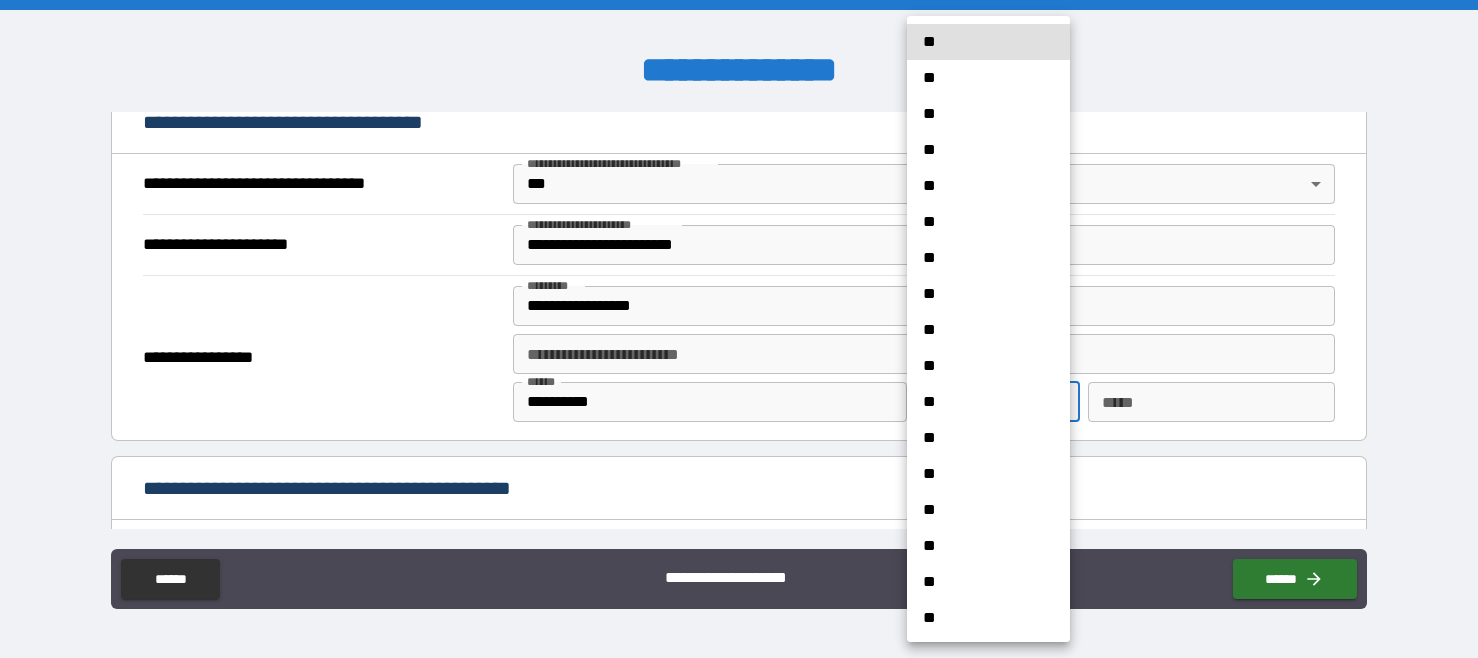 click on "**********" at bounding box center (739, 329) 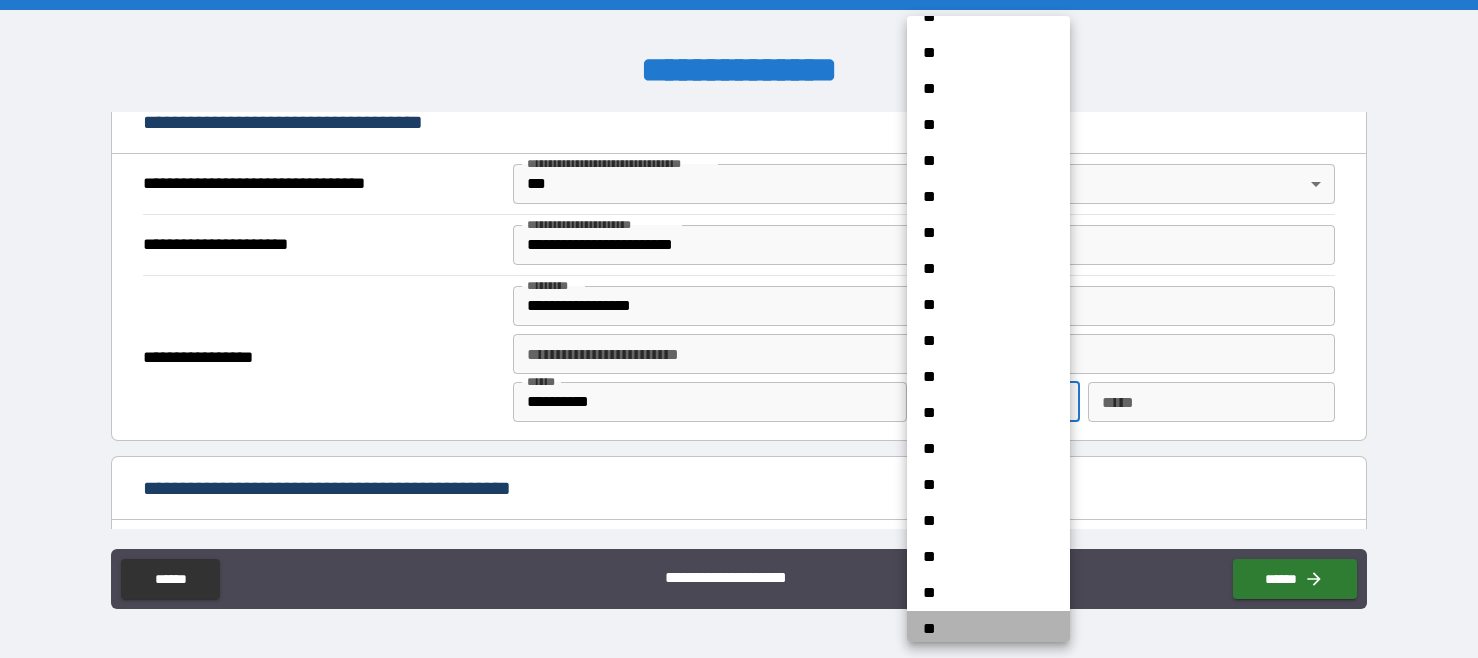 click on "**" at bounding box center [988, 629] 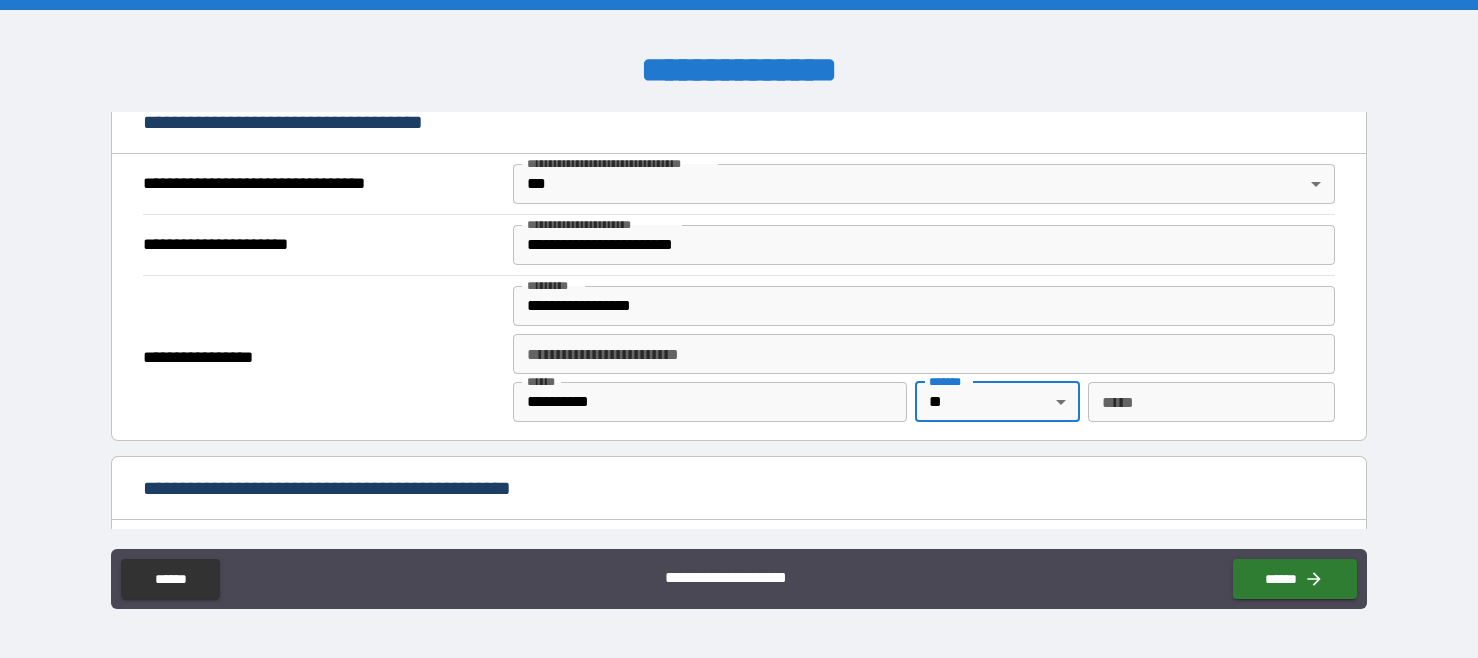 click on "***   *" at bounding box center (1211, 402) 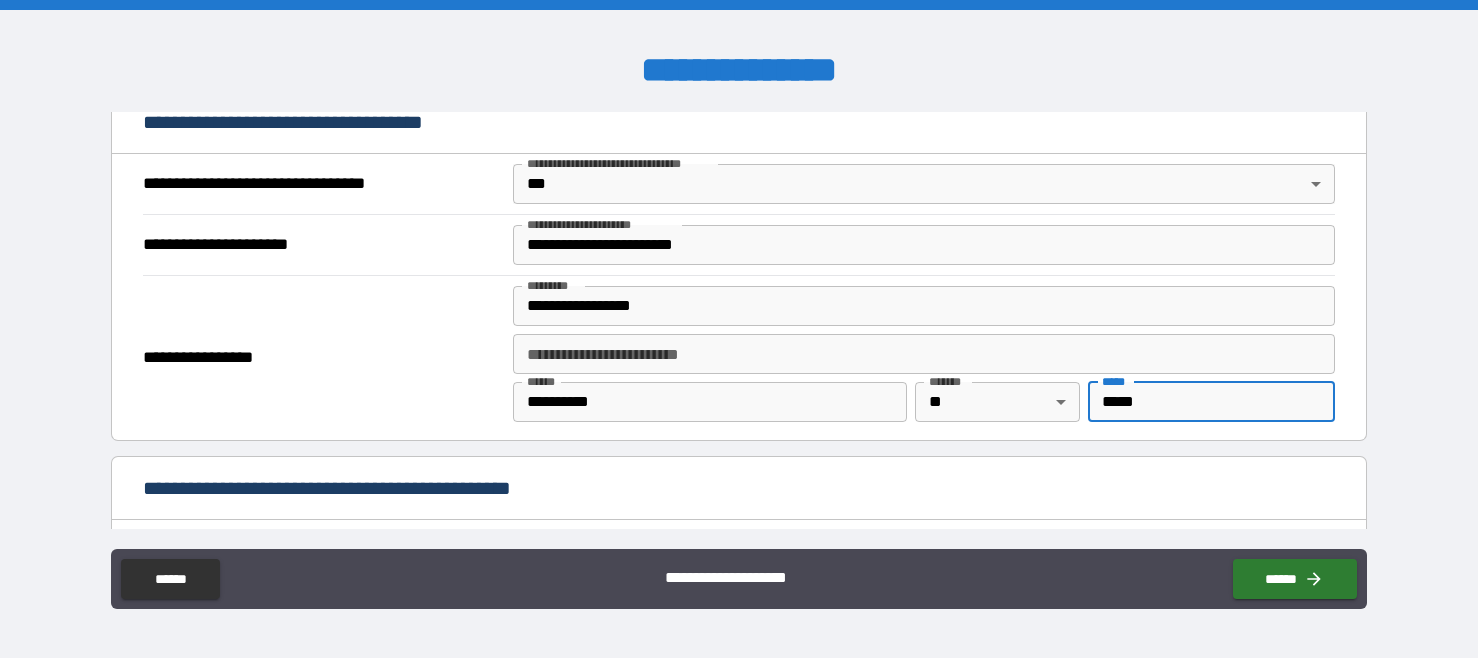 type on "*****" 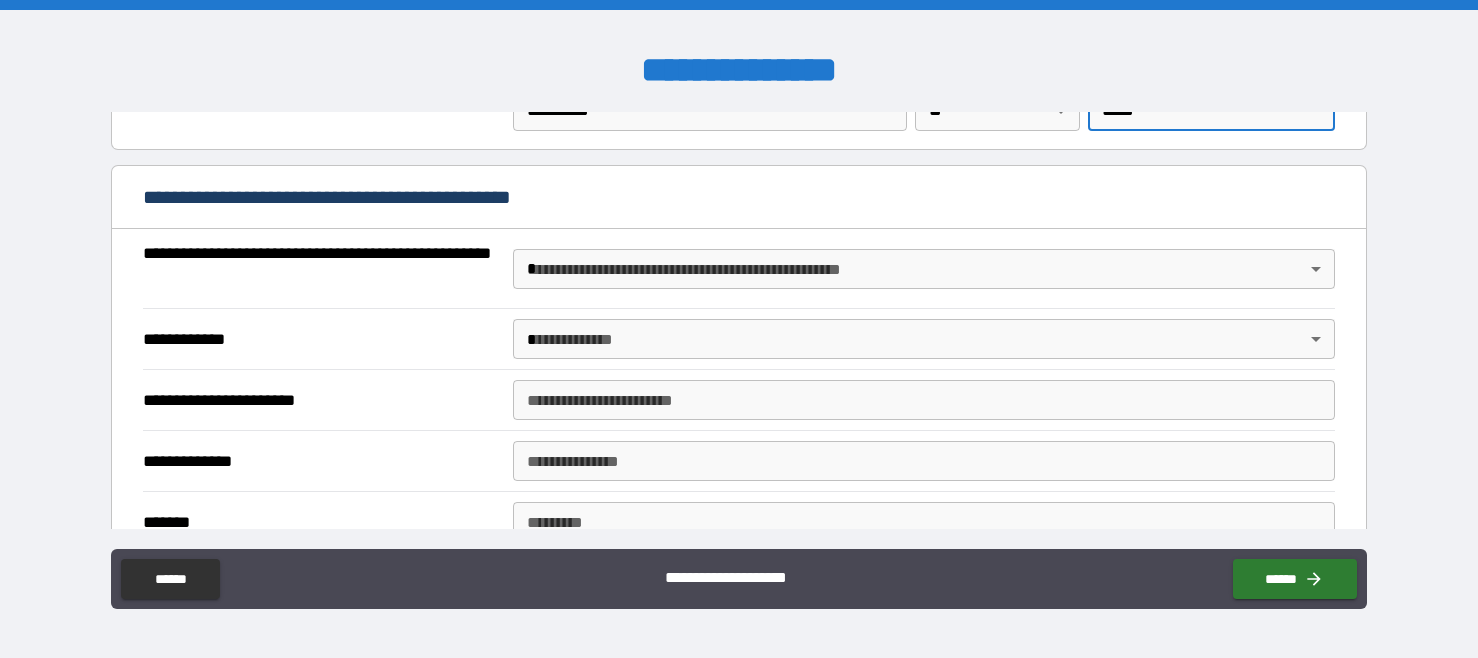 scroll, scrollTop: 1456, scrollLeft: 0, axis: vertical 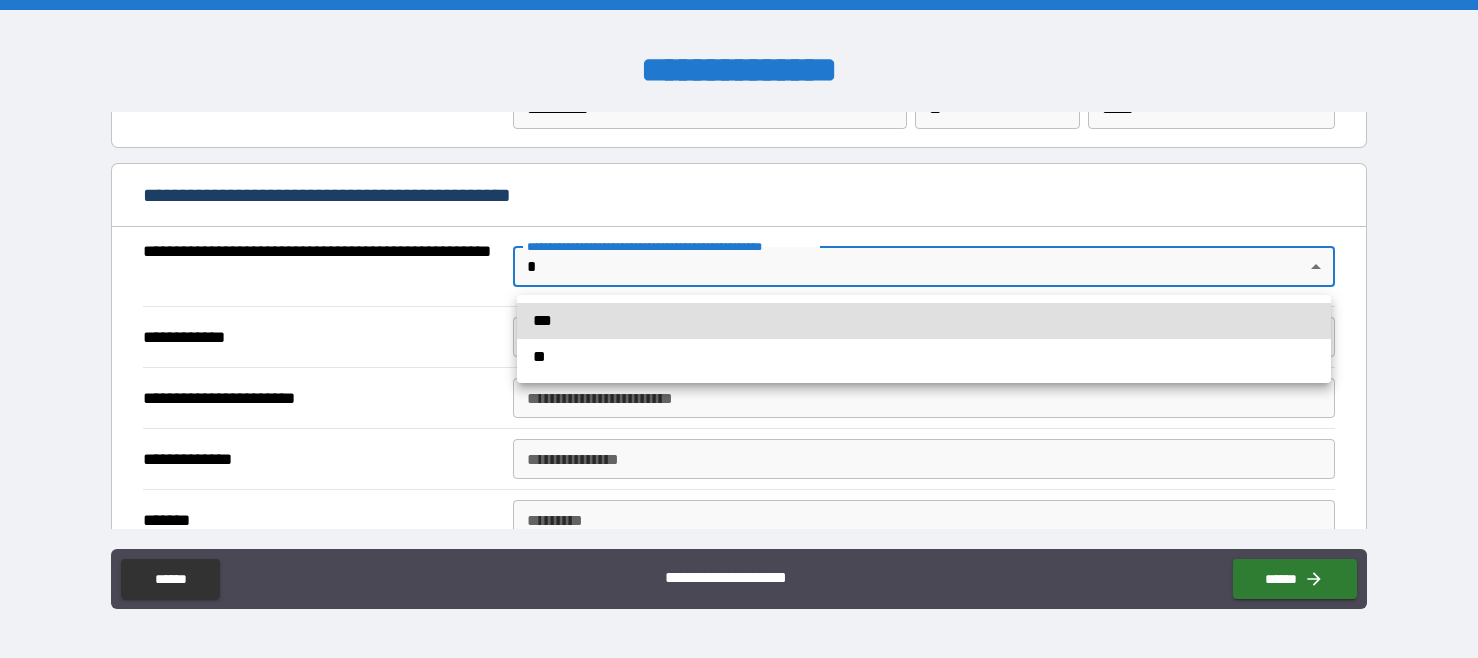 click on "**********" at bounding box center (739, 329) 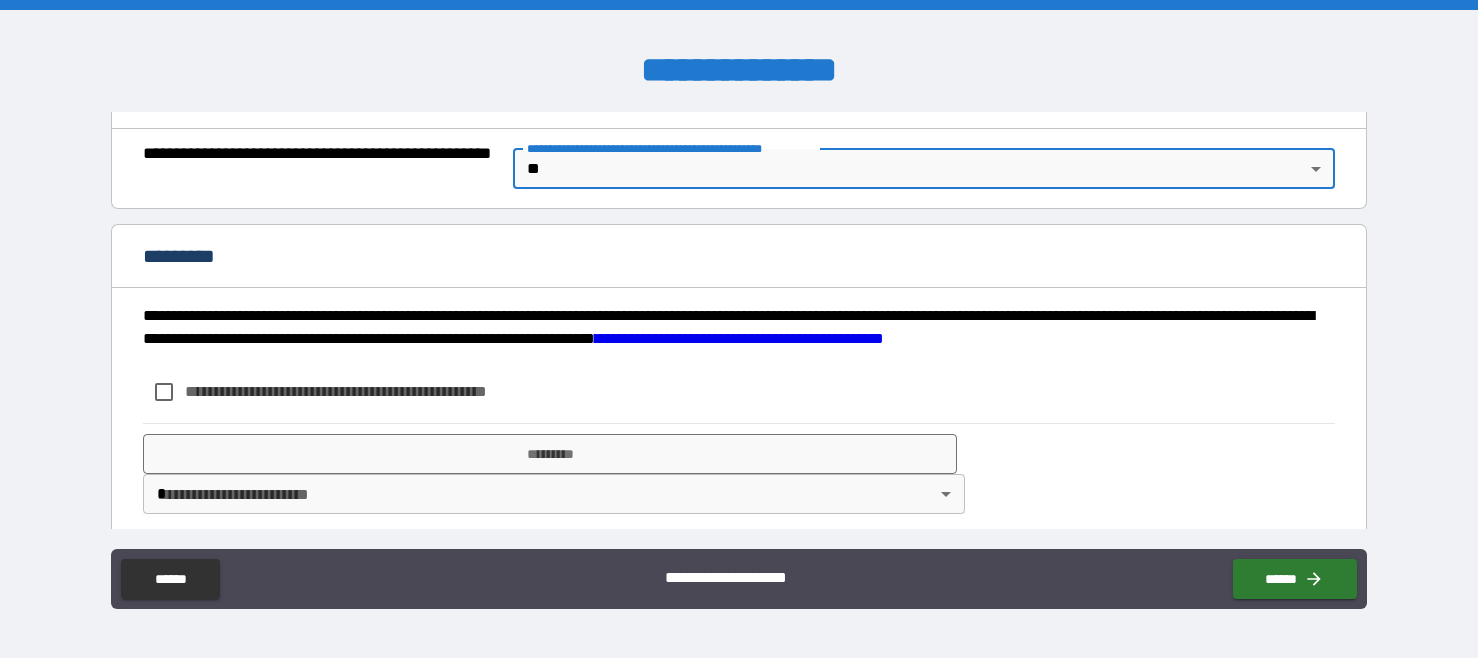 scroll, scrollTop: 1570, scrollLeft: 0, axis: vertical 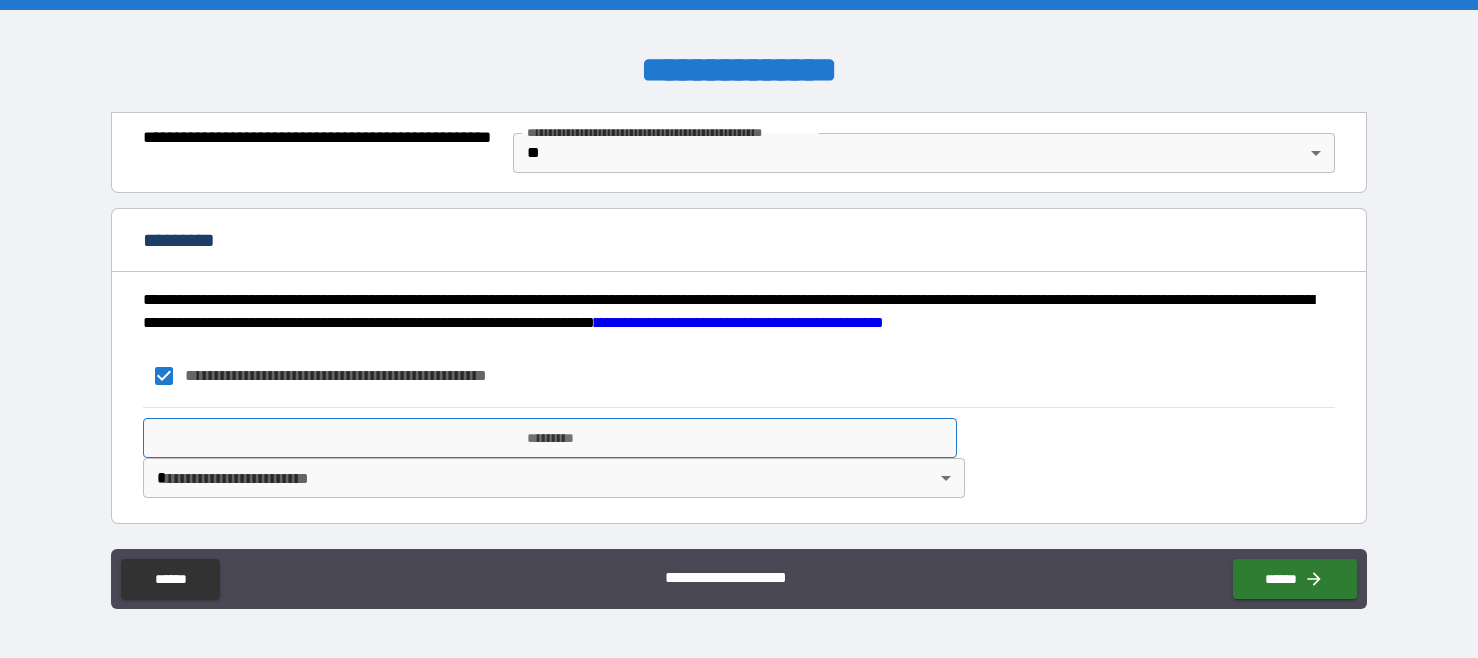 click on "*********" at bounding box center [550, 438] 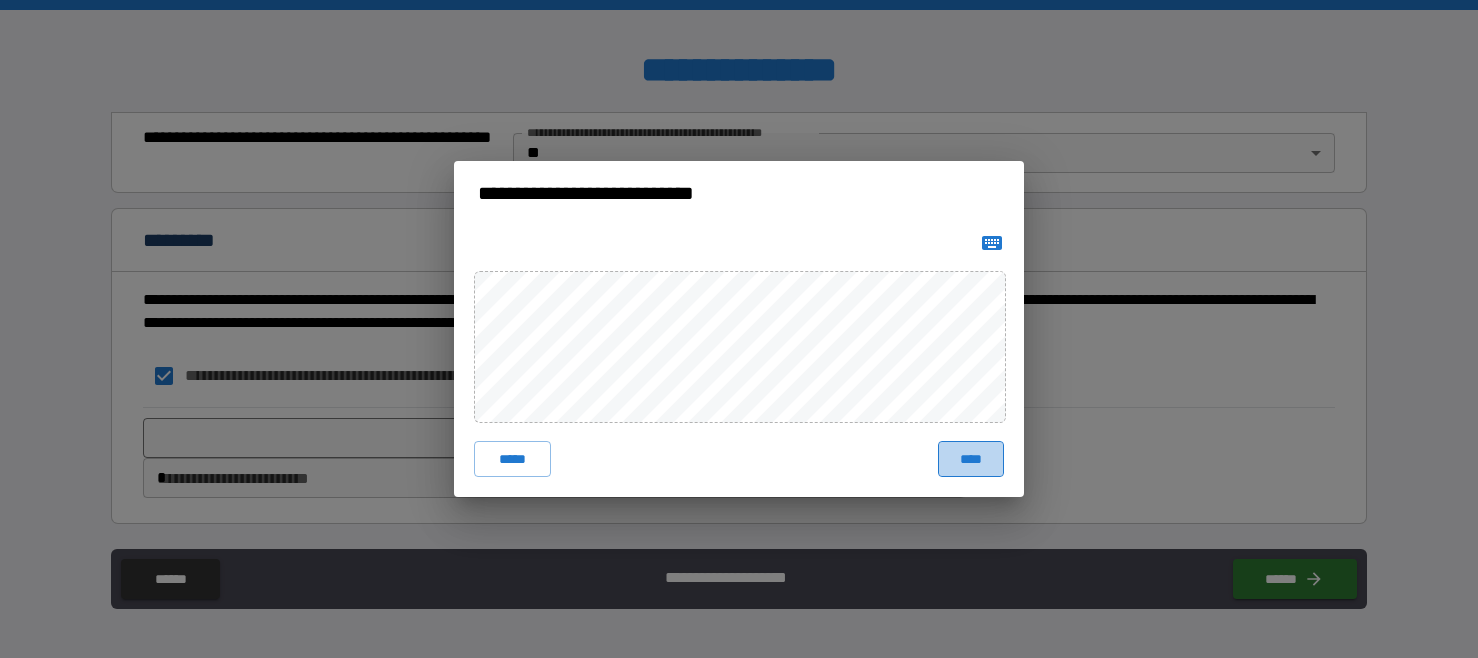click on "****" at bounding box center [971, 459] 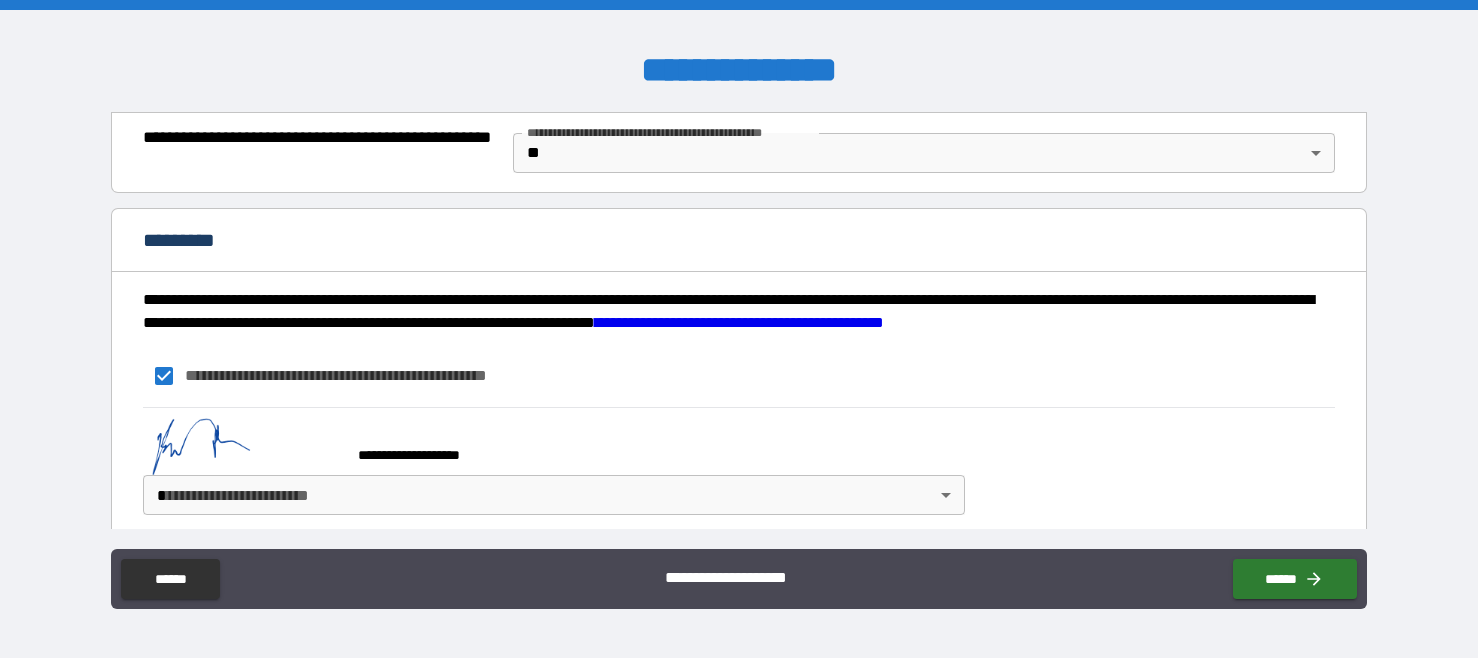 click on "**********" at bounding box center (739, 329) 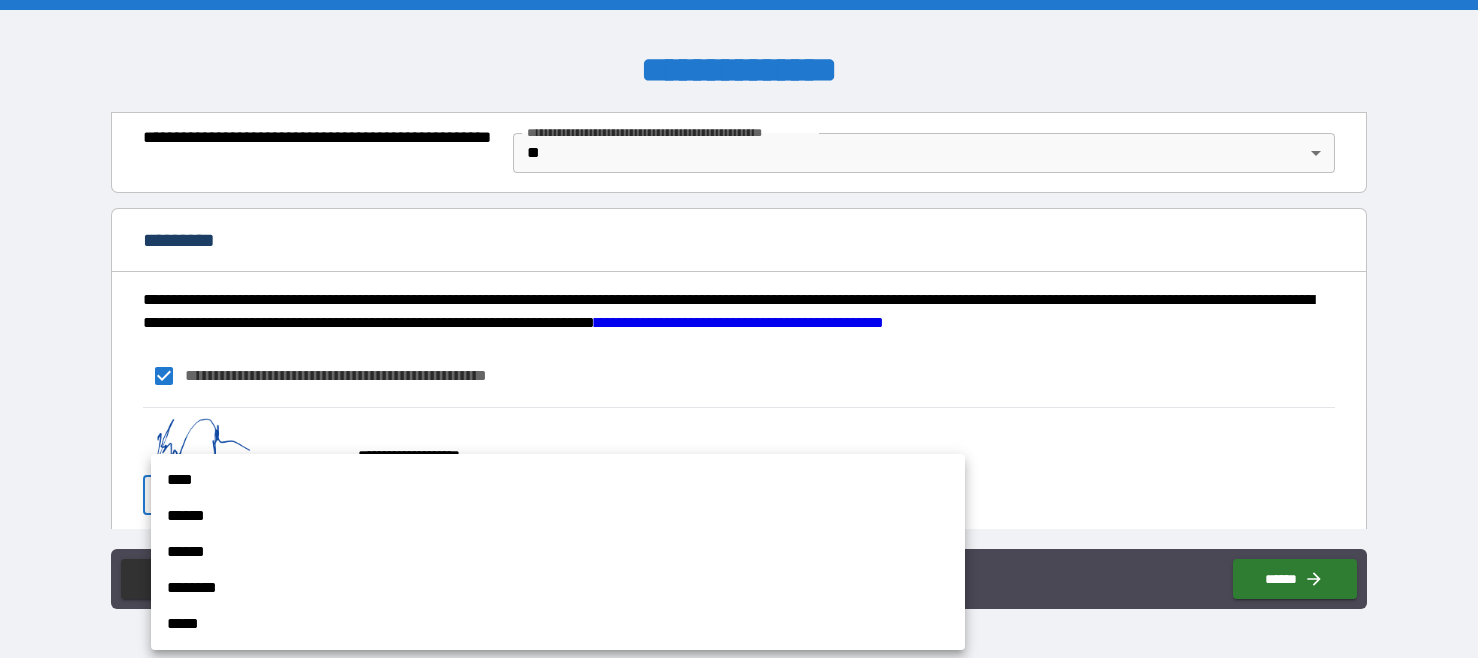 click on "****" at bounding box center (558, 480) 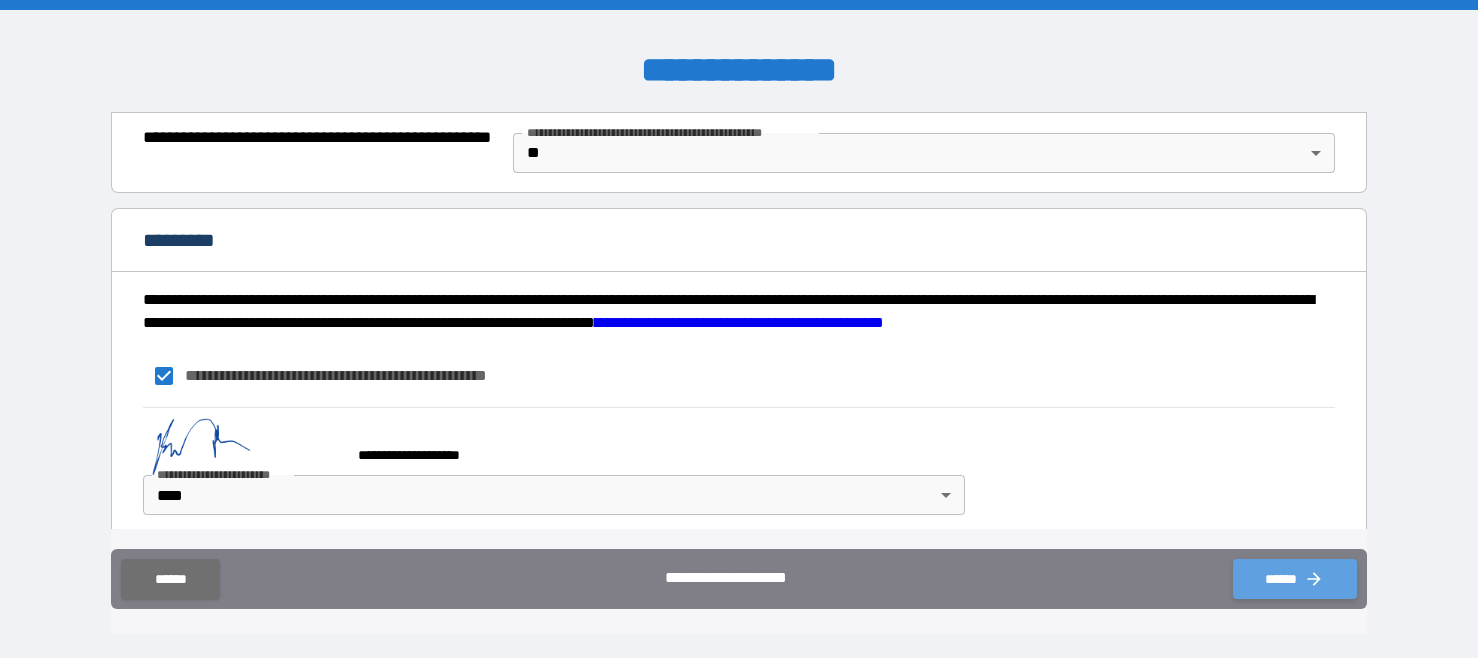 click on "******" at bounding box center (1295, 579) 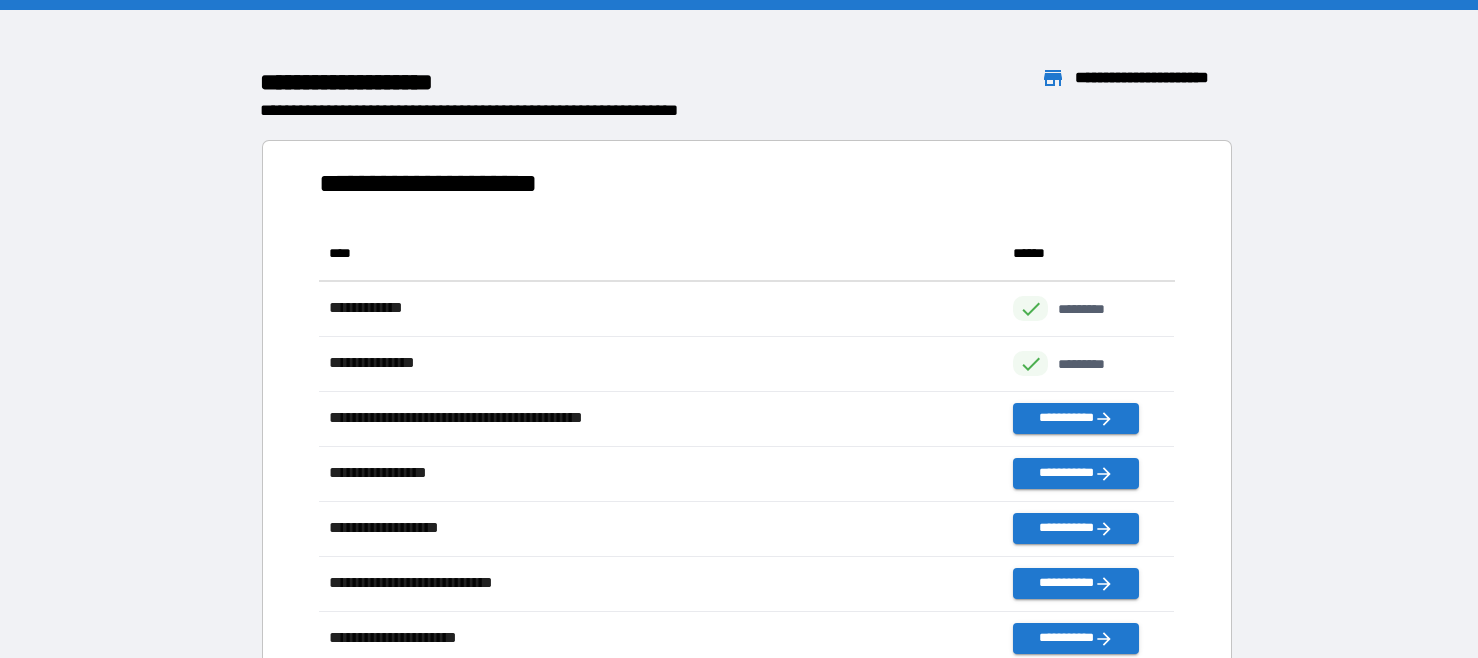 scroll, scrollTop: 1, scrollLeft: 0, axis: vertical 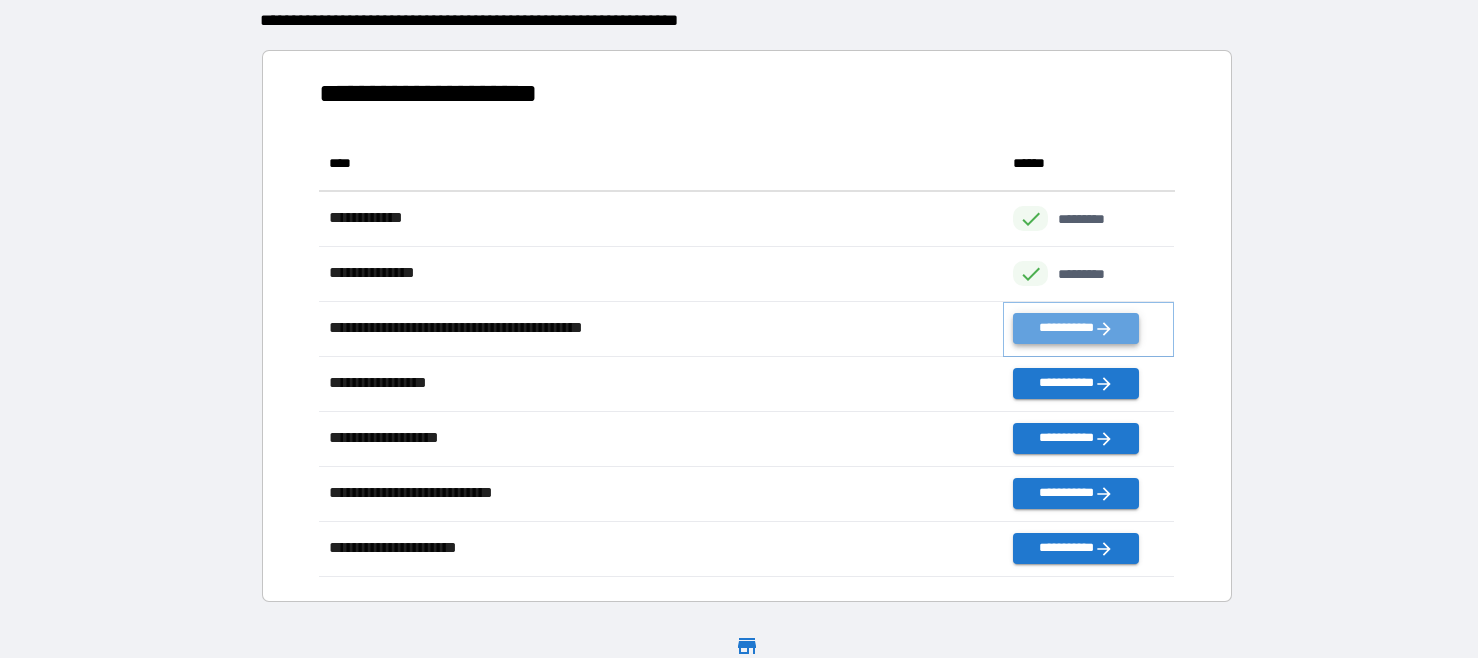 click on "**********" at bounding box center (1075, 328) 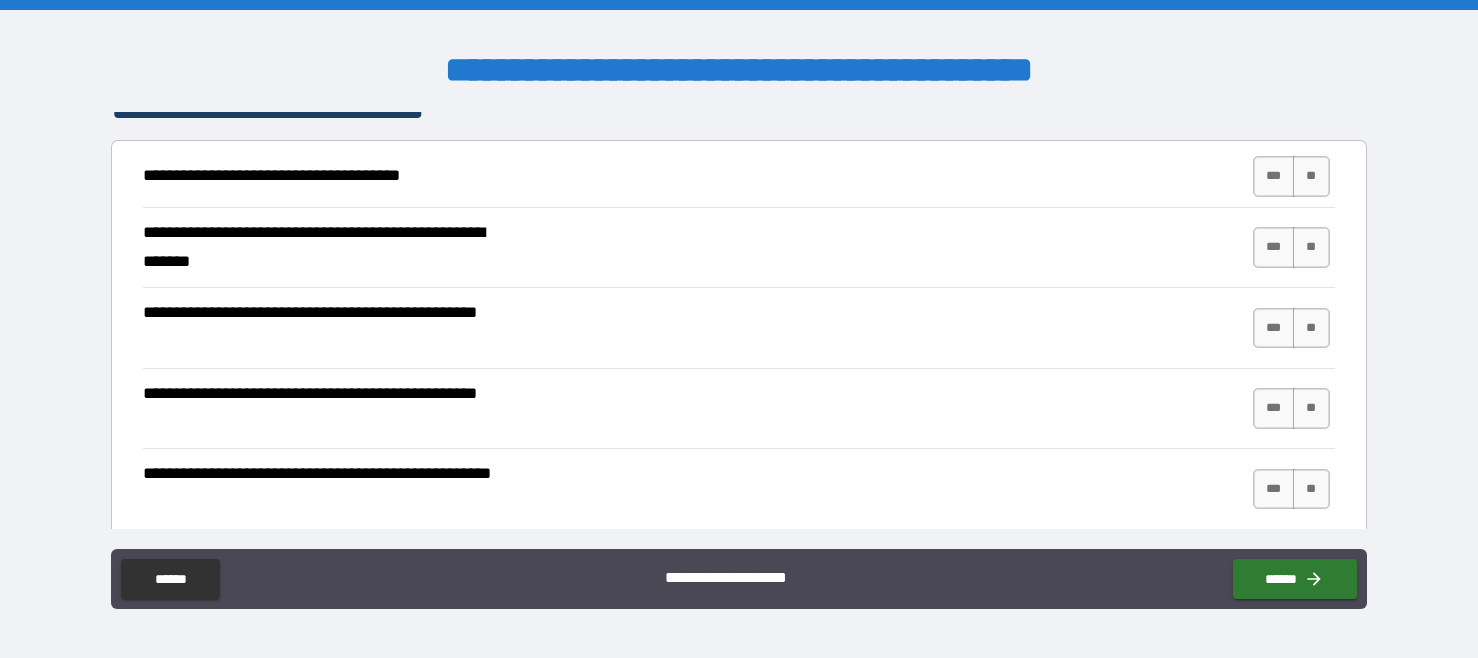 scroll, scrollTop: 349, scrollLeft: 0, axis: vertical 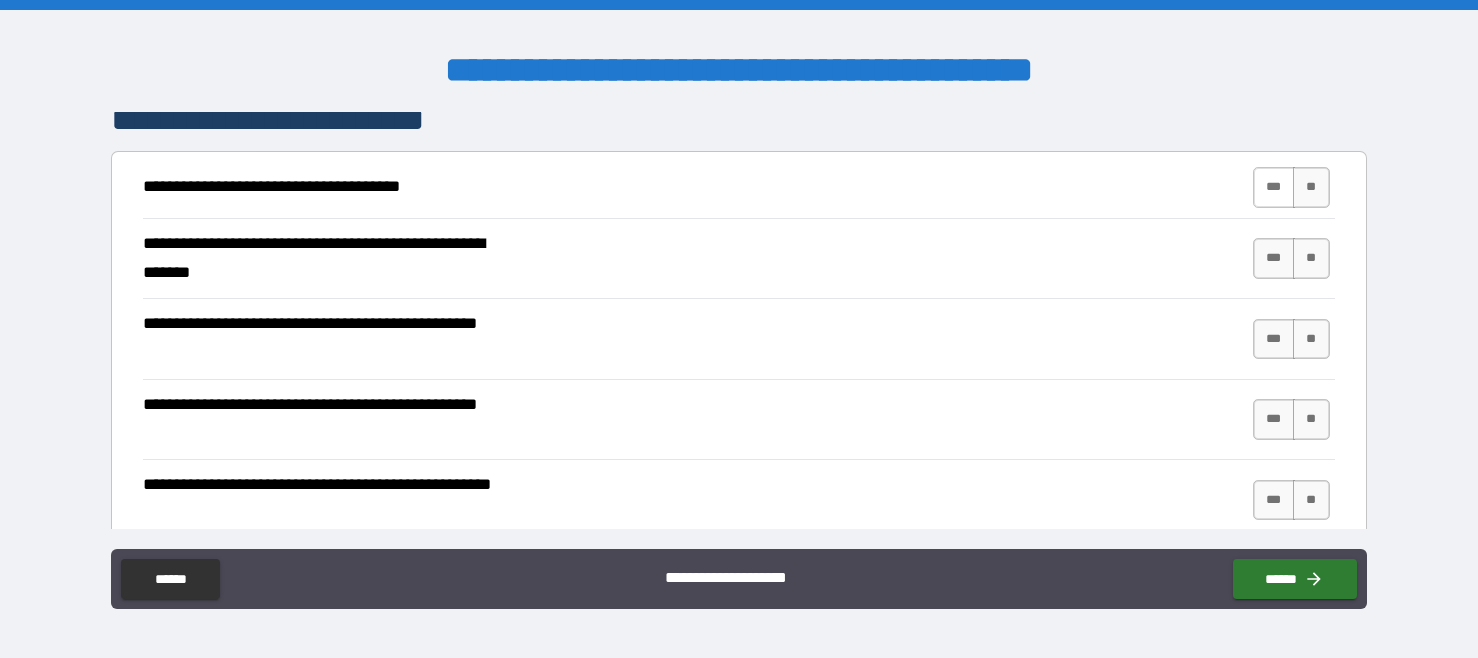 click on "***" at bounding box center [1274, 187] 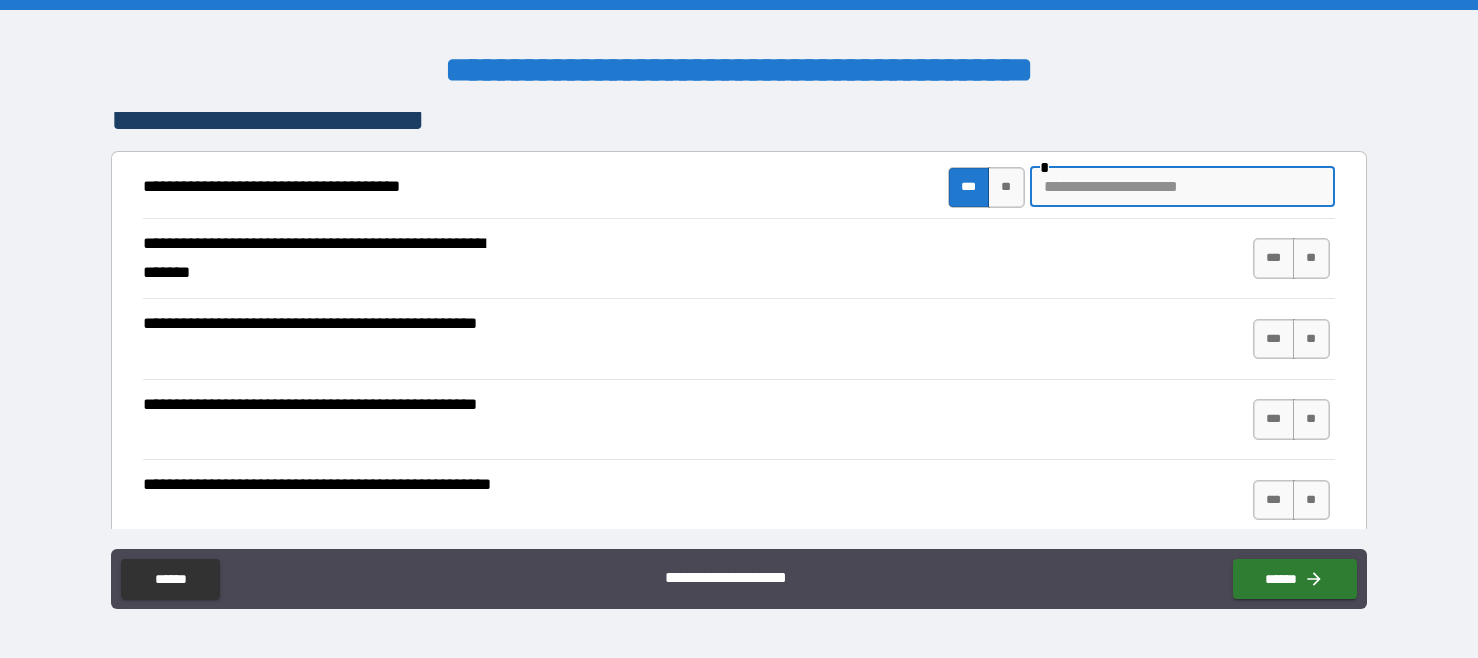click at bounding box center [1182, 187] 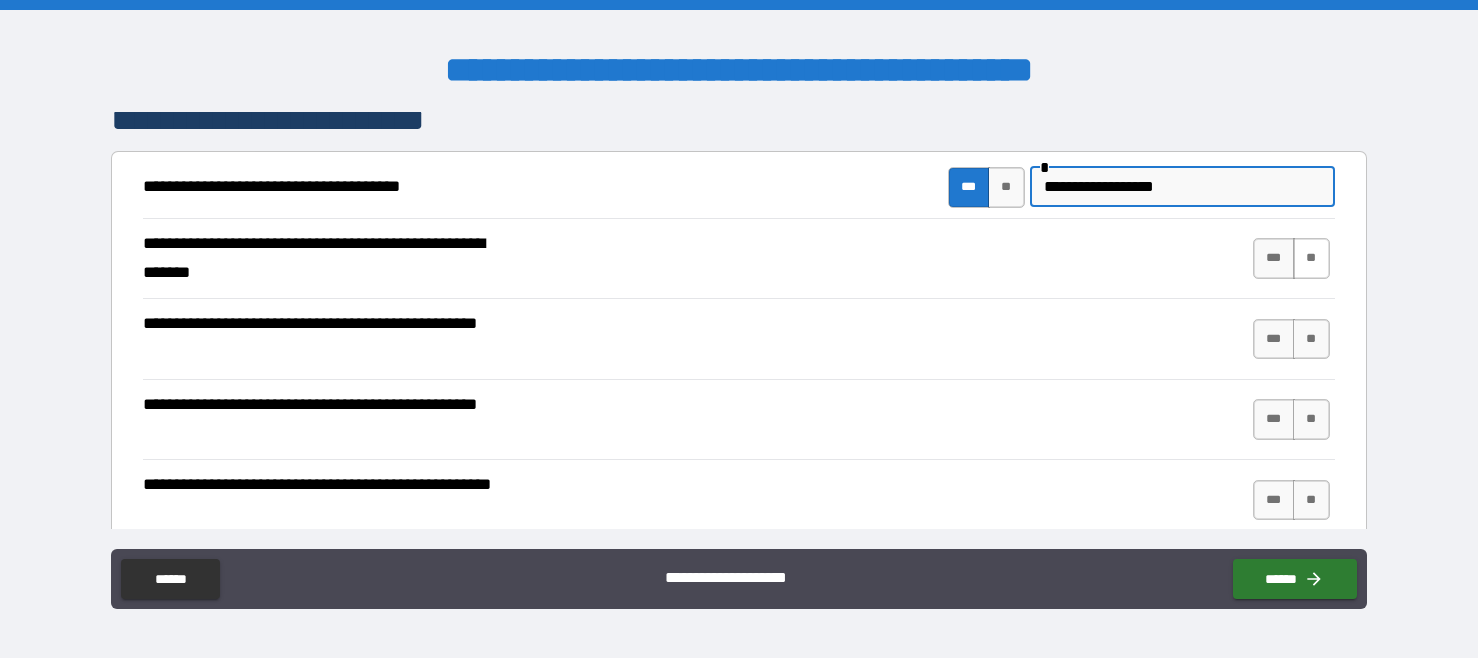 type on "**********" 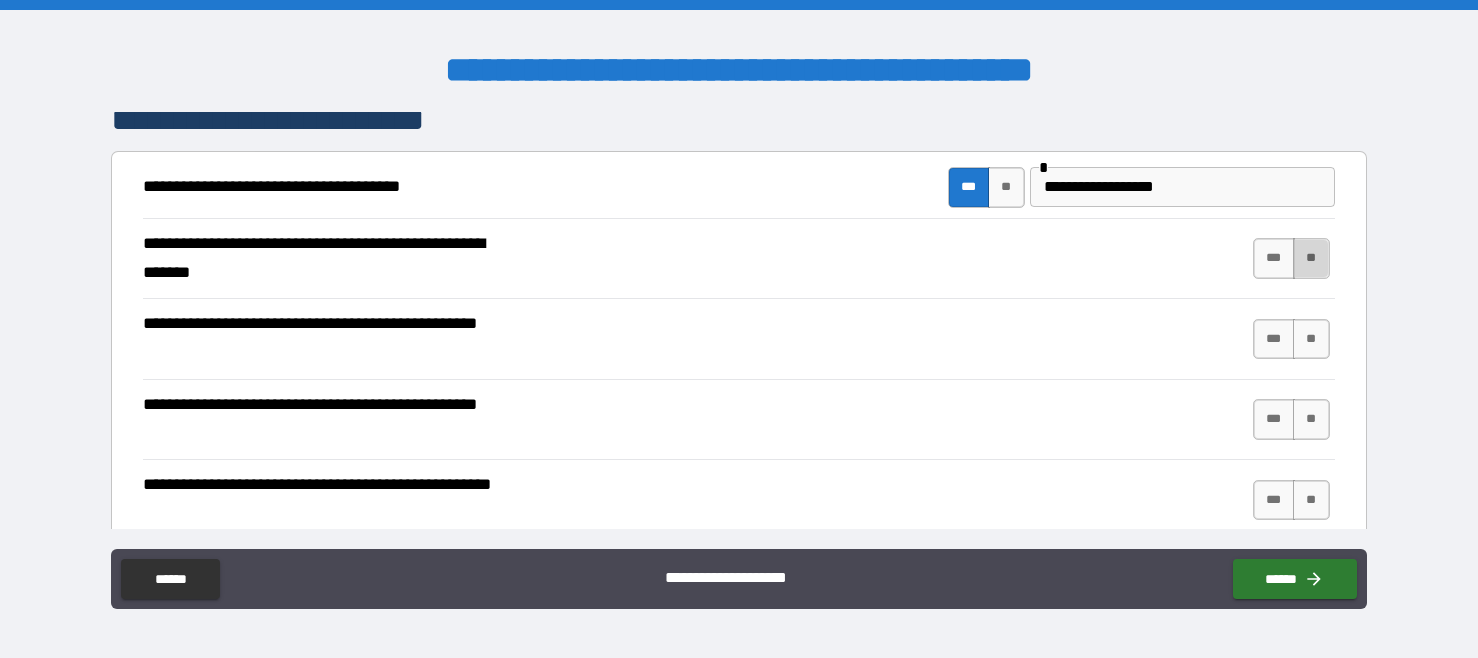 click on "**" at bounding box center [1311, 258] 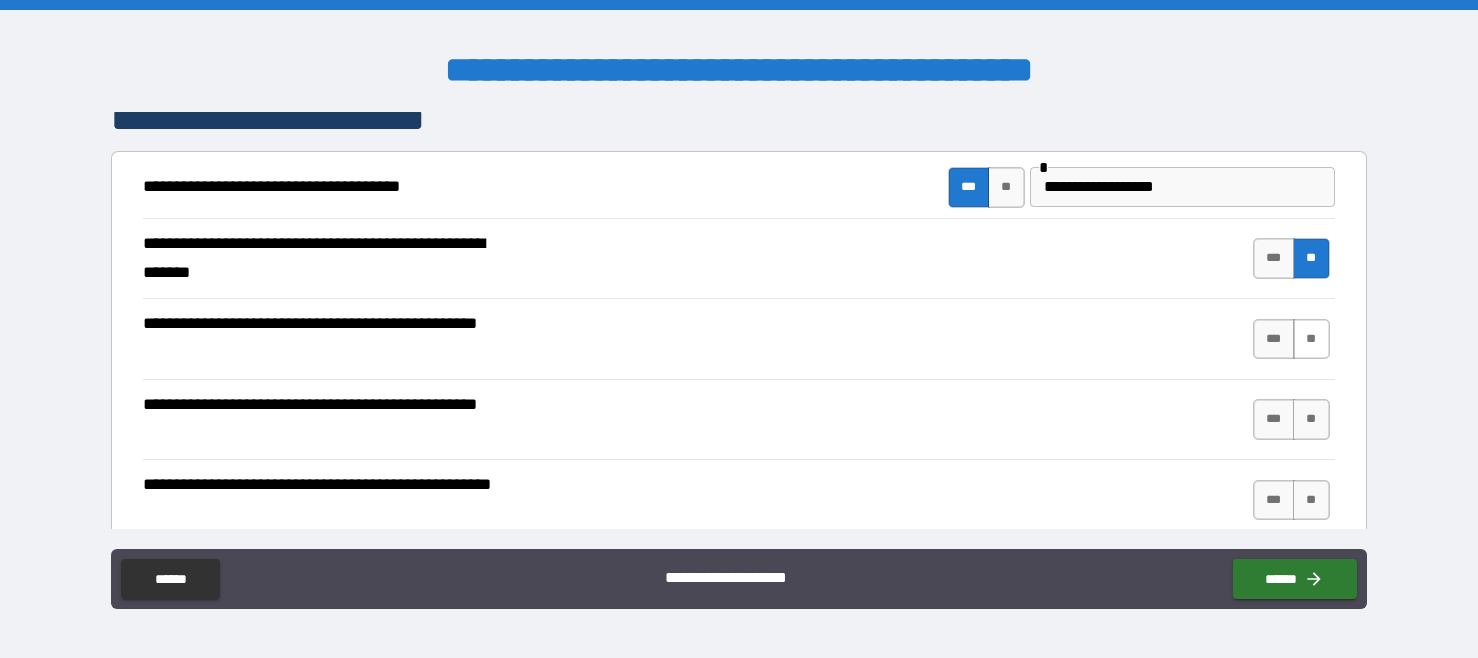 click on "**" at bounding box center [1311, 339] 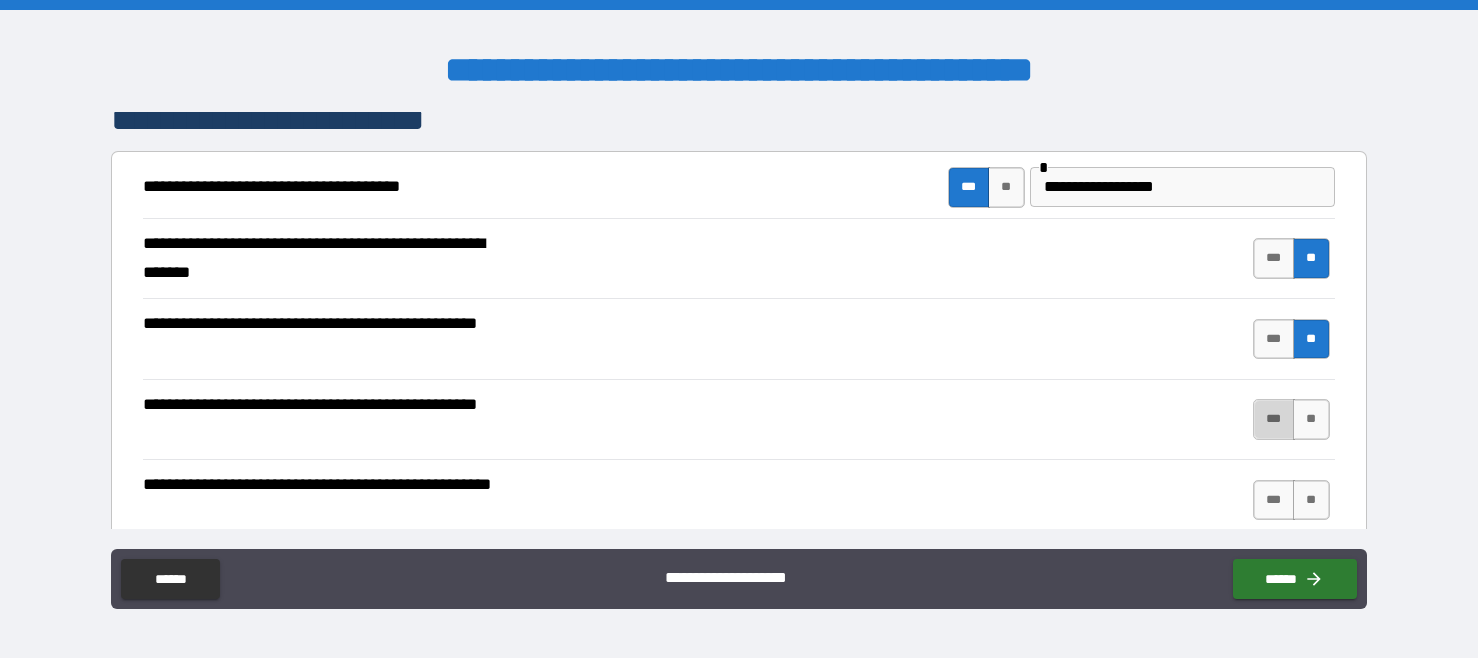 click on "***" at bounding box center [1274, 419] 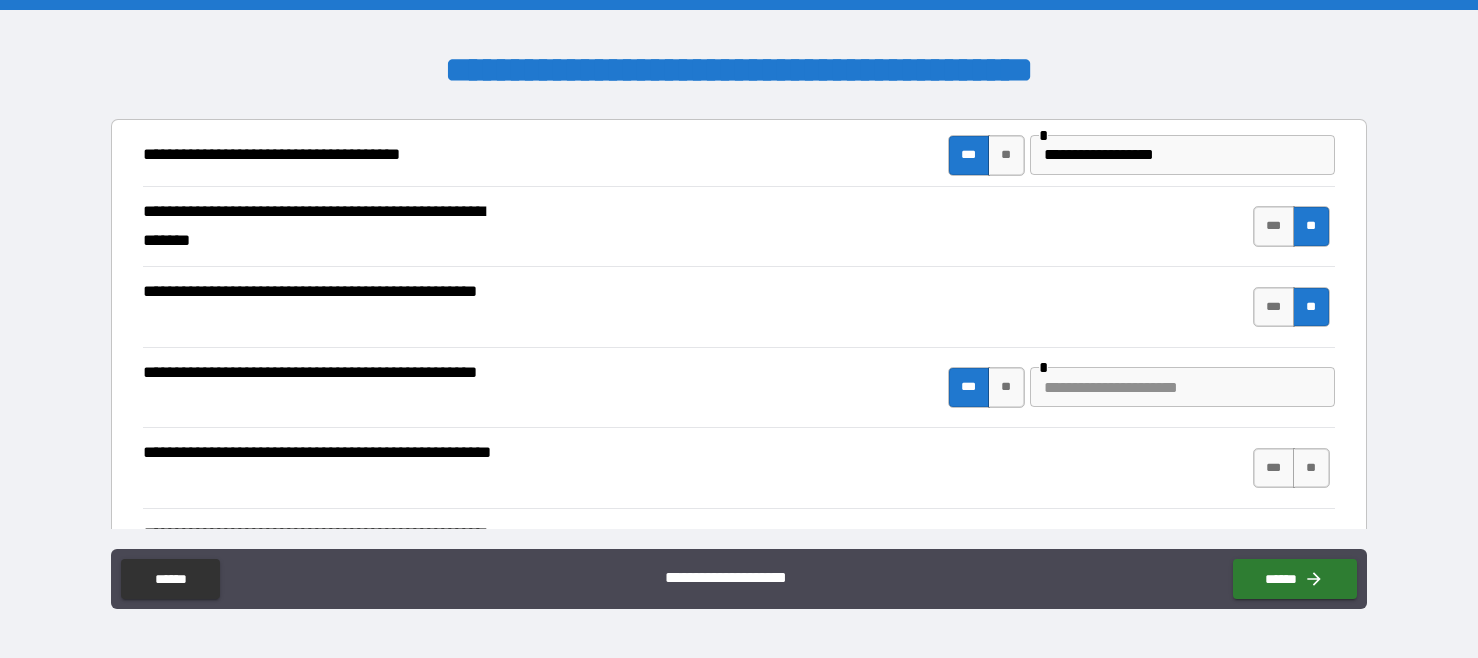 scroll, scrollTop: 383, scrollLeft: 0, axis: vertical 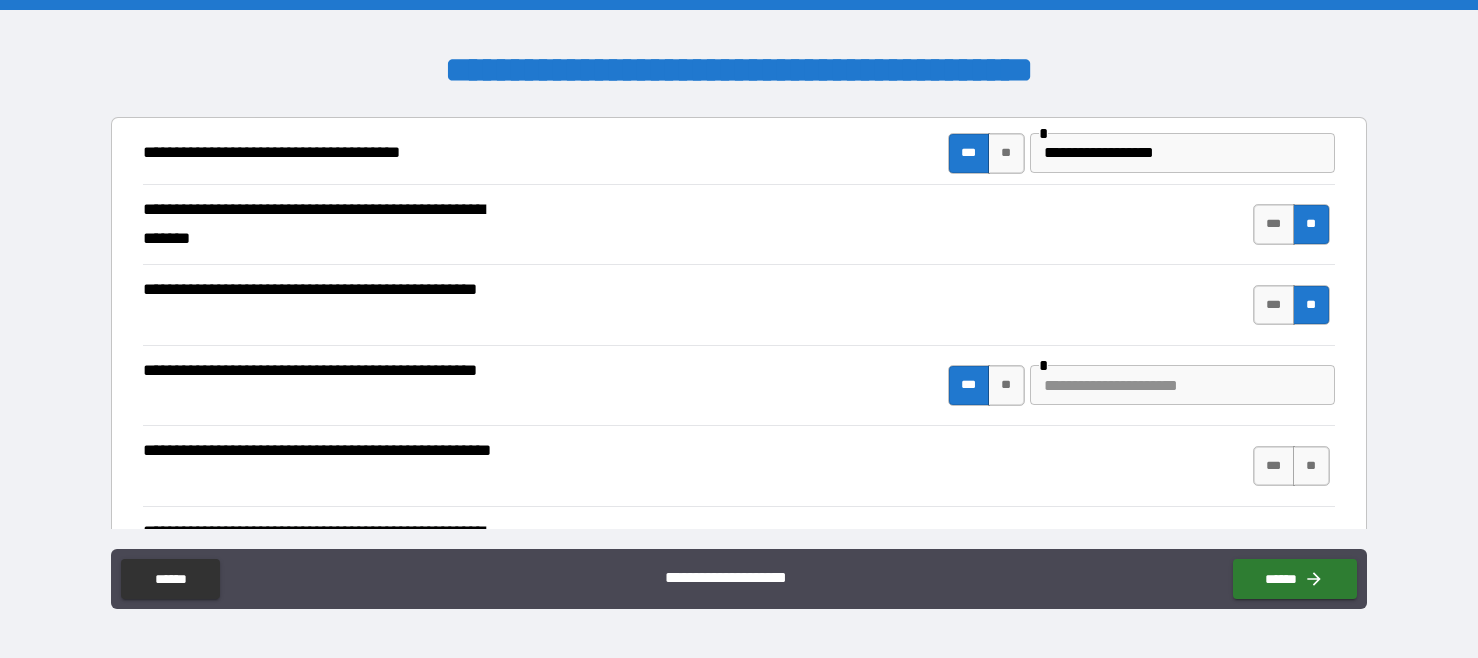 click at bounding box center (1182, 385) 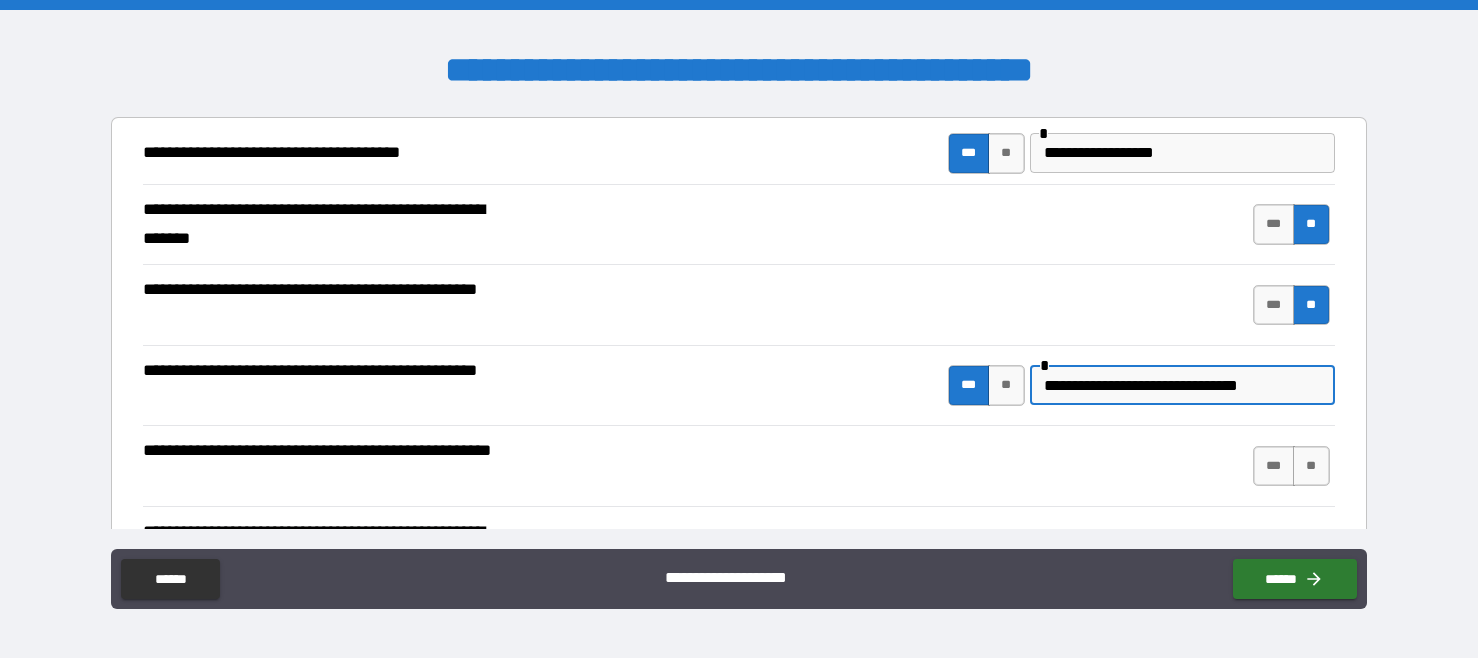 click on "**********" at bounding box center (1182, 385) 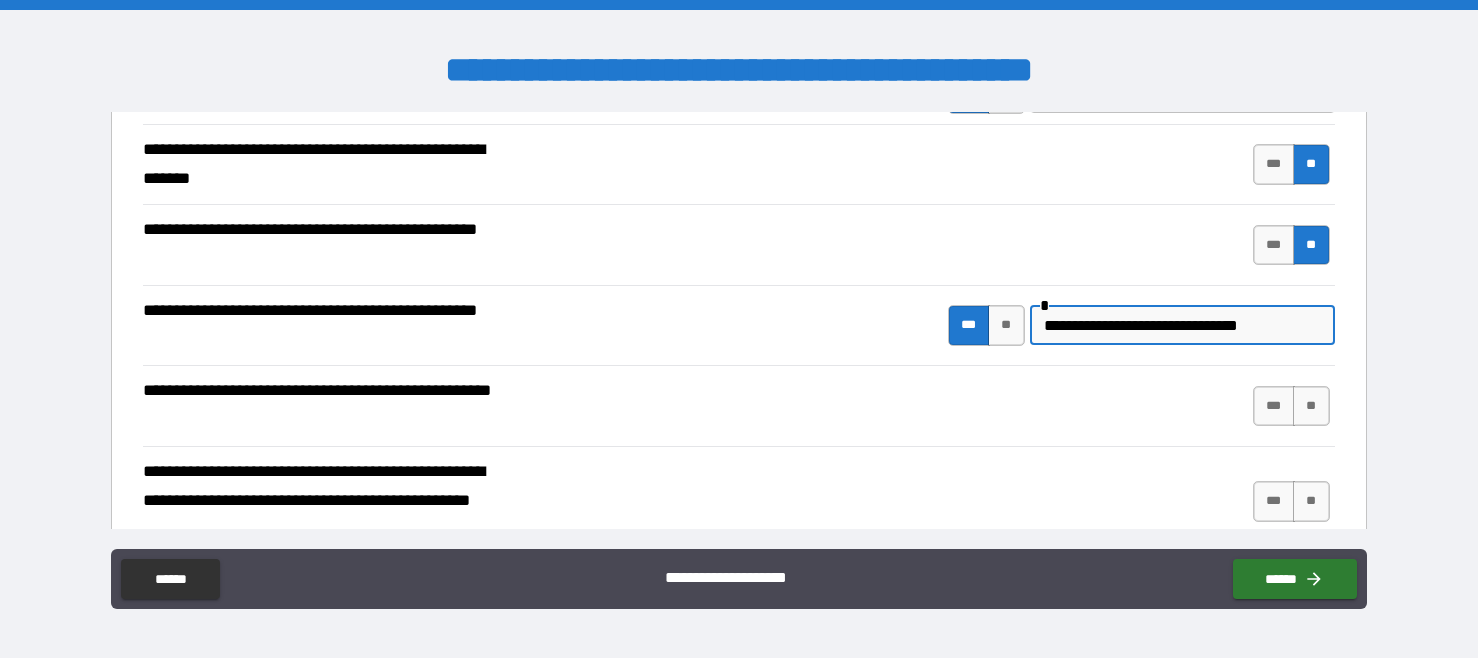 scroll, scrollTop: 461, scrollLeft: 0, axis: vertical 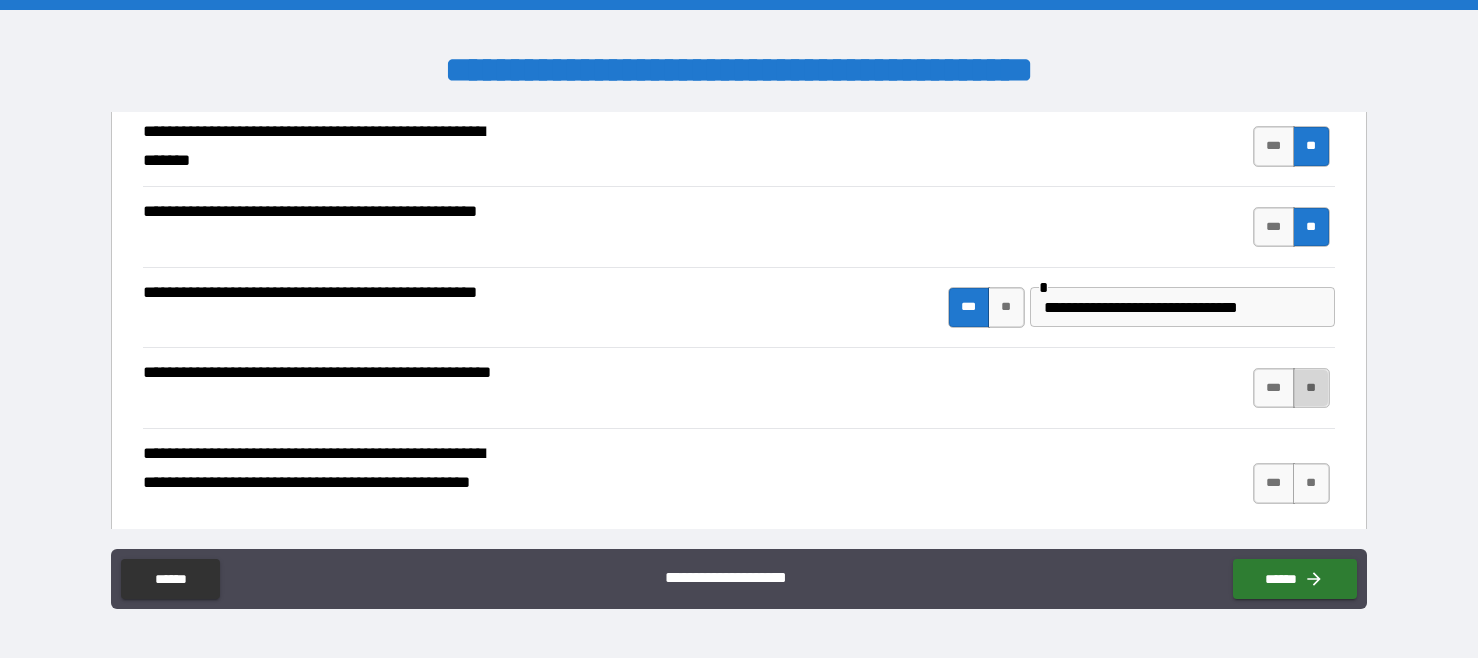 click on "**" at bounding box center [1311, 388] 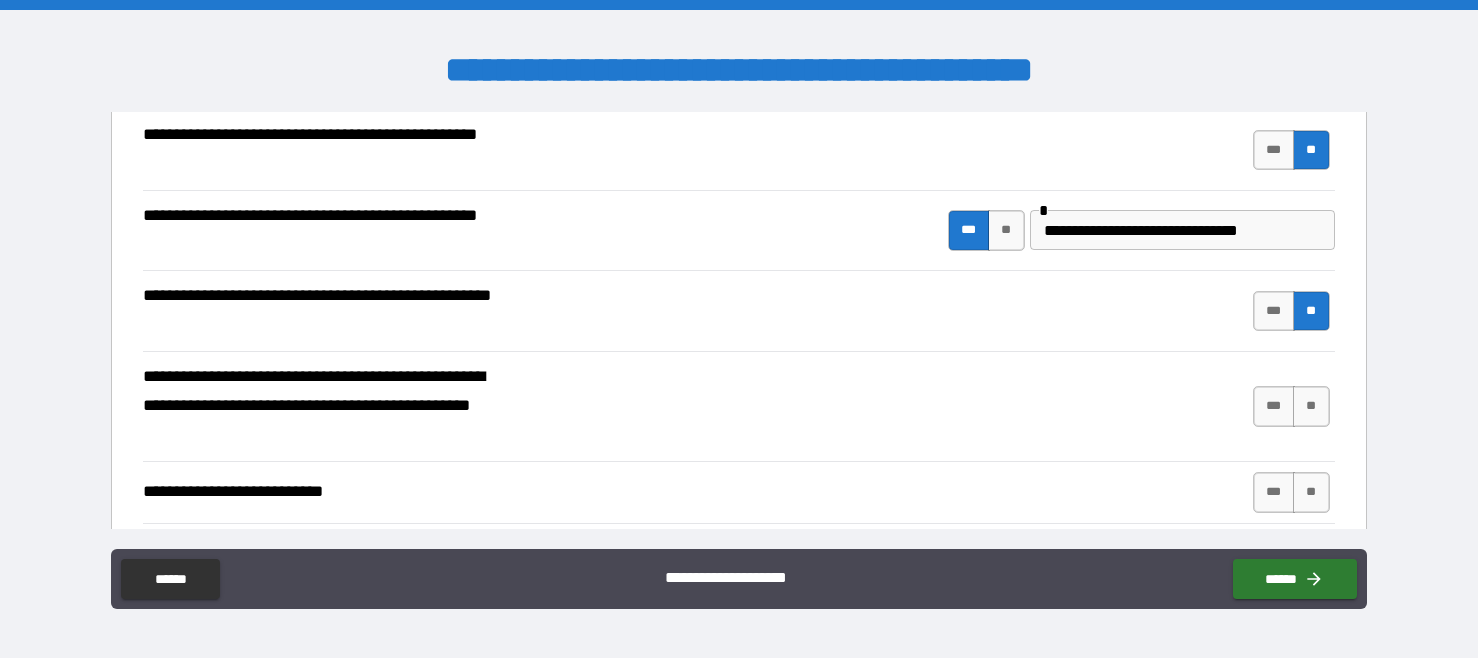 scroll, scrollTop: 544, scrollLeft: 0, axis: vertical 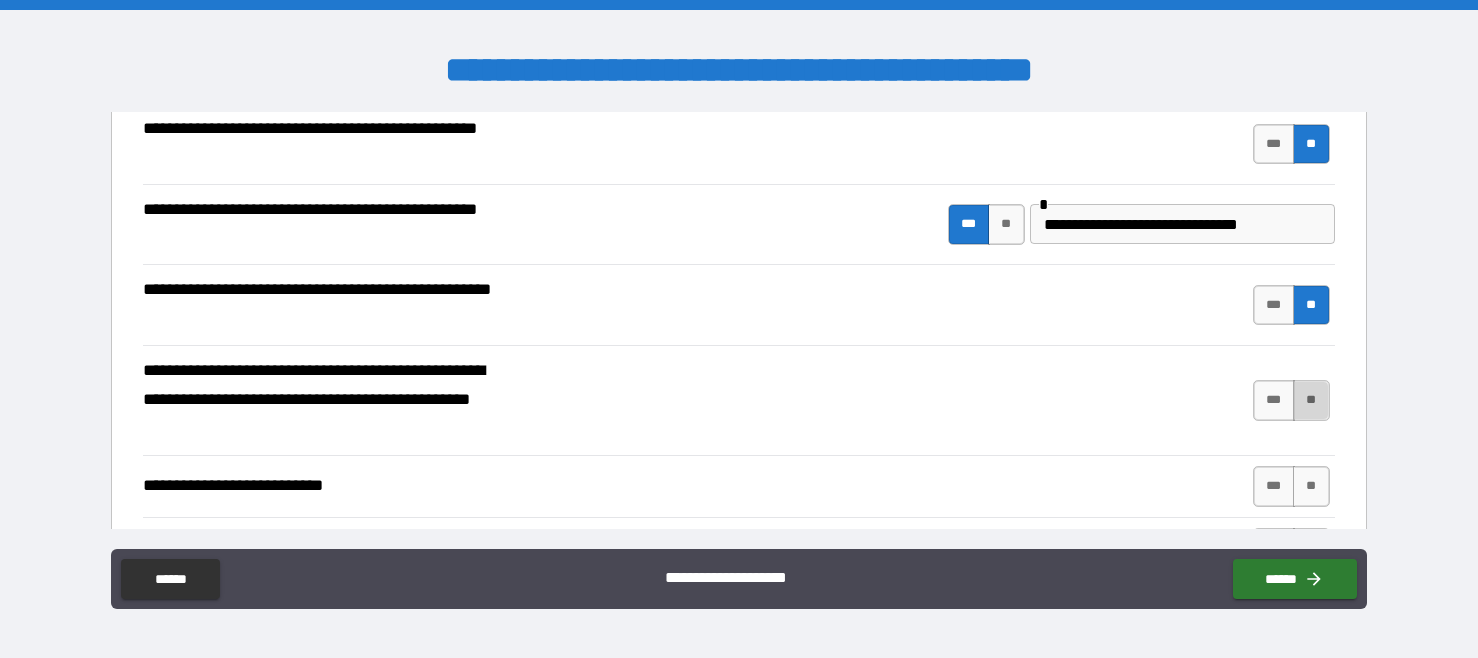 click on "**" at bounding box center (1311, 400) 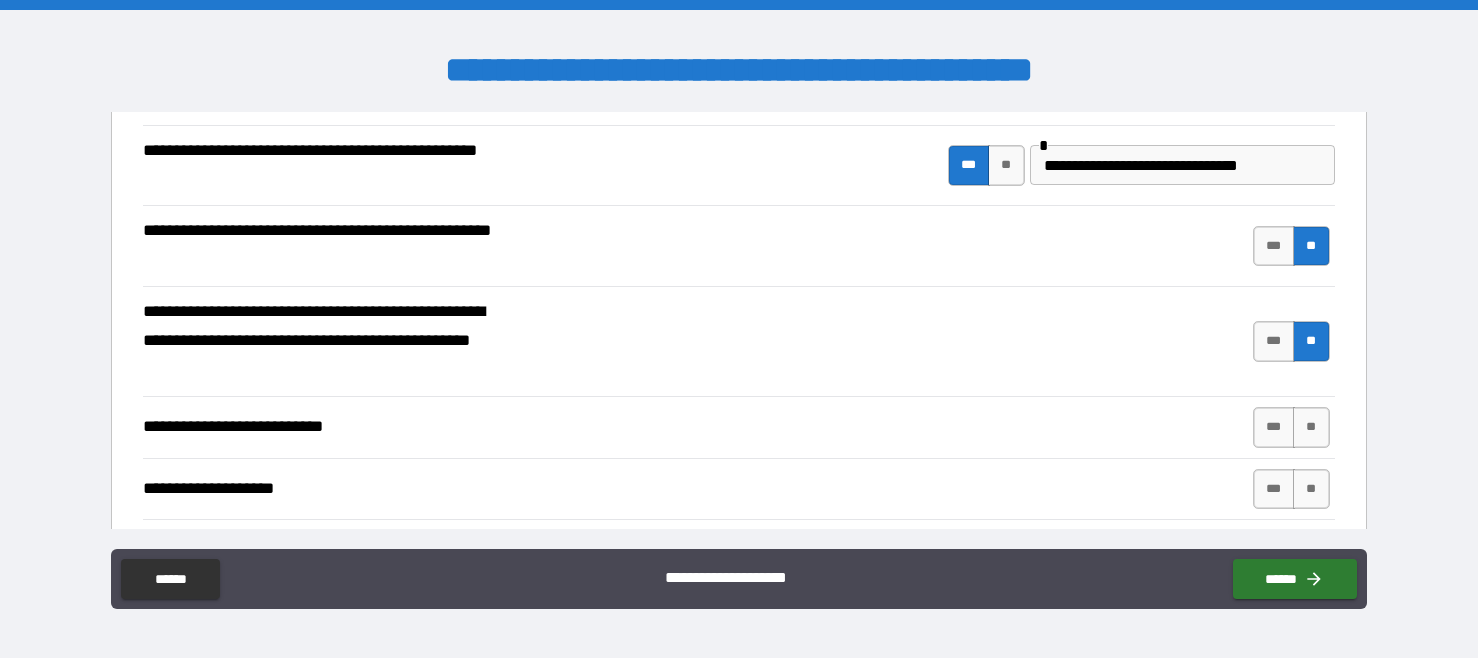 scroll, scrollTop: 654, scrollLeft: 0, axis: vertical 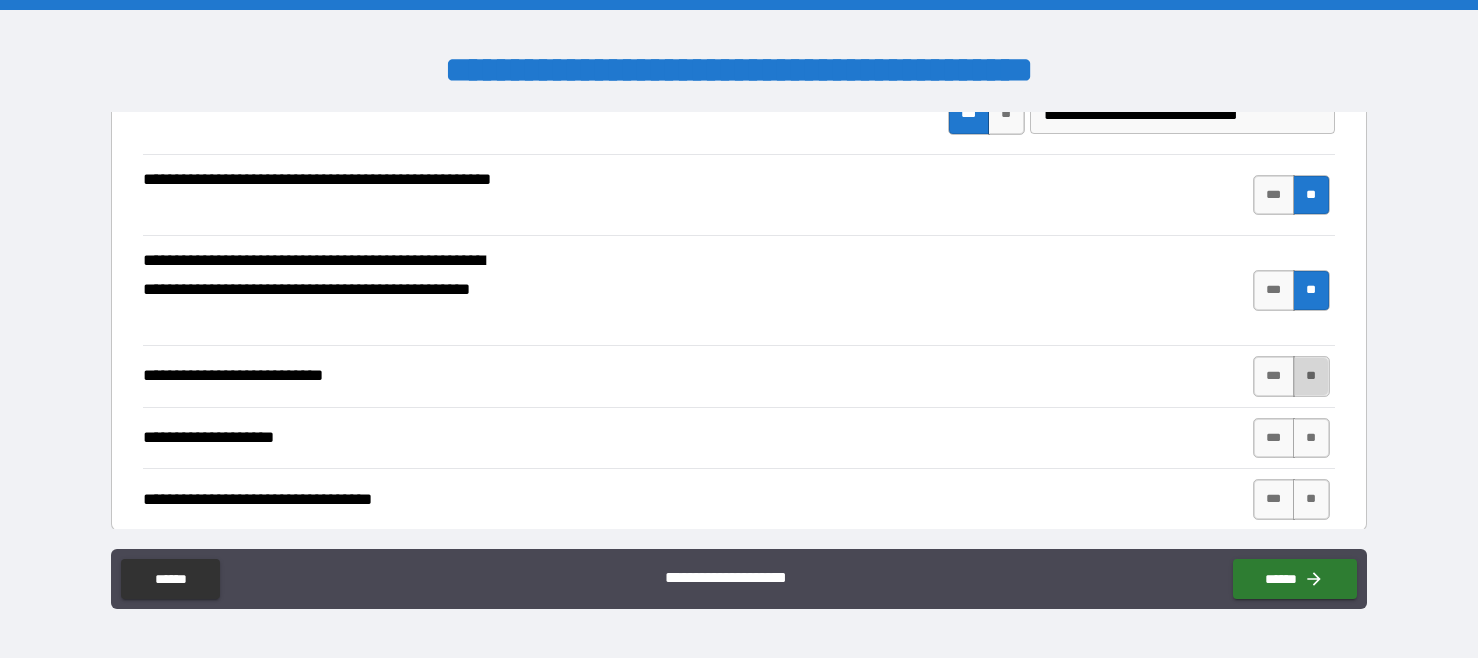 click on "**" at bounding box center [1311, 376] 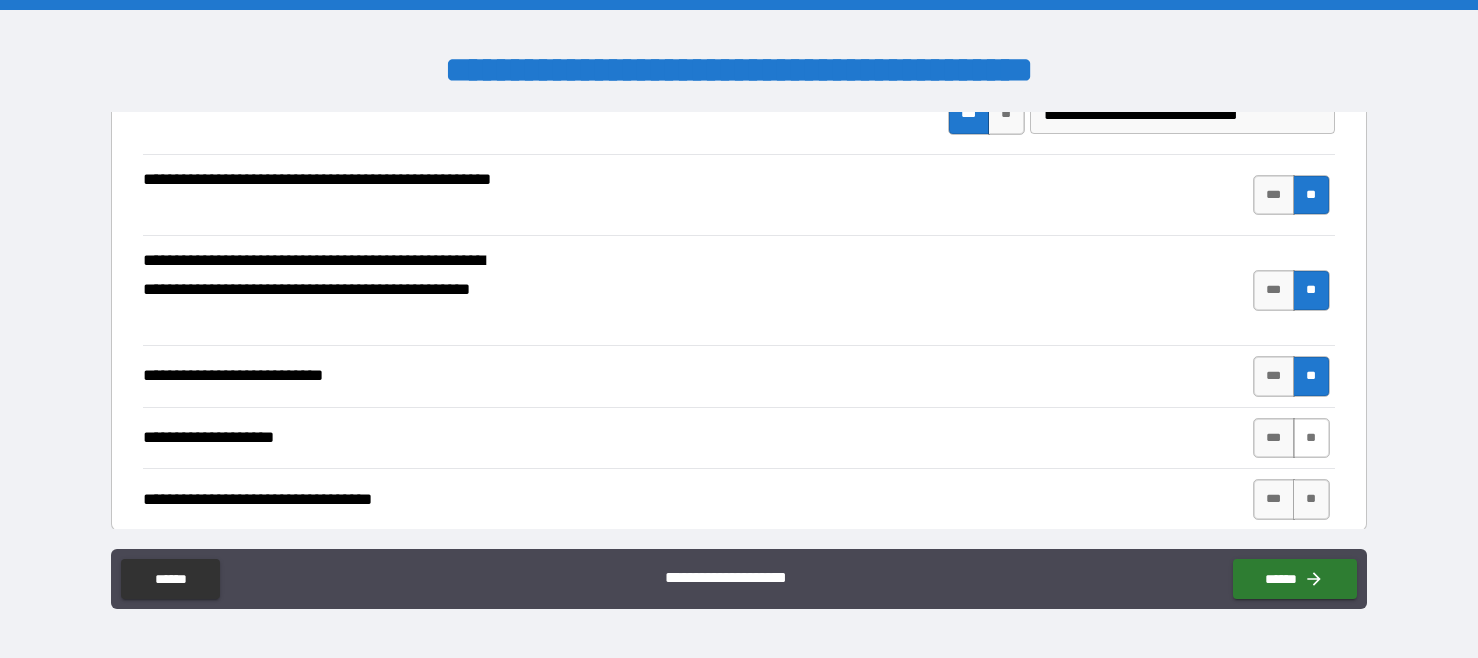 click on "**" at bounding box center [1311, 438] 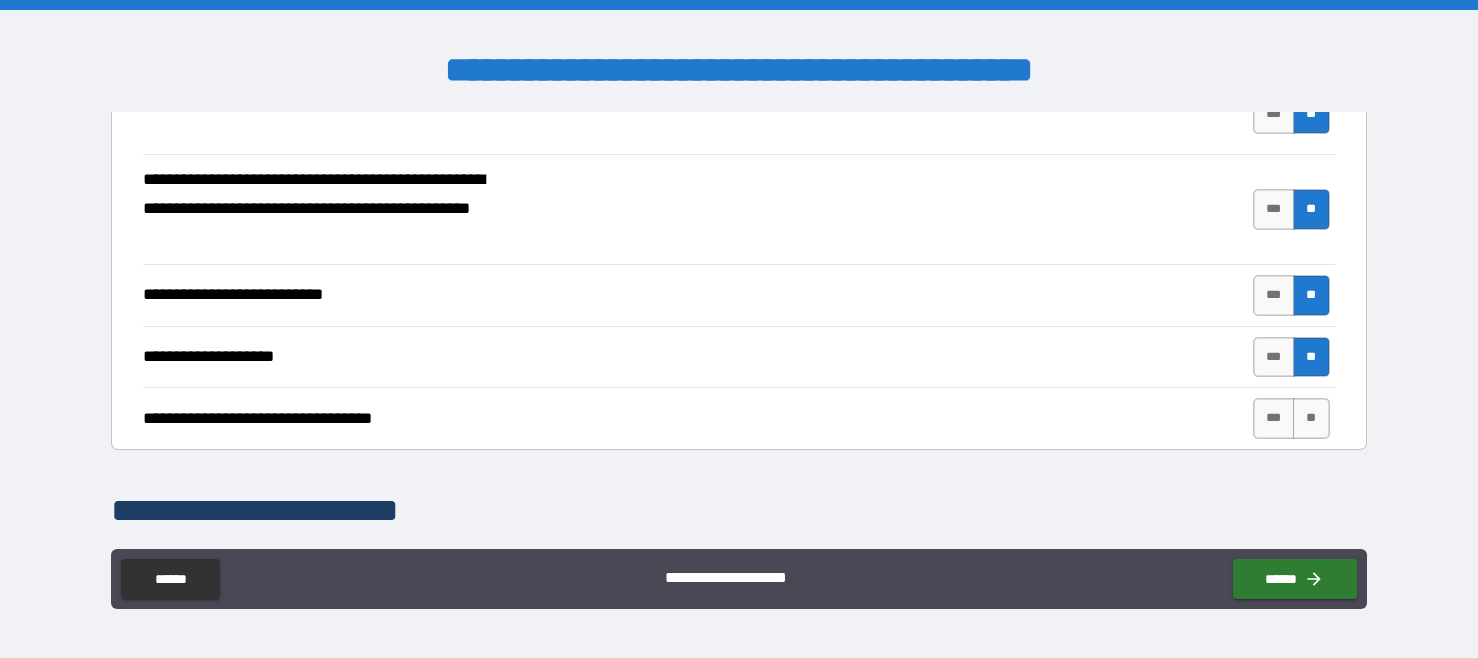 scroll, scrollTop: 736, scrollLeft: 0, axis: vertical 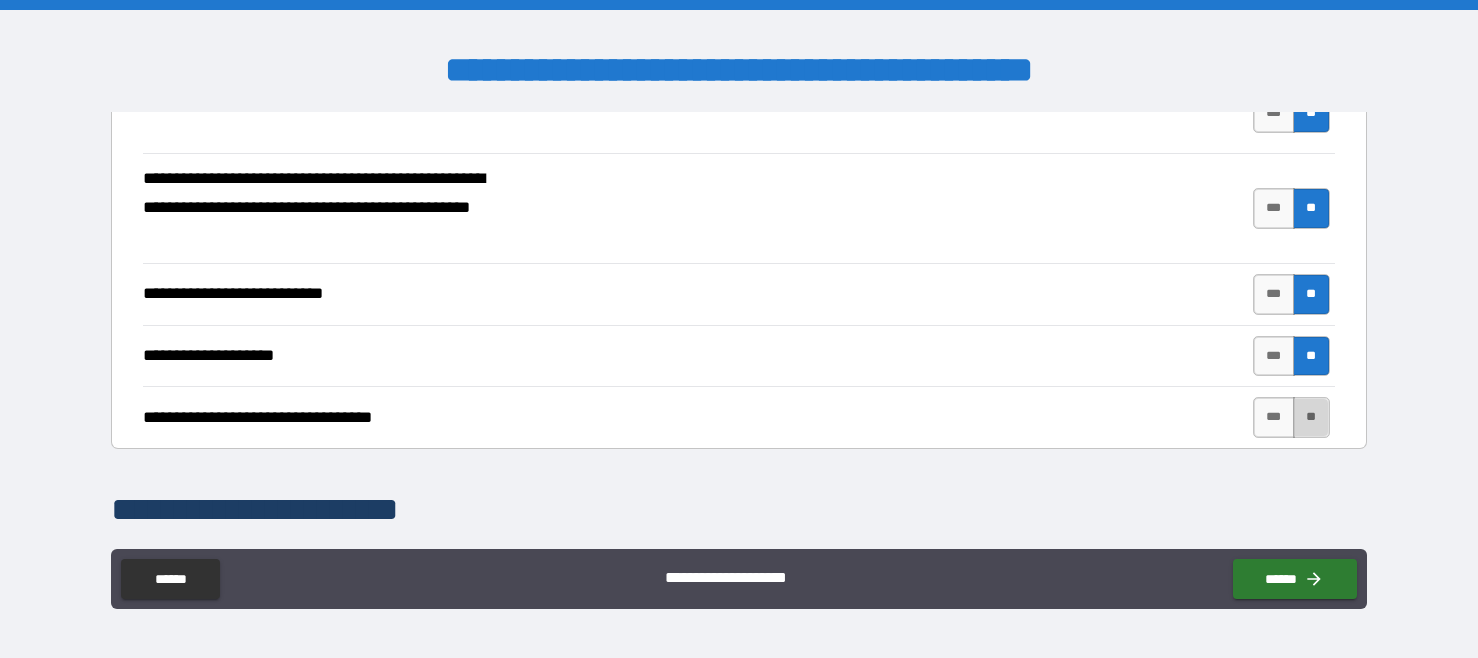 click on "**" at bounding box center (1311, 417) 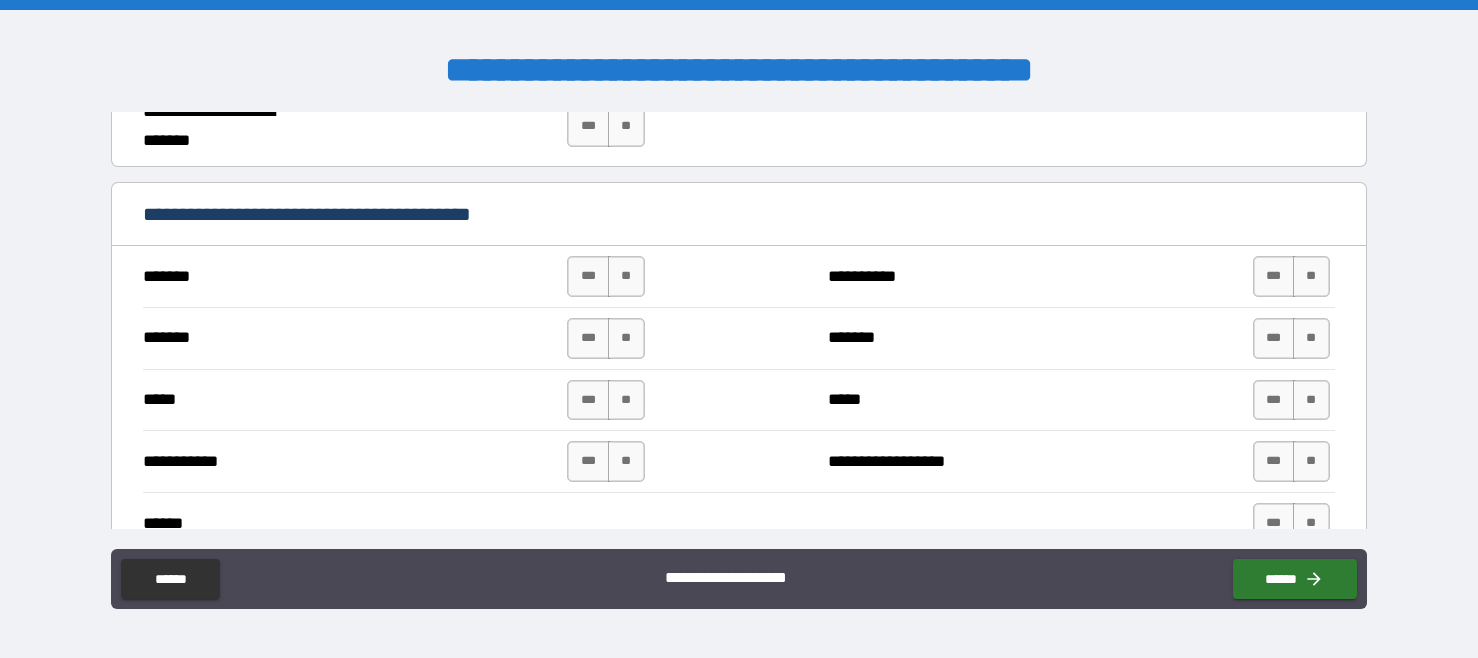 scroll, scrollTop: 1355, scrollLeft: 0, axis: vertical 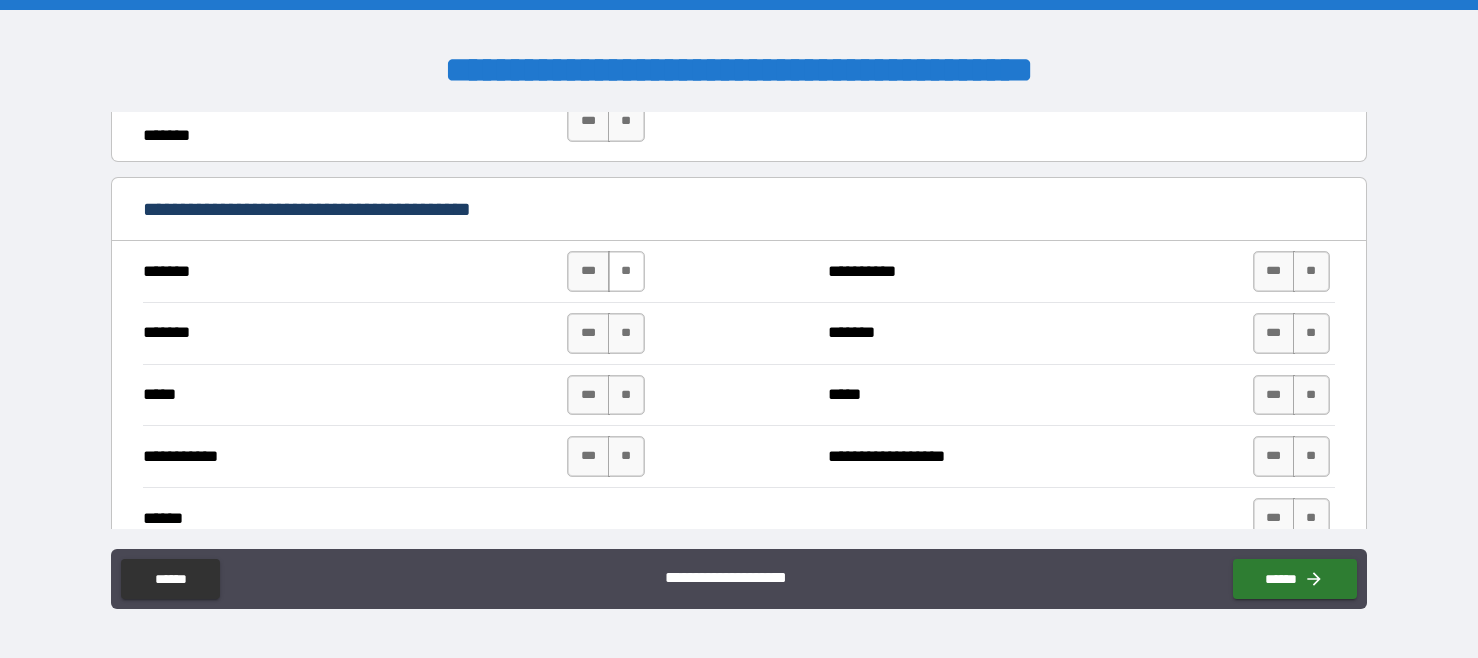 click on "**" at bounding box center (626, 271) 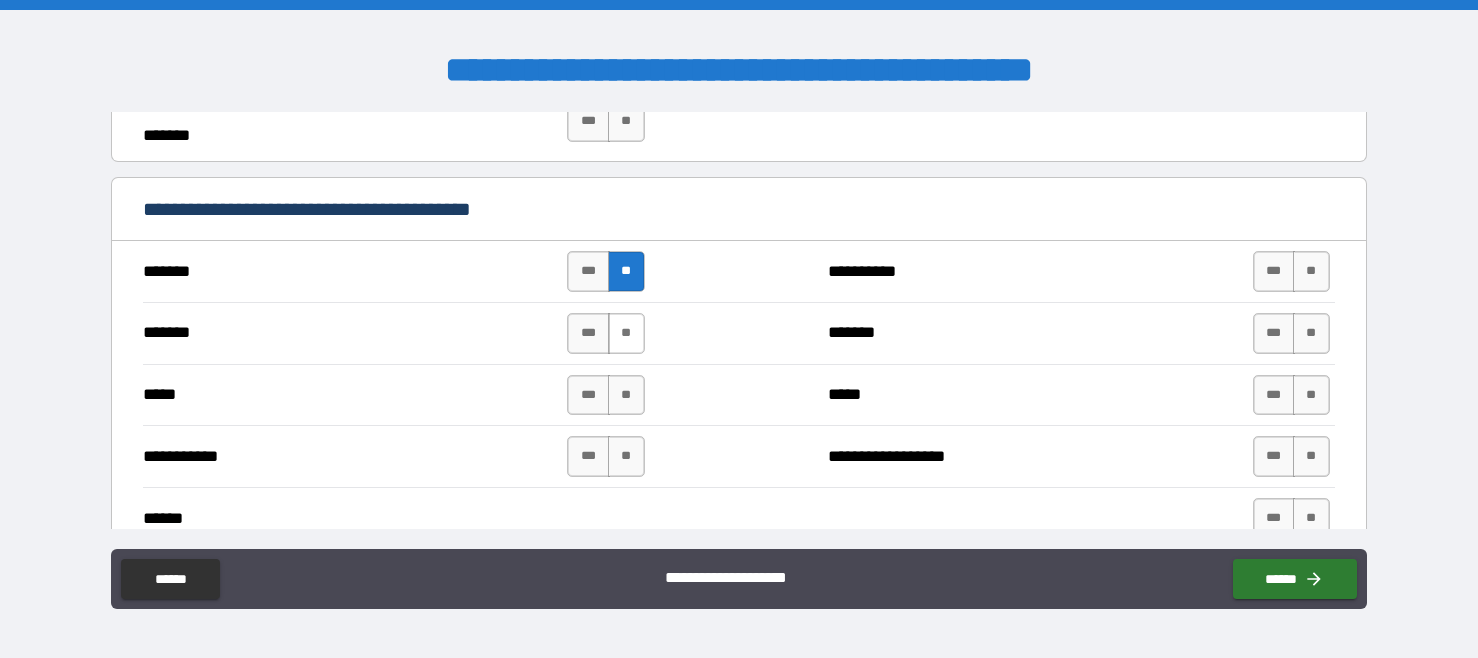 click on "**" at bounding box center (626, 333) 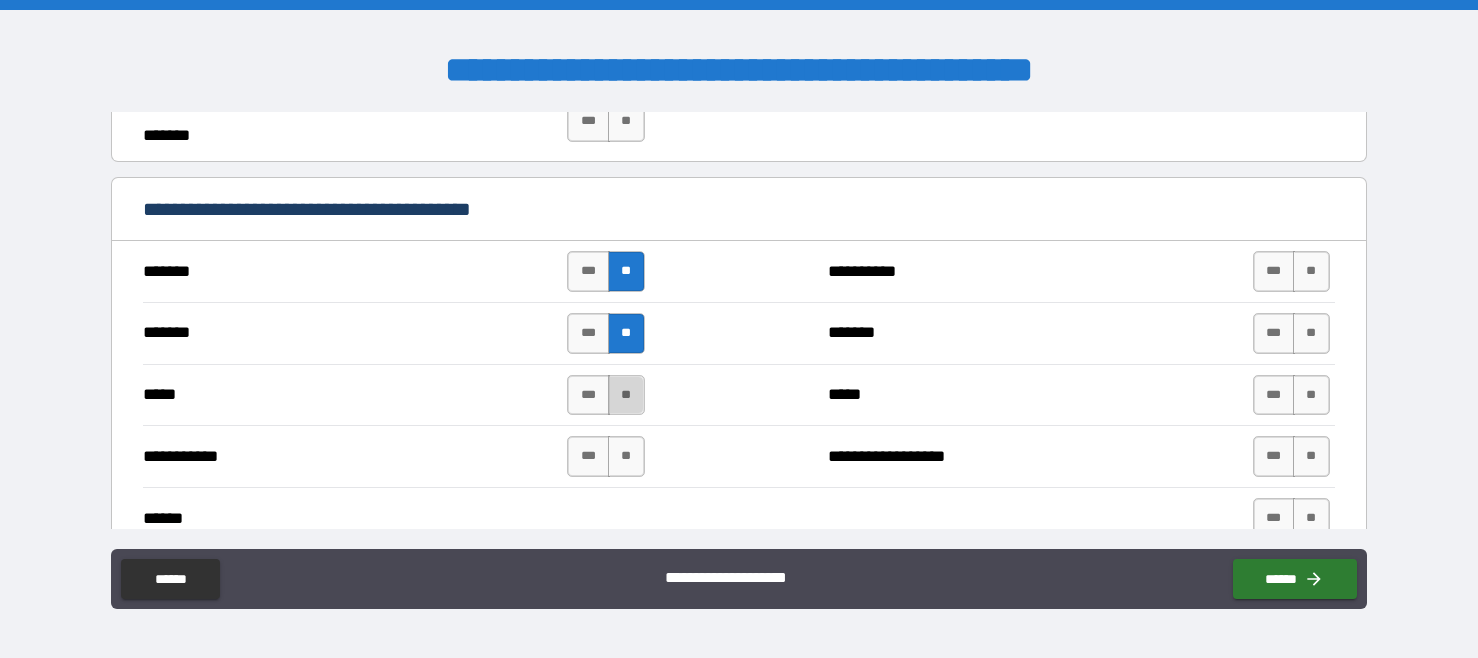 click on "**" at bounding box center [626, 395] 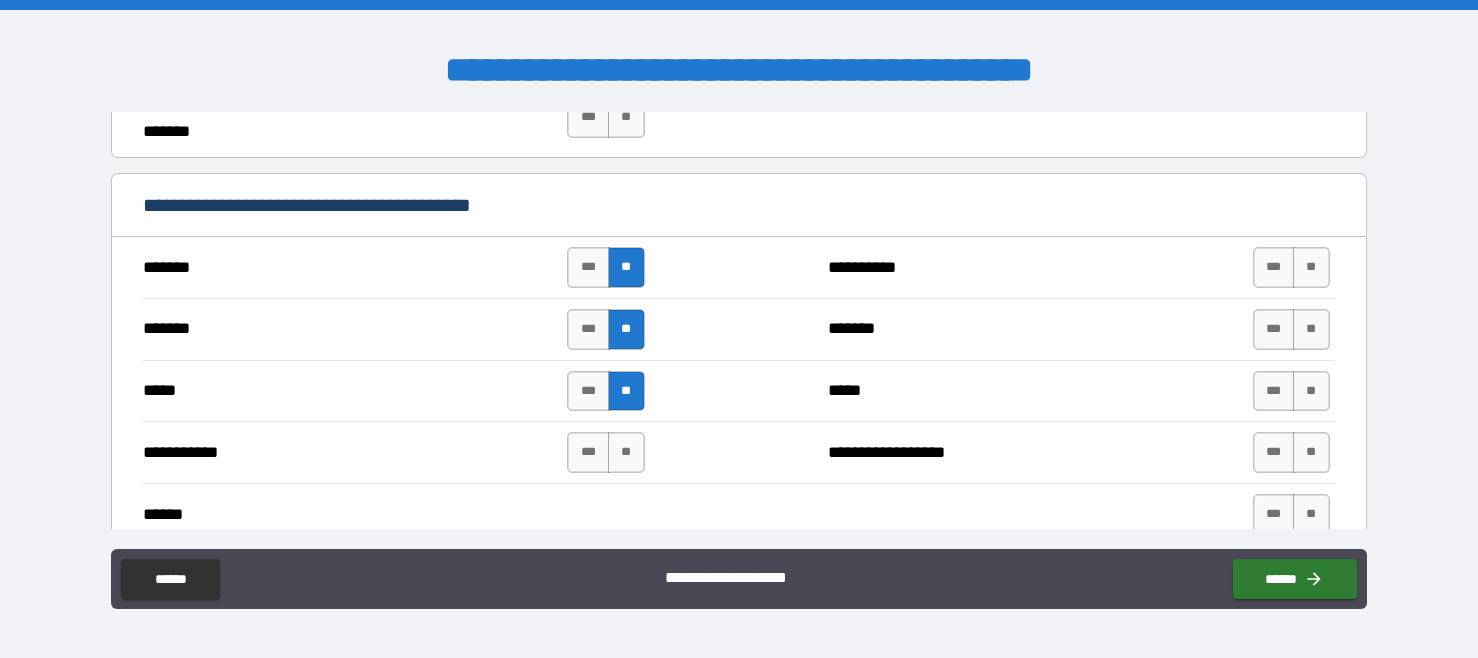 scroll, scrollTop: 1370, scrollLeft: 0, axis: vertical 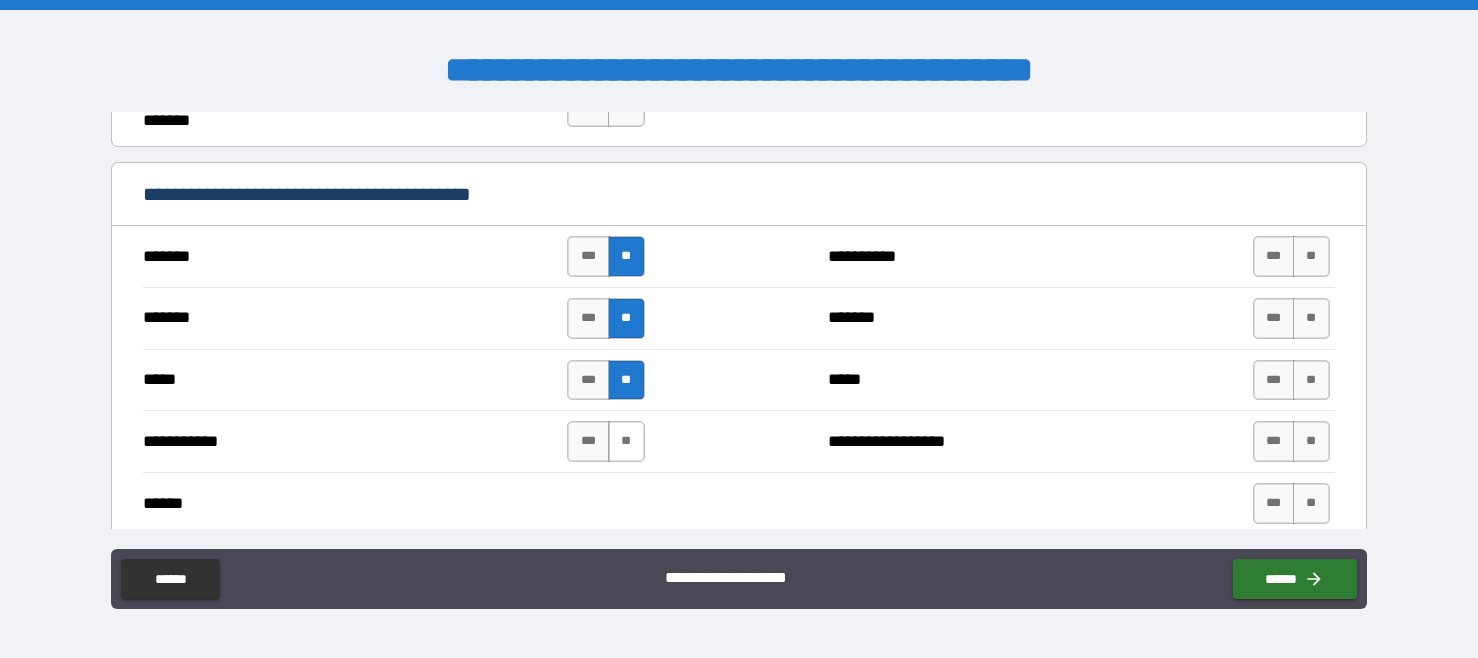 click on "**" at bounding box center [626, 441] 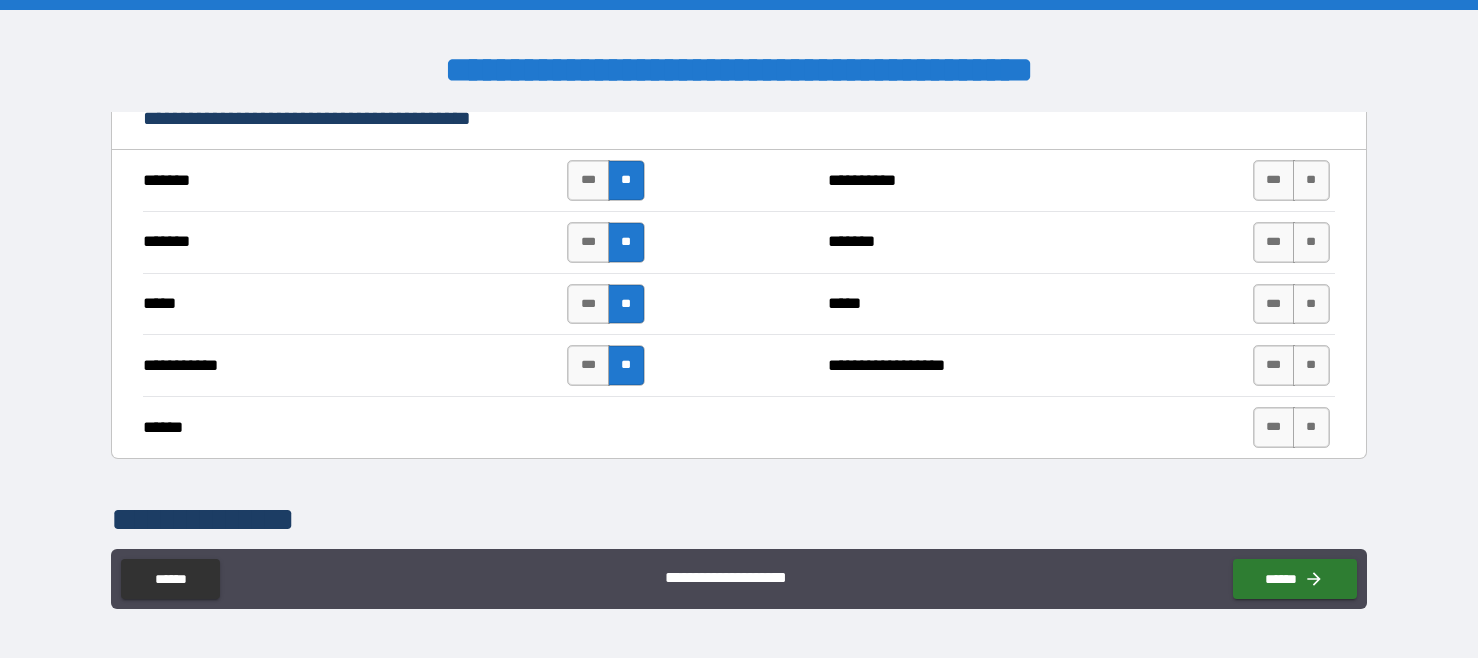 scroll, scrollTop: 1438, scrollLeft: 0, axis: vertical 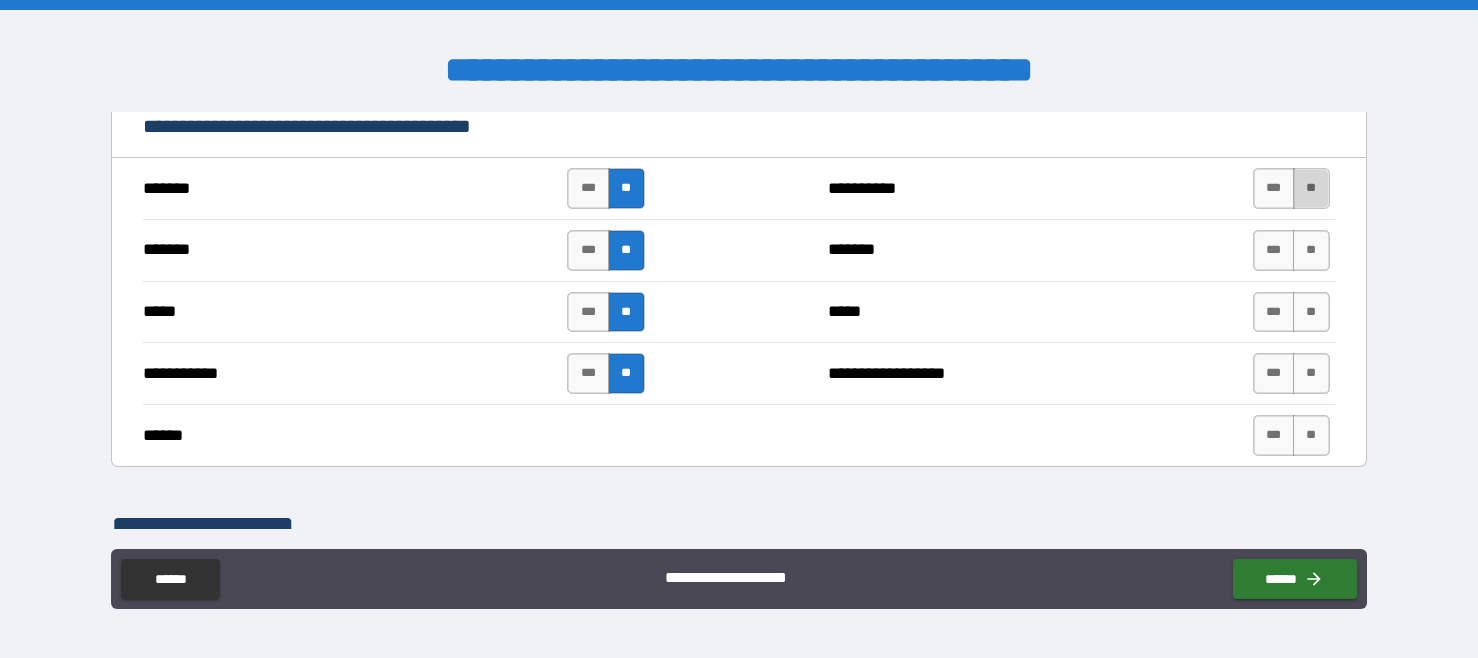 drag, startPoint x: 1304, startPoint y: 193, endPoint x: 1304, endPoint y: 207, distance: 14 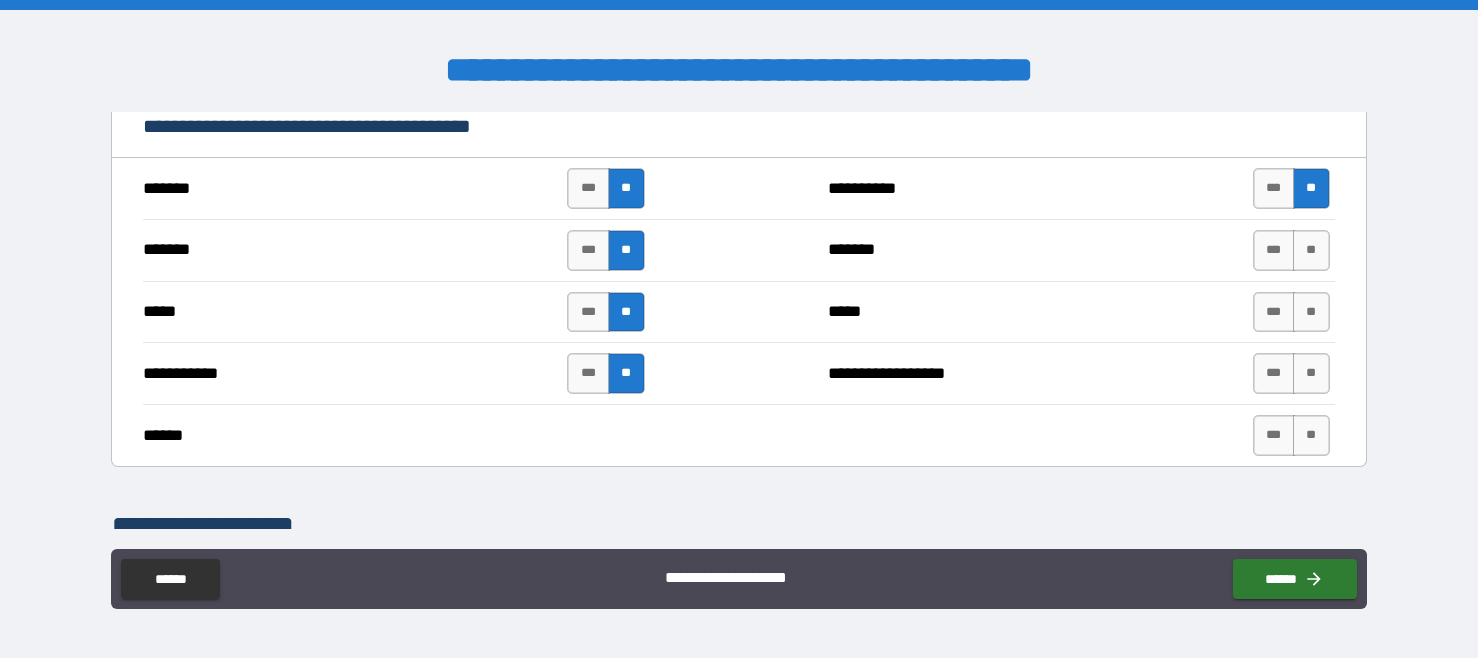 drag, startPoint x: 1304, startPoint y: 247, endPoint x: 1303, endPoint y: 273, distance: 26.019224 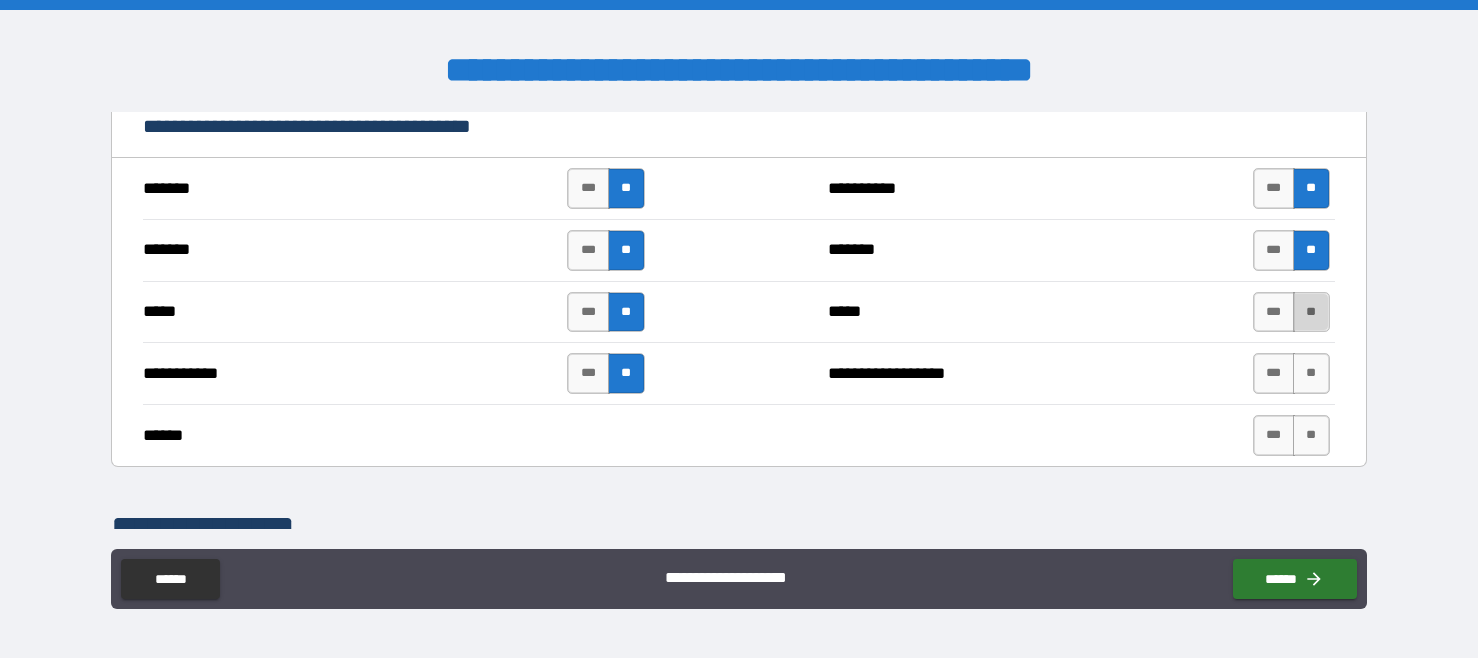 click on "**" at bounding box center (1311, 312) 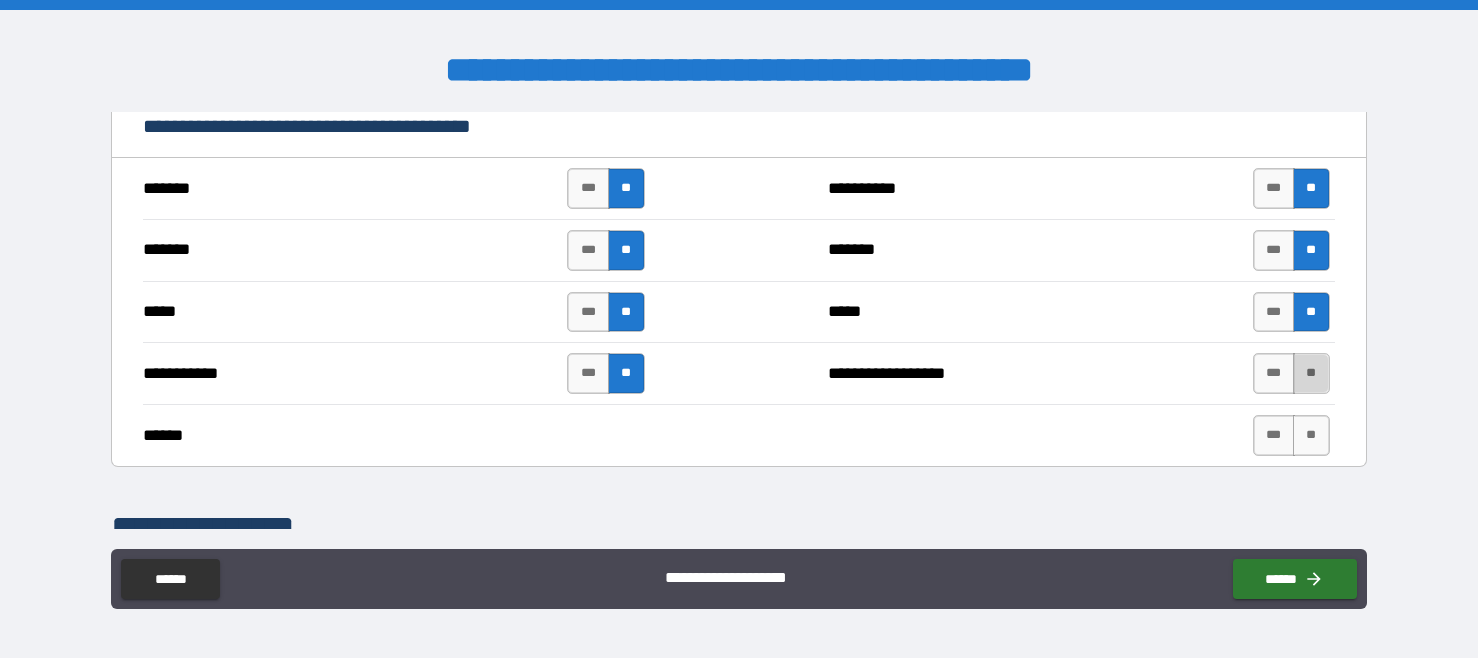 click on "**" at bounding box center (1311, 373) 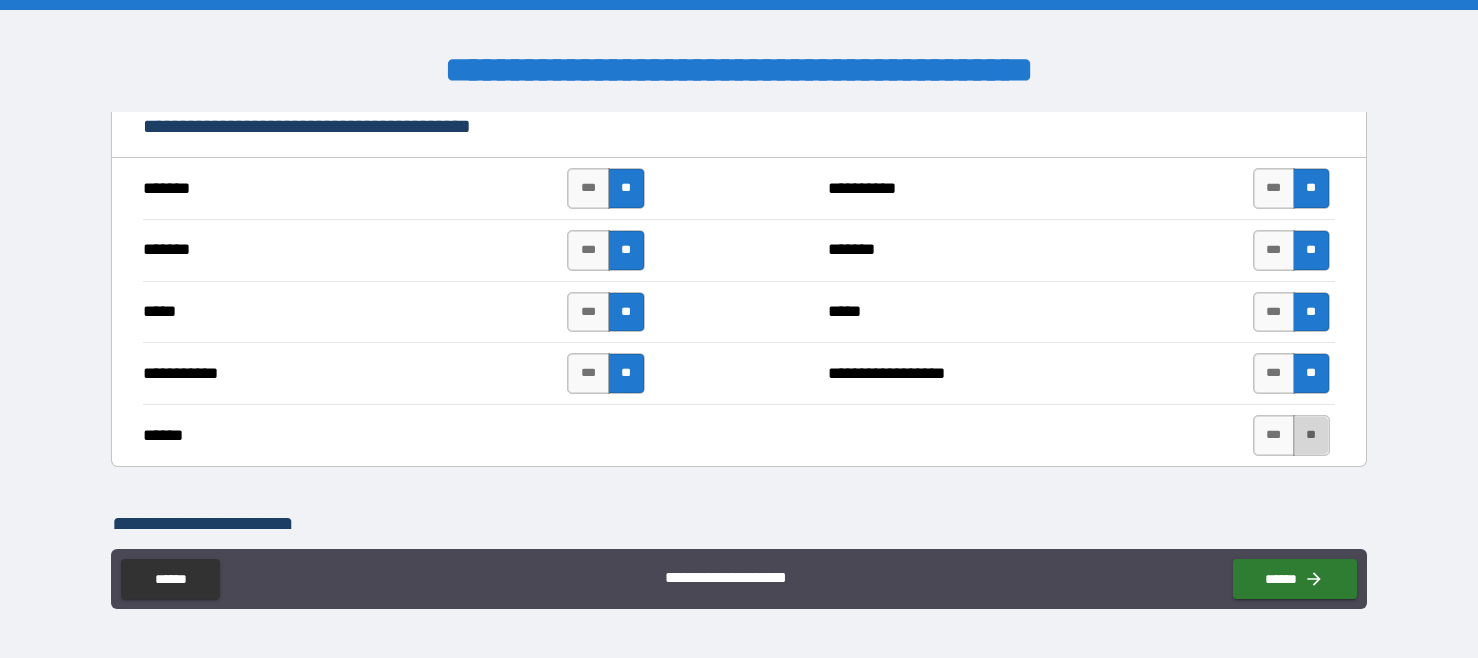 click on "**" at bounding box center [1311, 435] 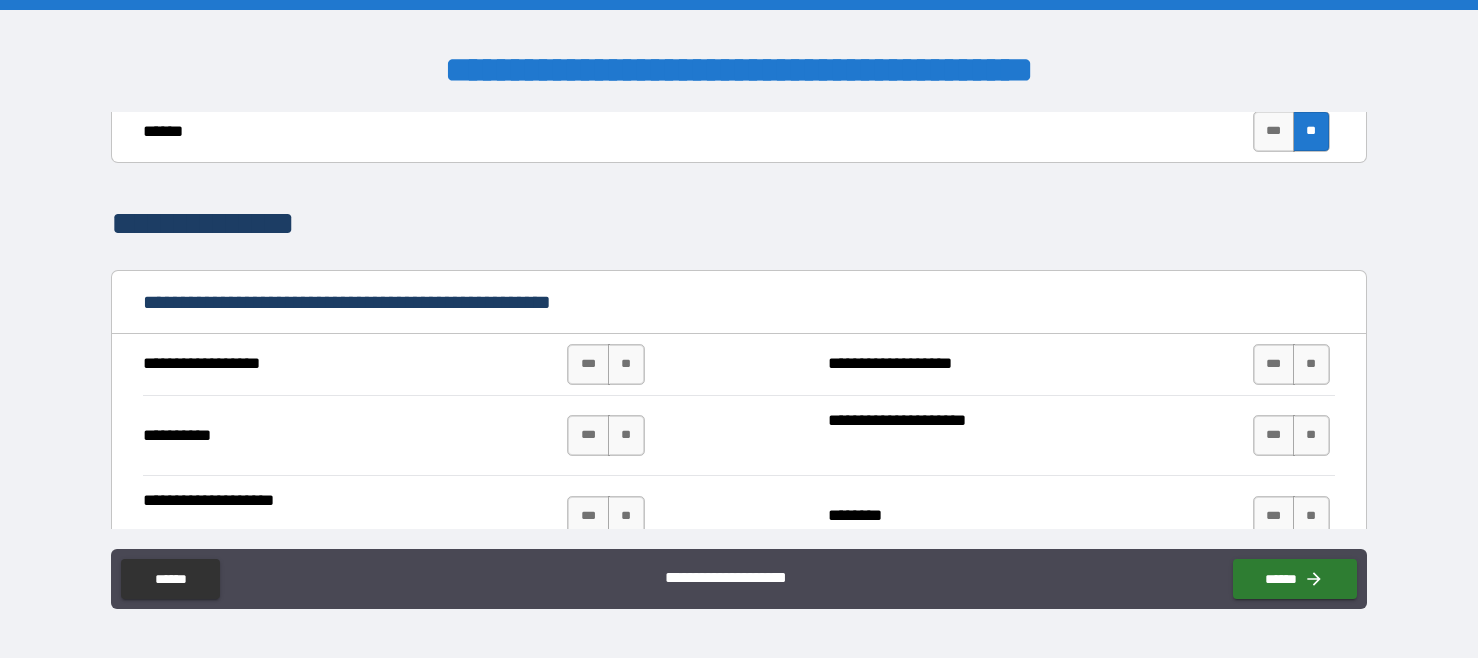 scroll, scrollTop: 1749, scrollLeft: 0, axis: vertical 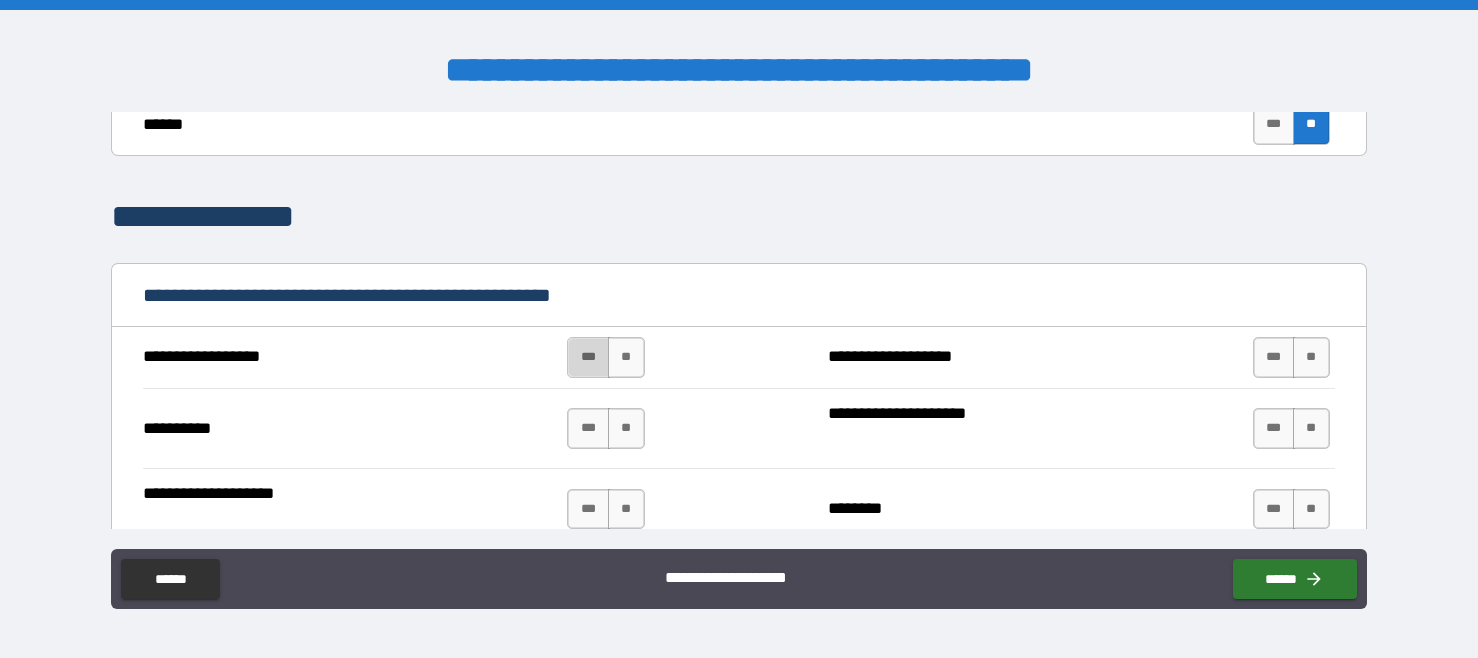click on "***" at bounding box center [588, 357] 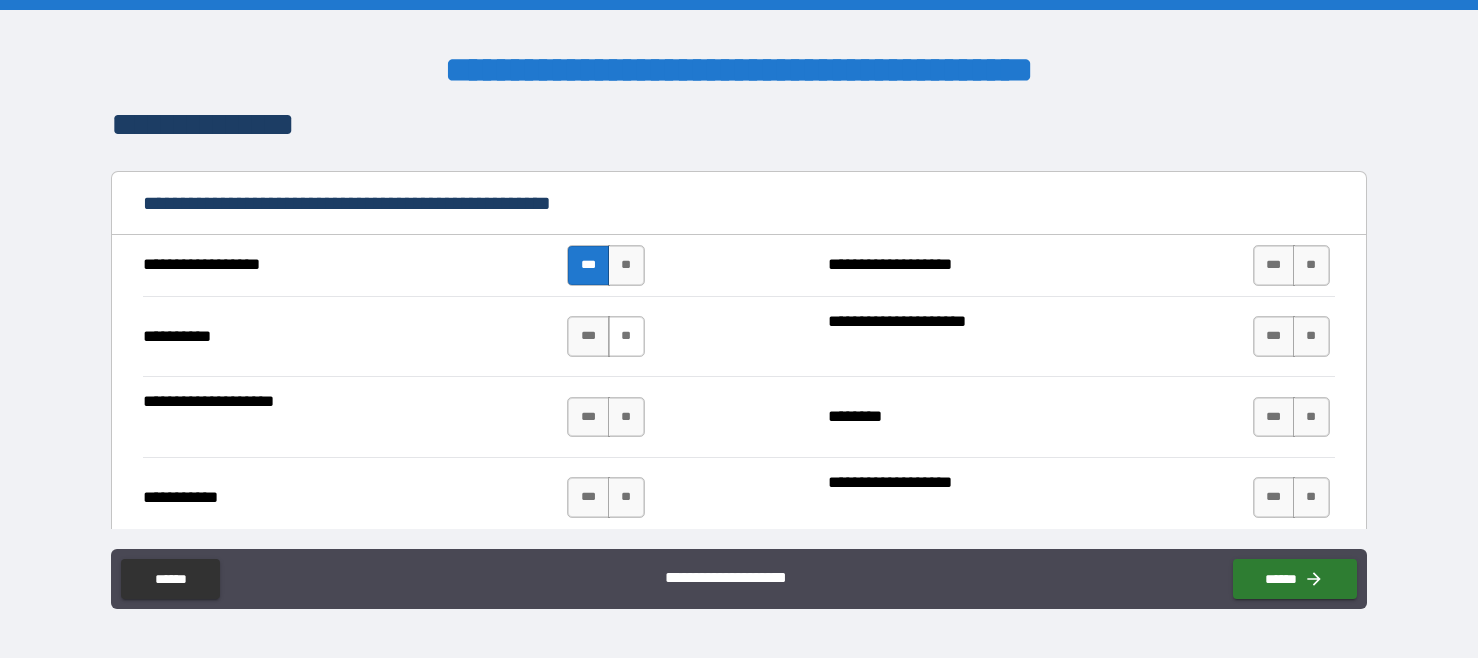 scroll, scrollTop: 1851, scrollLeft: 0, axis: vertical 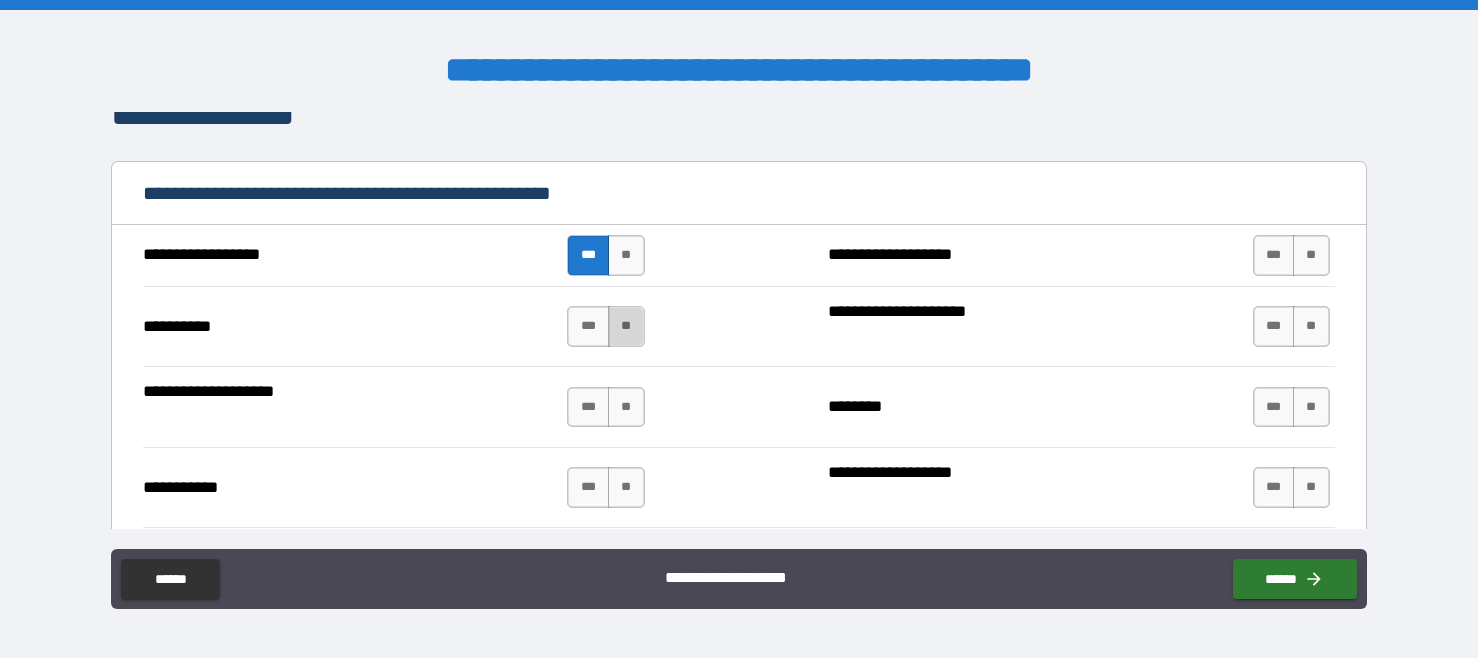 click on "**" at bounding box center [626, 326] 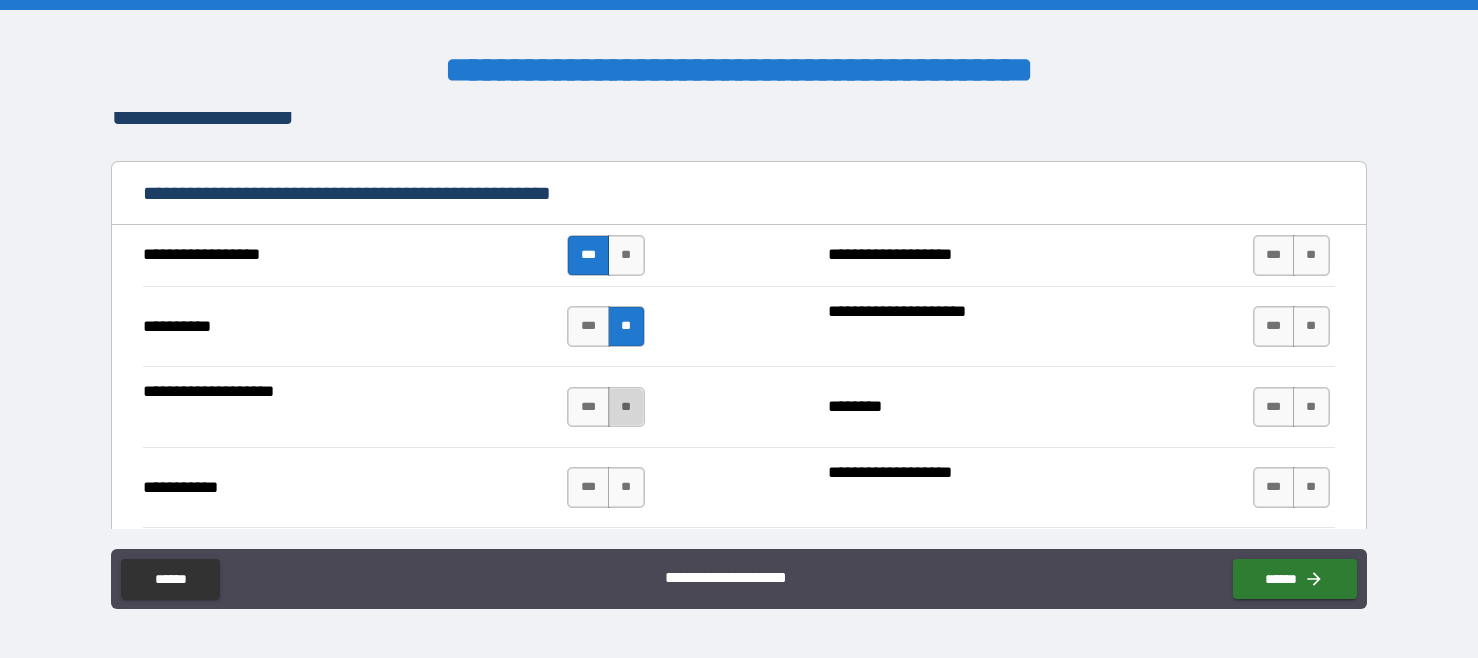 click on "**" at bounding box center (626, 407) 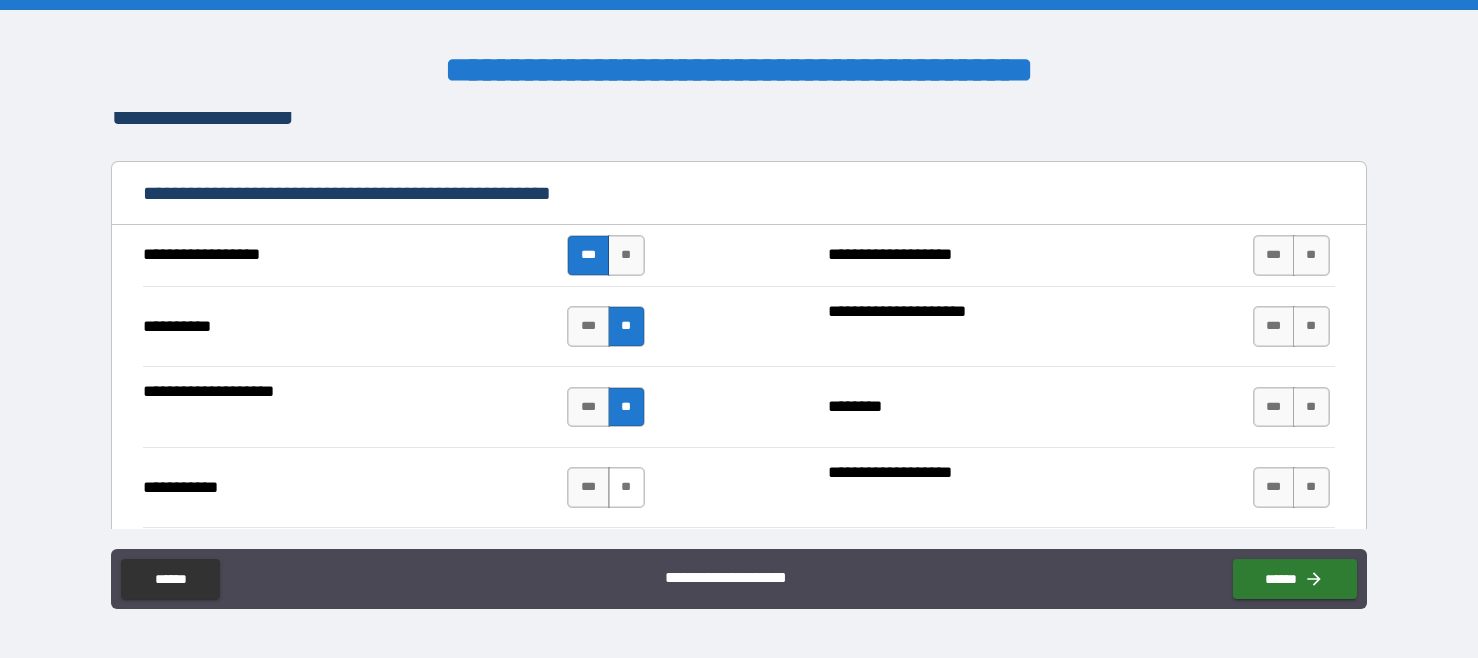 click on "**" at bounding box center [626, 487] 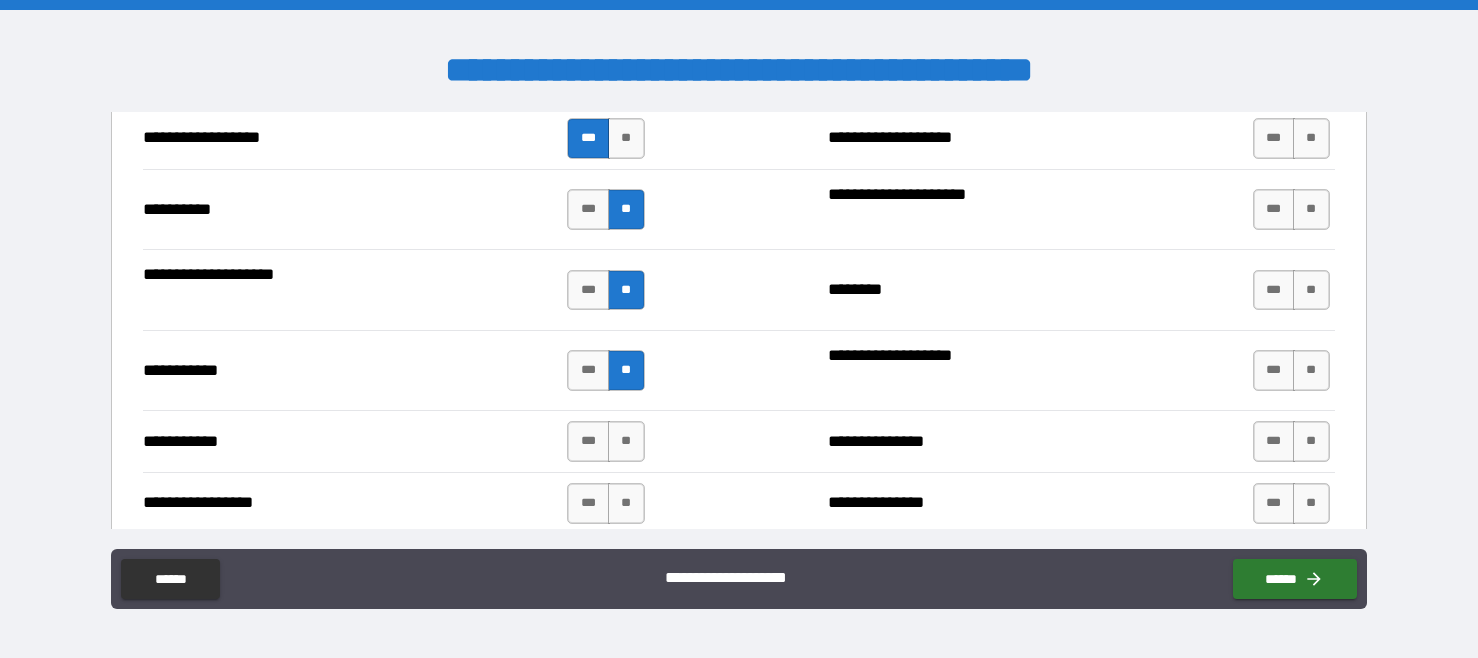 scroll, scrollTop: 1981, scrollLeft: 0, axis: vertical 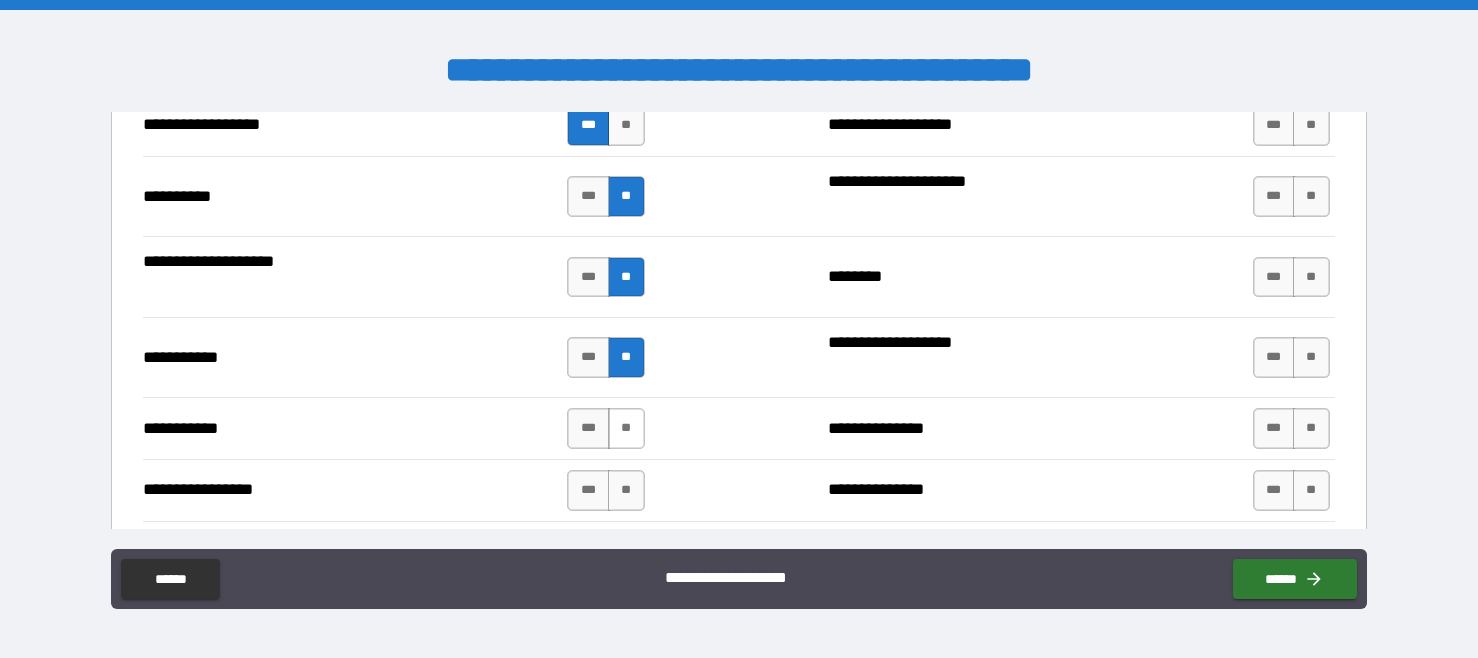 click on "**" at bounding box center [626, 428] 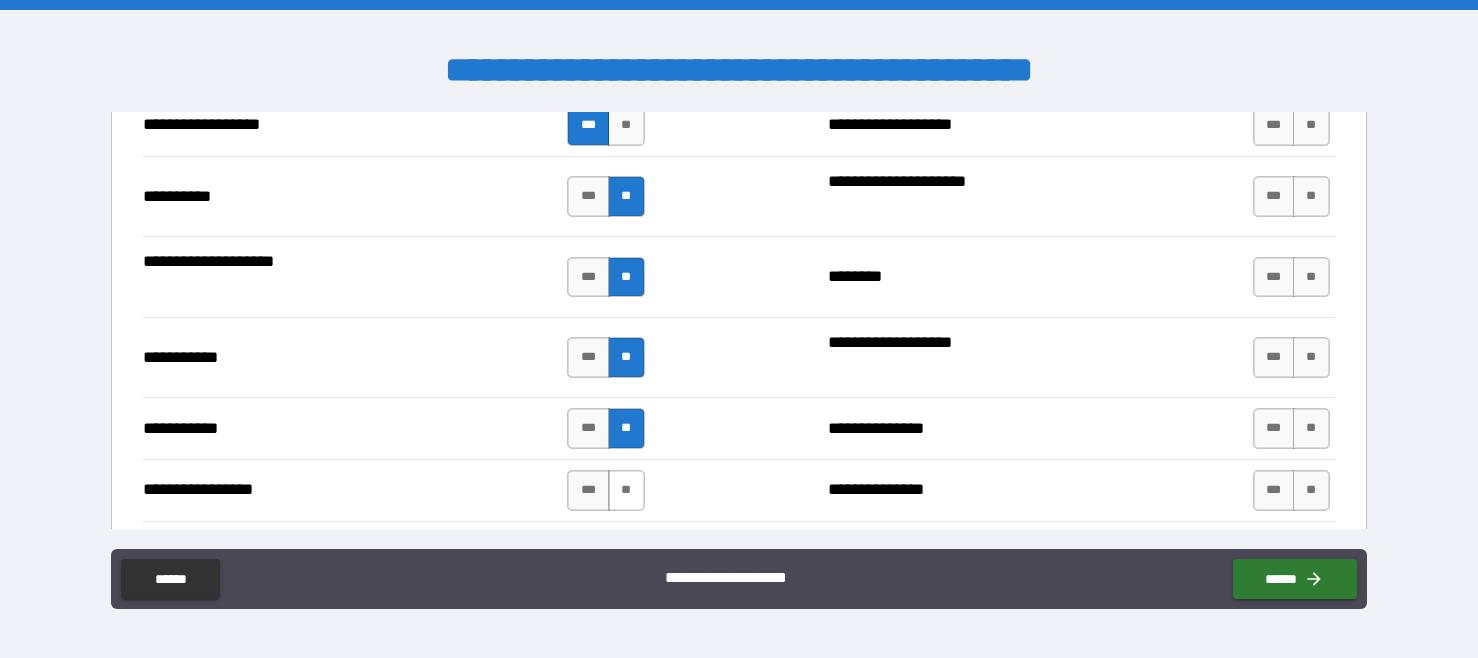 click on "**" at bounding box center (626, 490) 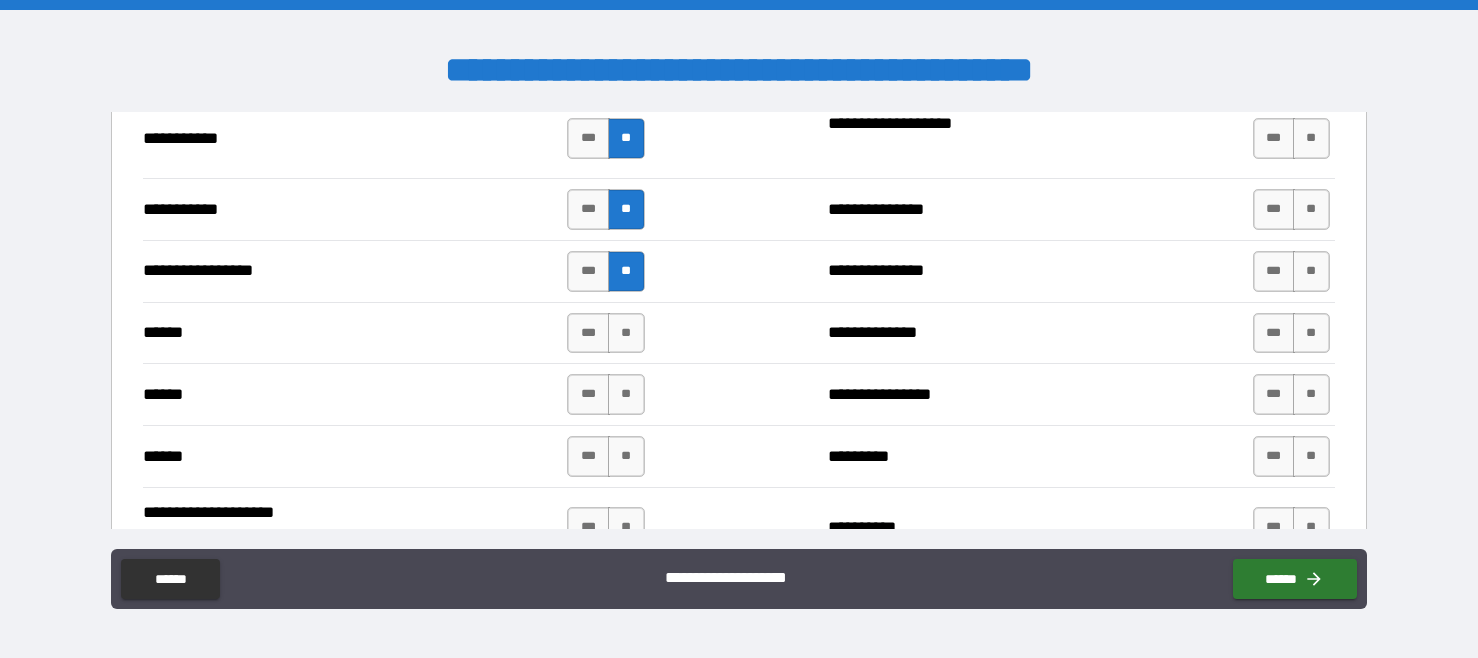 scroll, scrollTop: 2249, scrollLeft: 0, axis: vertical 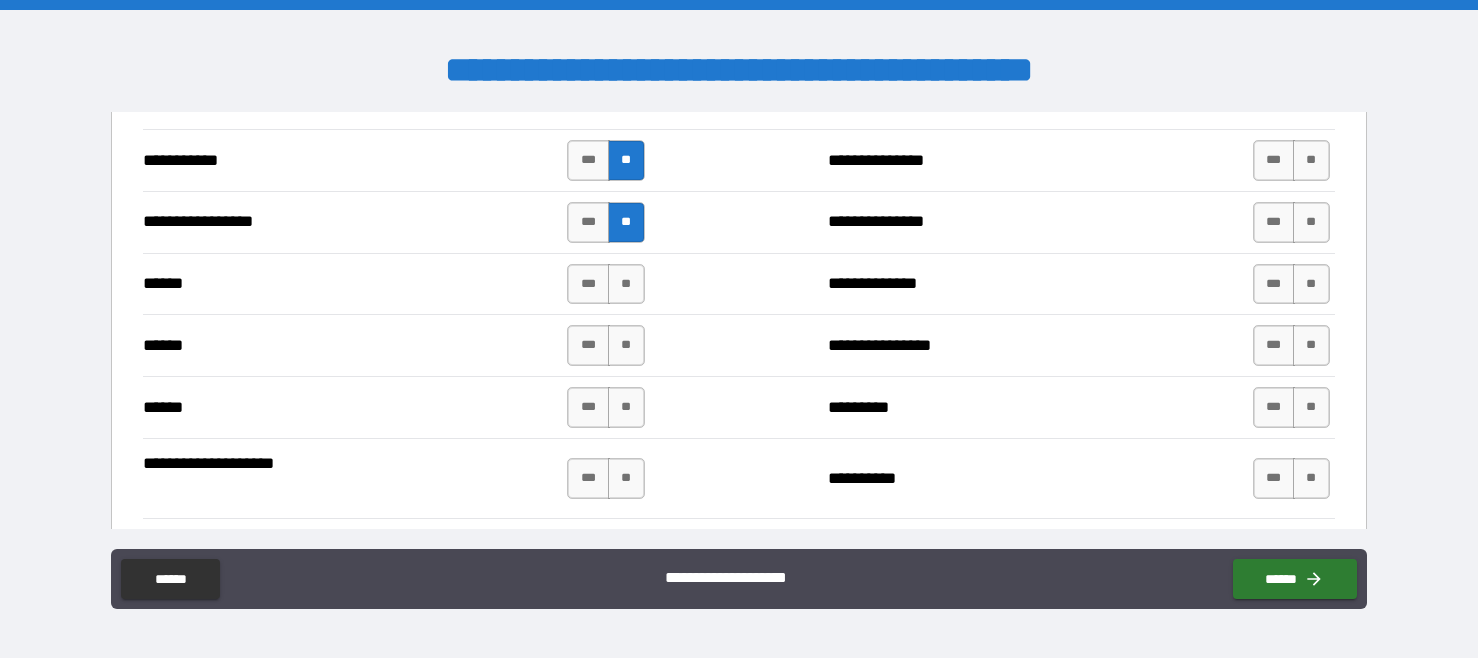 click on "*** **" at bounding box center [608, 284] 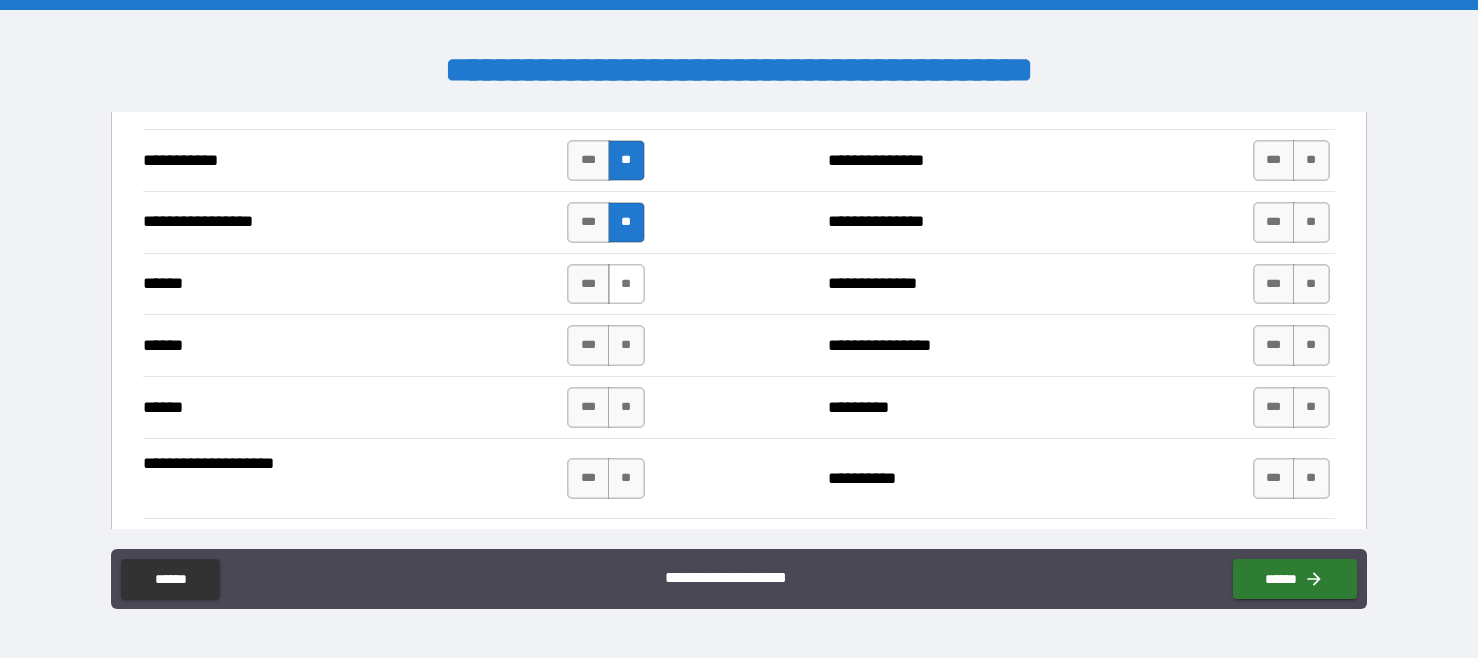 click on "**" at bounding box center (626, 284) 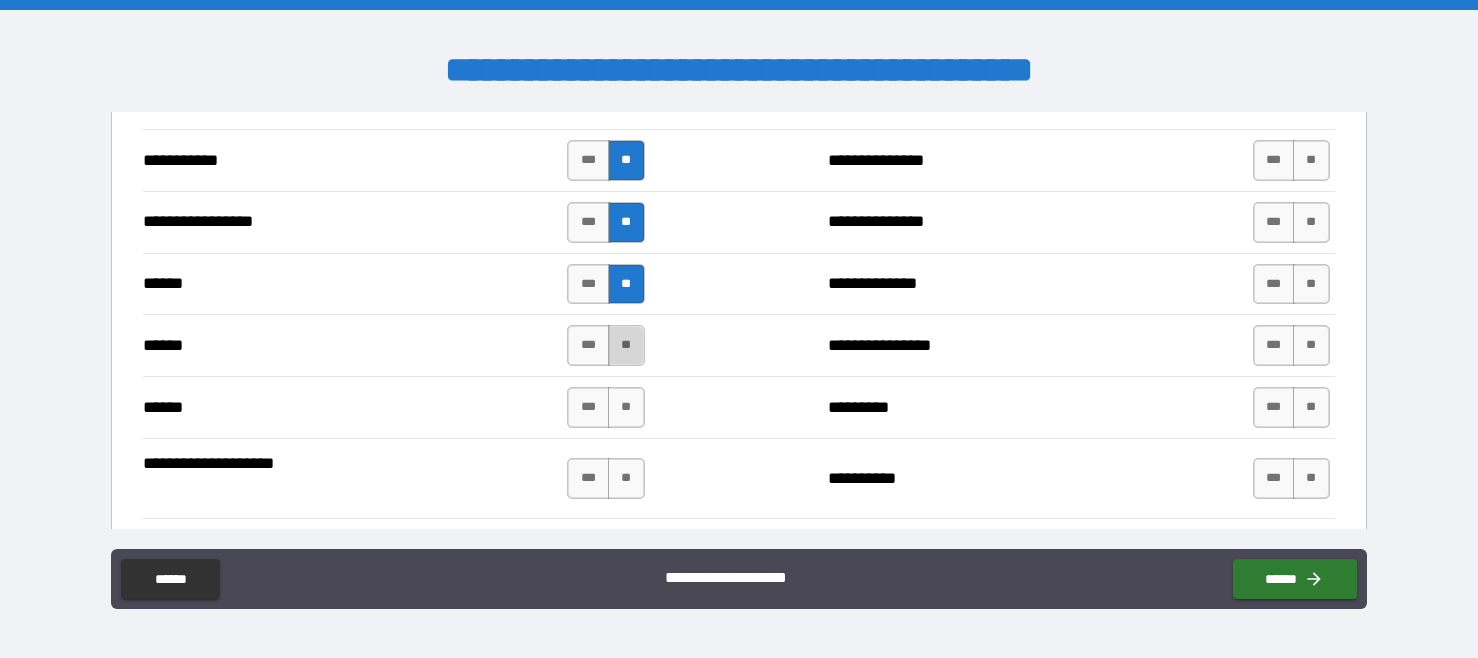 click on "**" at bounding box center (626, 345) 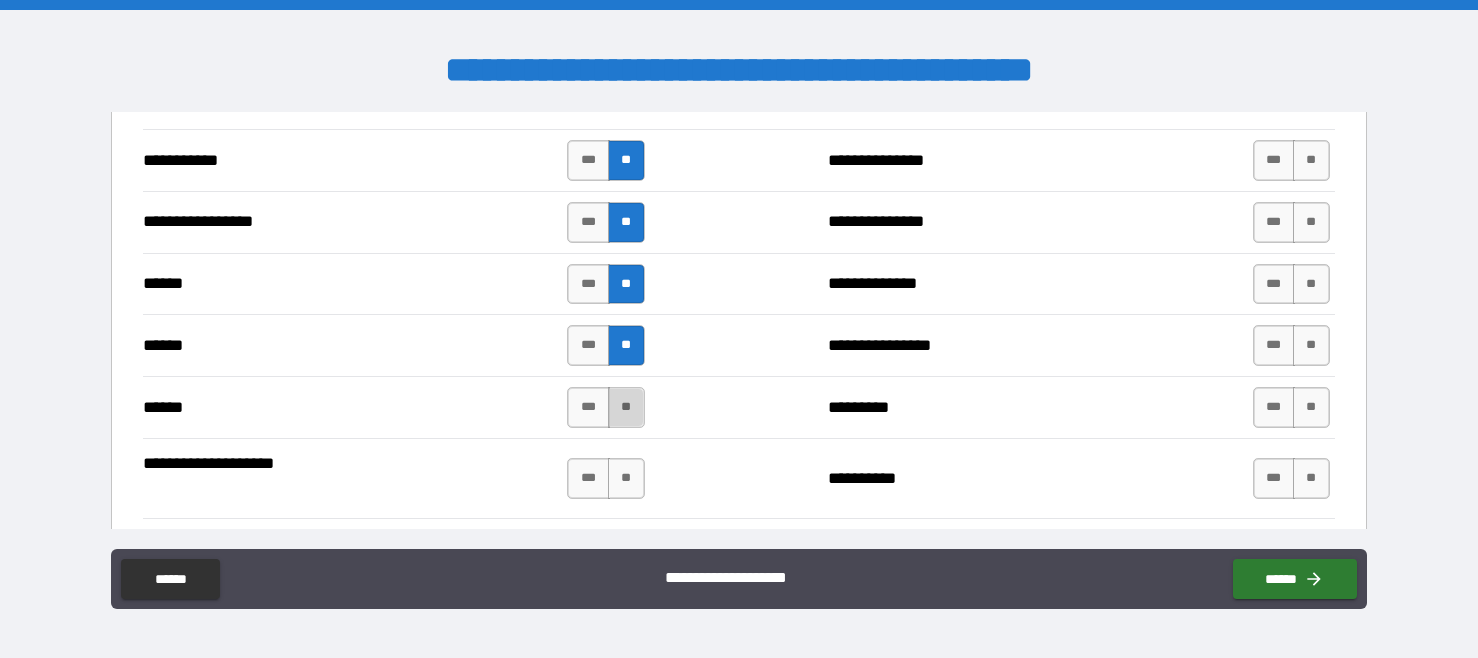 click on "**" at bounding box center (626, 407) 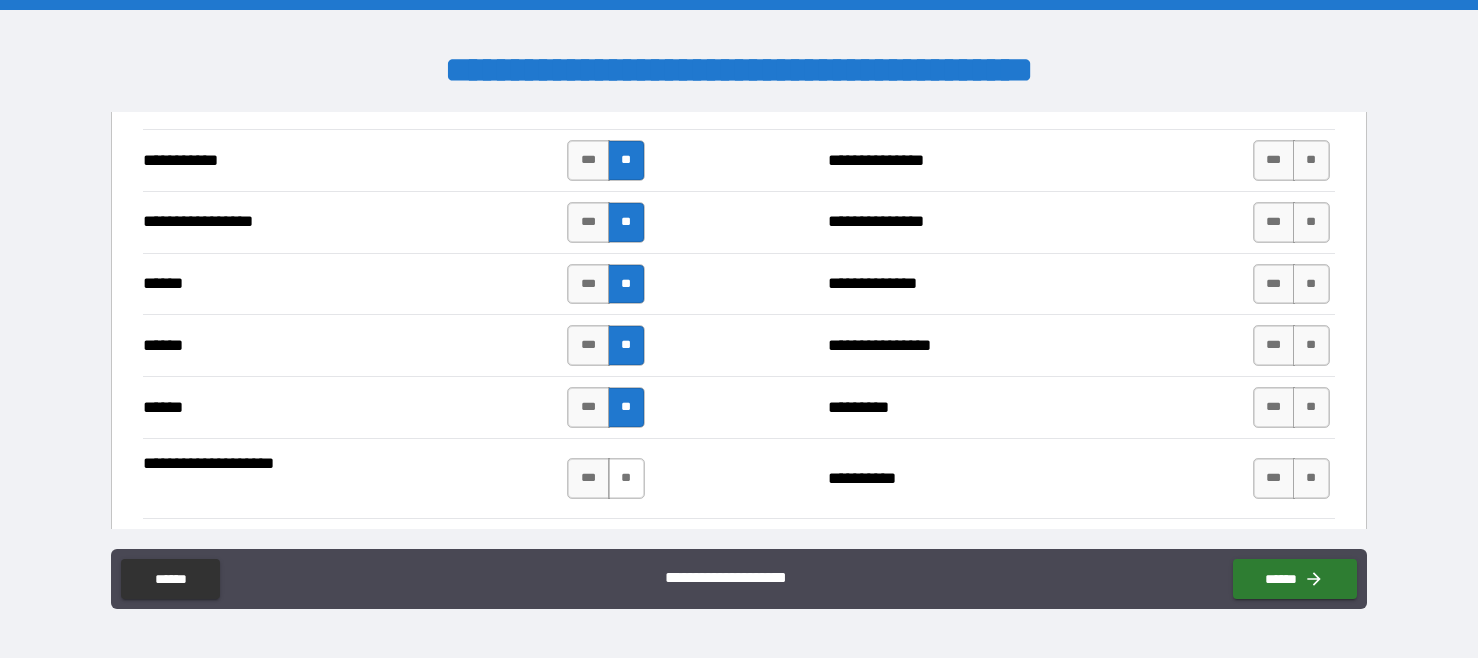 click on "**" at bounding box center [626, 478] 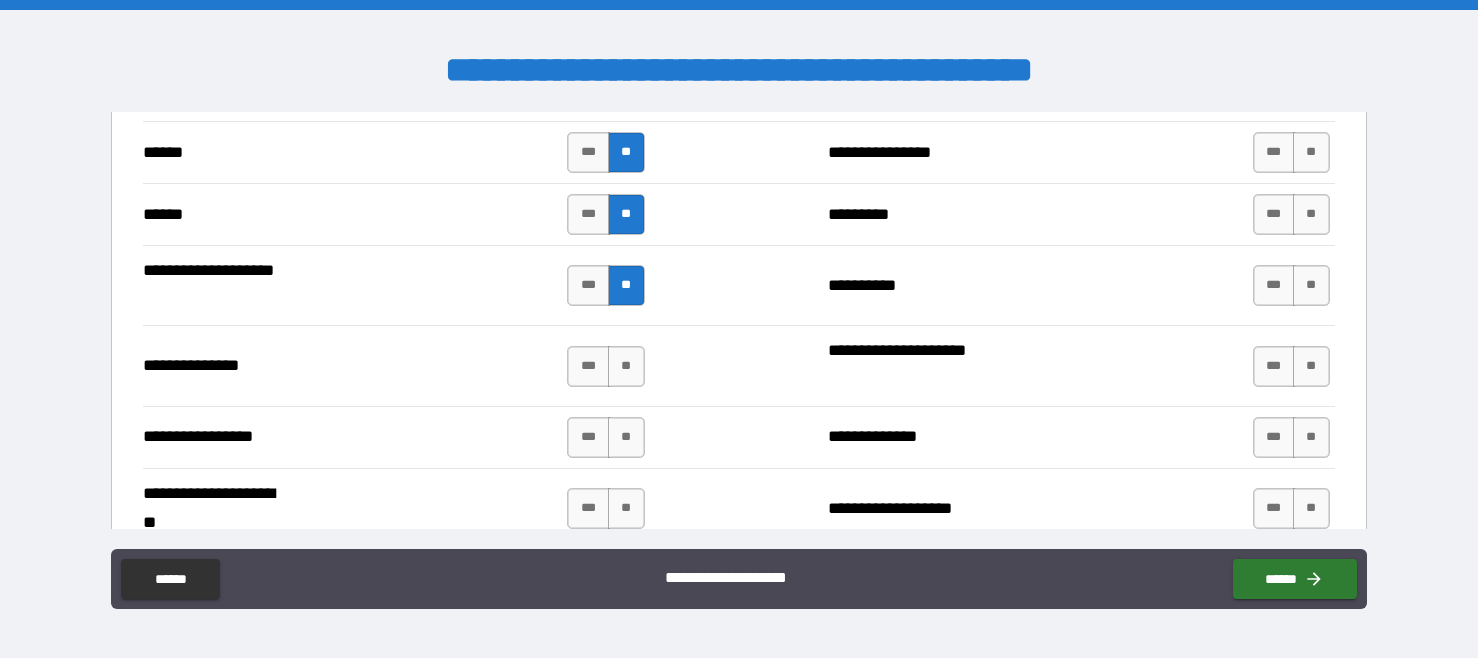 scroll, scrollTop: 2457, scrollLeft: 0, axis: vertical 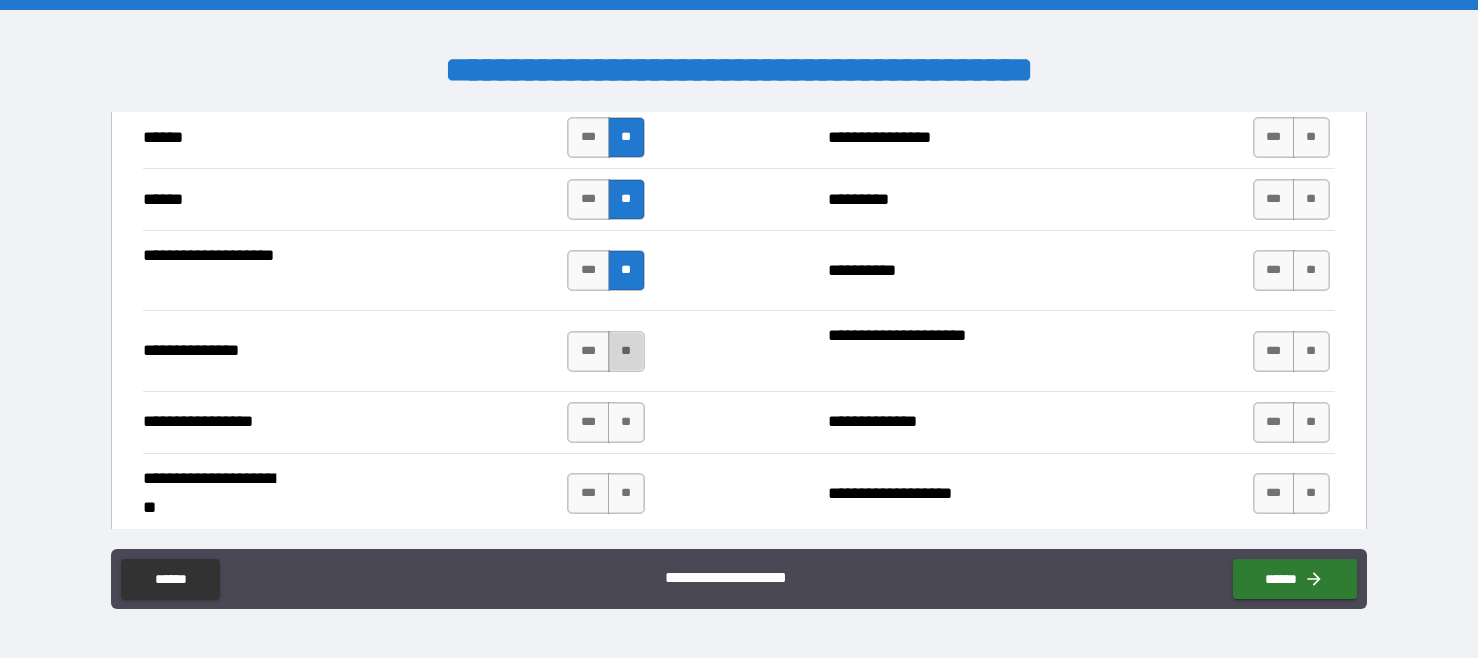 click on "**" at bounding box center (626, 351) 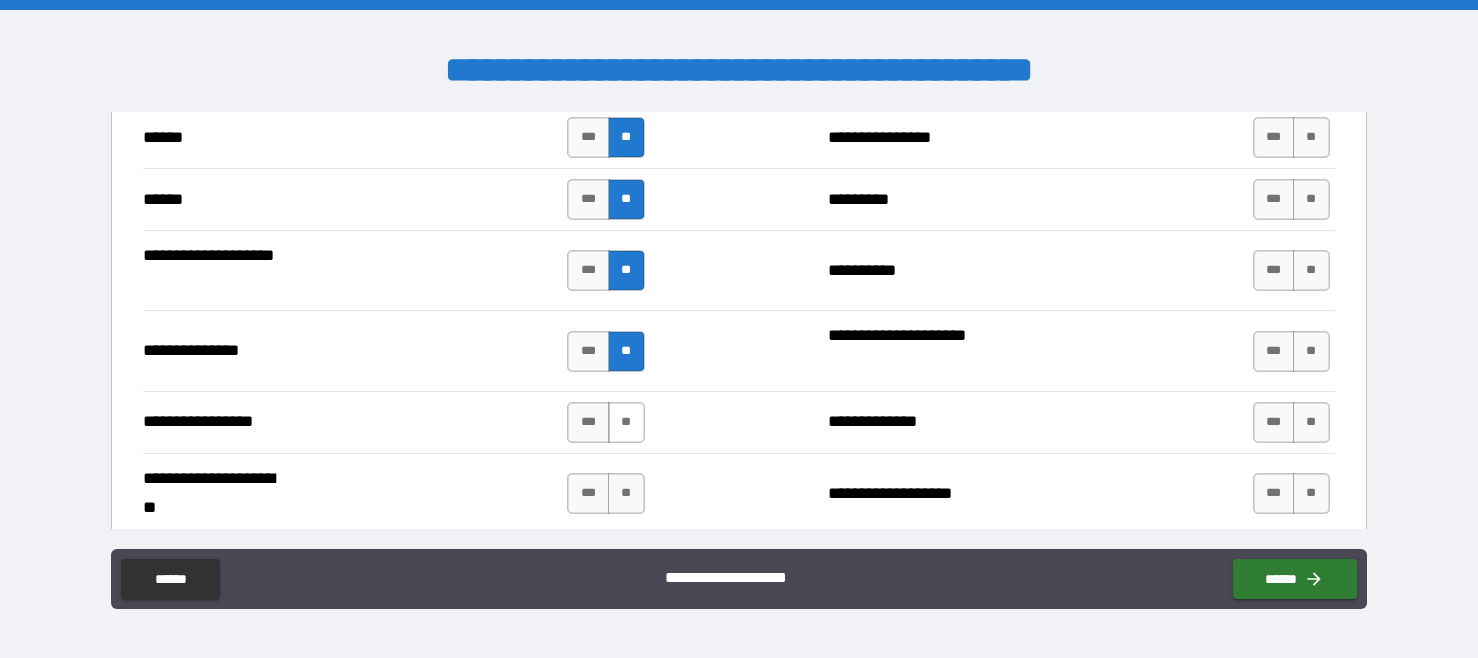 click on "**" at bounding box center (626, 422) 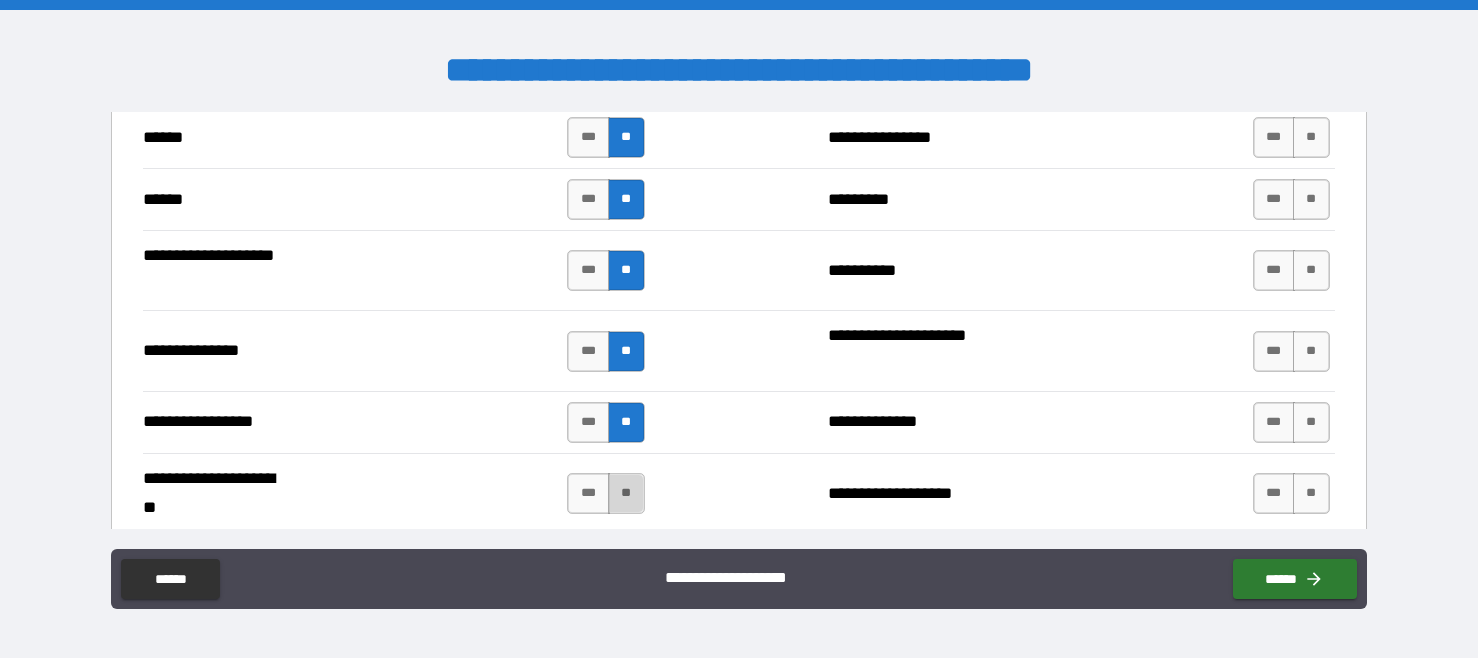 click on "**" at bounding box center [626, 493] 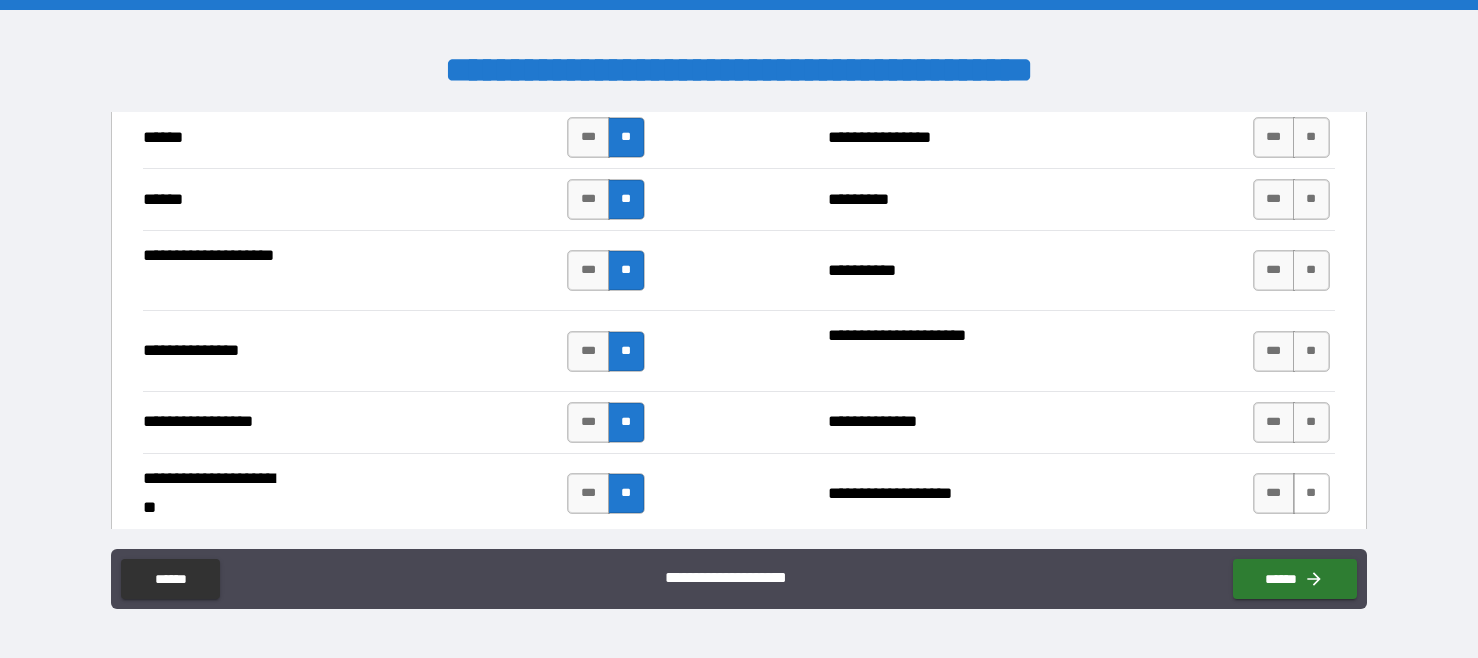 click on "**" at bounding box center [1311, 493] 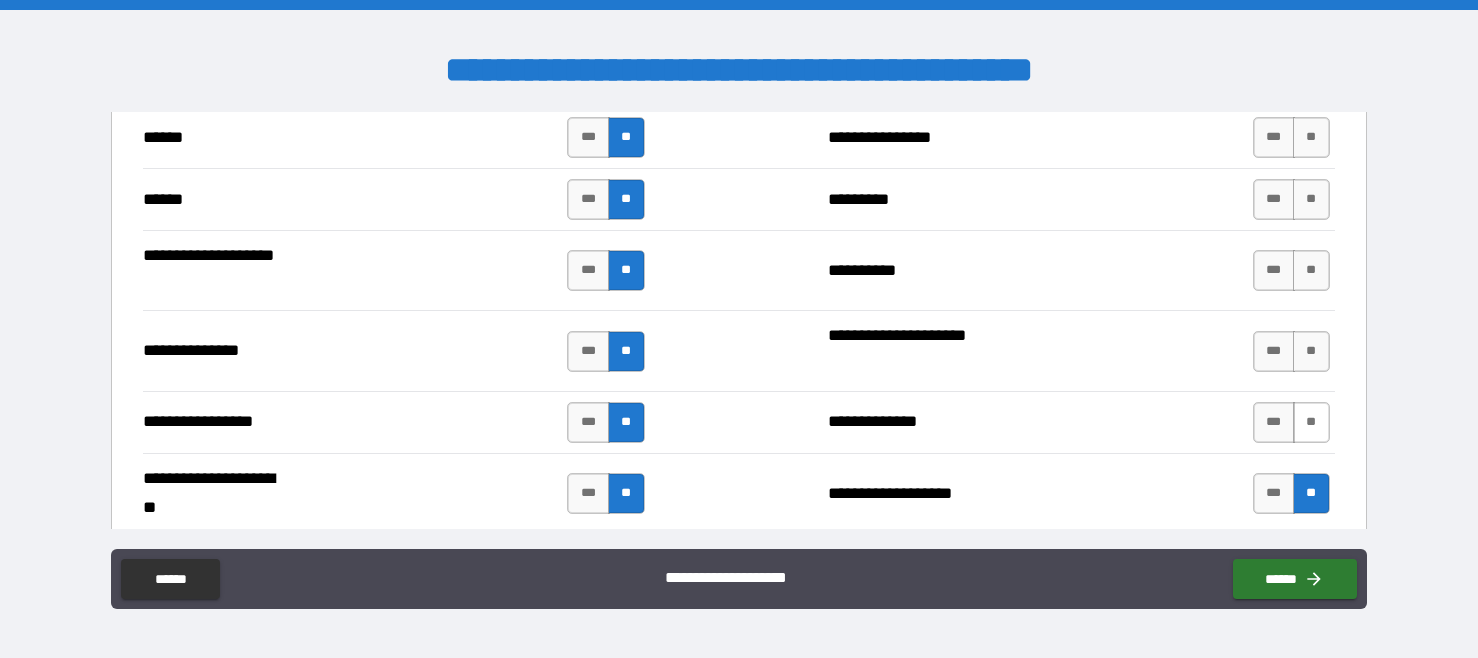 click on "**" at bounding box center (1311, 422) 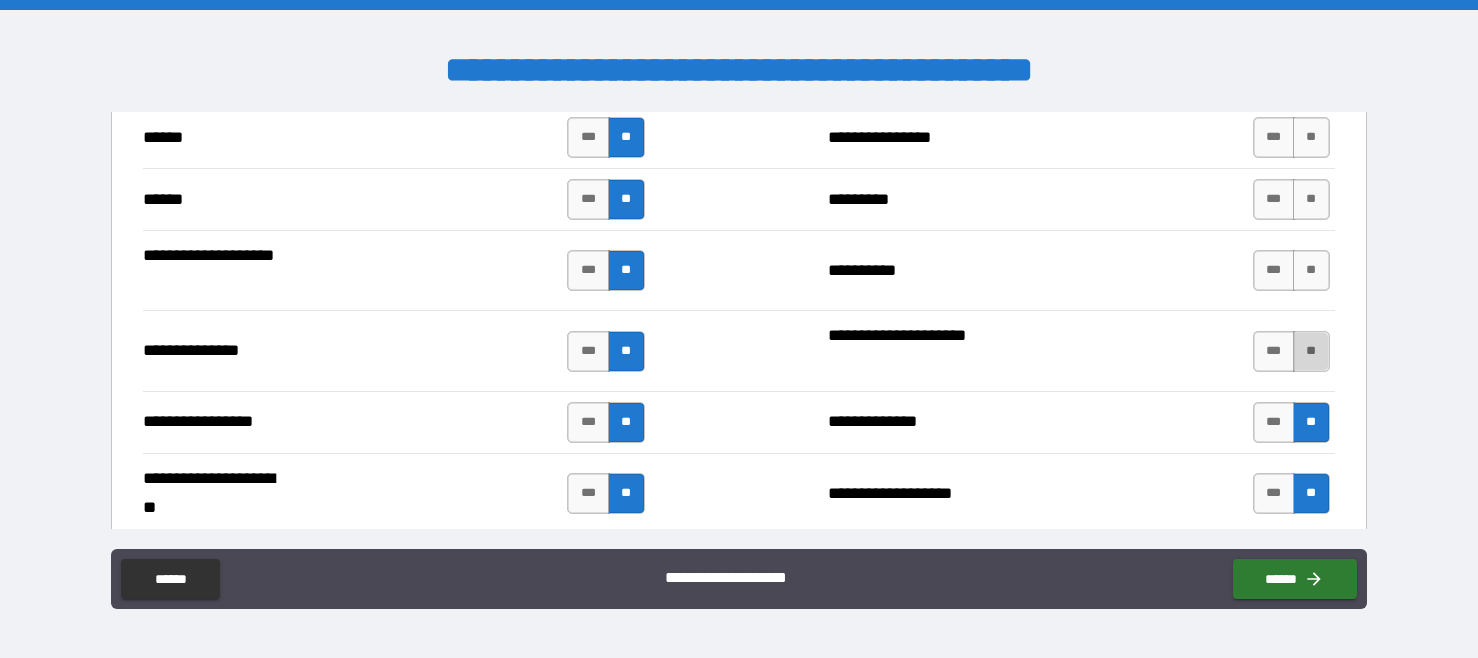 click on "**" at bounding box center (1311, 351) 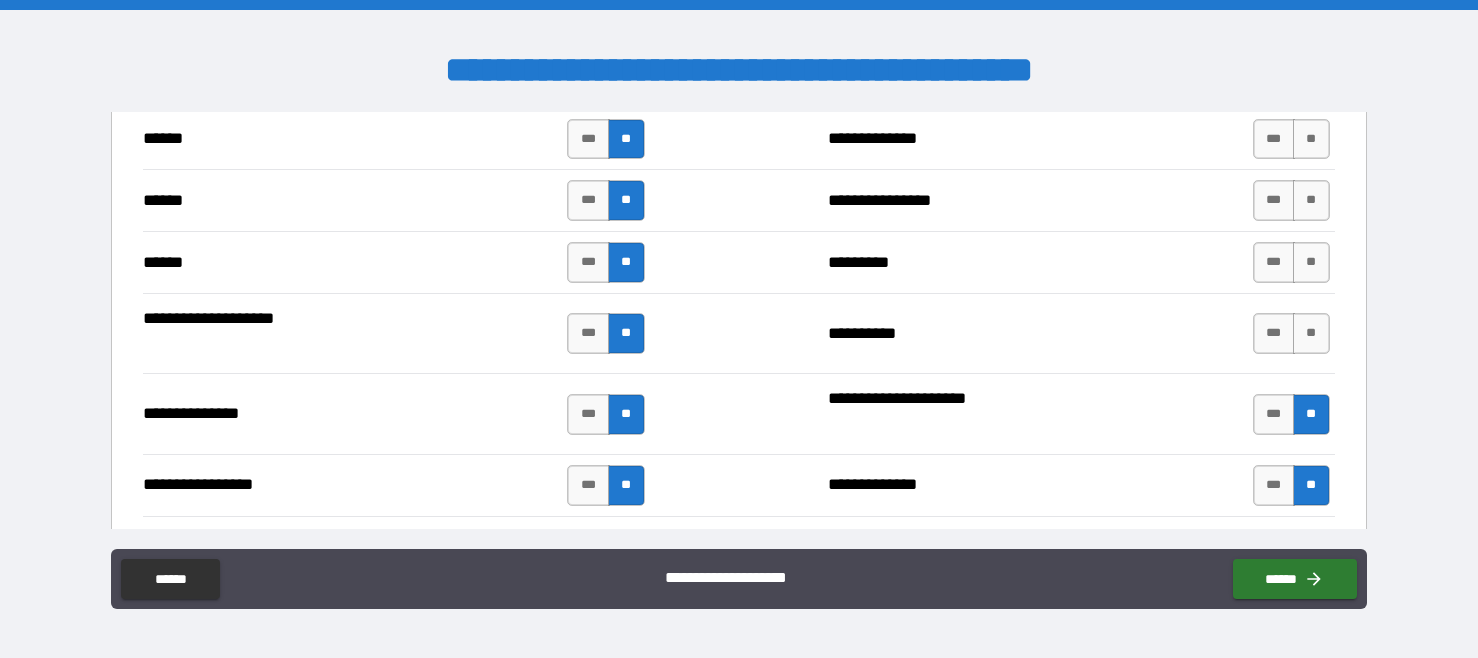 scroll, scrollTop: 2373, scrollLeft: 0, axis: vertical 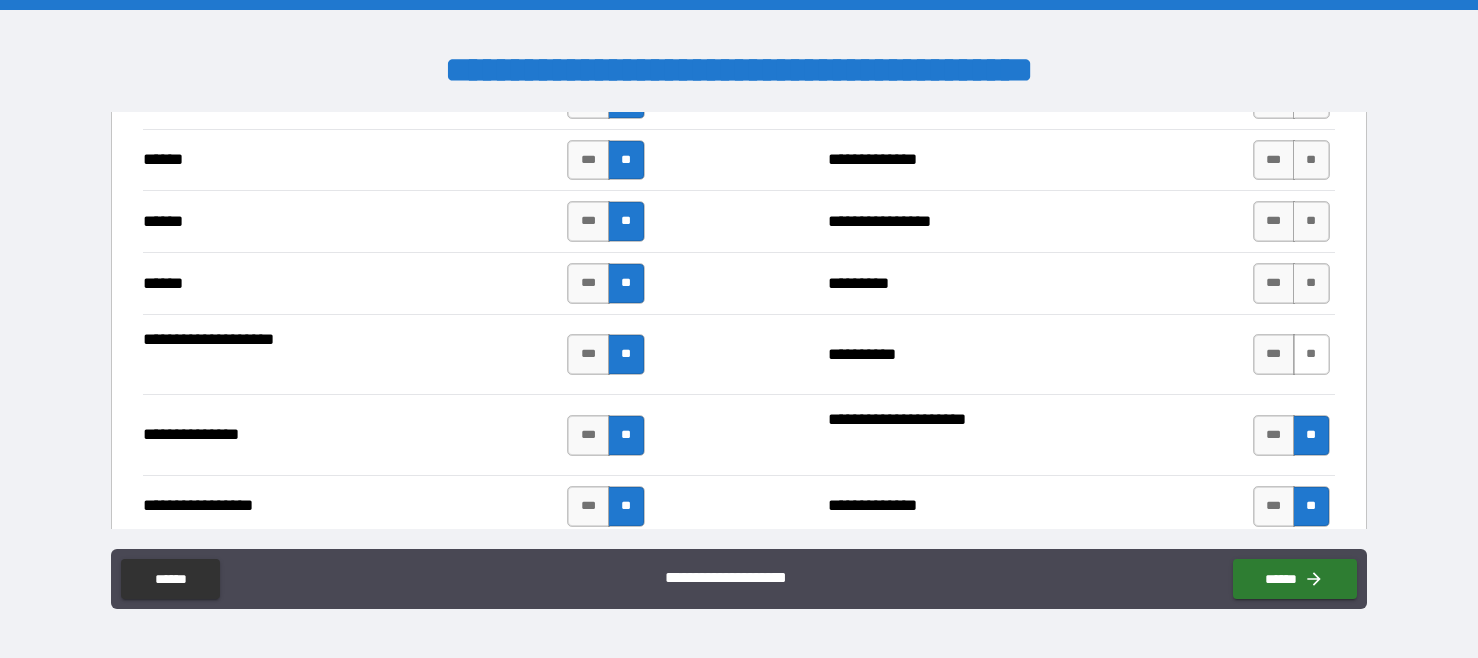 click on "**" at bounding box center (1311, 354) 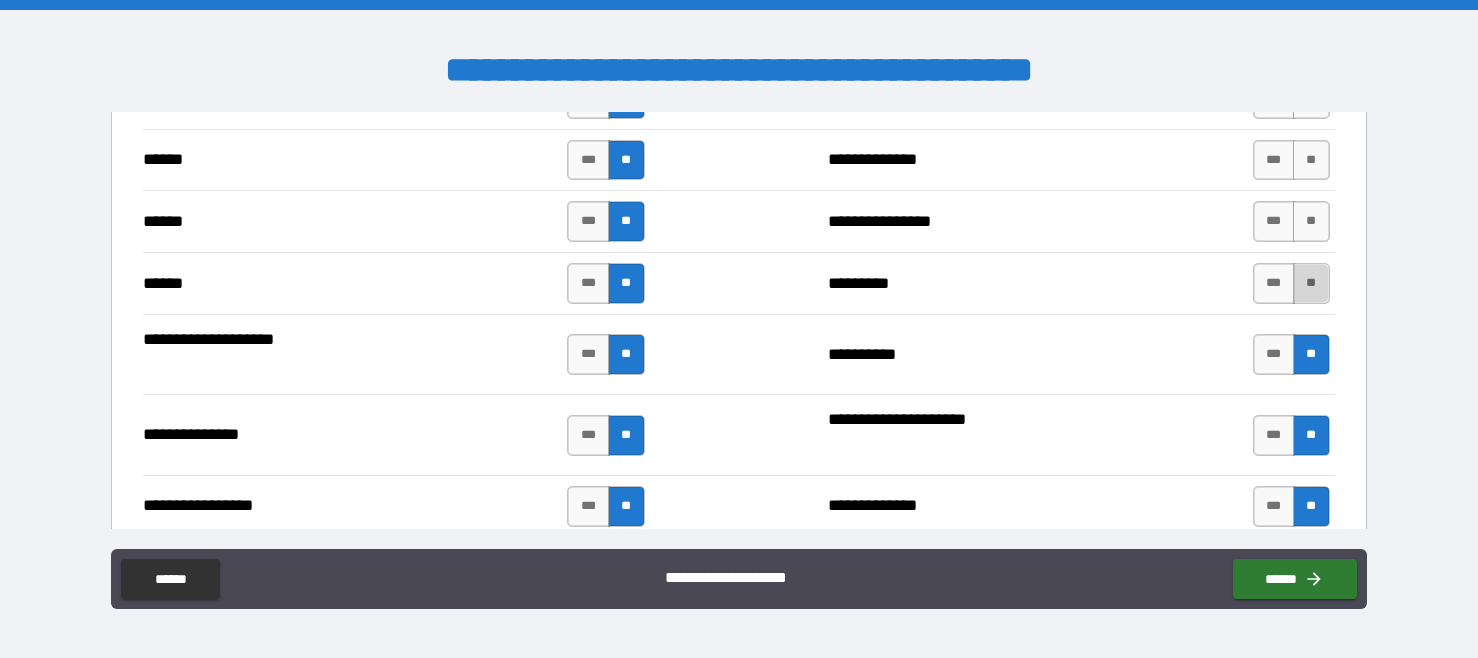 click on "**" at bounding box center [1311, 283] 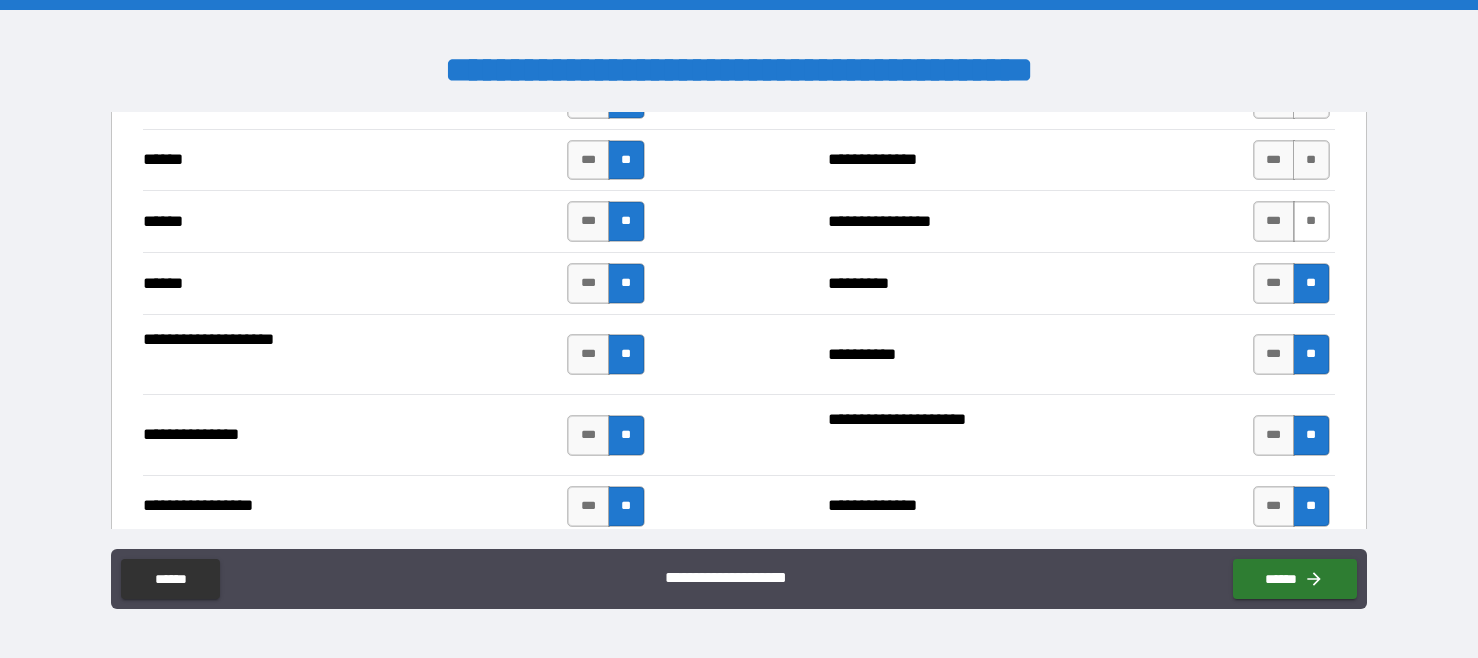 click on "**" at bounding box center [1311, 221] 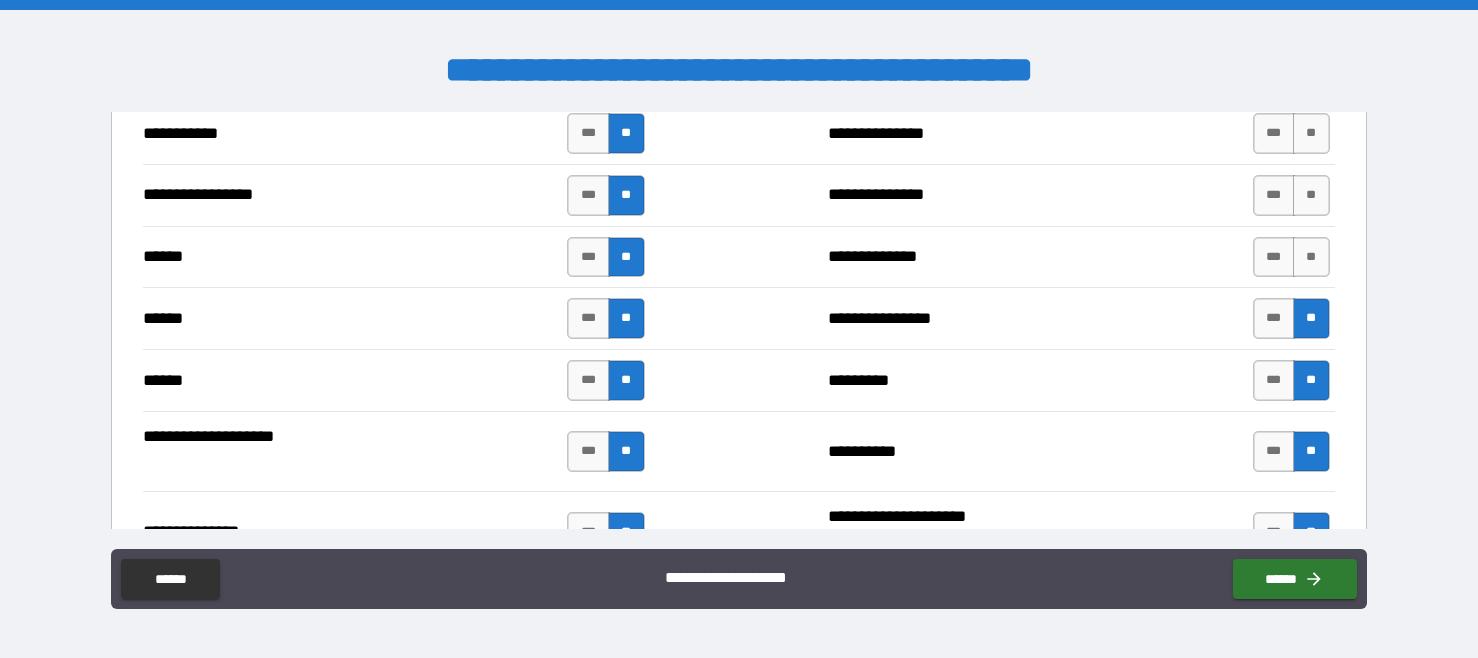 scroll, scrollTop: 2273, scrollLeft: 0, axis: vertical 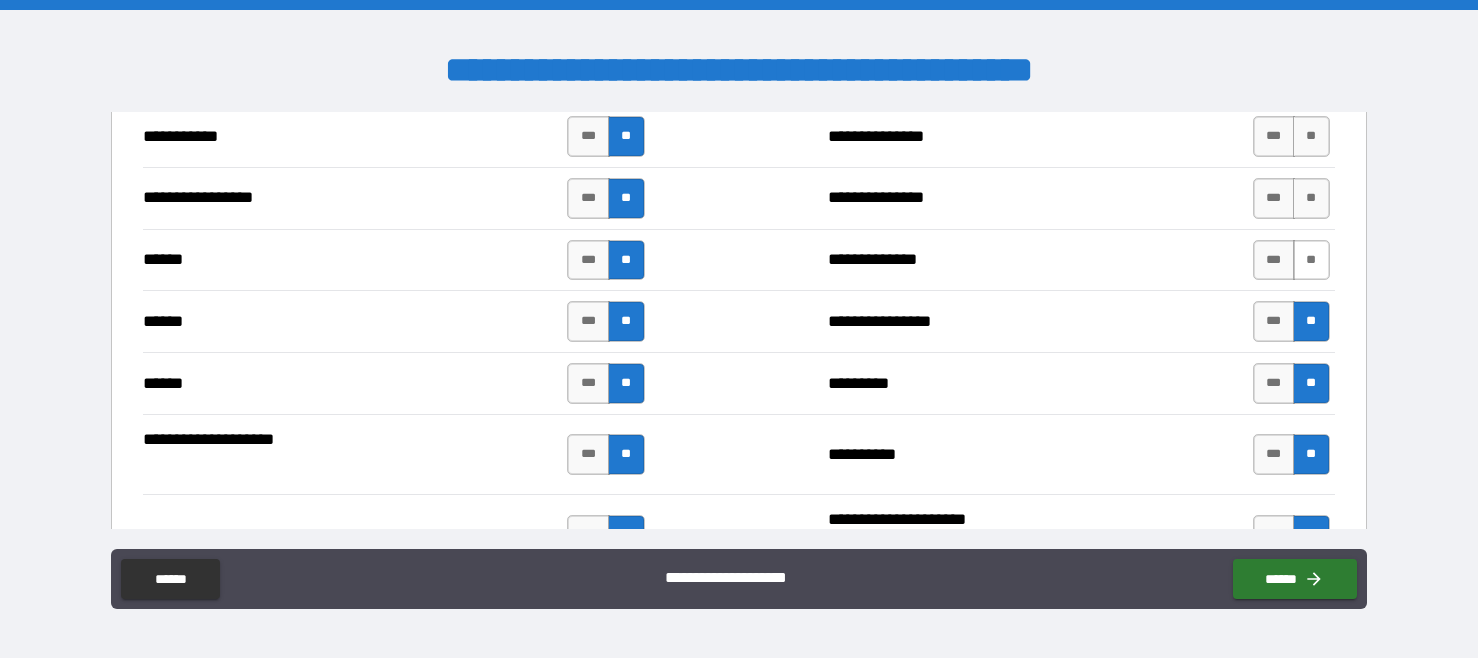 click on "**" at bounding box center (1311, 260) 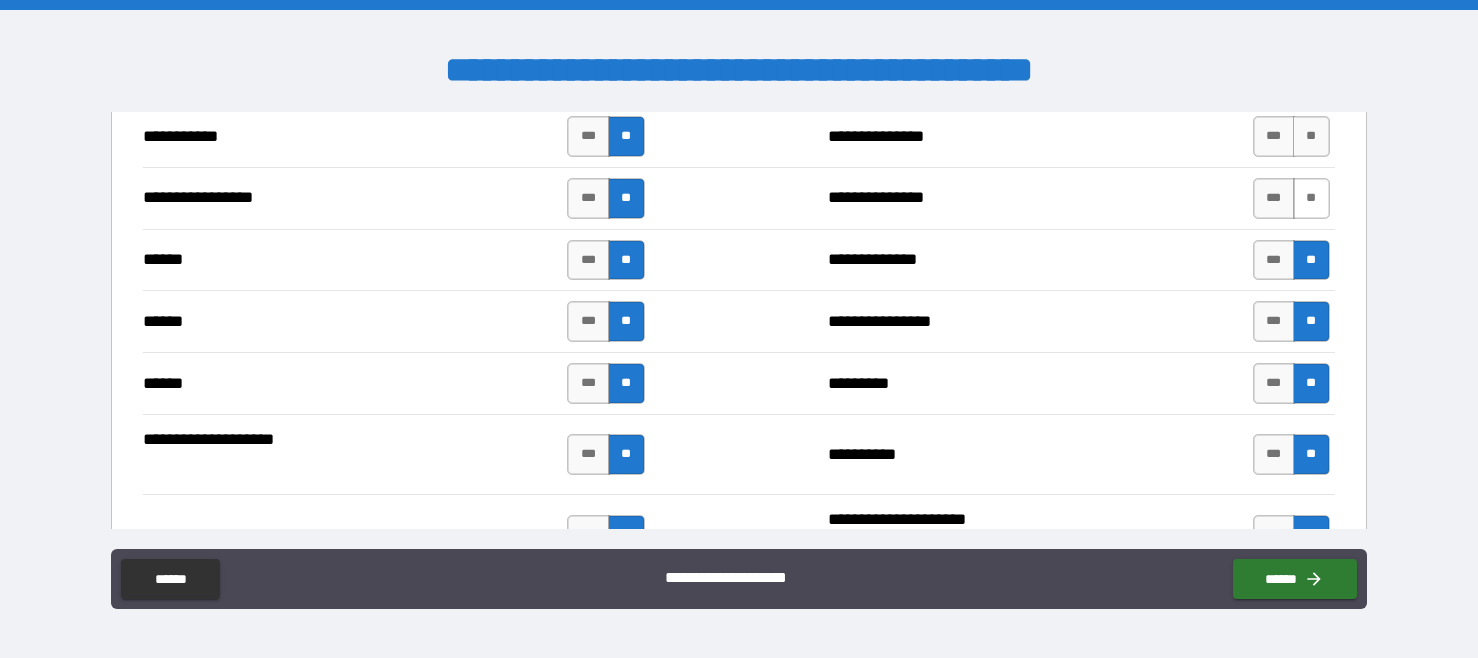 click on "**" at bounding box center [1311, 198] 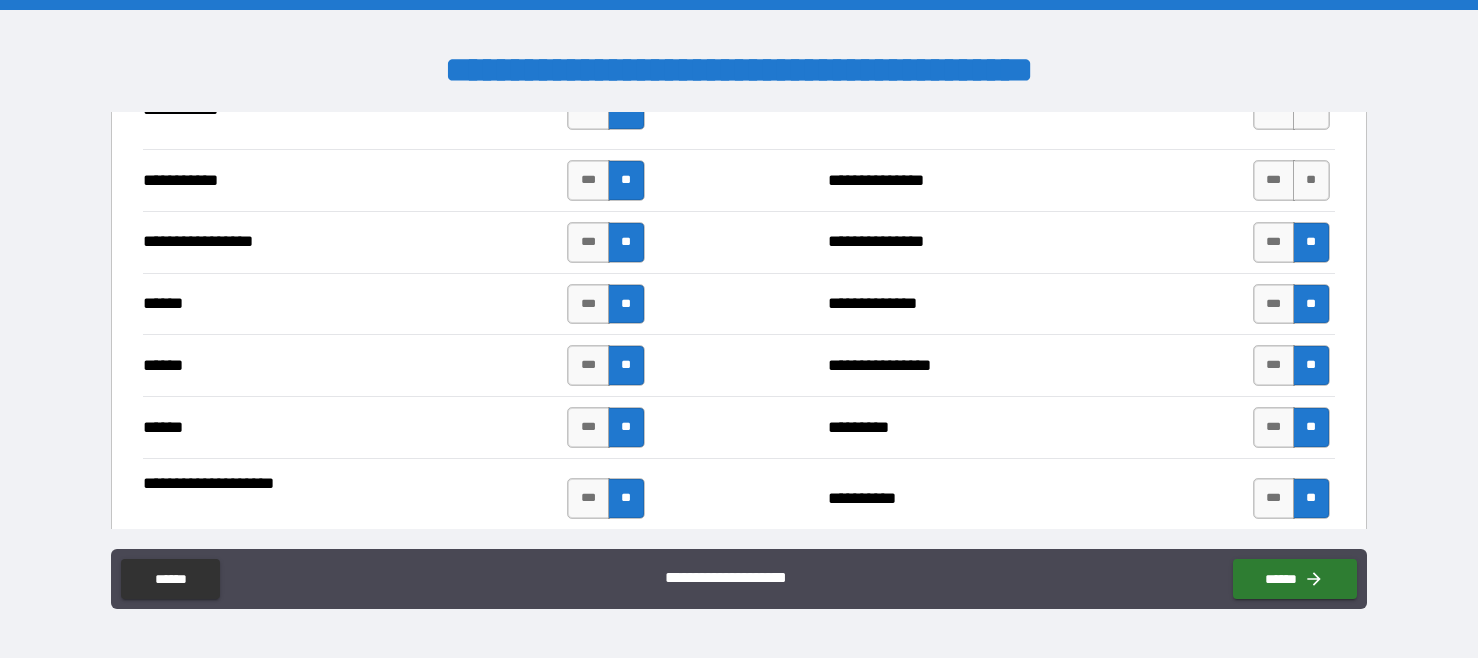 scroll, scrollTop: 2184, scrollLeft: 0, axis: vertical 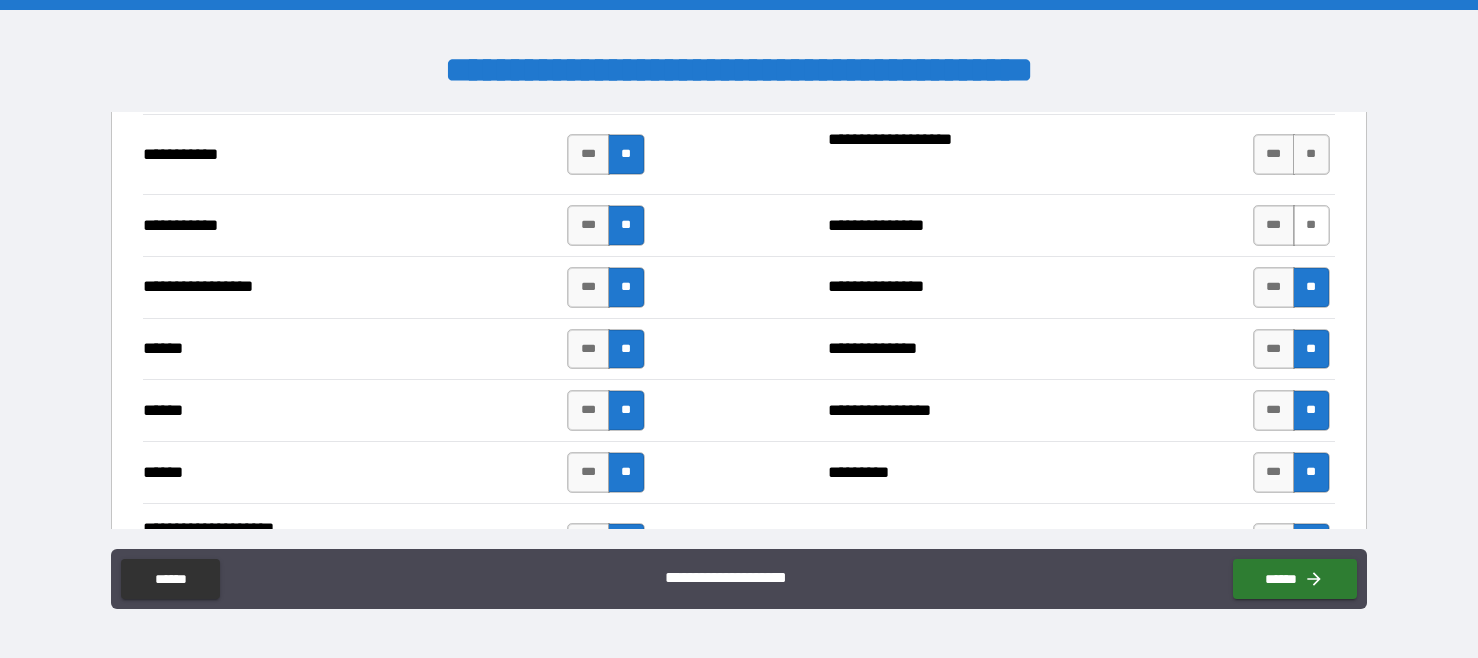 click on "**" at bounding box center [1311, 225] 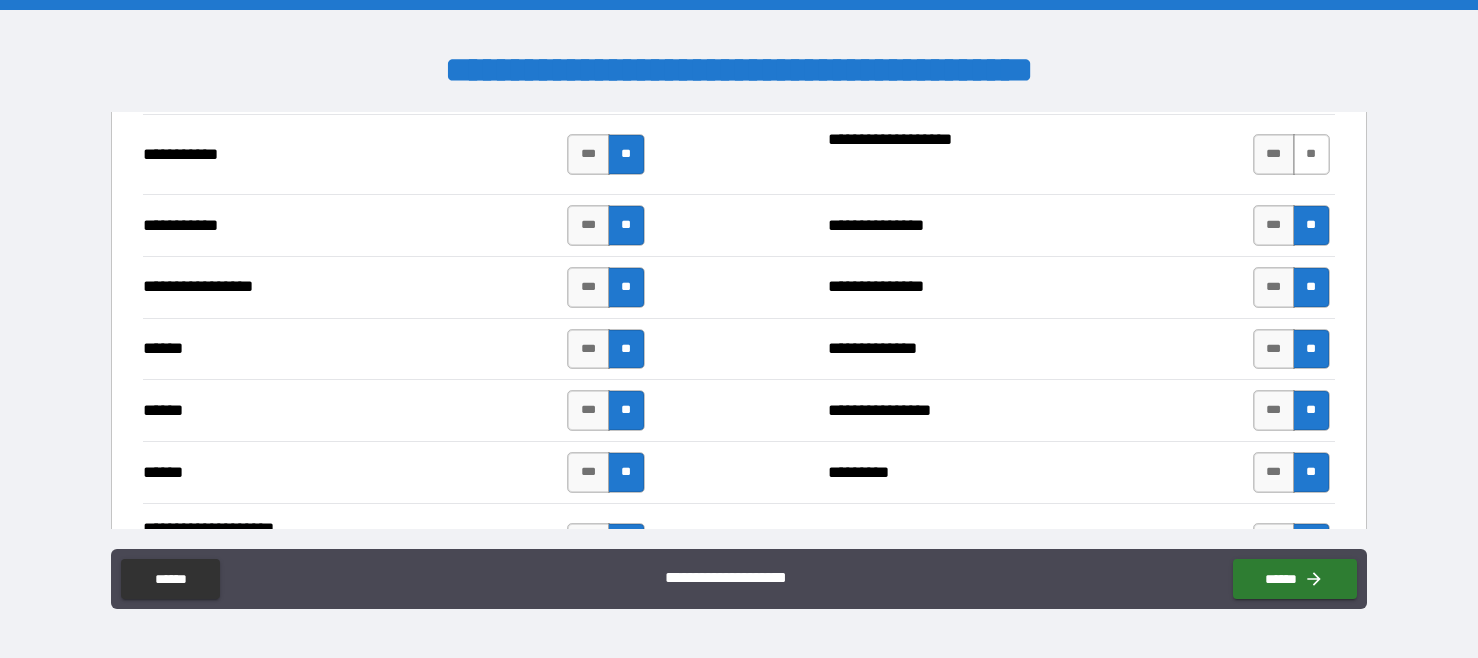 click on "**" at bounding box center [1311, 154] 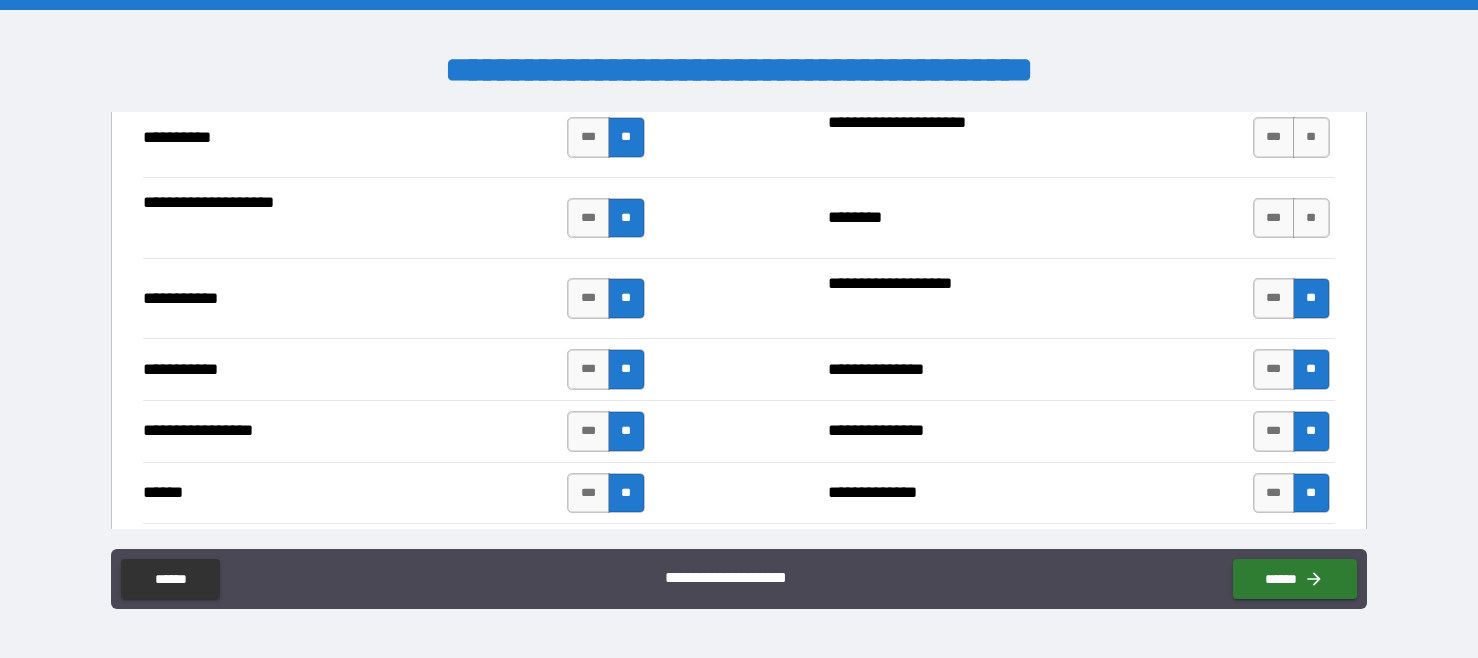 scroll, scrollTop: 2027, scrollLeft: 0, axis: vertical 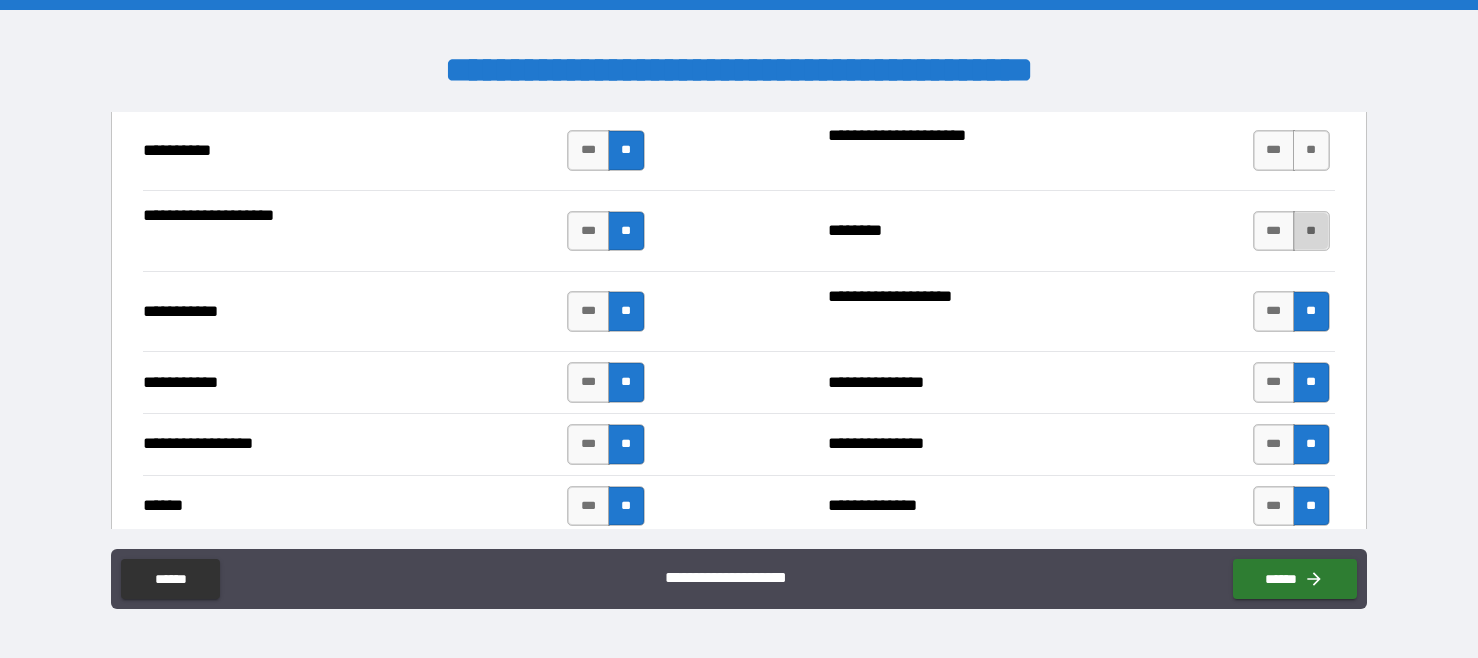 click on "**" at bounding box center (1311, 231) 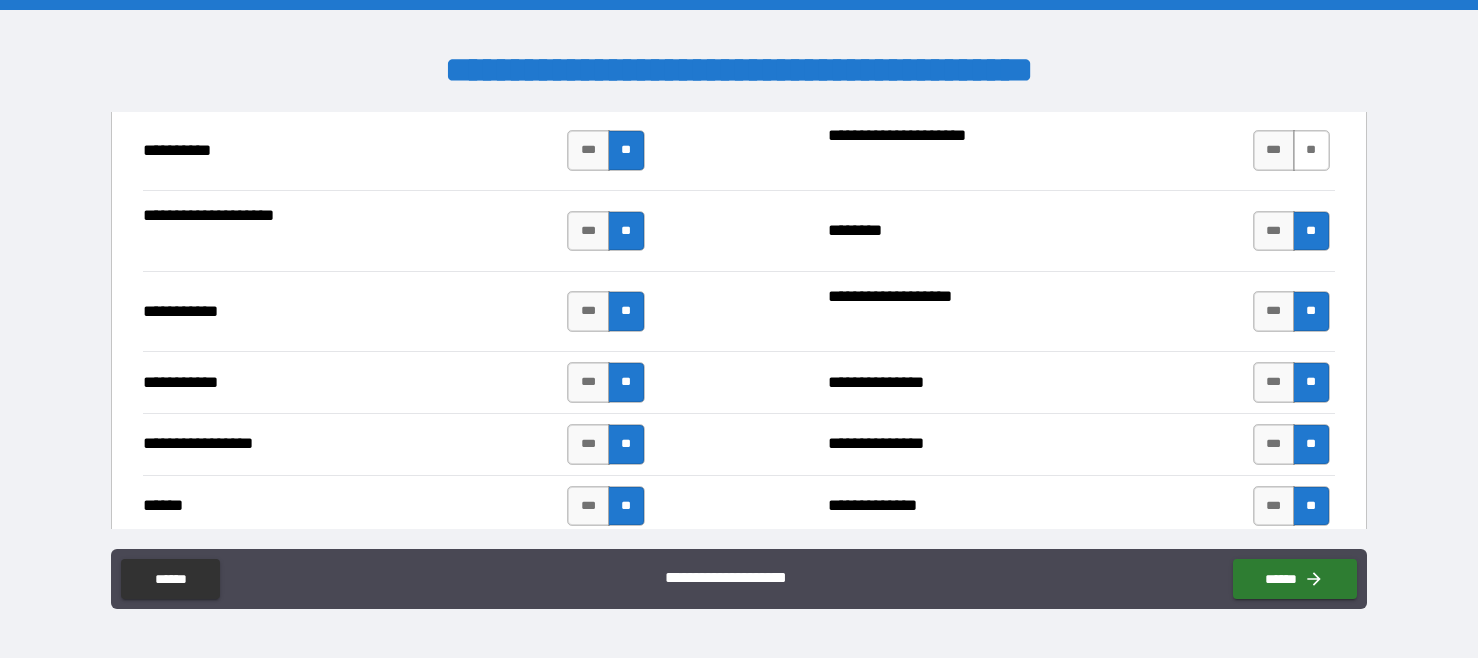 click on "**" at bounding box center (1311, 150) 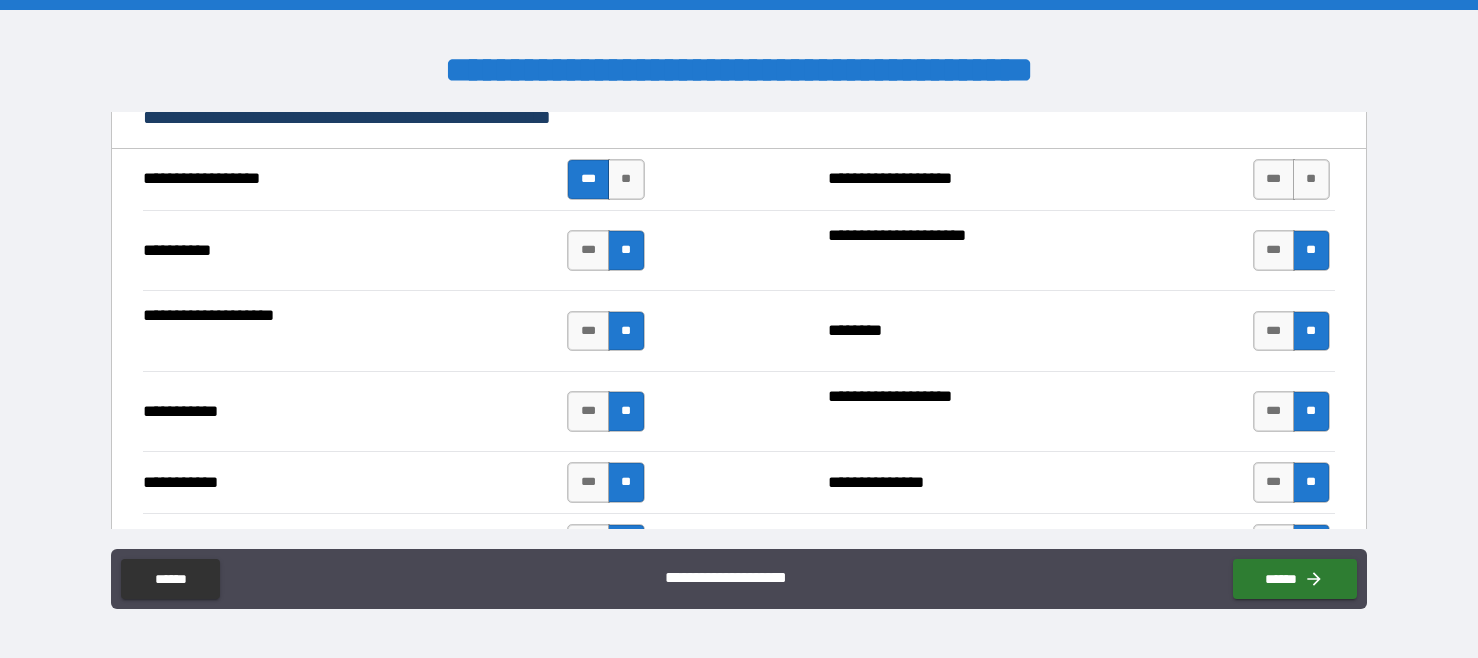 scroll, scrollTop: 1928, scrollLeft: 0, axis: vertical 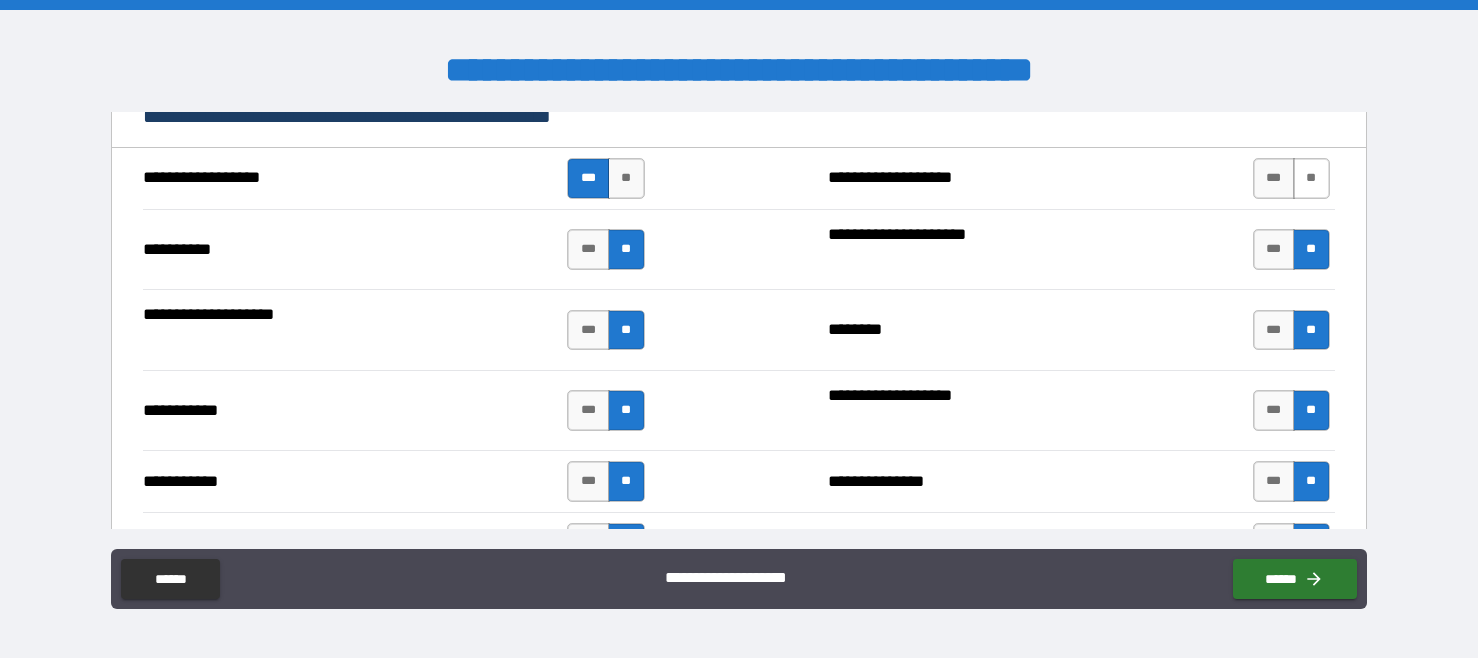 click on "**" at bounding box center (1311, 178) 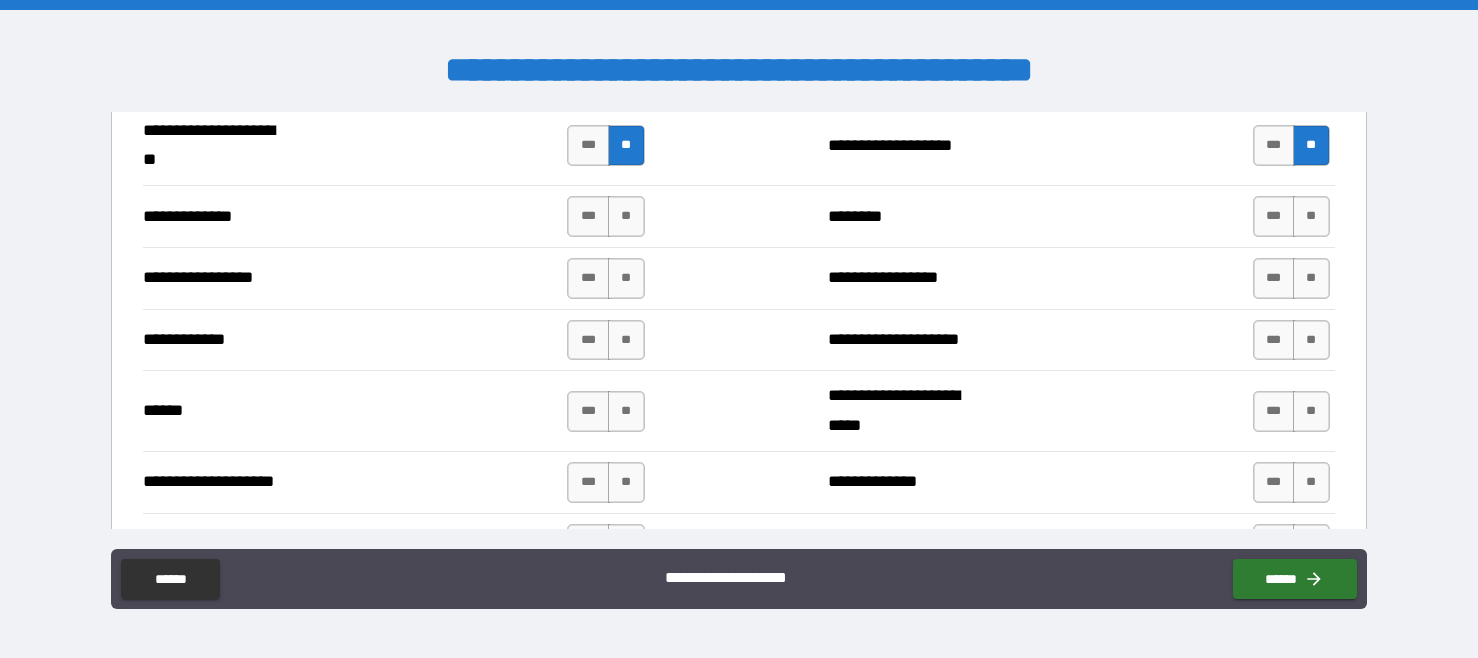 scroll, scrollTop: 2824, scrollLeft: 0, axis: vertical 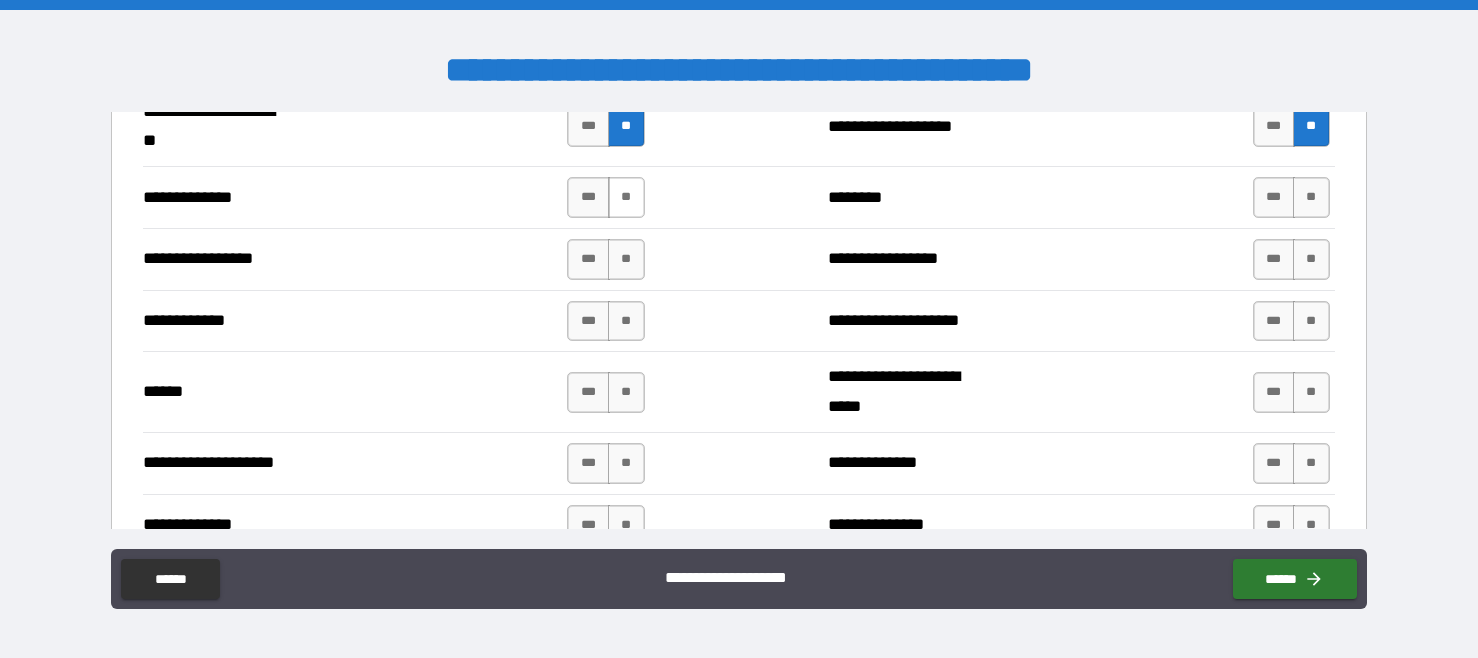 click on "**" at bounding box center (626, 197) 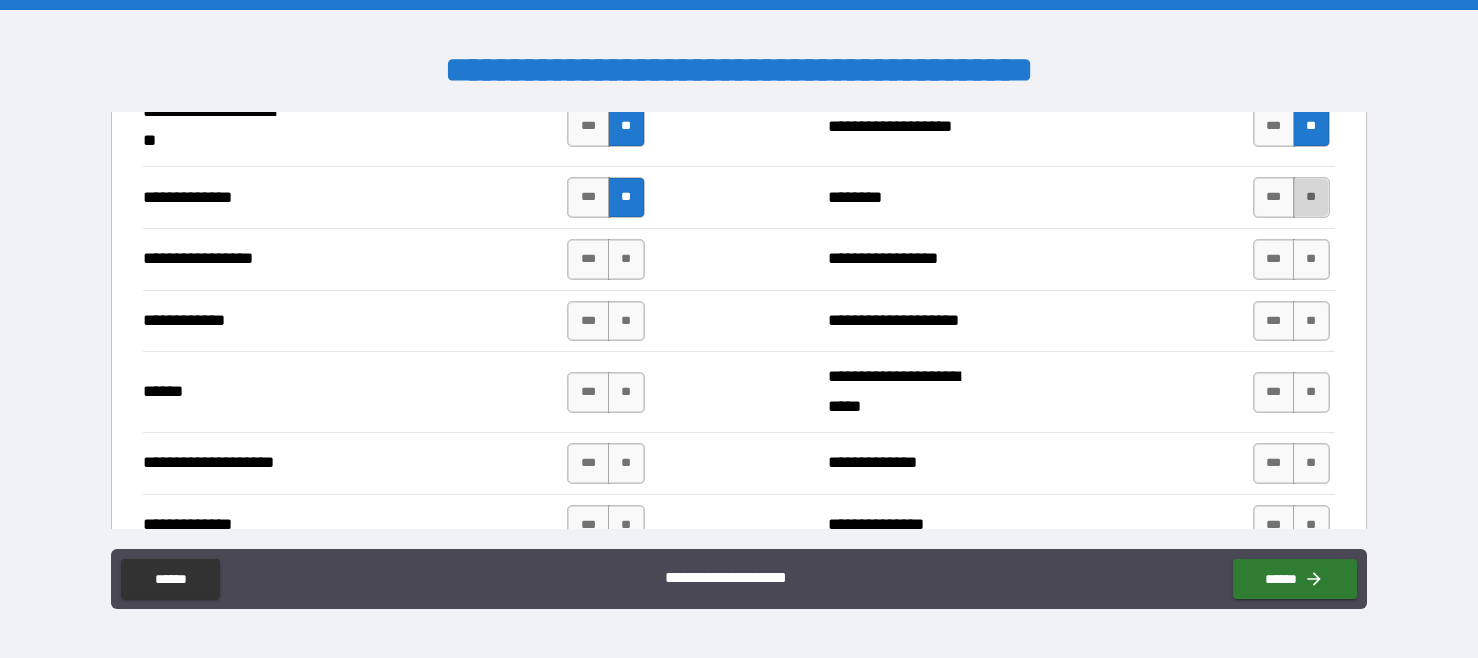 click on "**" at bounding box center (1311, 197) 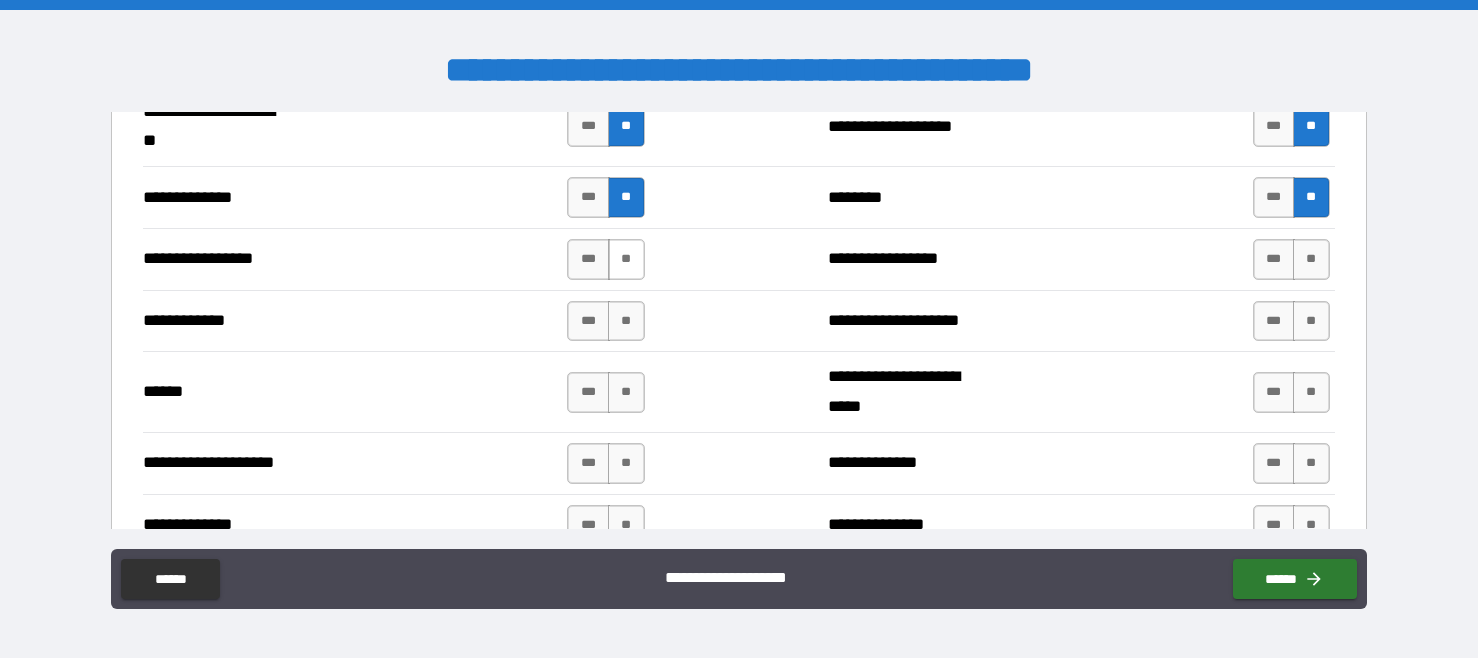 click on "**" at bounding box center (626, 259) 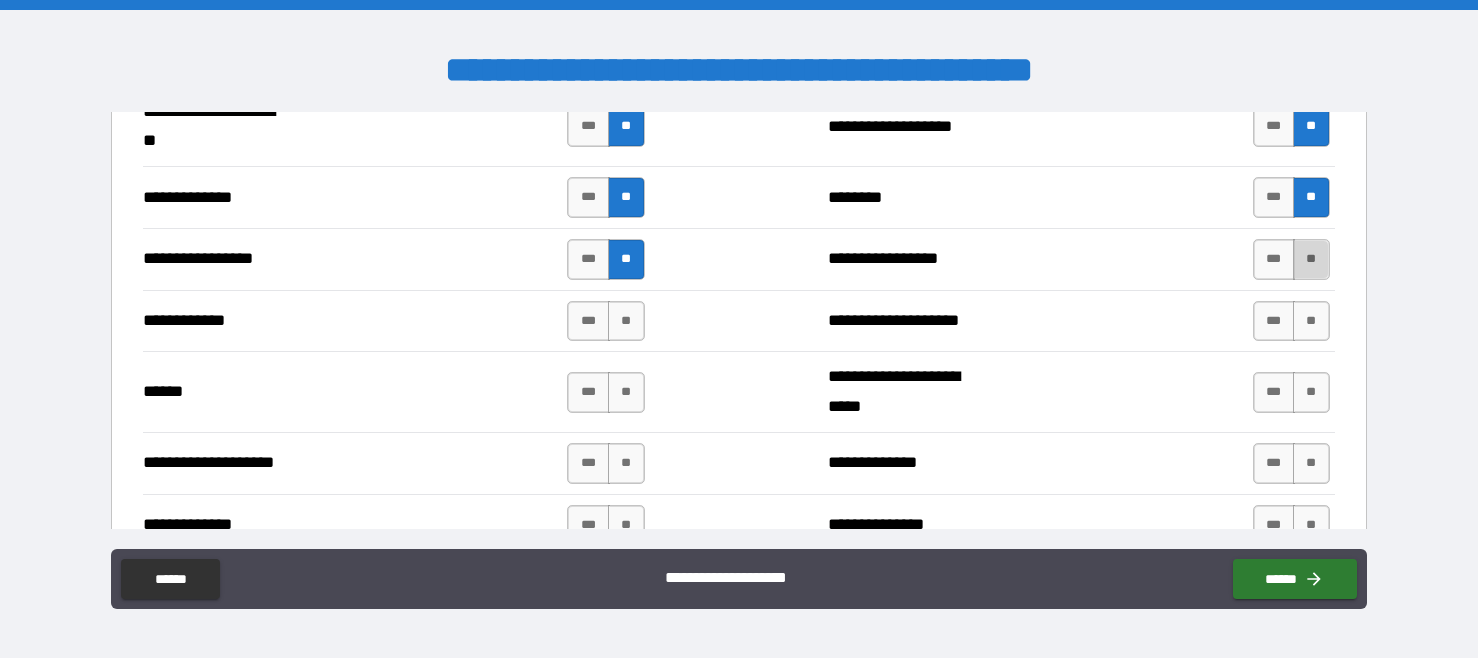 click on "**" at bounding box center (1311, 259) 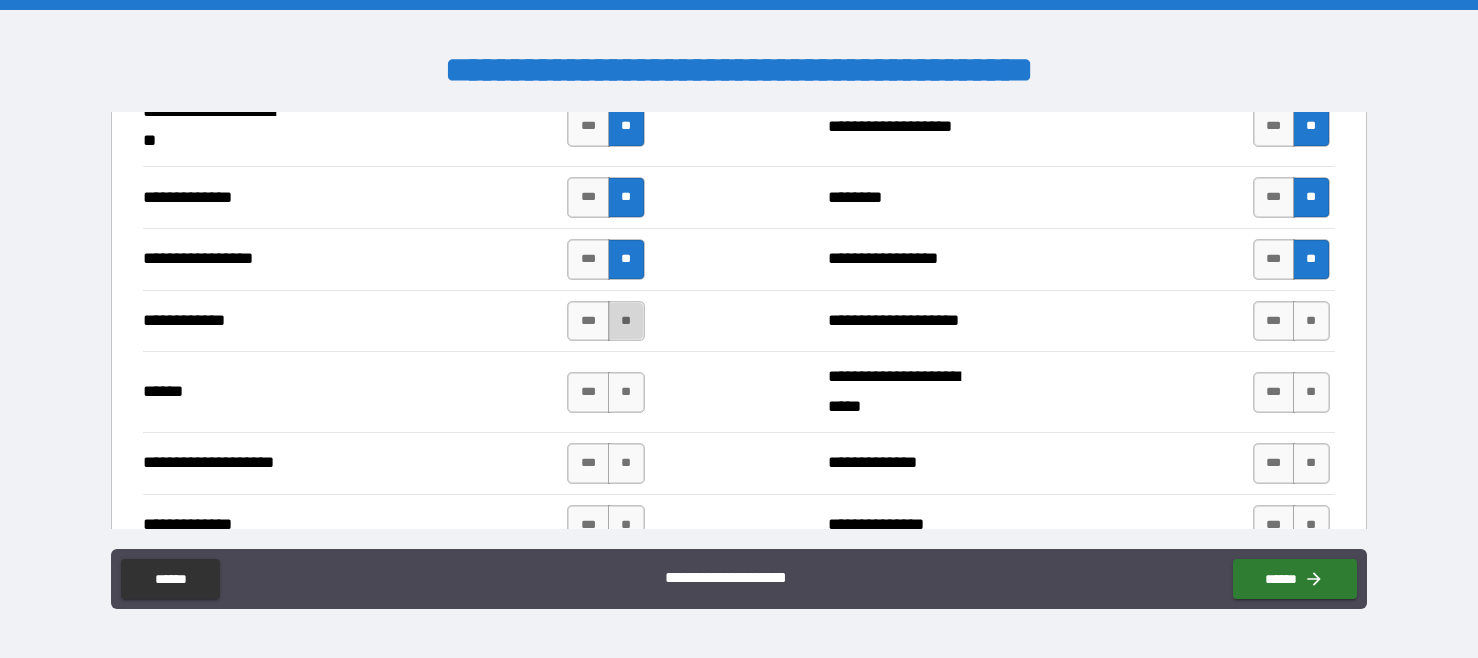 click on "**" at bounding box center (626, 321) 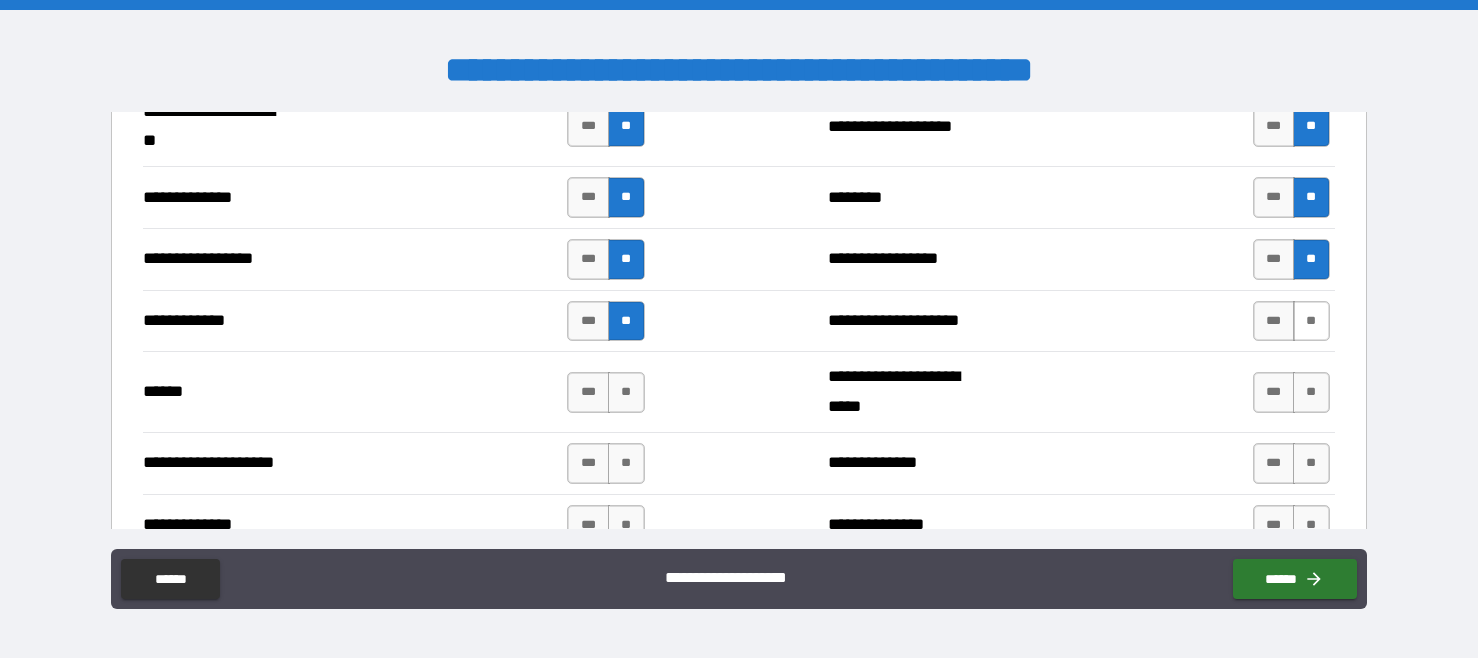 click on "**" at bounding box center [1311, 321] 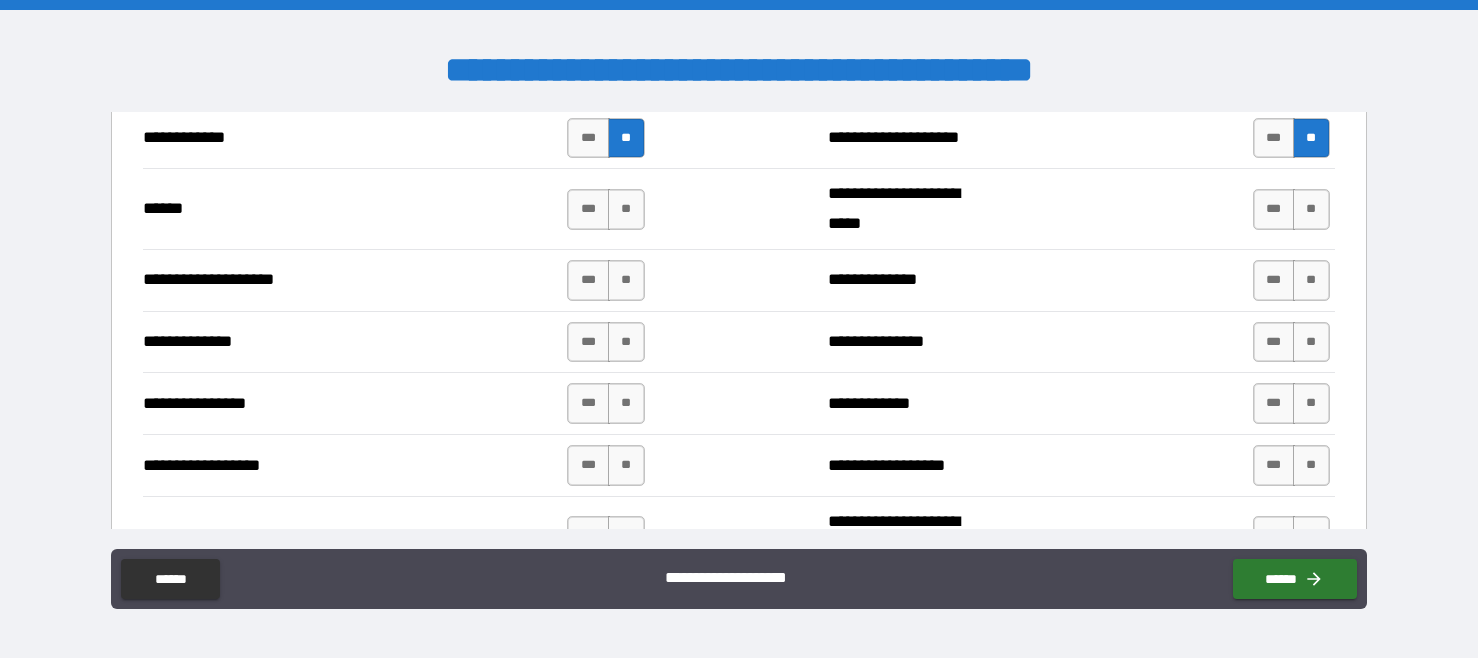 scroll, scrollTop: 3009, scrollLeft: 0, axis: vertical 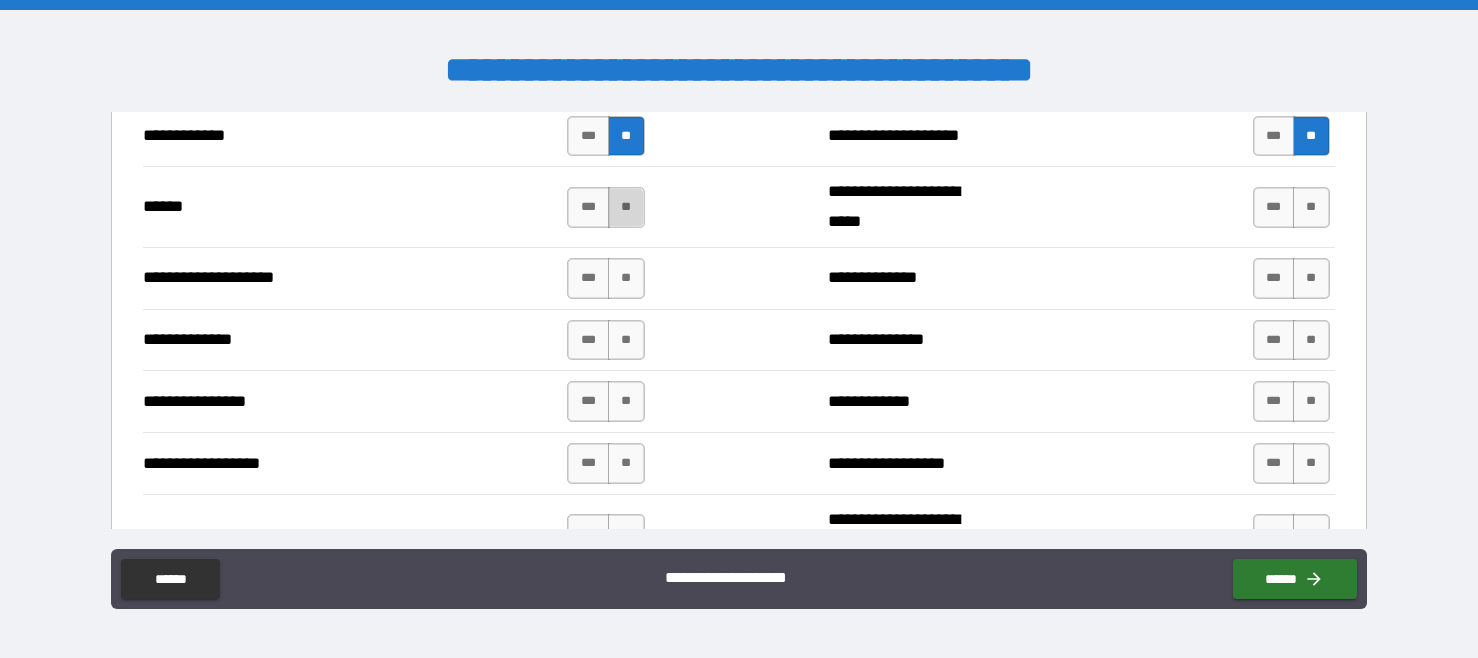 click on "**" at bounding box center (626, 207) 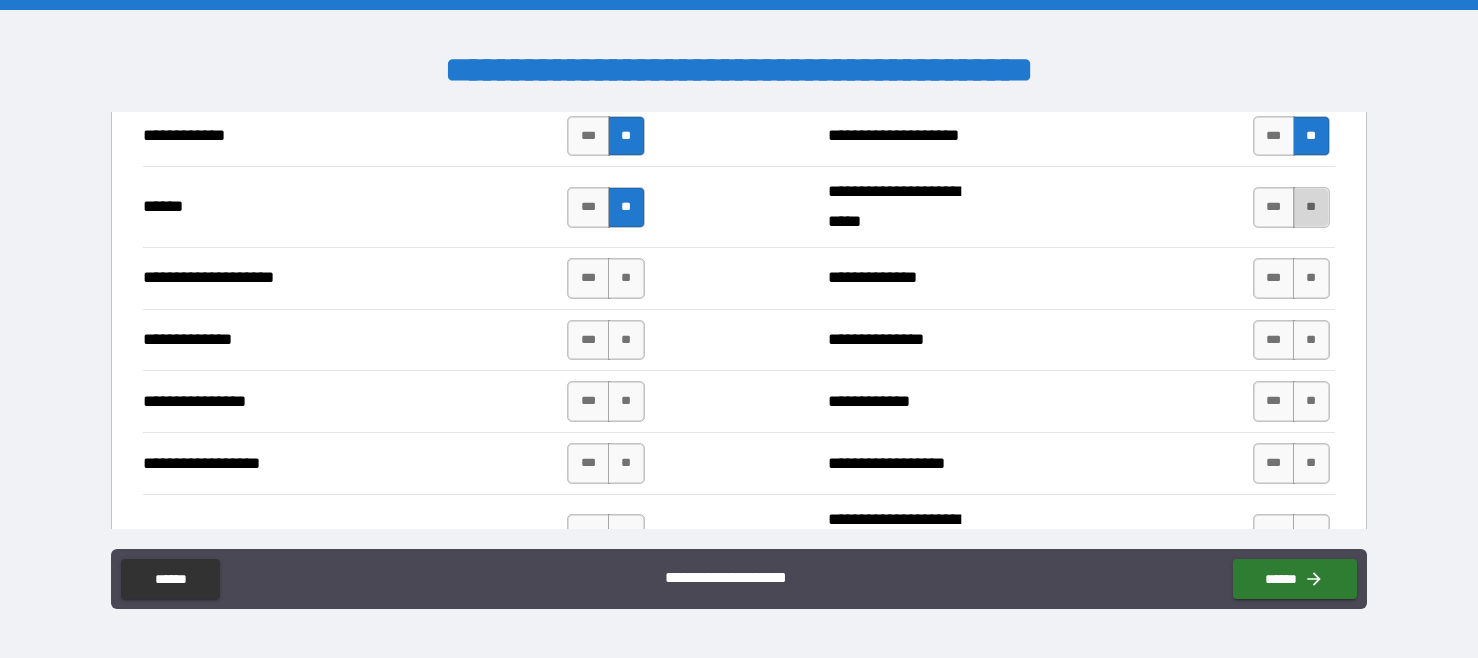 click on "**" at bounding box center (1311, 207) 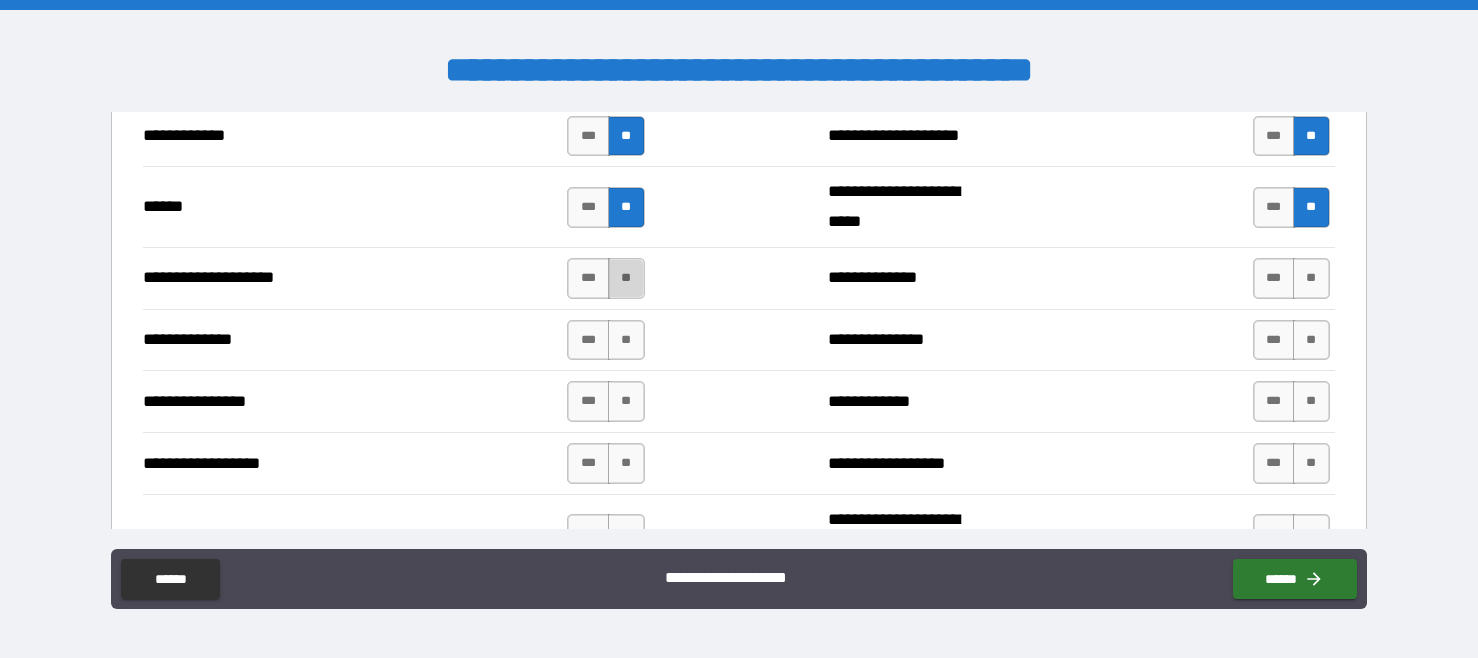 click on "**" at bounding box center (626, 278) 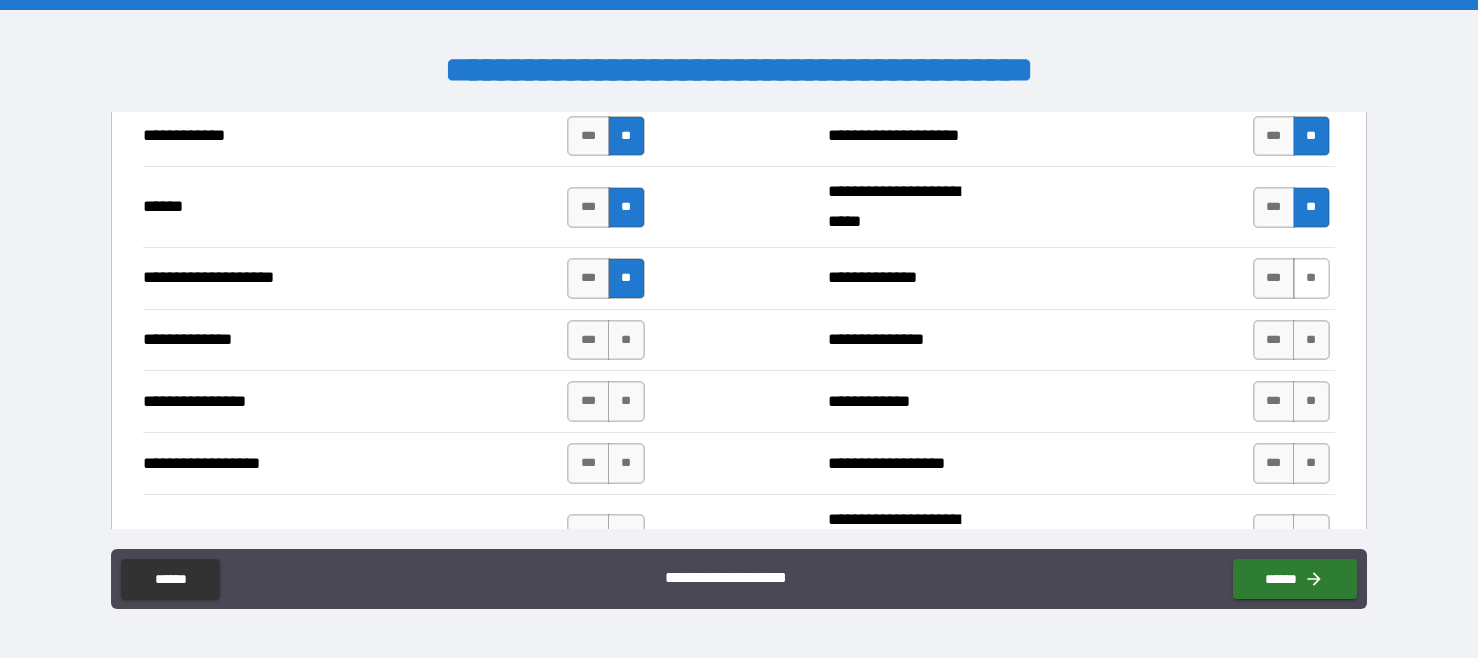 click on "**" at bounding box center (1311, 278) 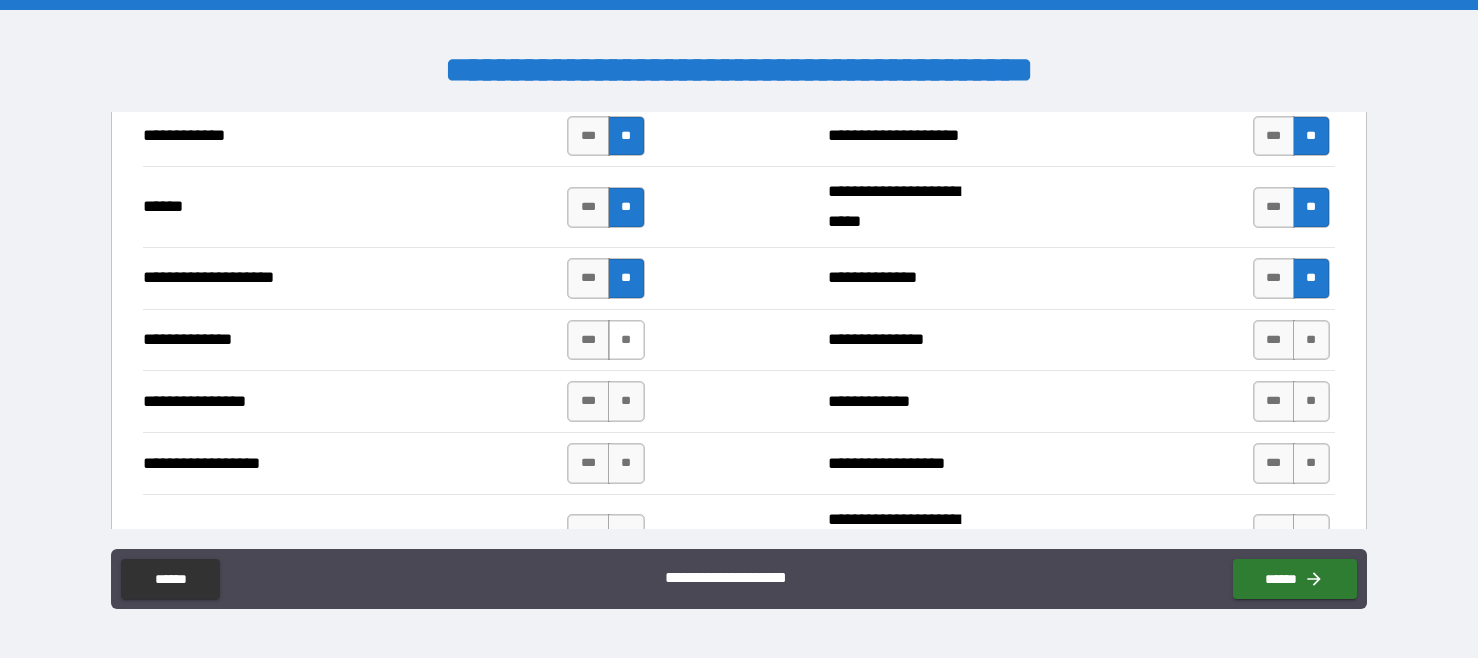click on "**" at bounding box center (626, 340) 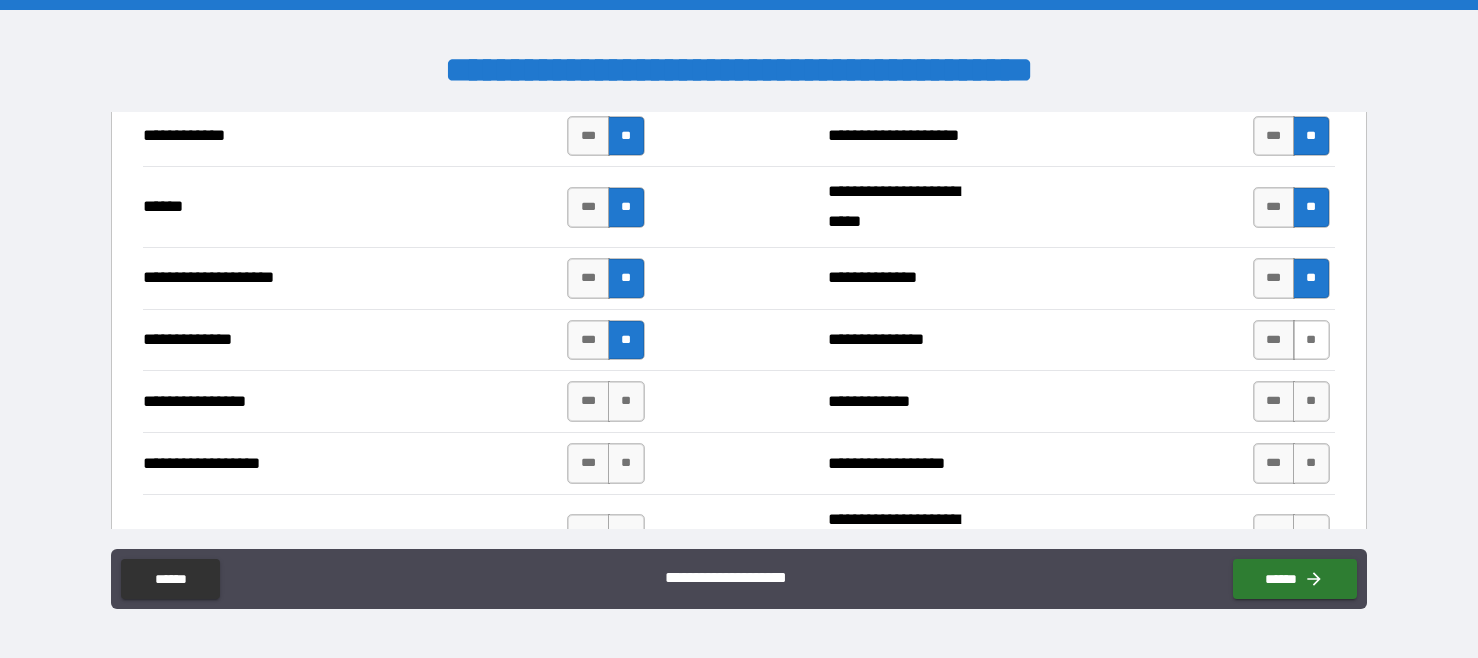 click on "**" at bounding box center [1311, 340] 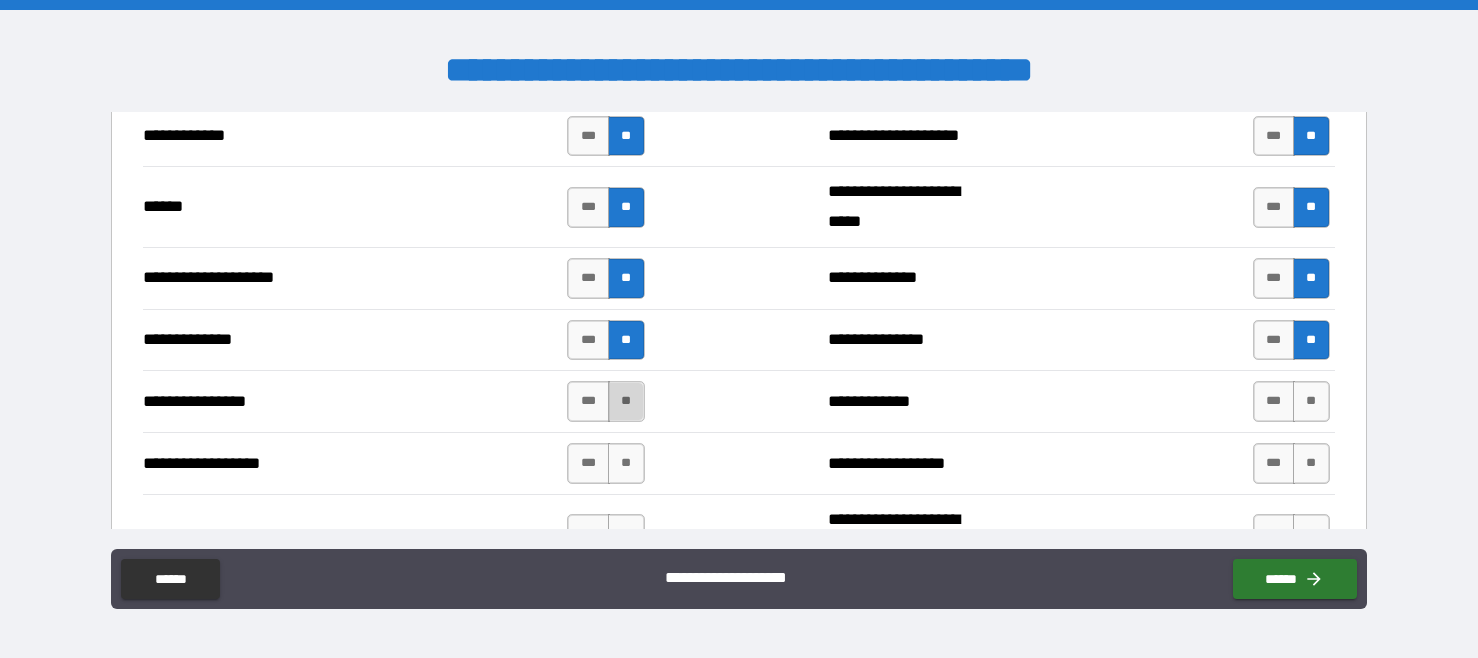 click on "**" at bounding box center (626, 401) 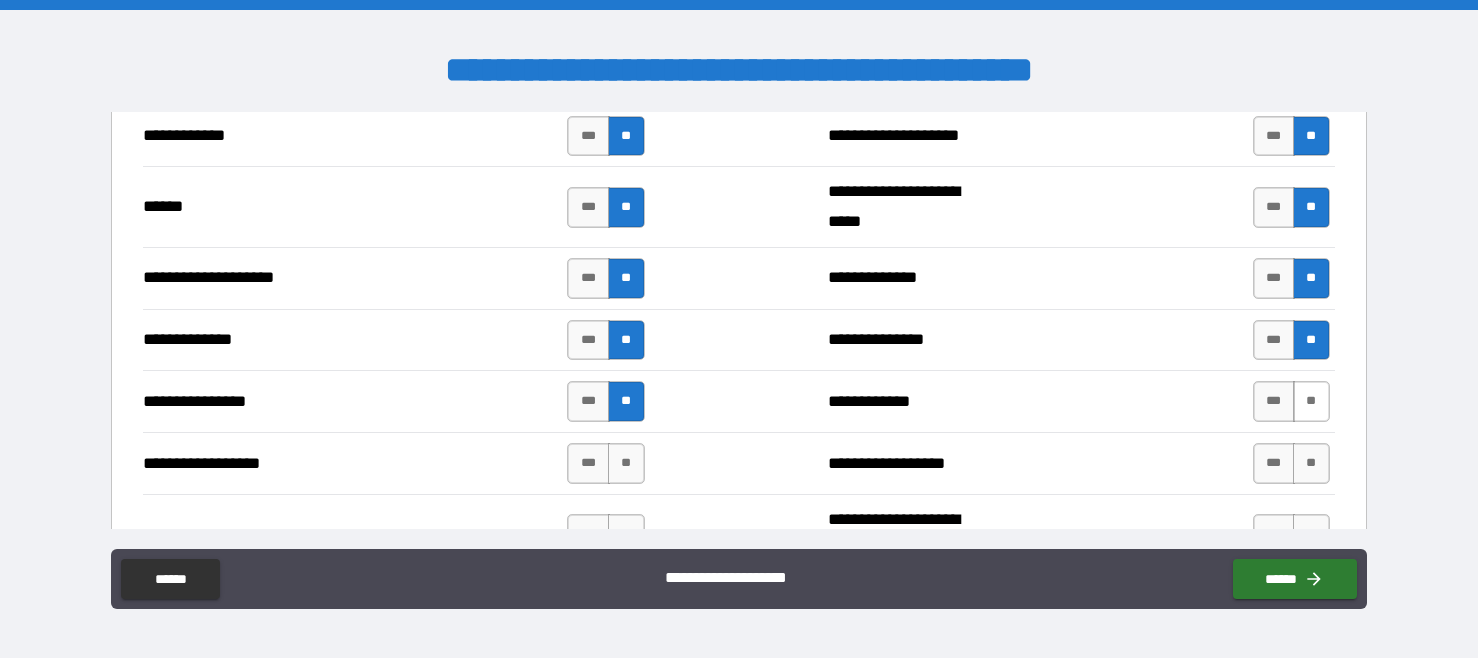 click on "**" at bounding box center [1311, 401] 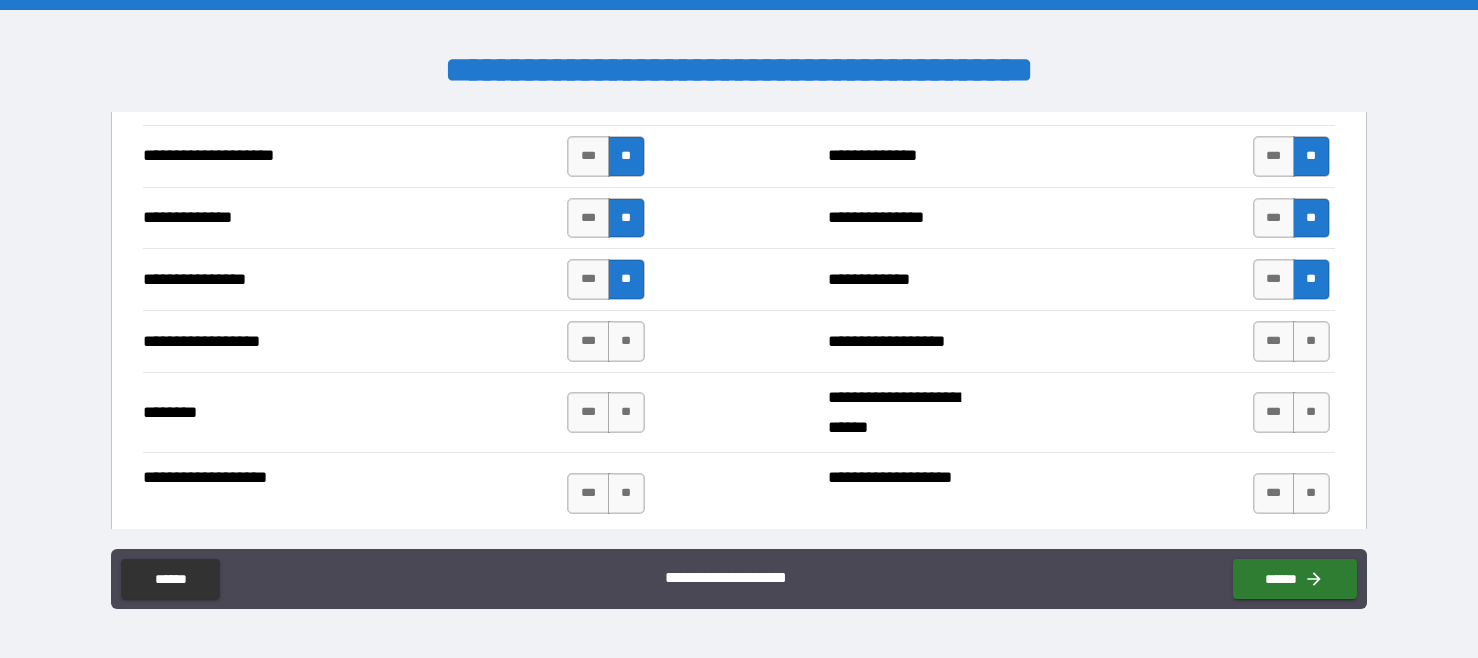 scroll, scrollTop: 3158, scrollLeft: 0, axis: vertical 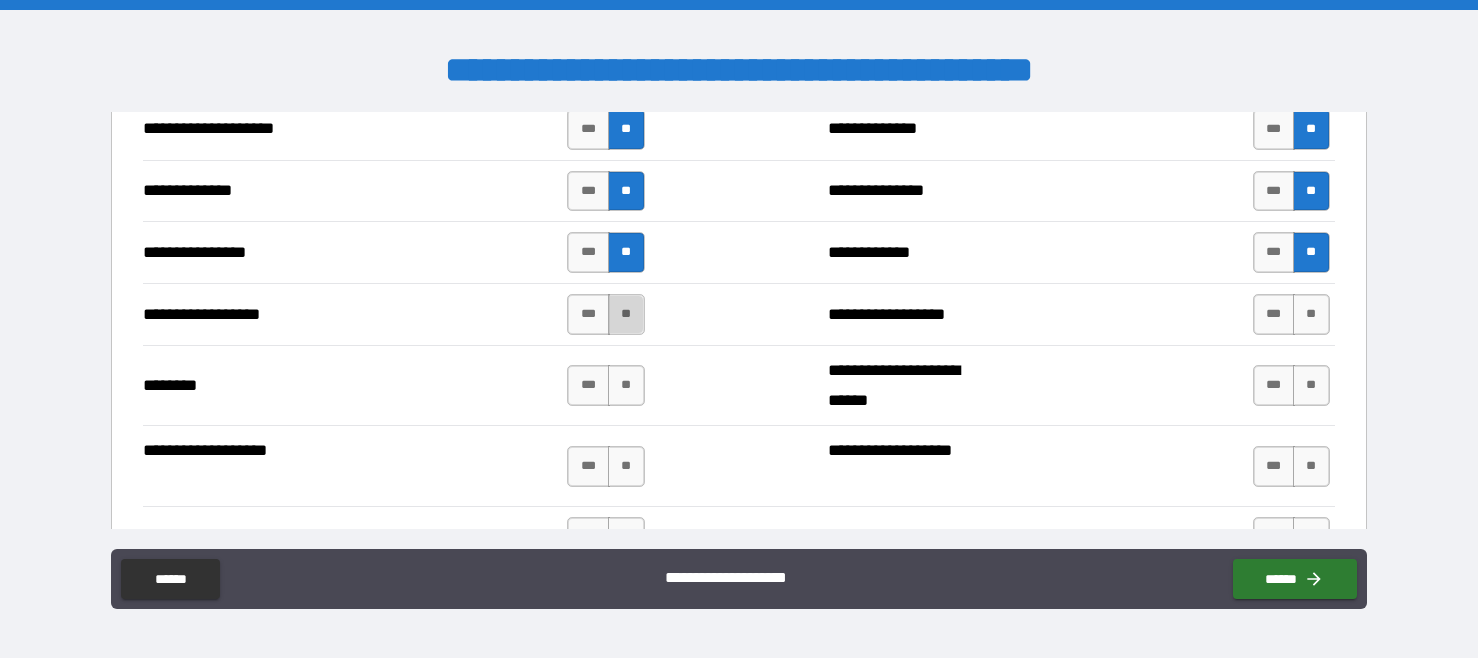 click on "**" at bounding box center [626, 314] 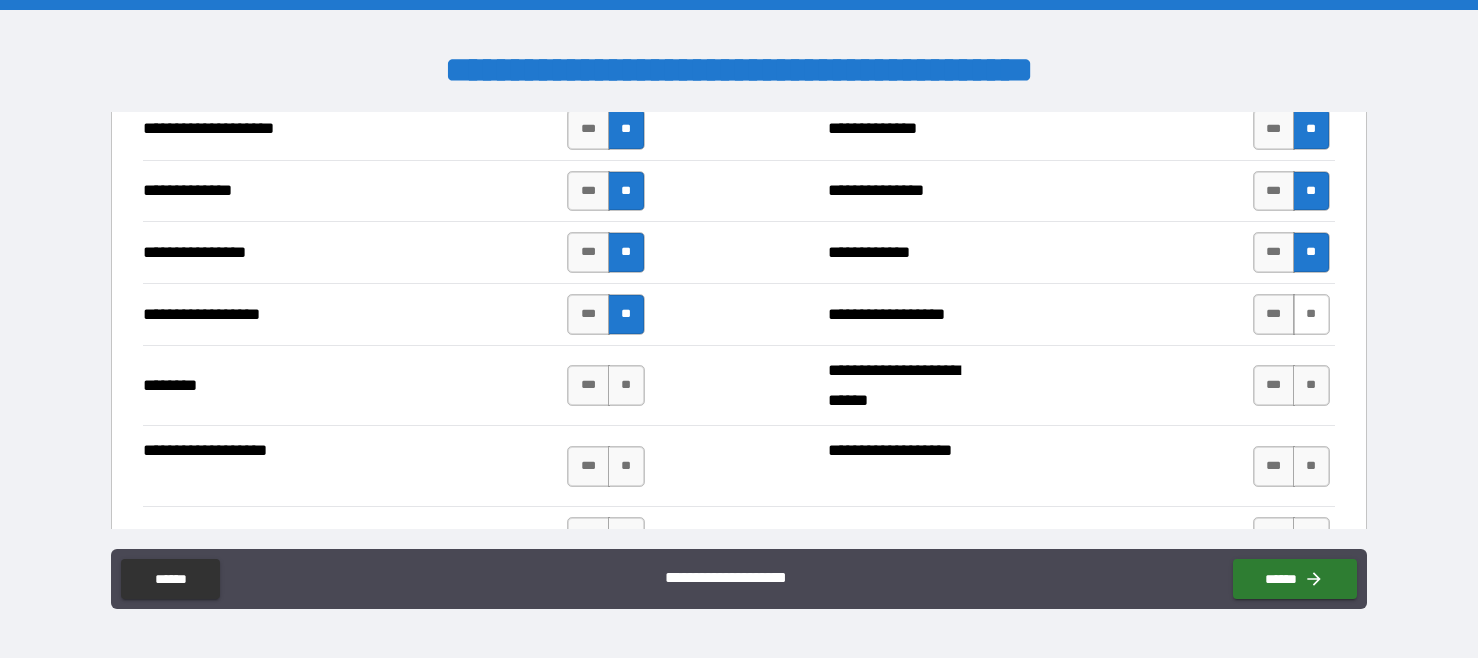 click on "**" at bounding box center [1311, 314] 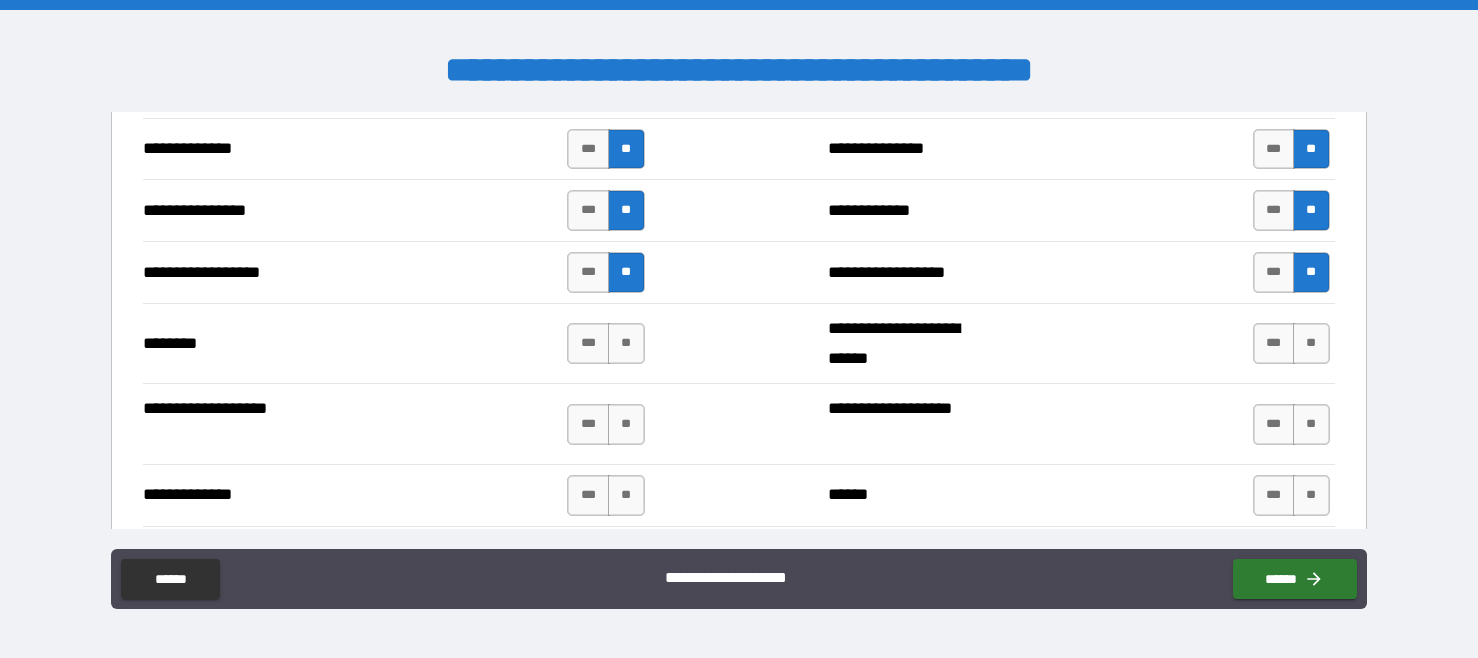 scroll, scrollTop: 3204, scrollLeft: 0, axis: vertical 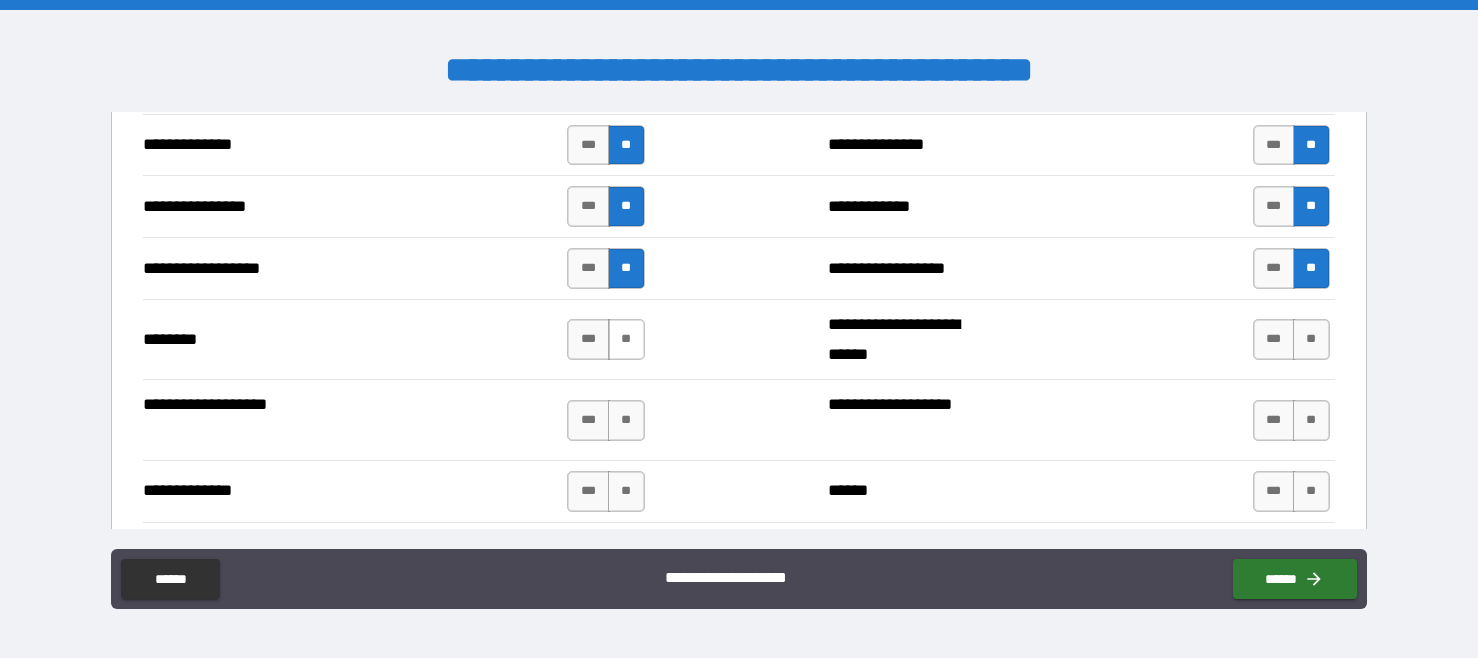 click on "**" at bounding box center (626, 339) 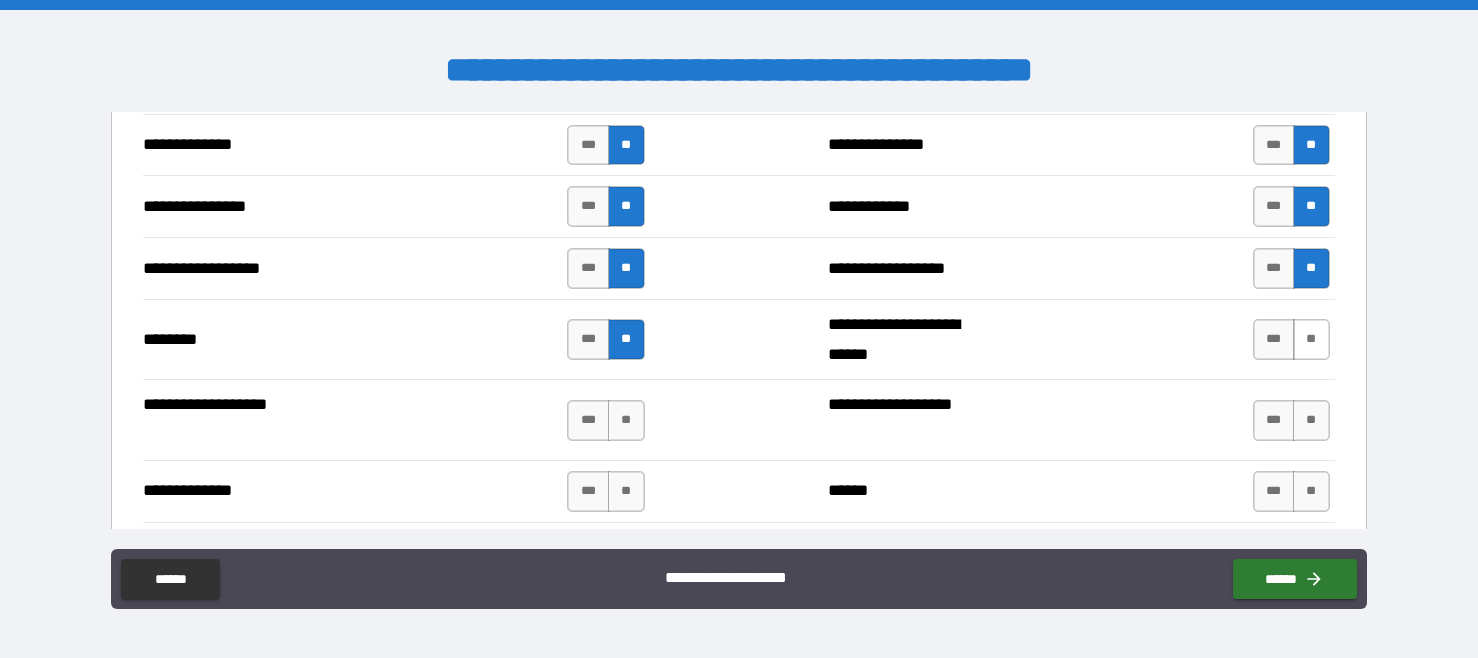 click on "**" at bounding box center [1311, 339] 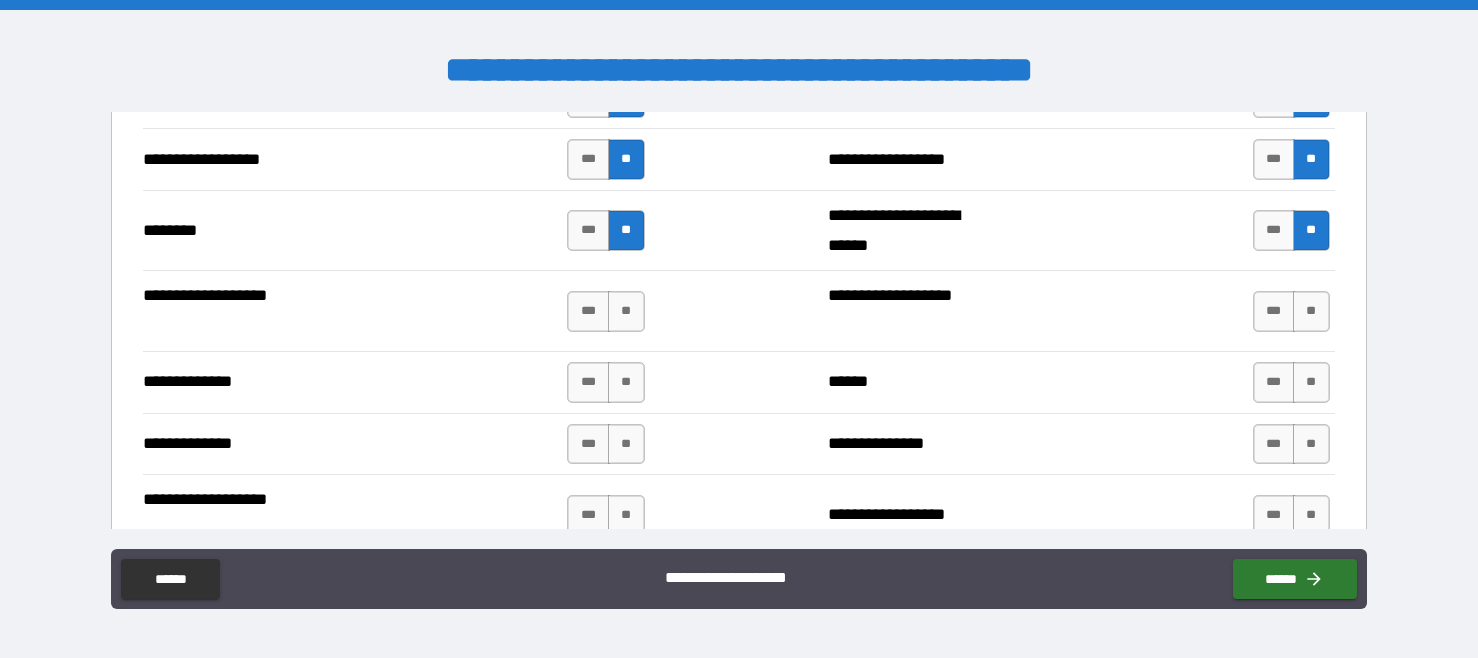 scroll, scrollTop: 3326, scrollLeft: 0, axis: vertical 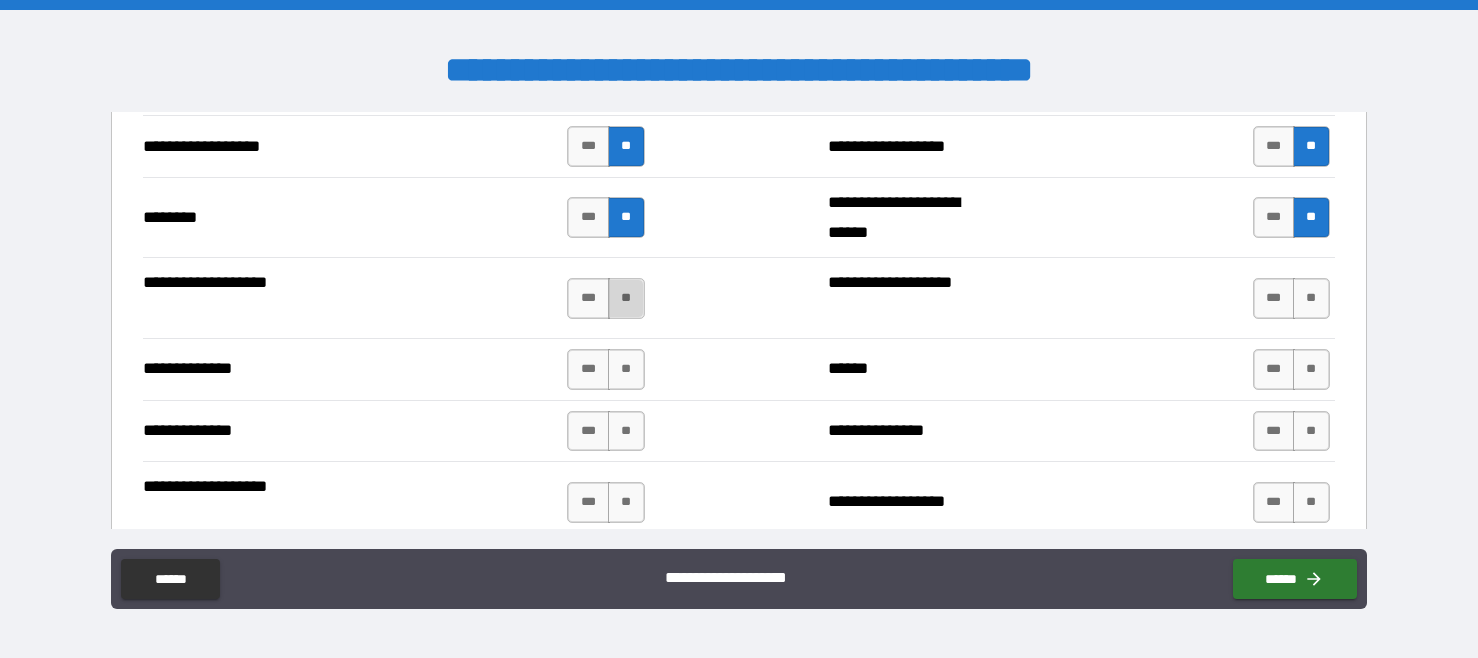 click on "**" at bounding box center (626, 298) 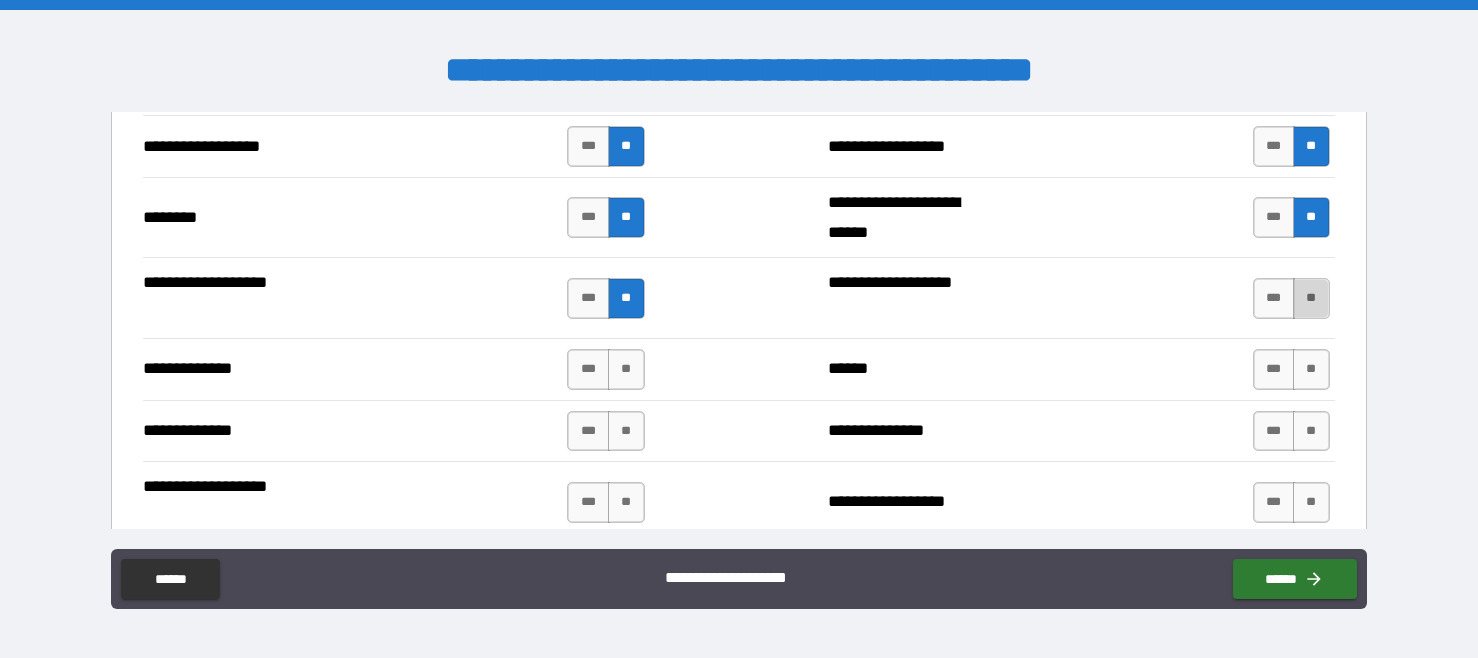 click on "**" at bounding box center [1311, 298] 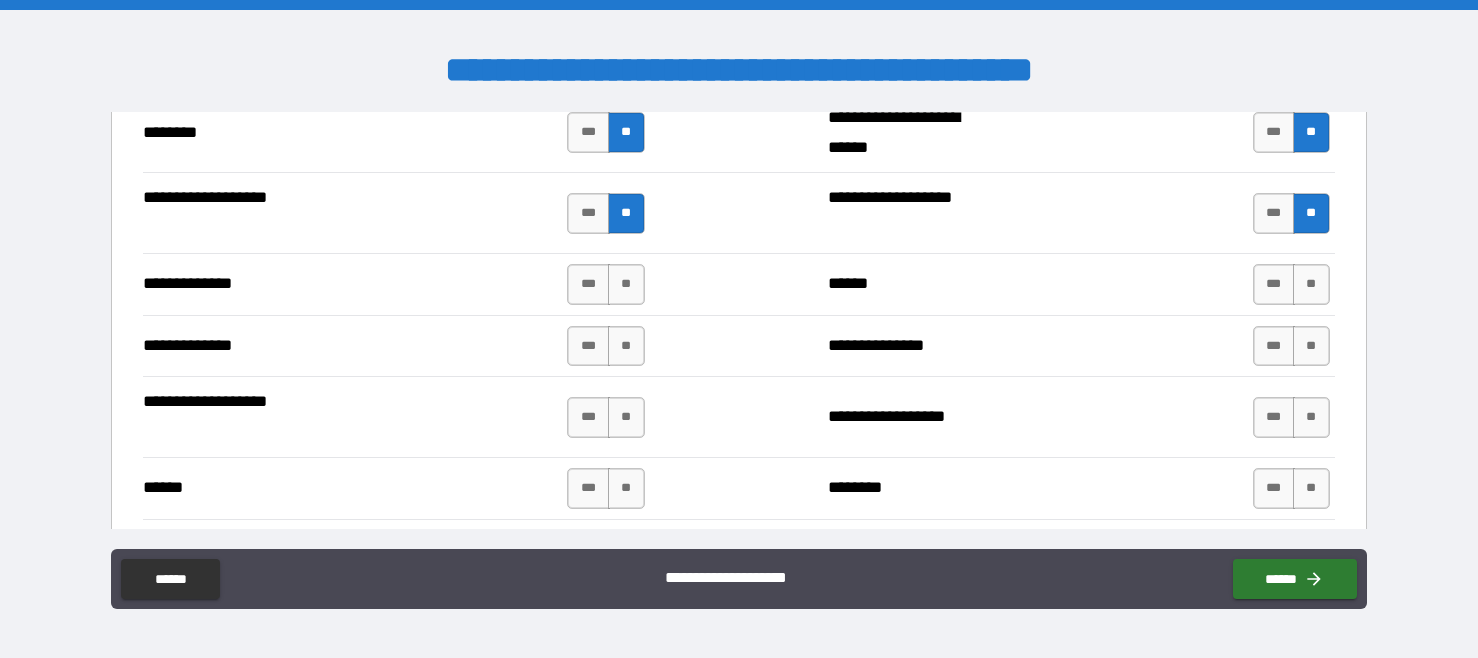 scroll, scrollTop: 3412, scrollLeft: 0, axis: vertical 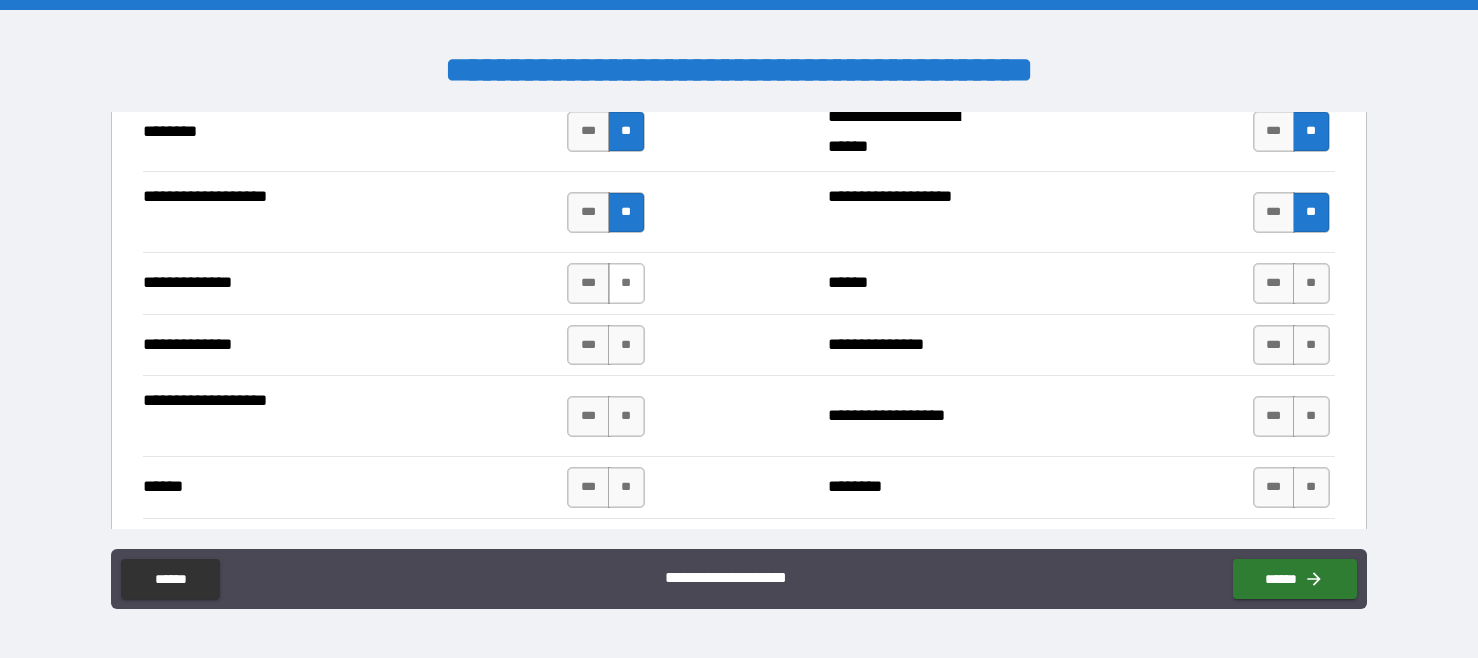 click on "**" at bounding box center (626, 283) 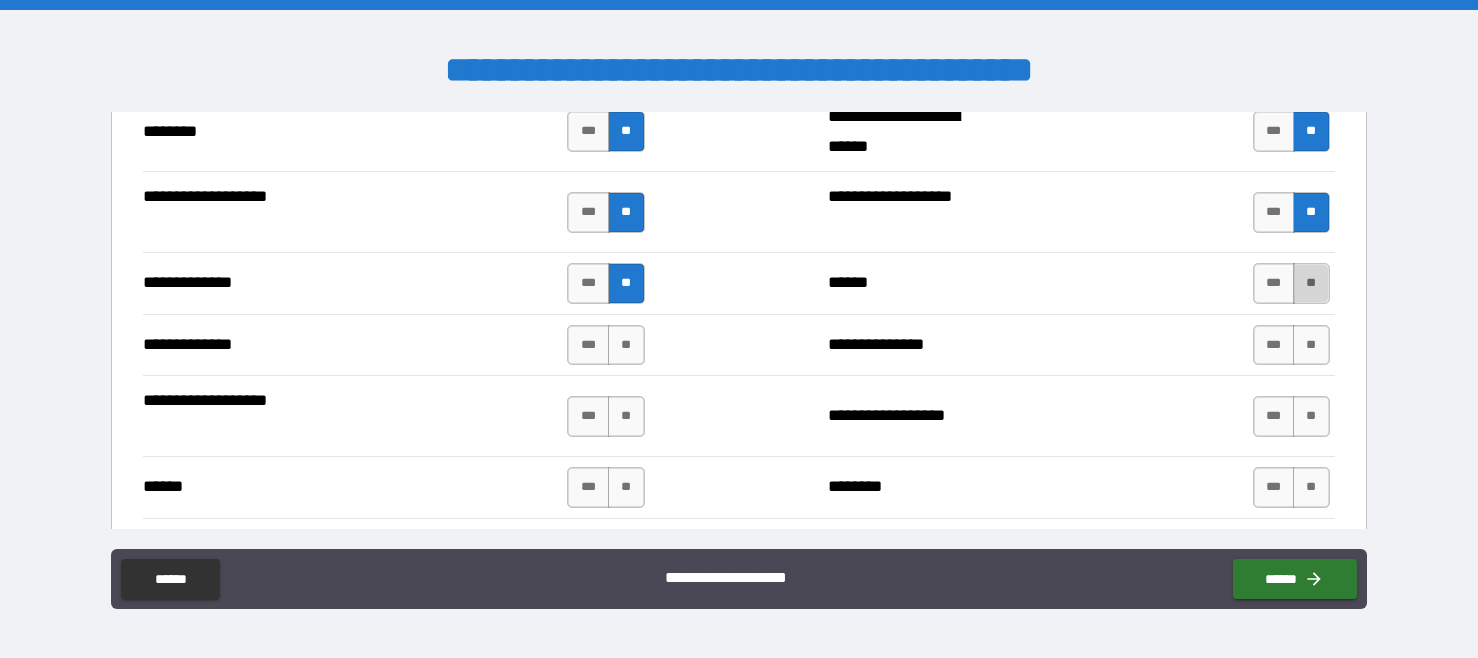 click on "**" at bounding box center [1311, 283] 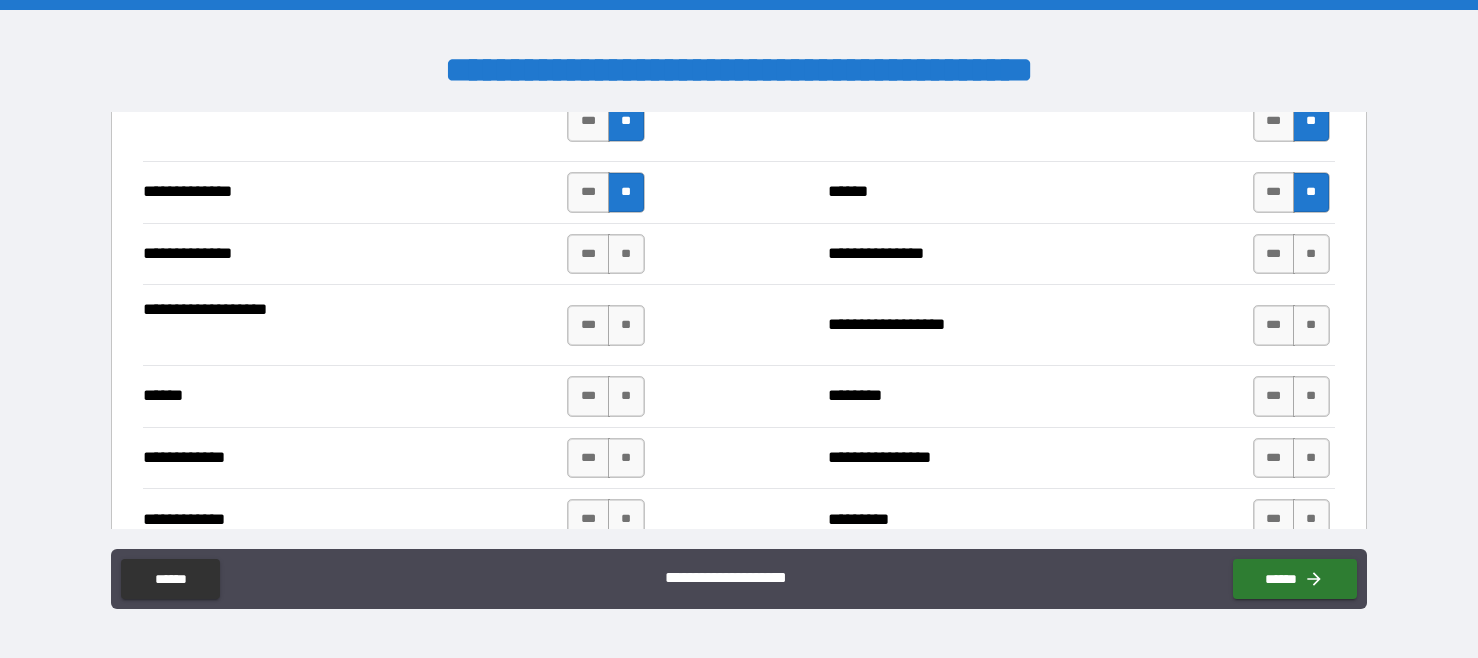 scroll, scrollTop: 3520, scrollLeft: 0, axis: vertical 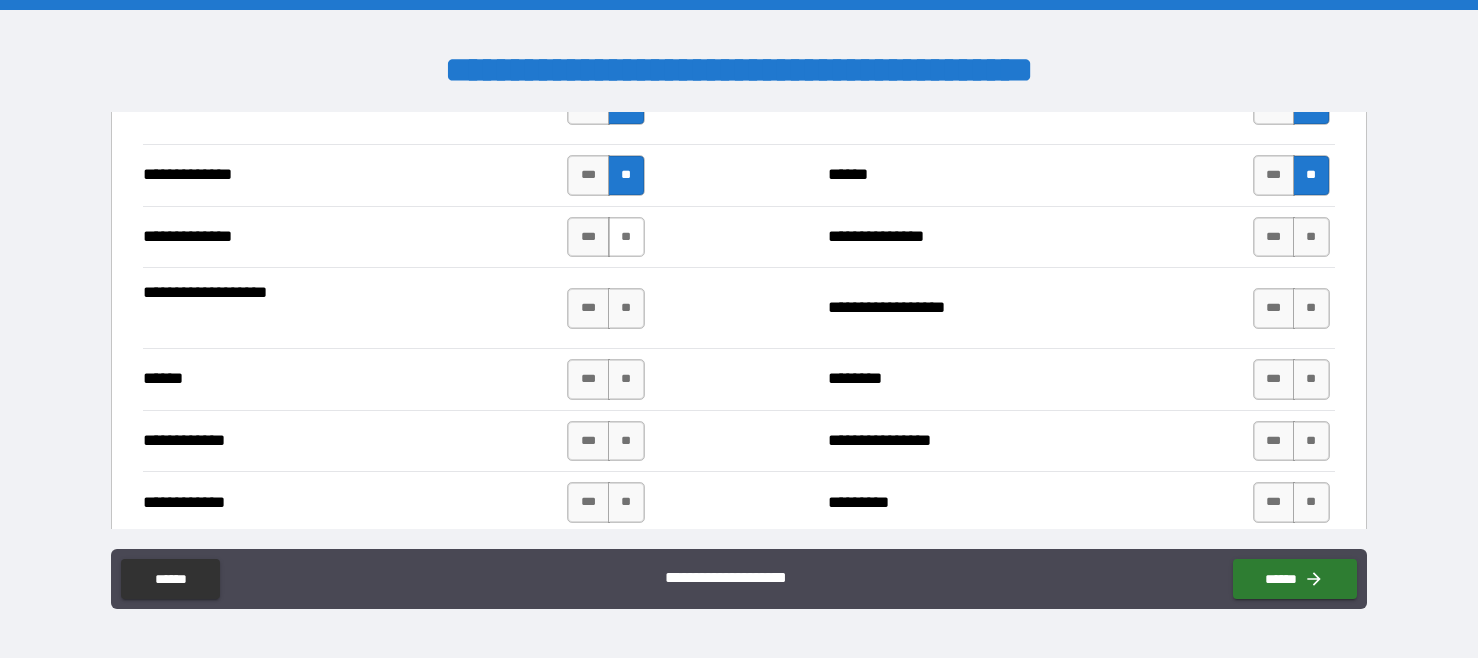 click on "**" at bounding box center (626, 237) 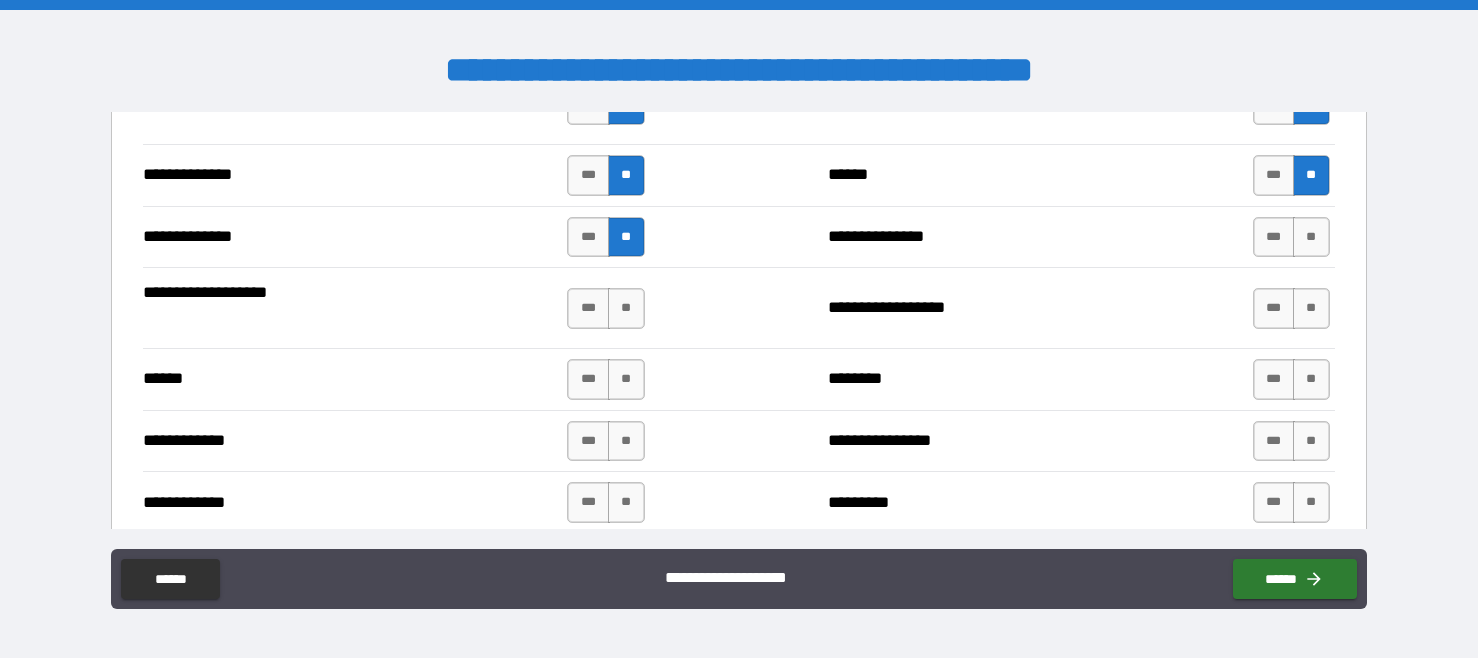 click on "*** **" at bounding box center [1294, 237] 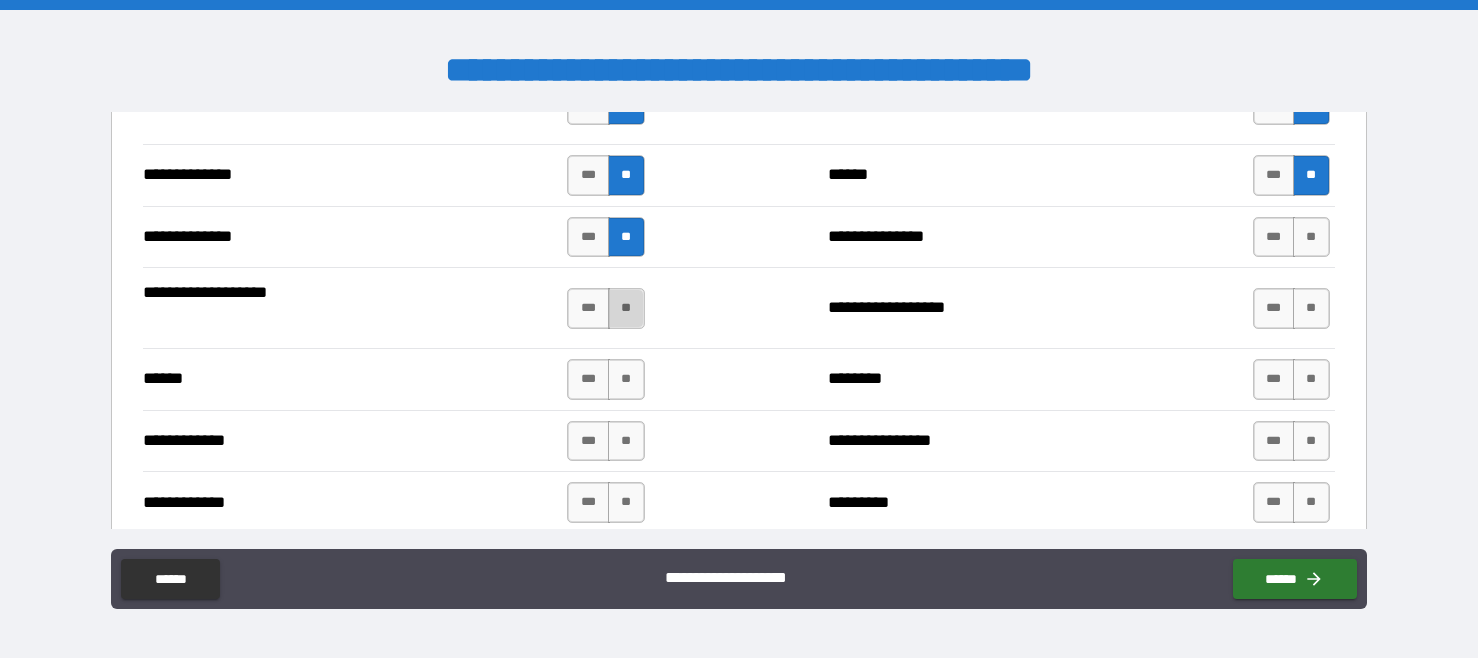 click on "**" at bounding box center [626, 308] 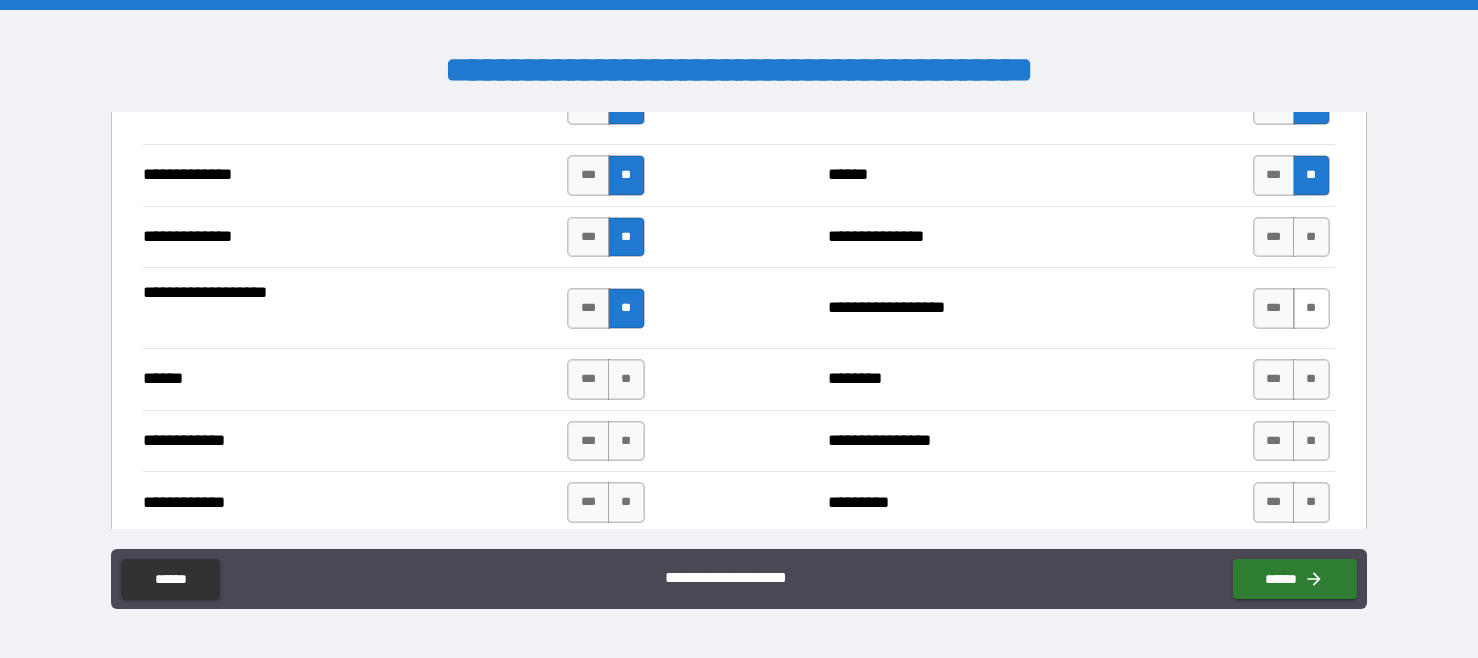 click on "**" at bounding box center [1311, 308] 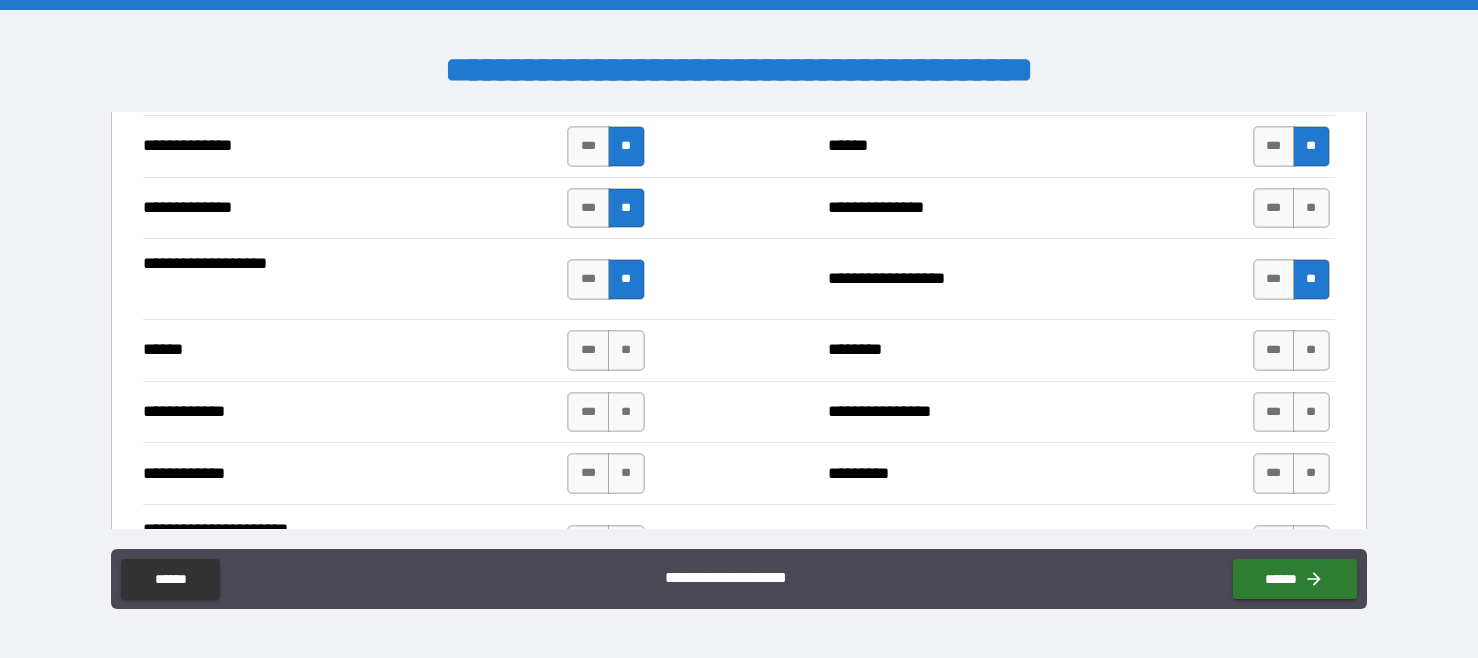 scroll, scrollTop: 3559, scrollLeft: 0, axis: vertical 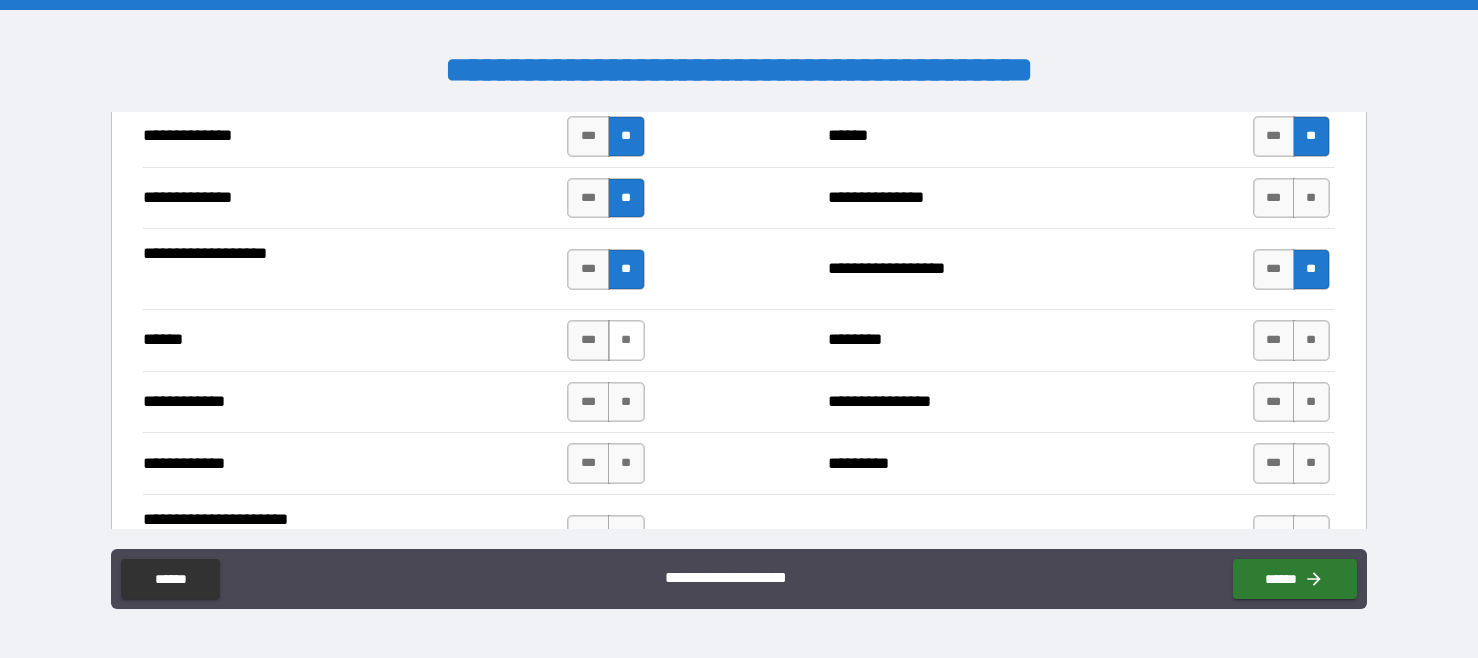 click on "**" at bounding box center (626, 340) 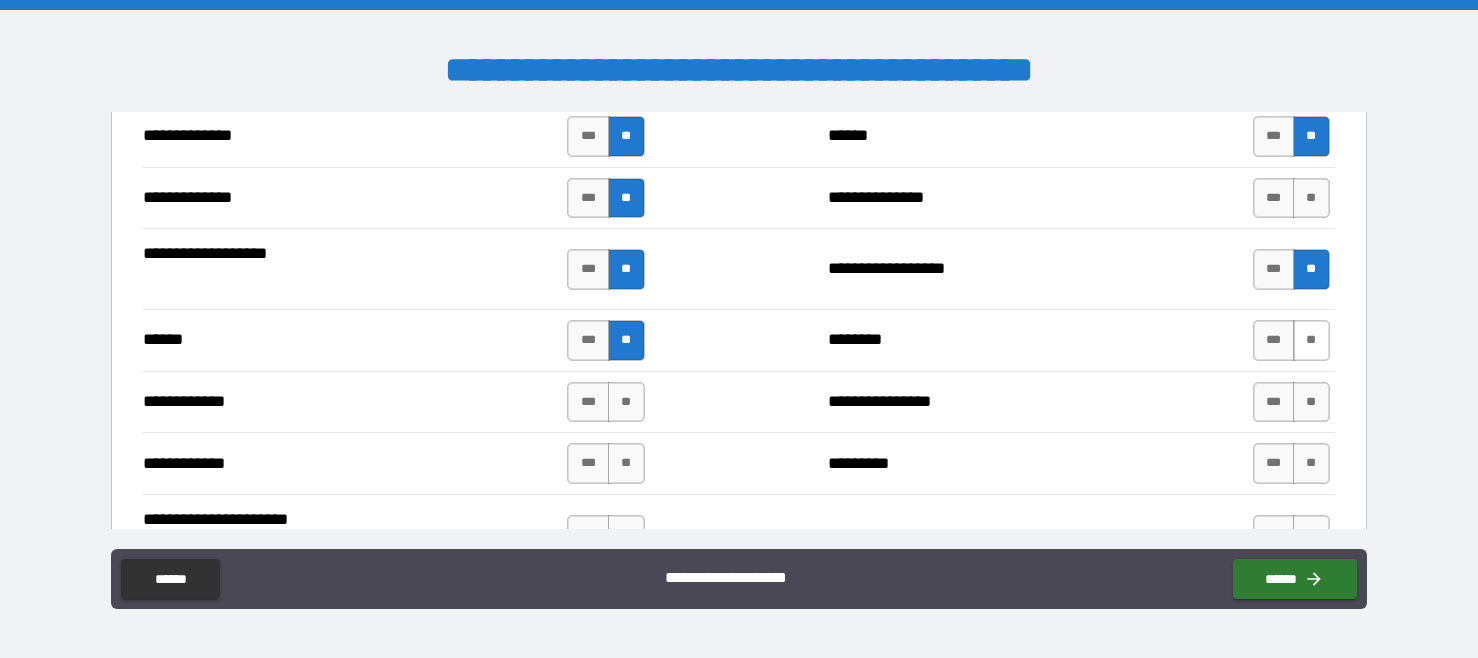 click on "**" at bounding box center [1311, 340] 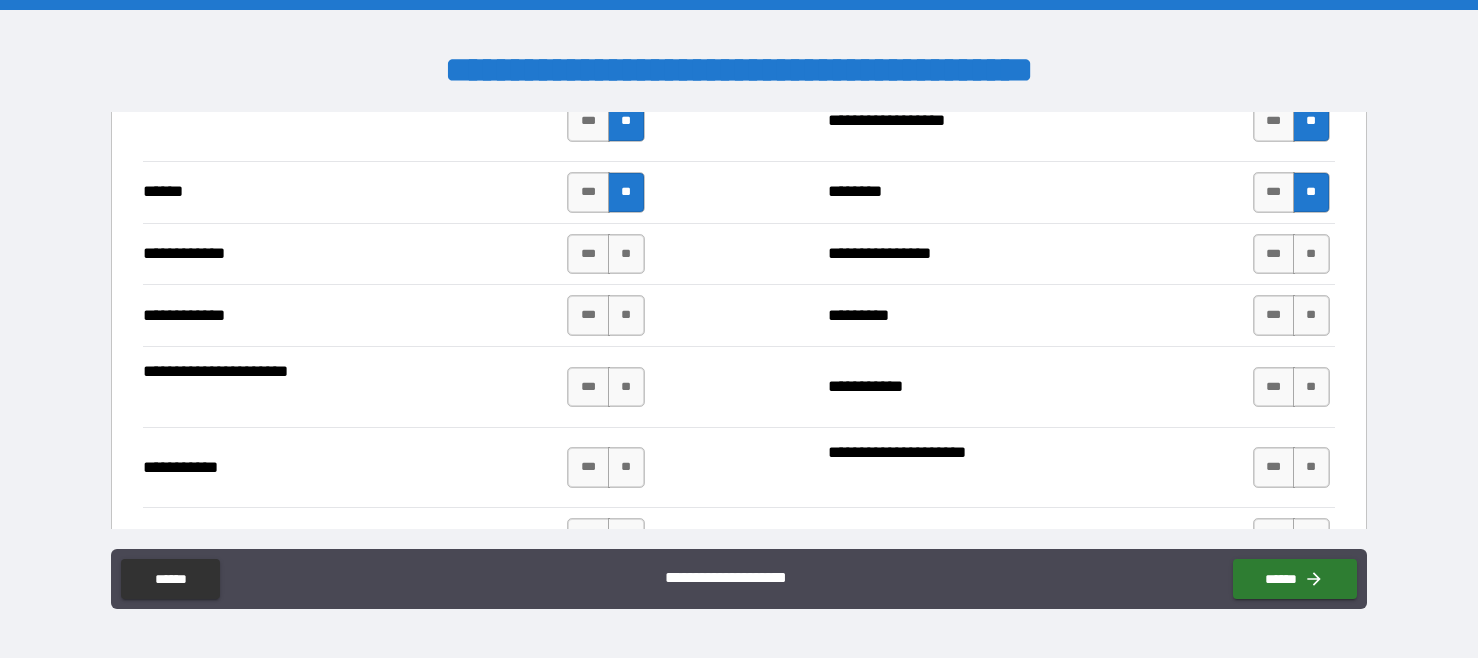 scroll, scrollTop: 3716, scrollLeft: 0, axis: vertical 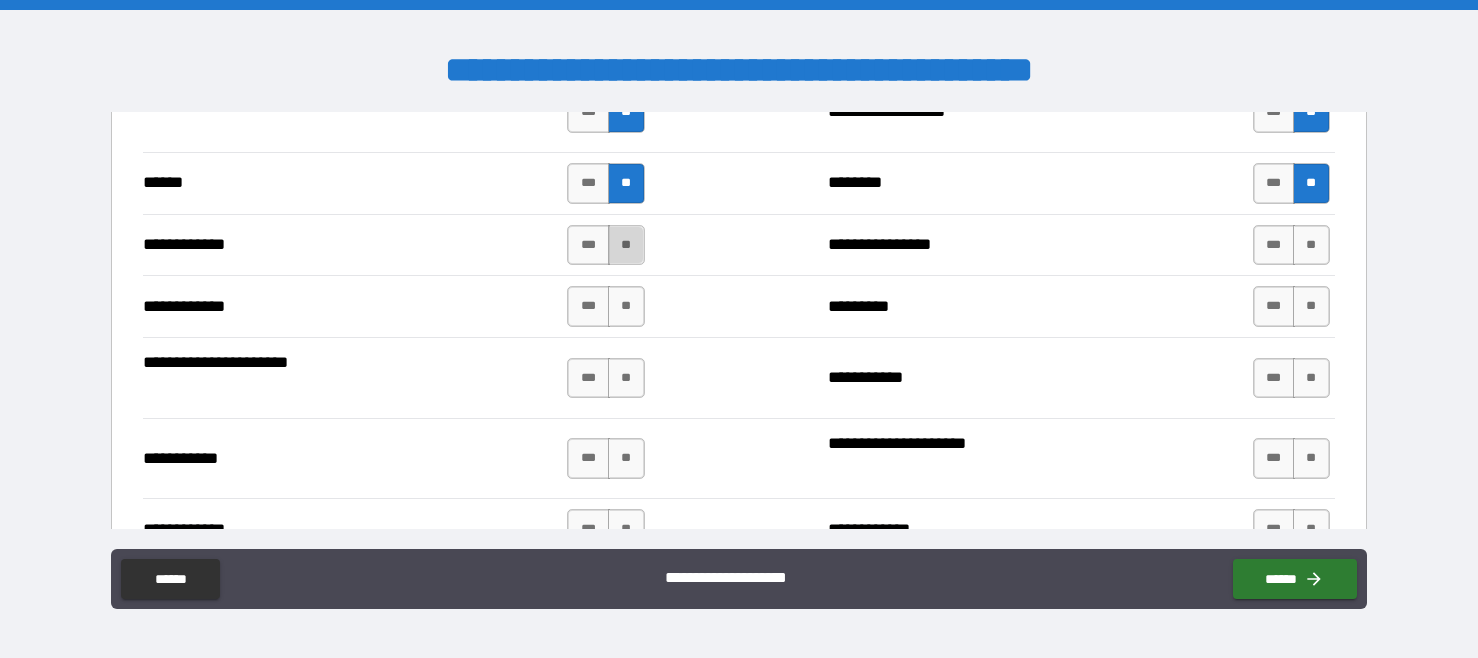 click on "**" at bounding box center (626, 245) 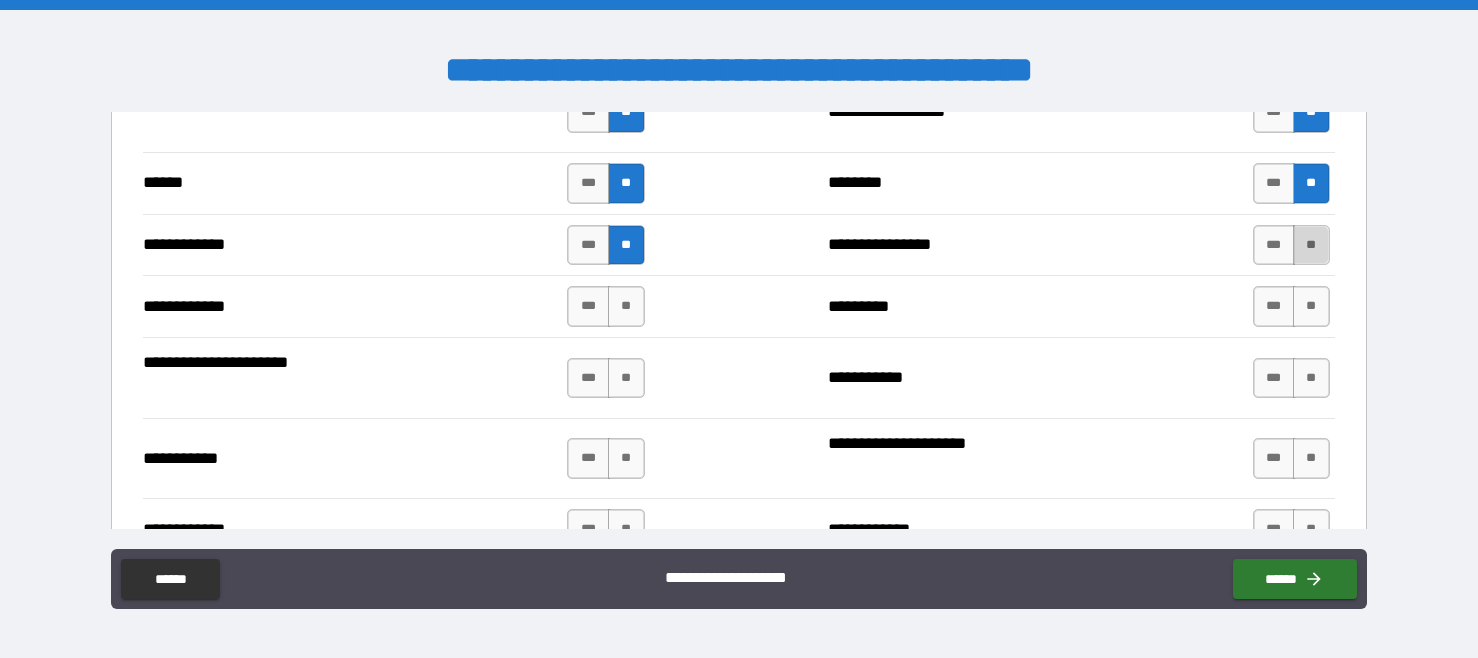 click on "**" at bounding box center (1311, 245) 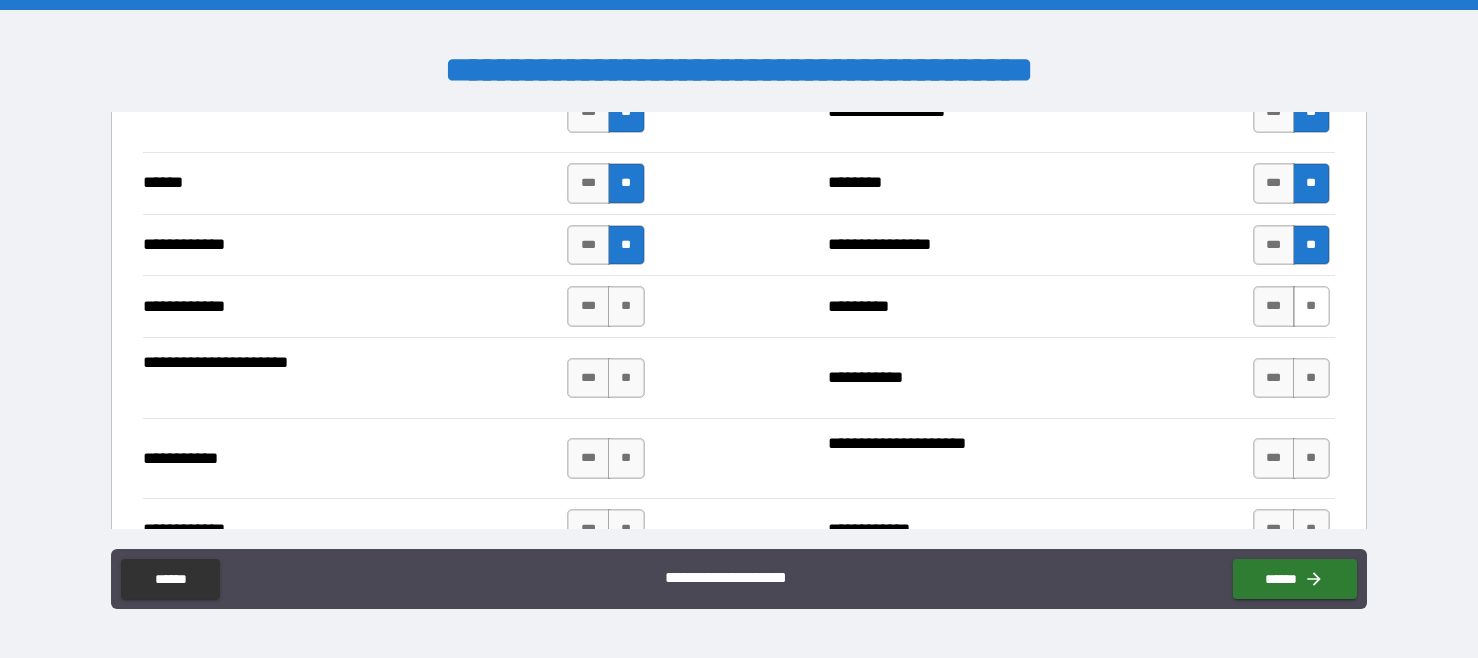 click on "**" at bounding box center [1311, 306] 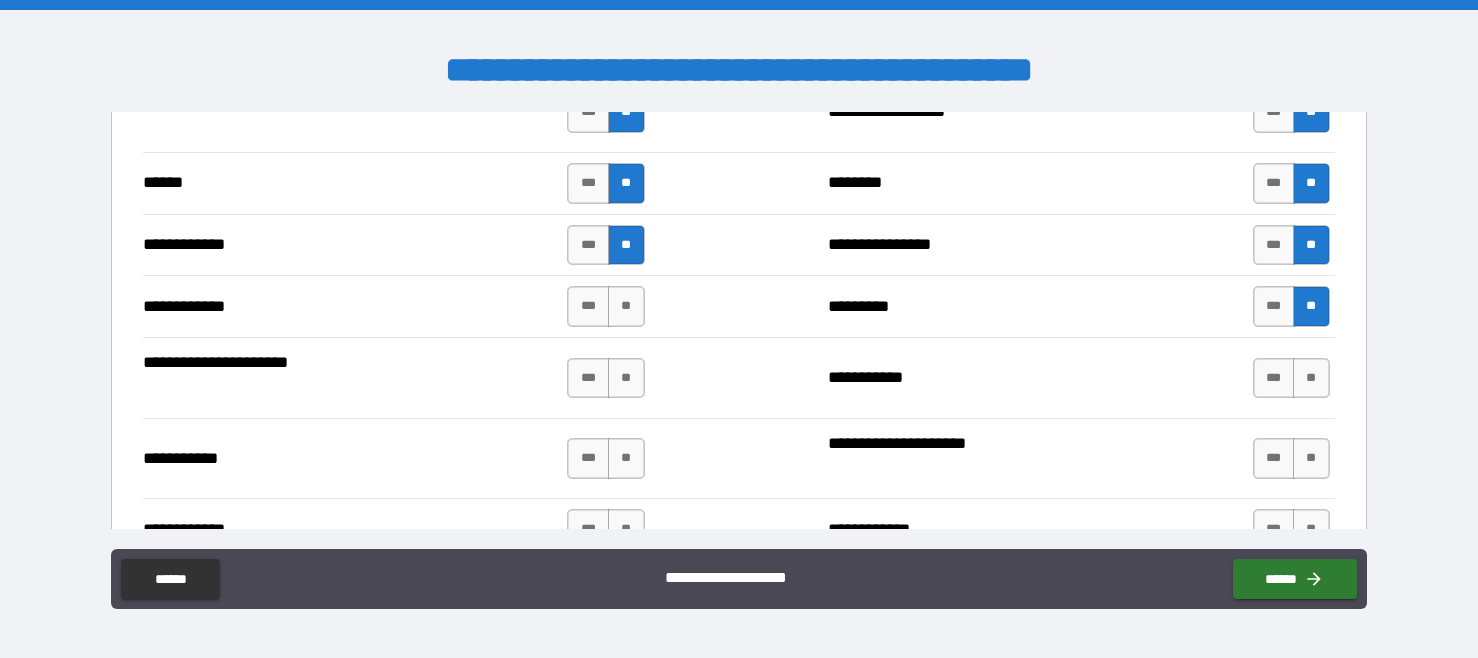 drag, startPoint x: 636, startPoint y: 305, endPoint x: 634, endPoint y: 335, distance: 30.066593 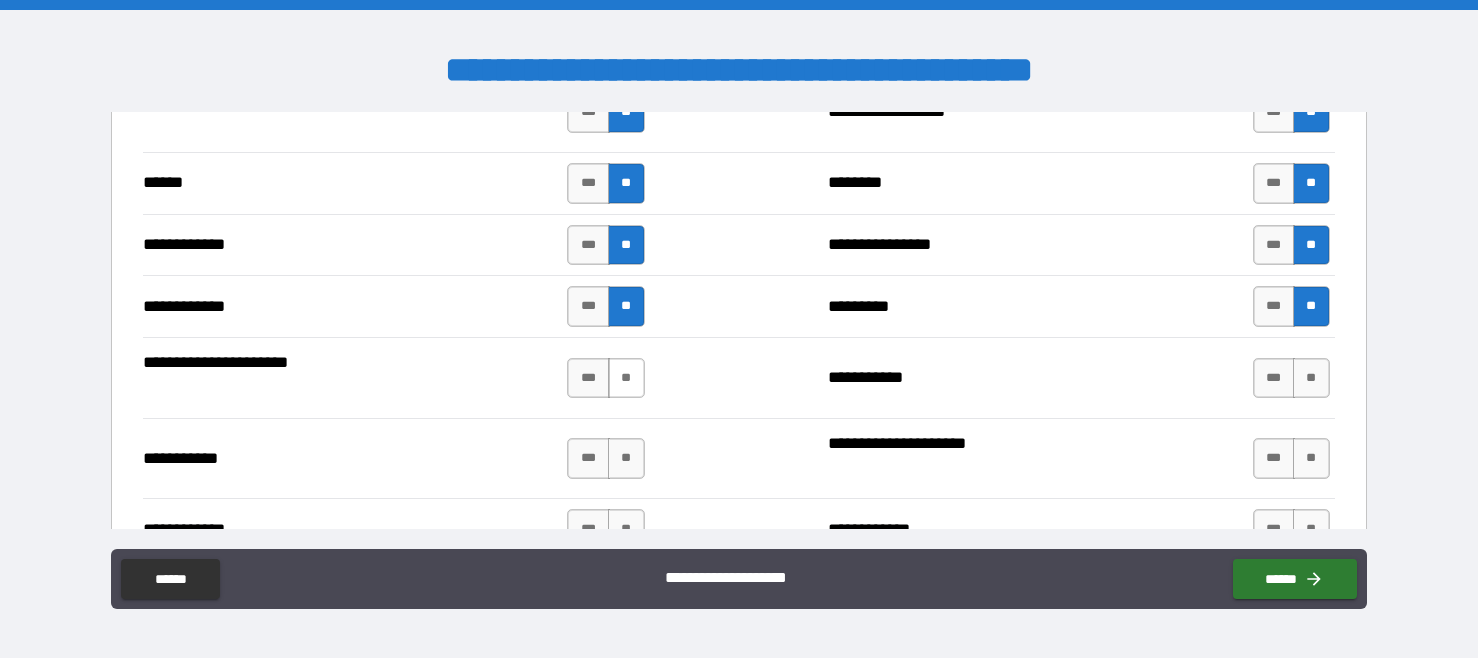 click on "**" at bounding box center [626, 378] 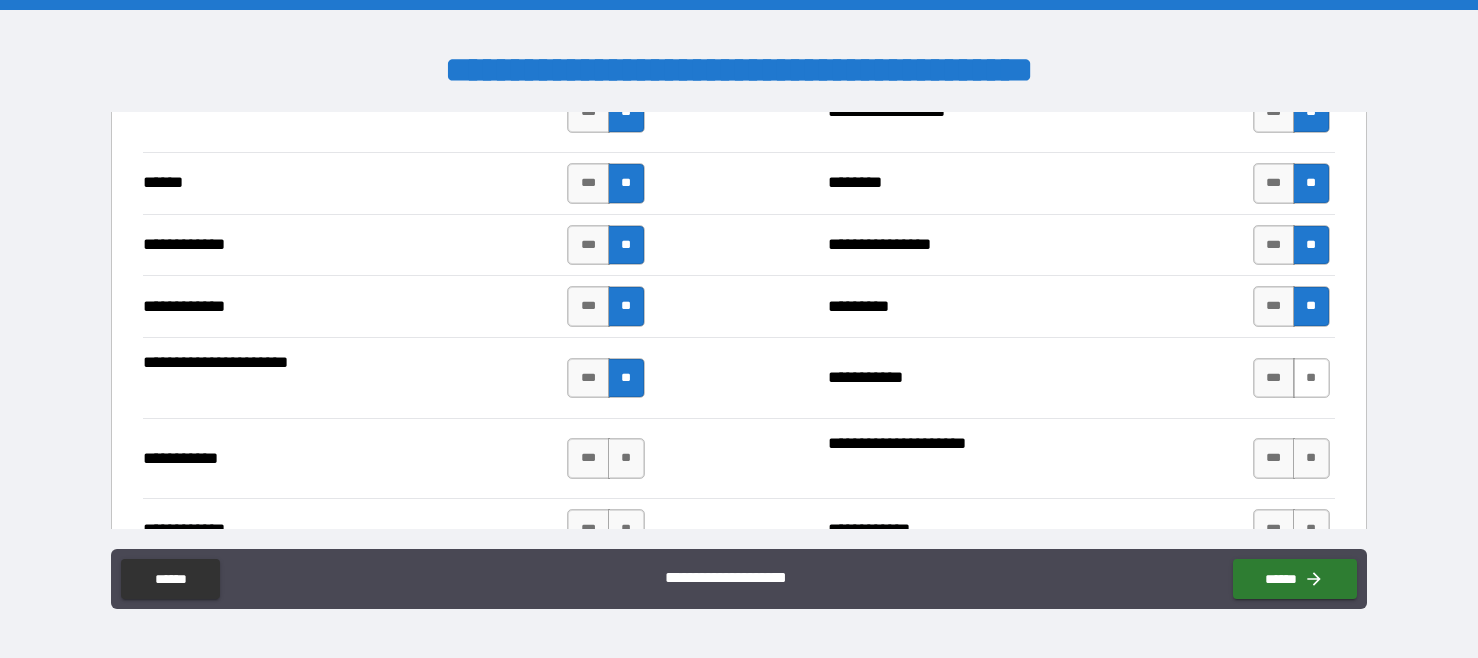 click on "**" at bounding box center [1311, 378] 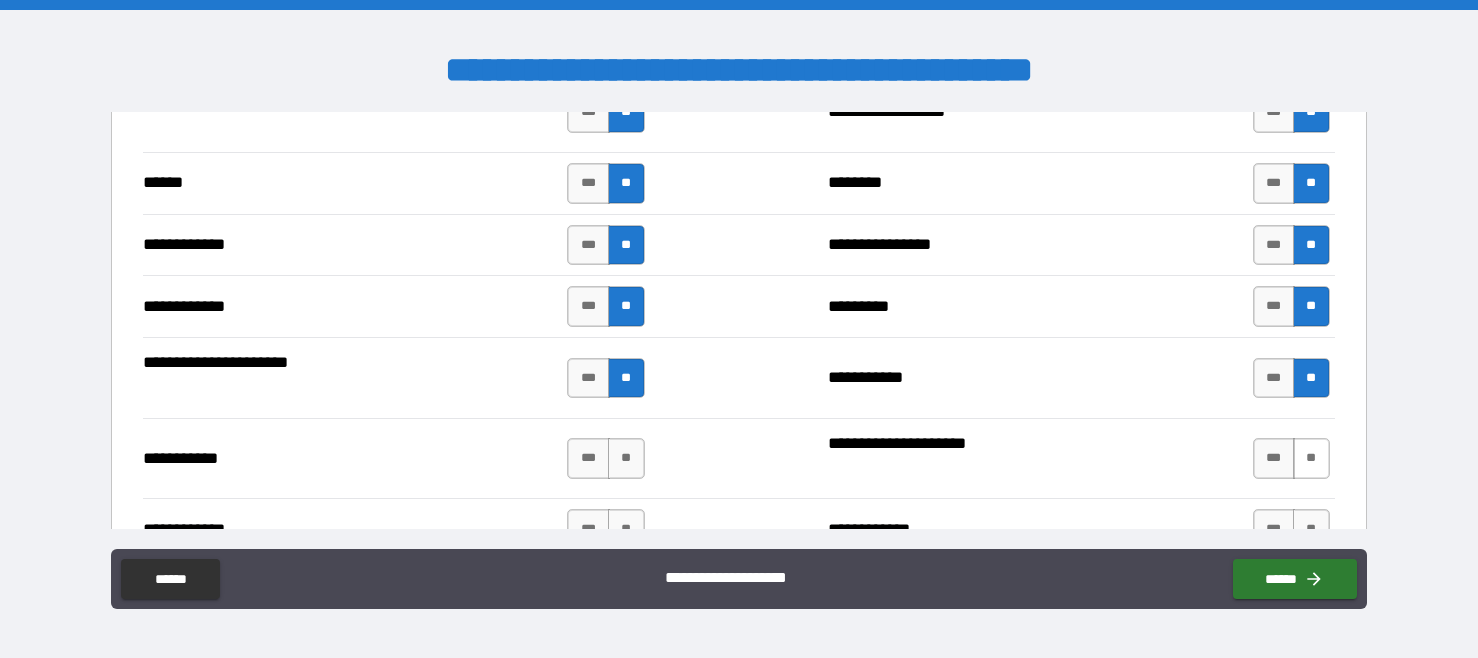 click on "**" at bounding box center [1311, 458] 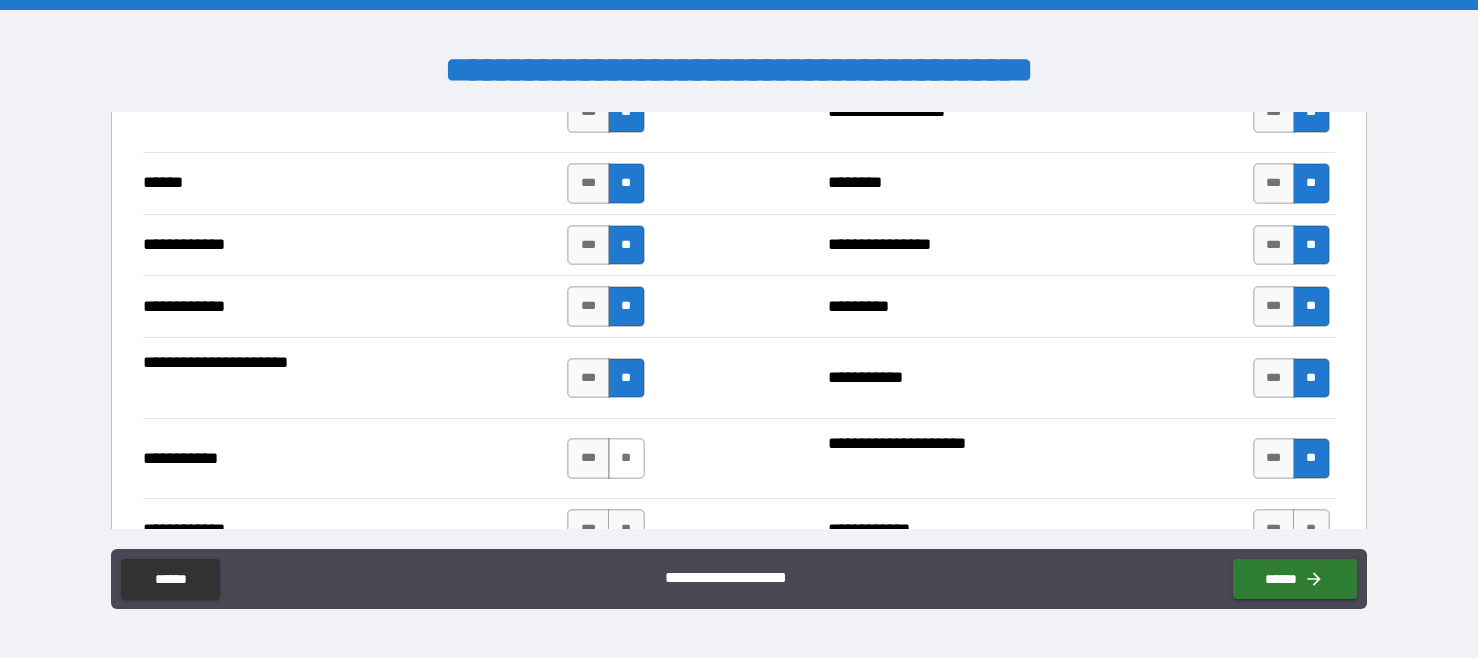 click on "**" at bounding box center [626, 458] 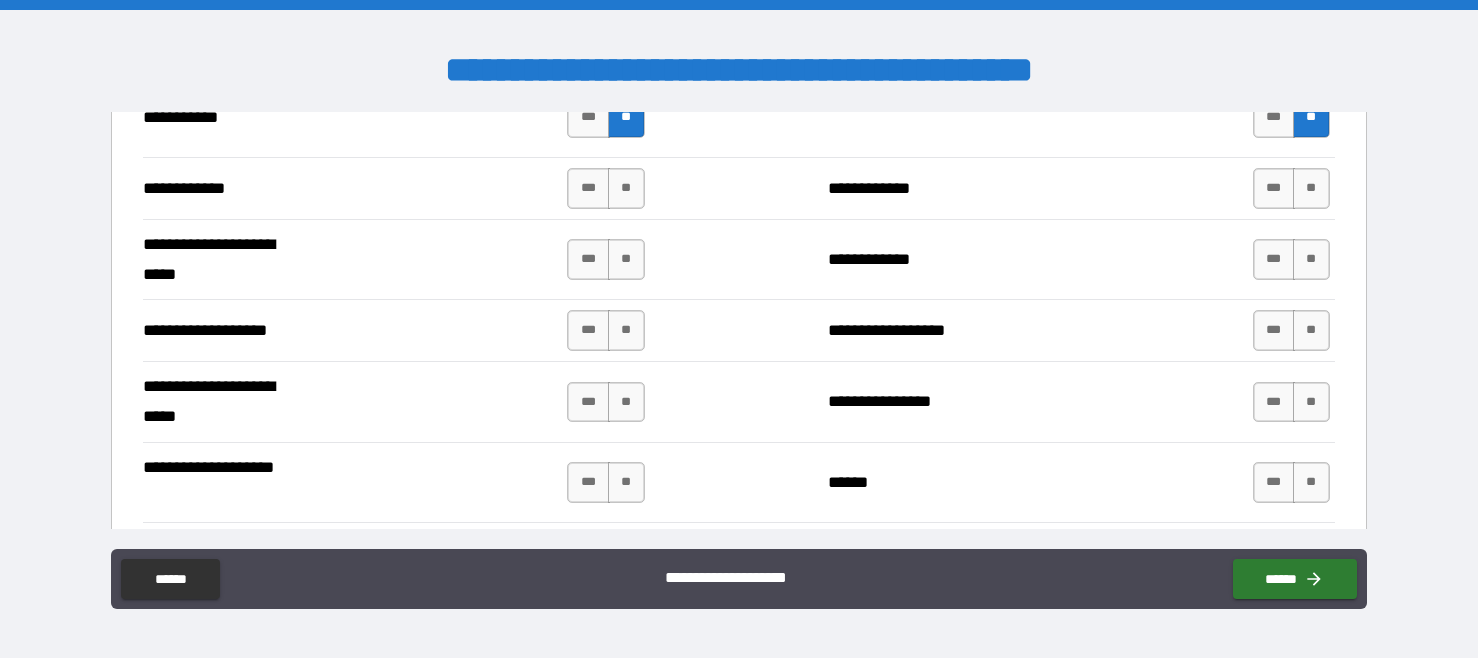 scroll, scrollTop: 4067, scrollLeft: 0, axis: vertical 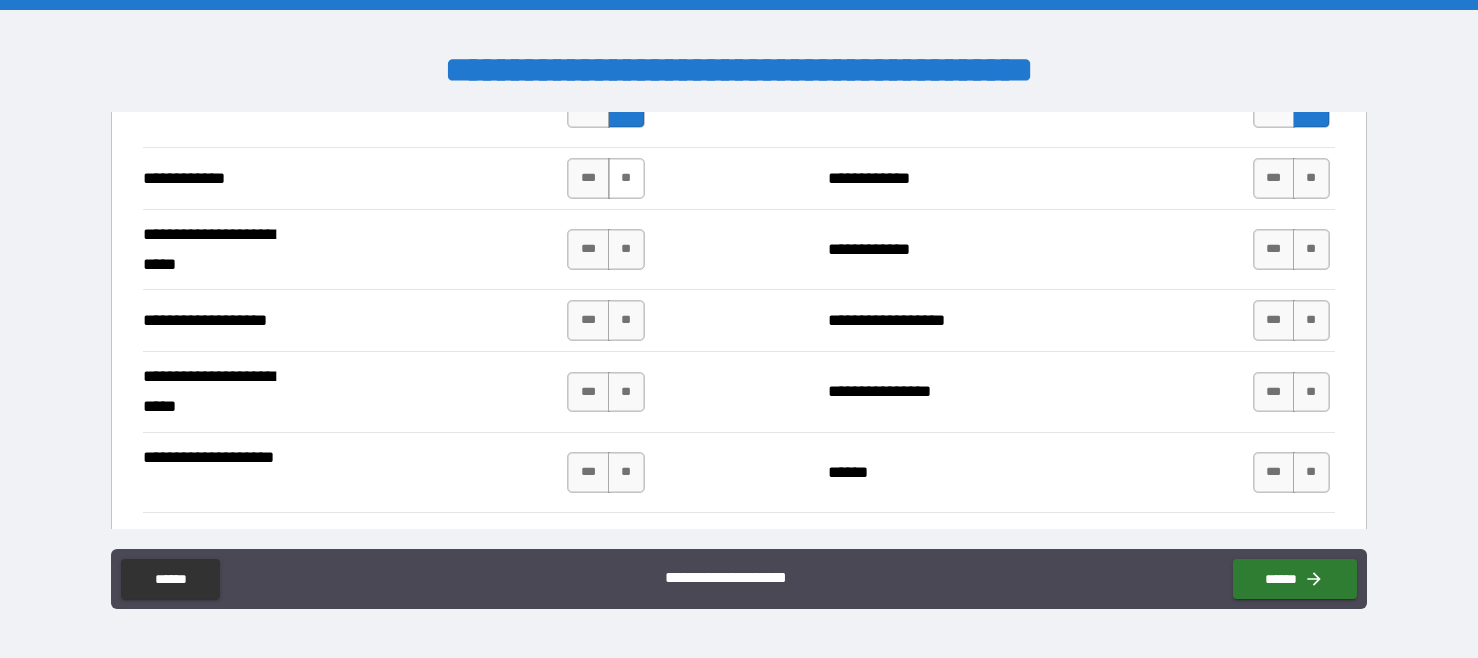 click on "**" at bounding box center (626, 178) 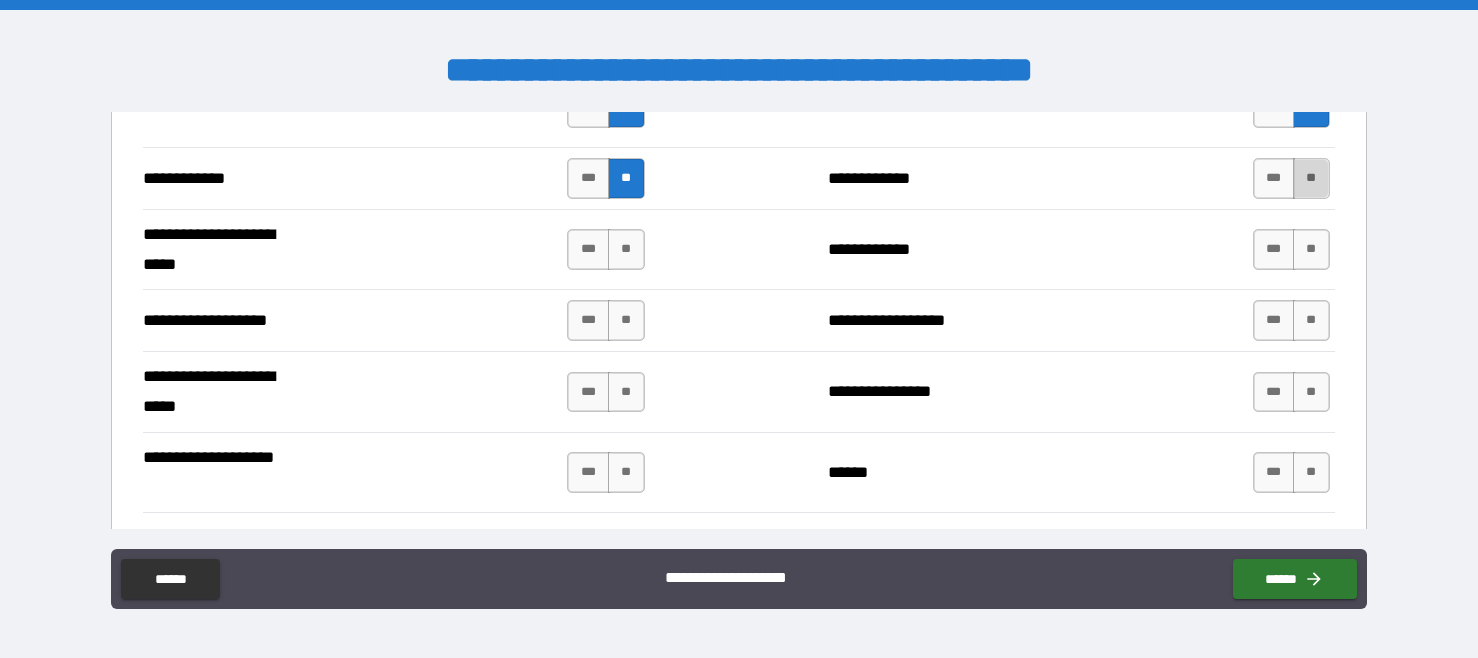 click on "**" at bounding box center (1311, 178) 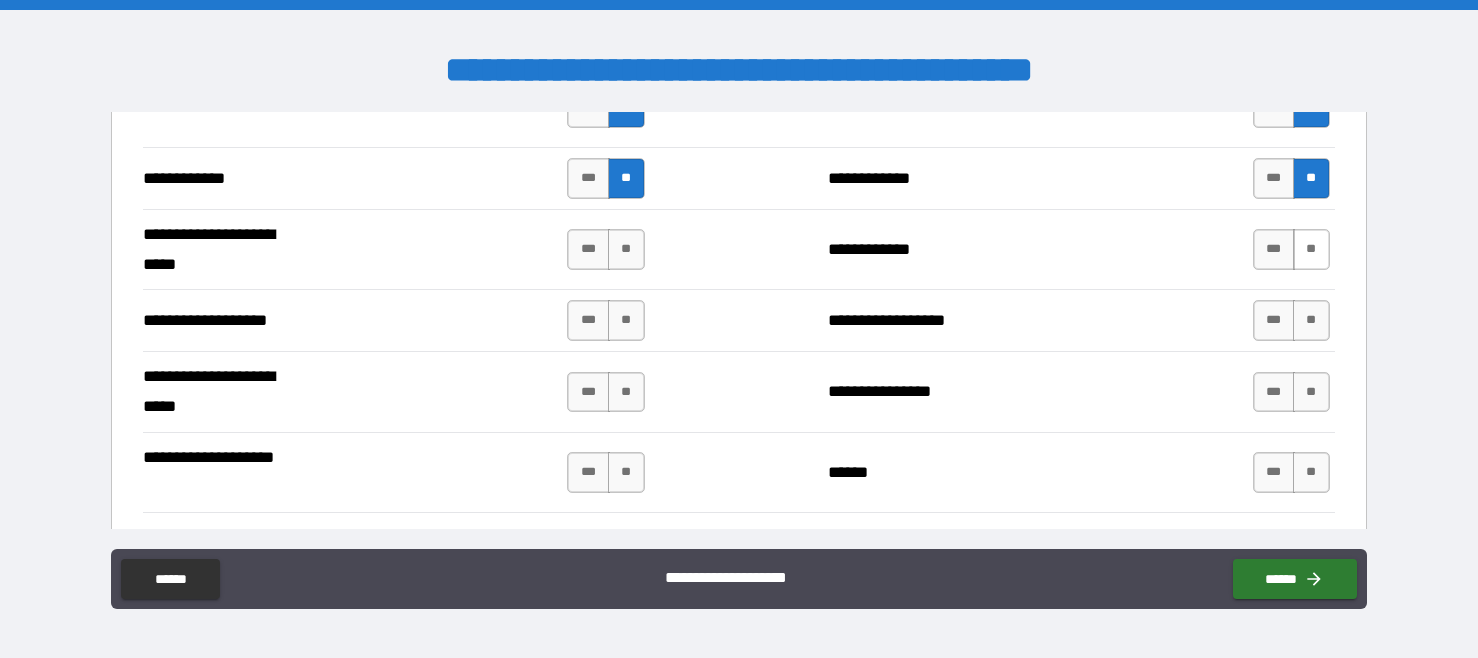 click on "**" at bounding box center (1311, 249) 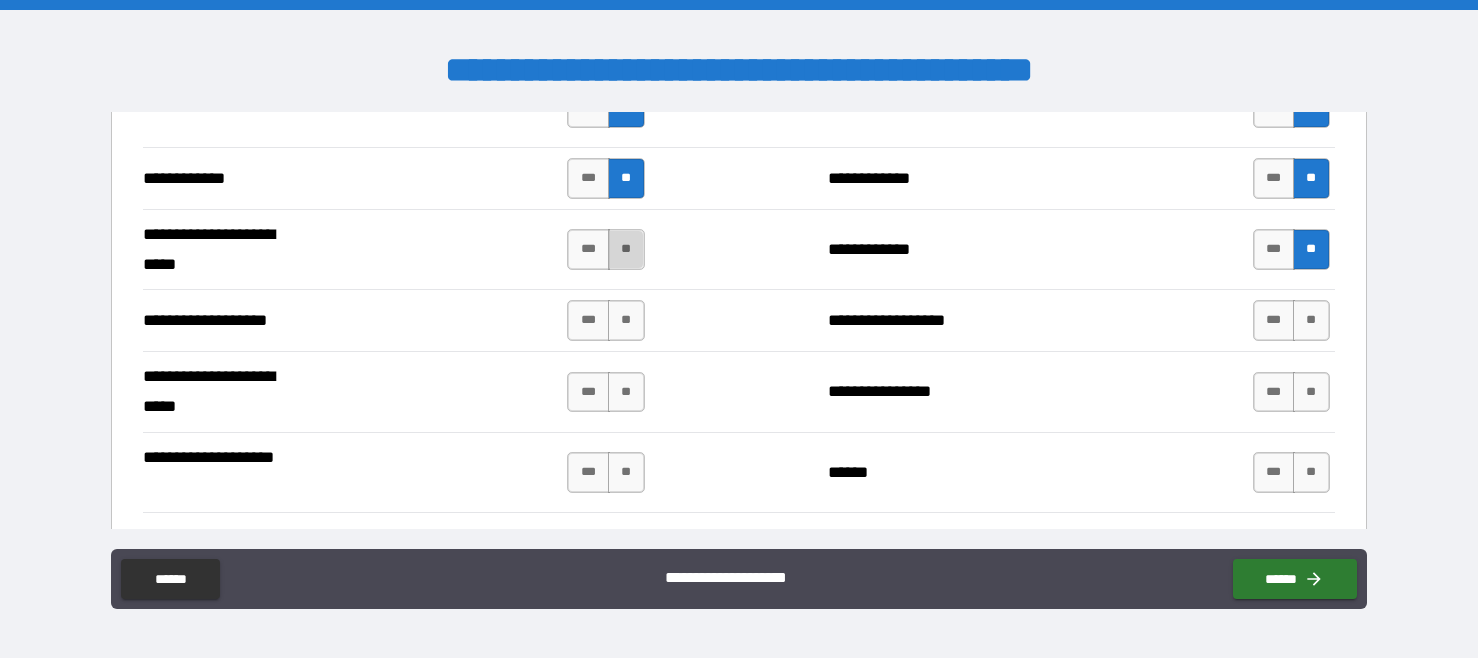 click on "**" at bounding box center (626, 249) 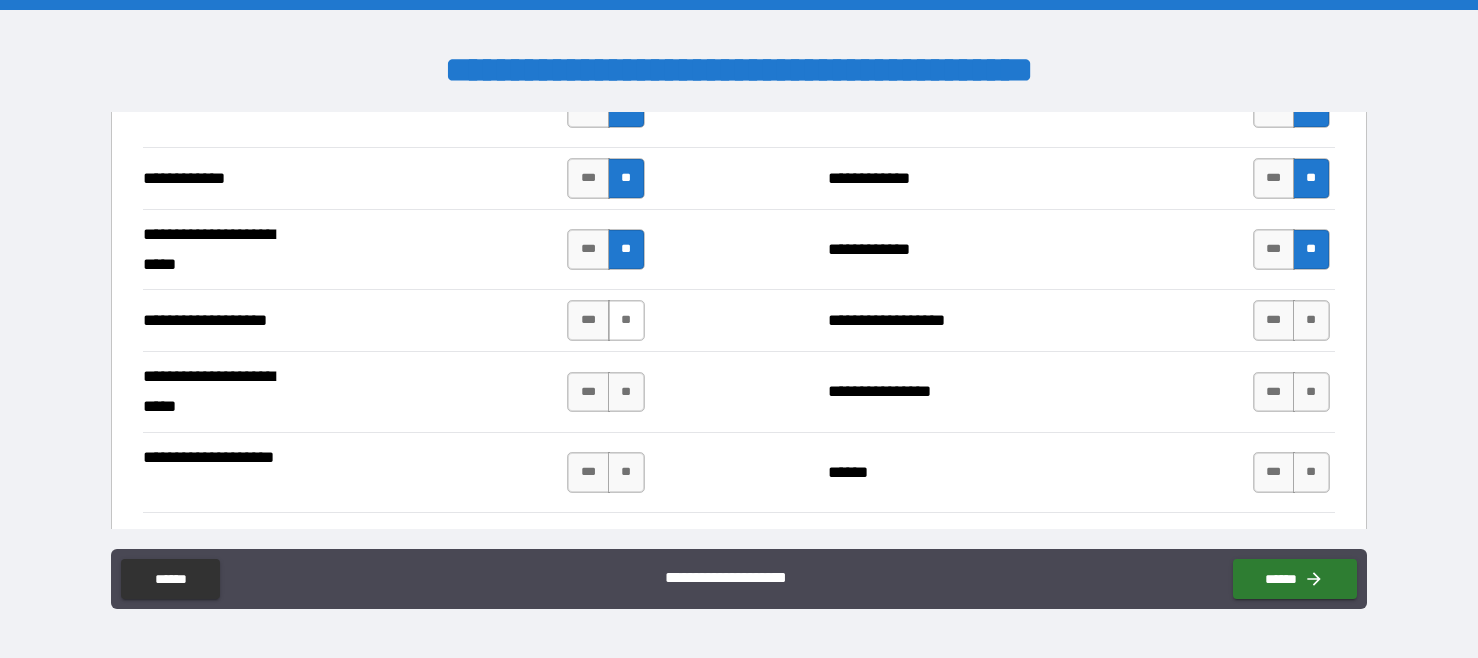 click on "**" at bounding box center [626, 320] 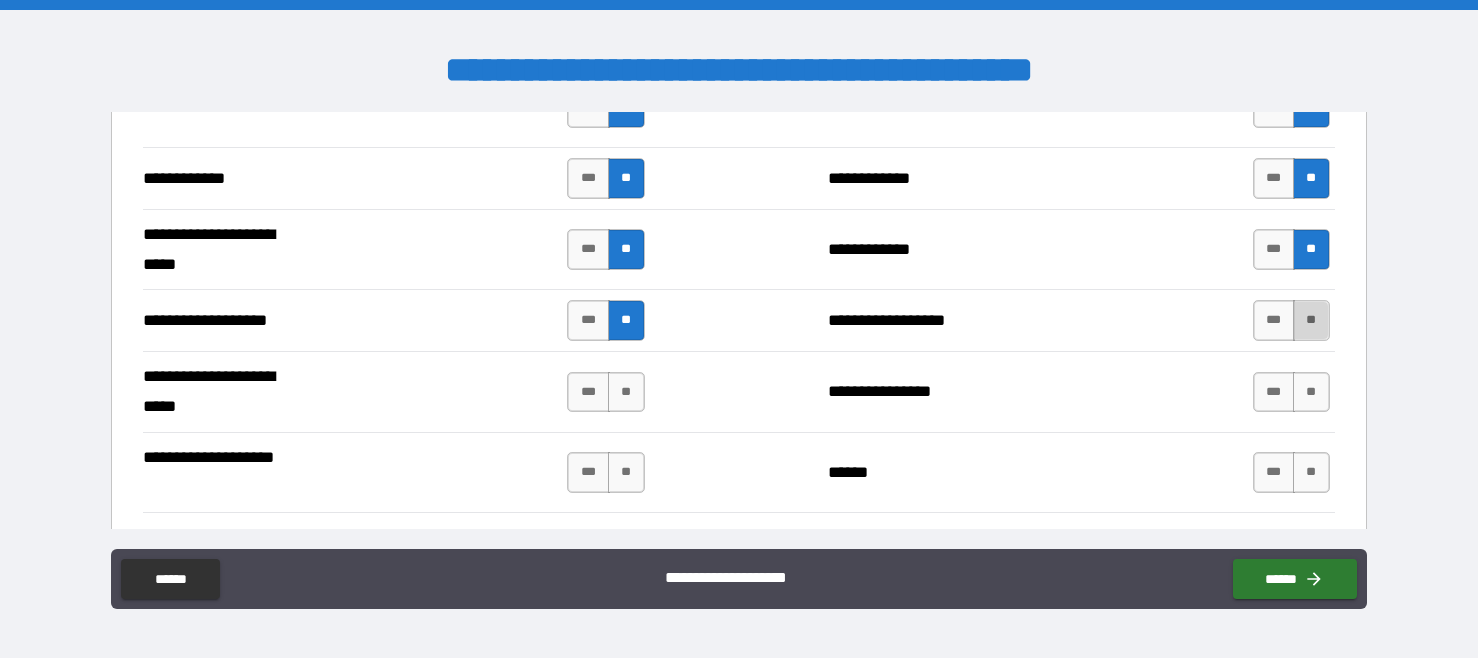 click on "**" at bounding box center [1311, 320] 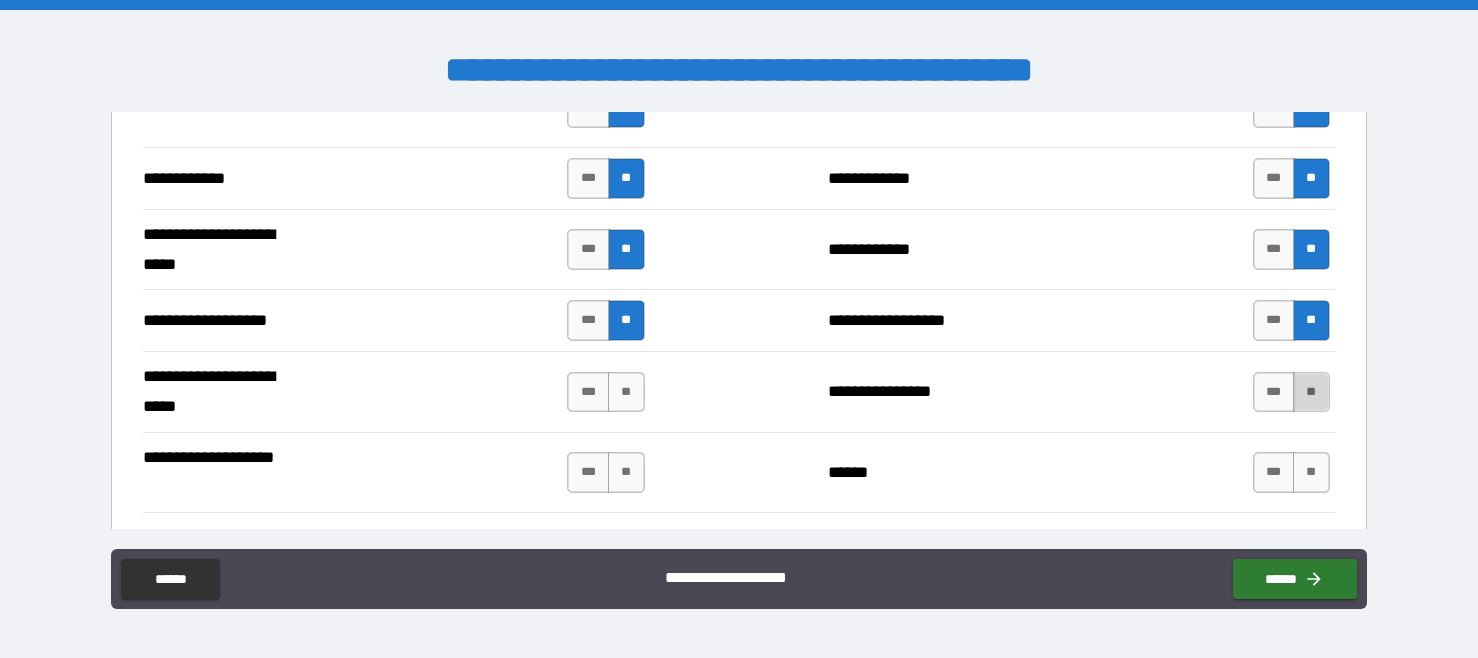 click on "**" at bounding box center (1311, 392) 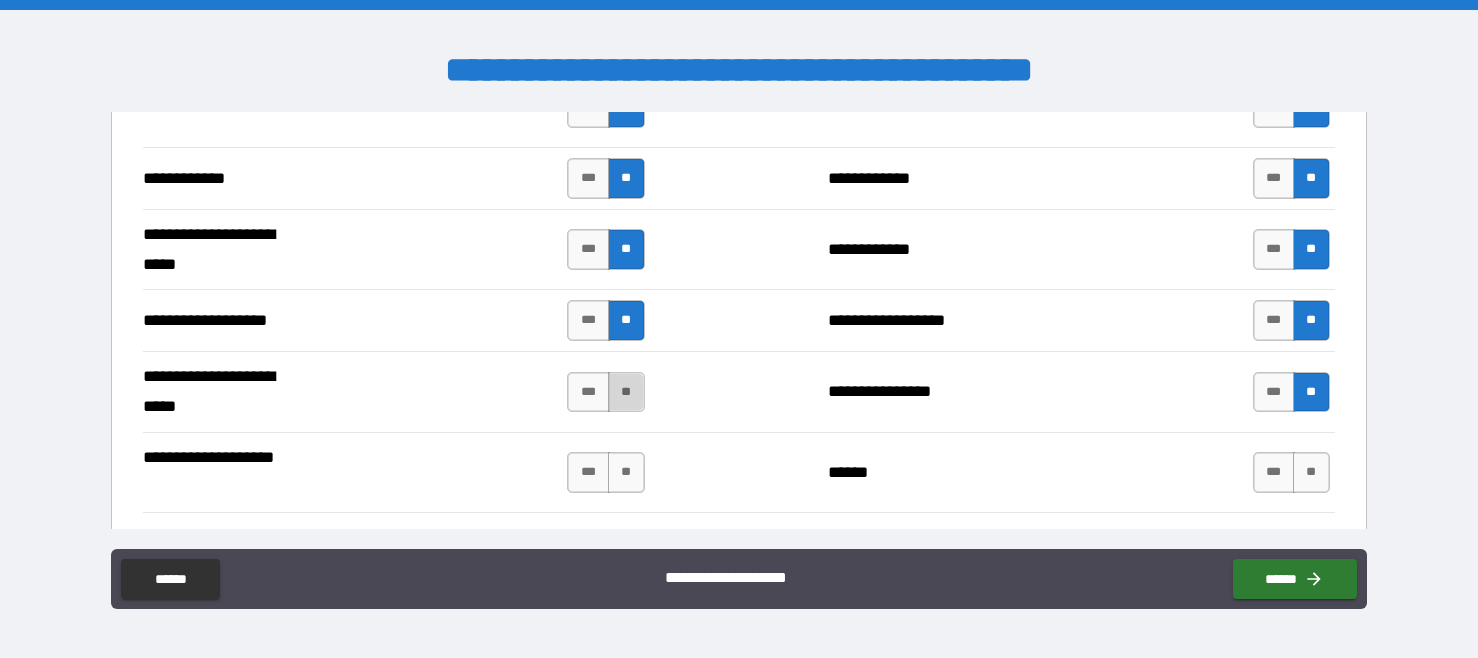 click on "**" at bounding box center (626, 392) 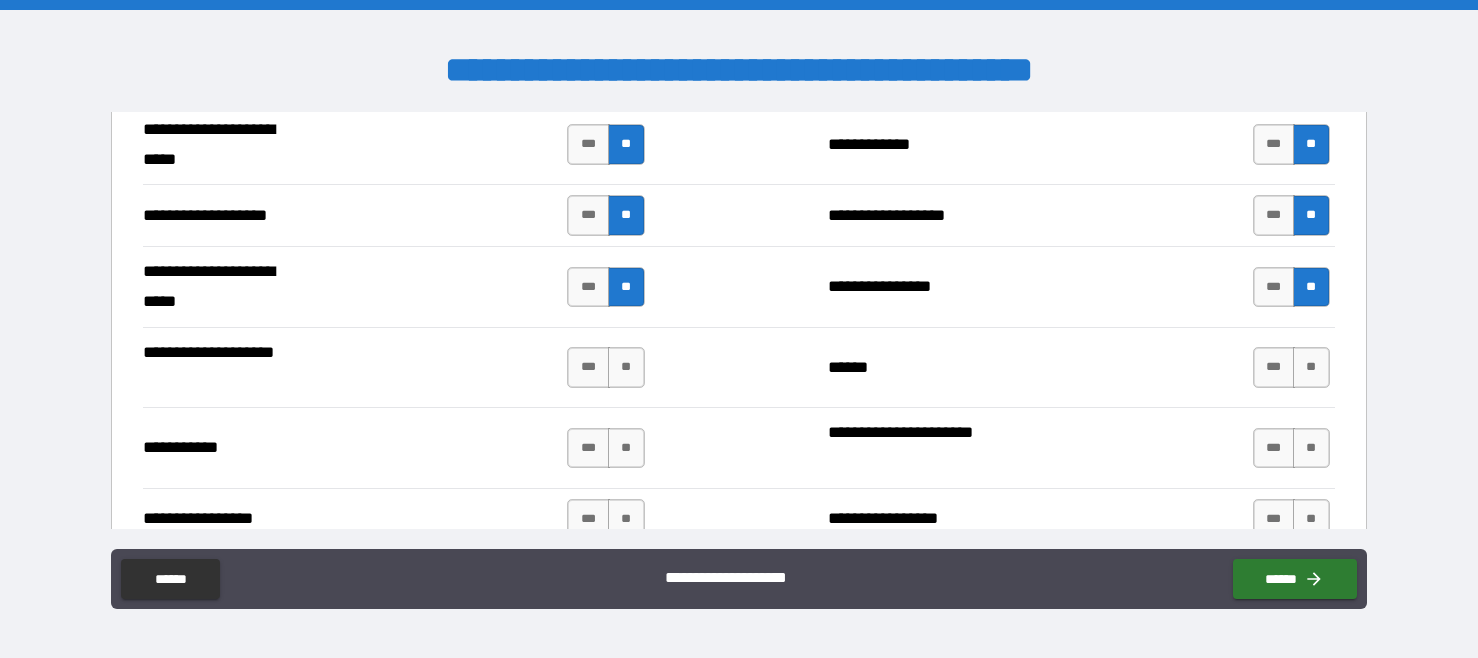 scroll, scrollTop: 4193, scrollLeft: 0, axis: vertical 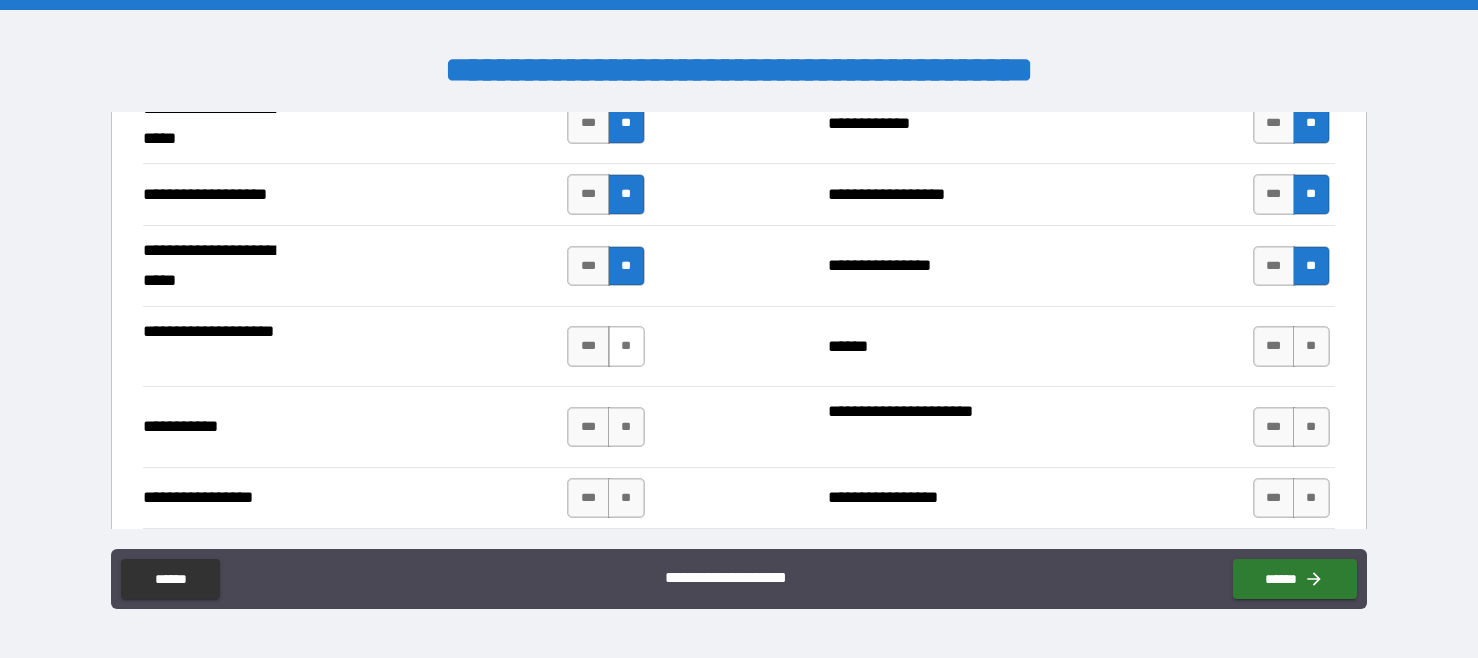 click on "**" at bounding box center [626, 346] 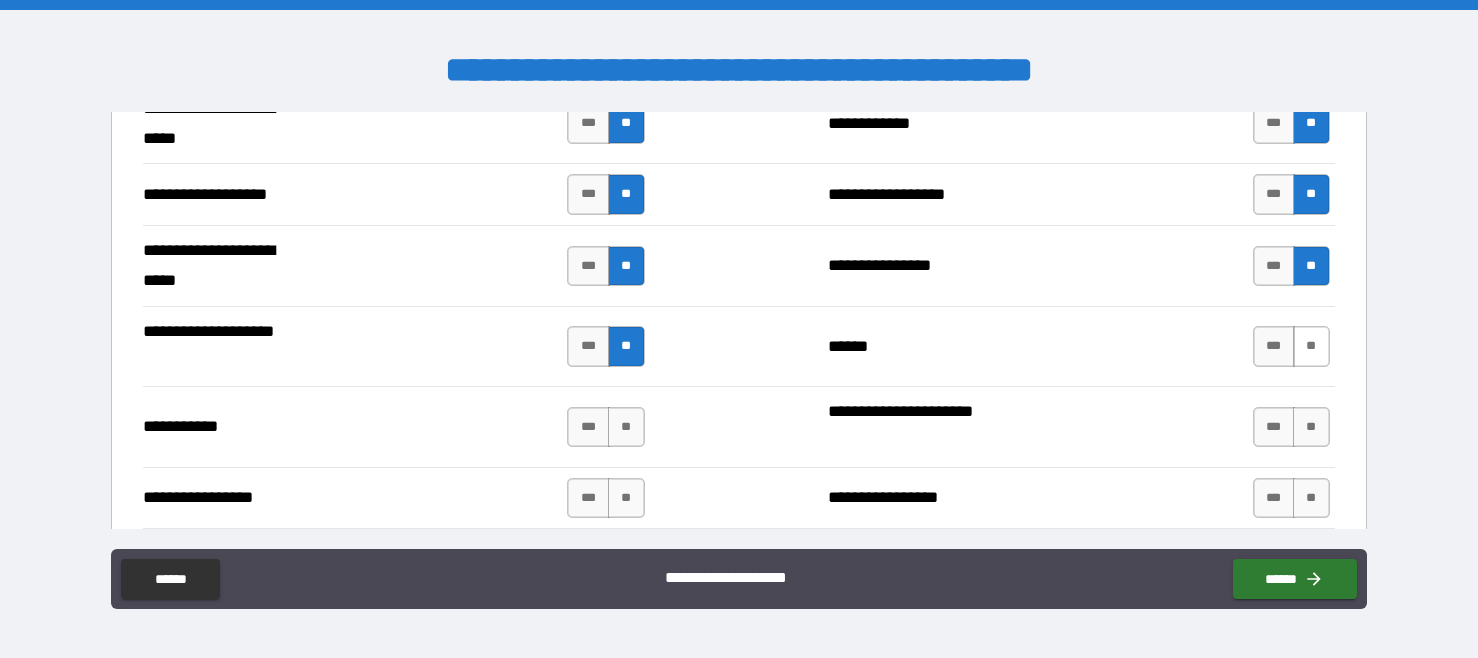 click on "**" at bounding box center (1311, 346) 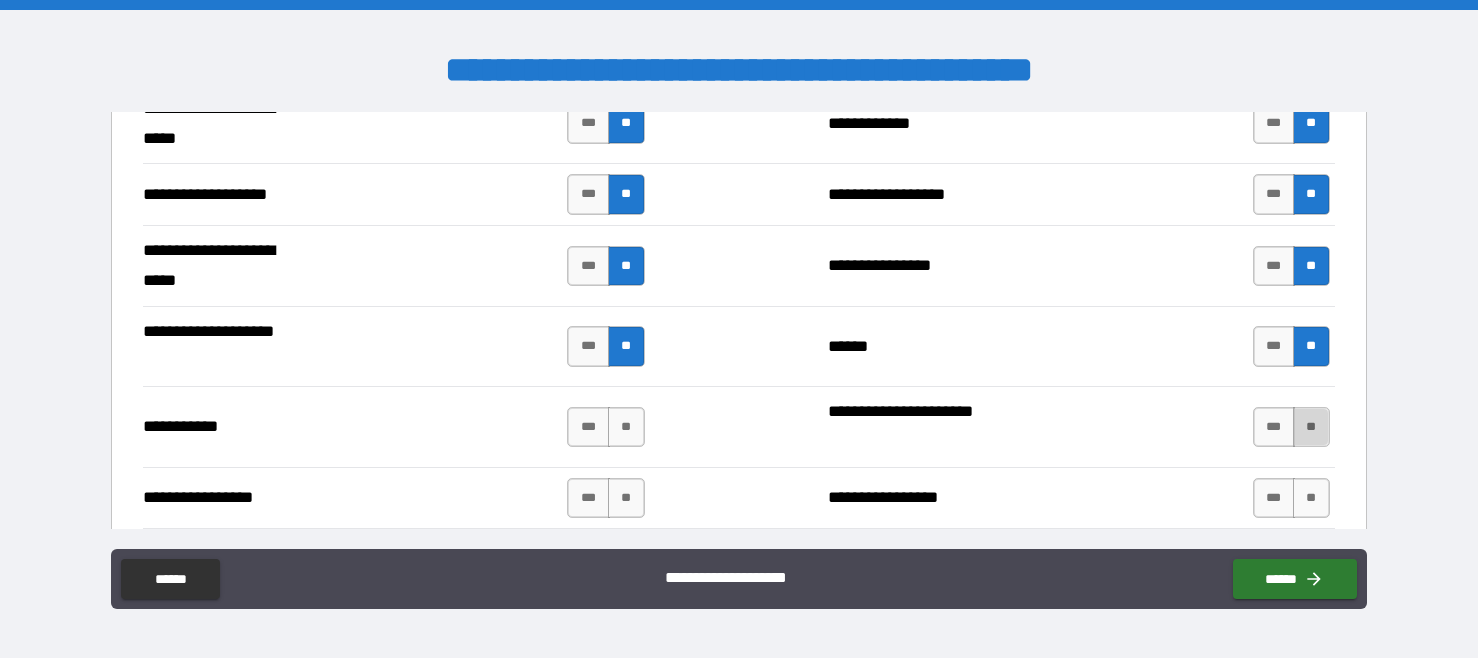 click on "**" at bounding box center (1311, 427) 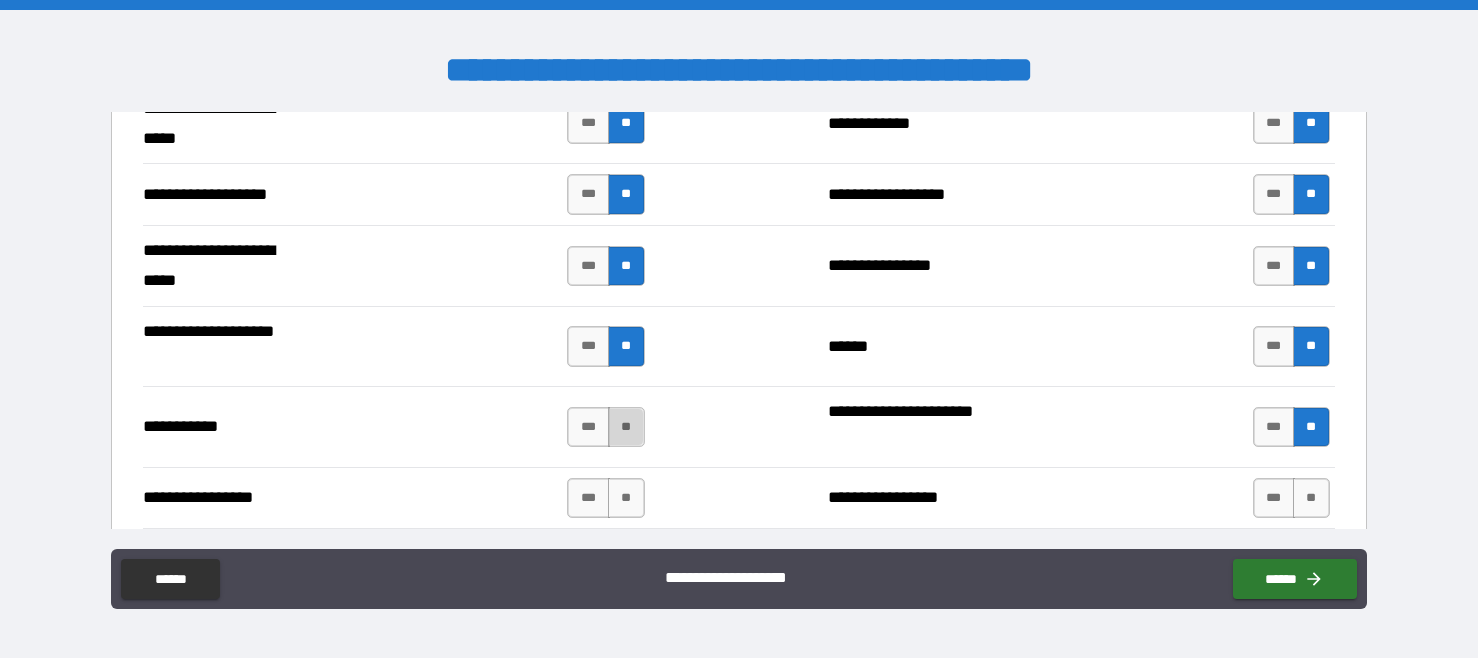 click on "**" at bounding box center [626, 427] 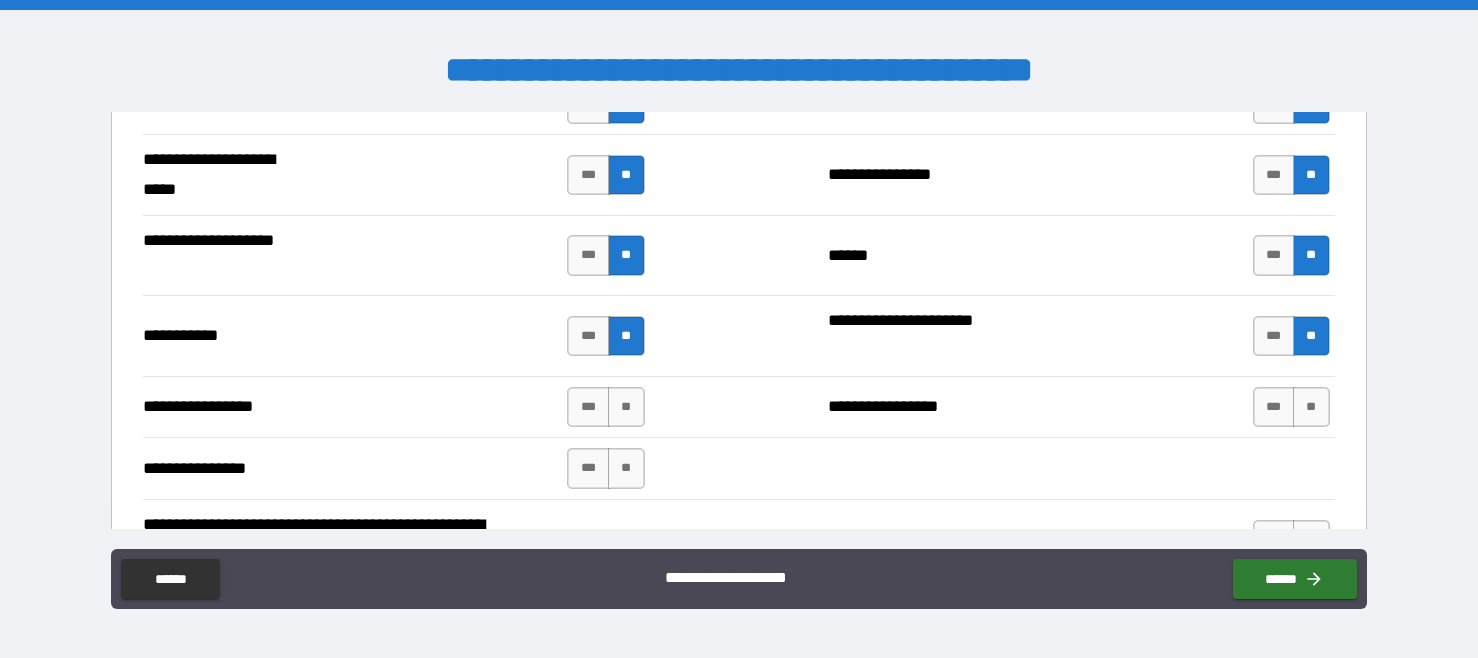 scroll, scrollTop: 4333, scrollLeft: 0, axis: vertical 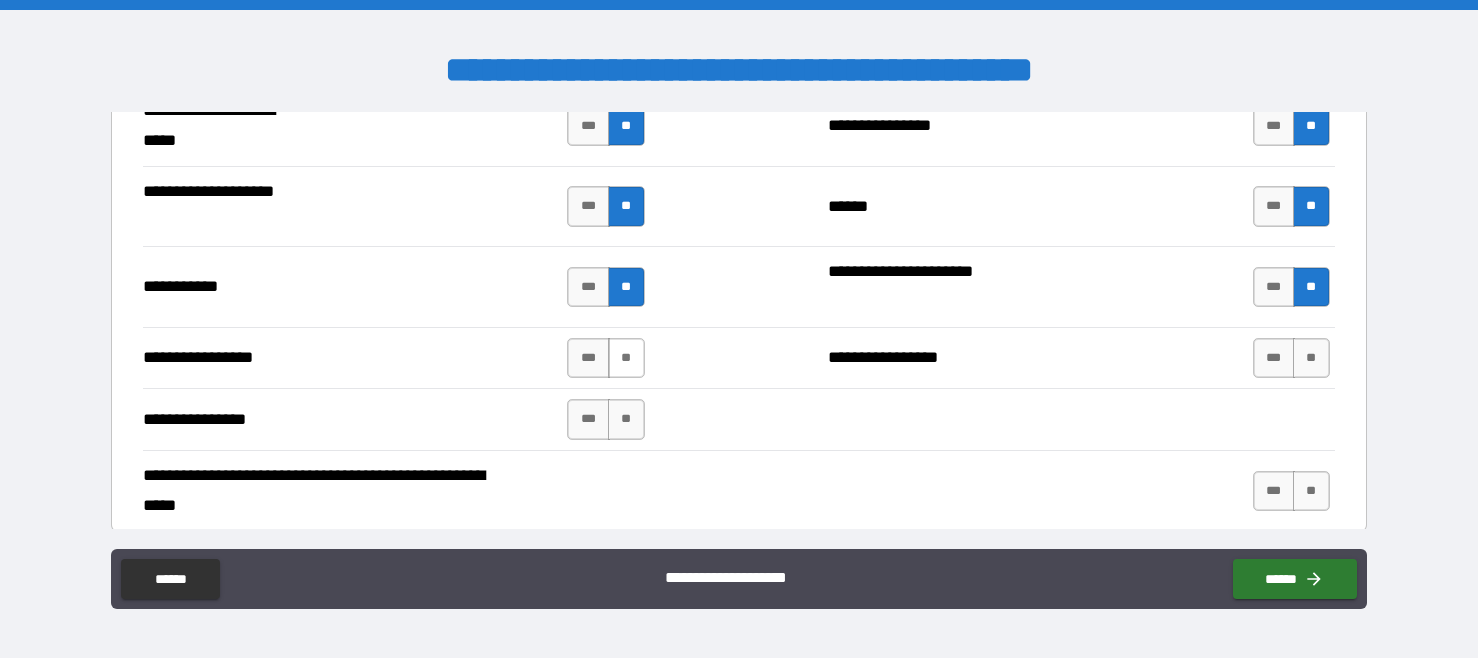 click on "**" at bounding box center [626, 358] 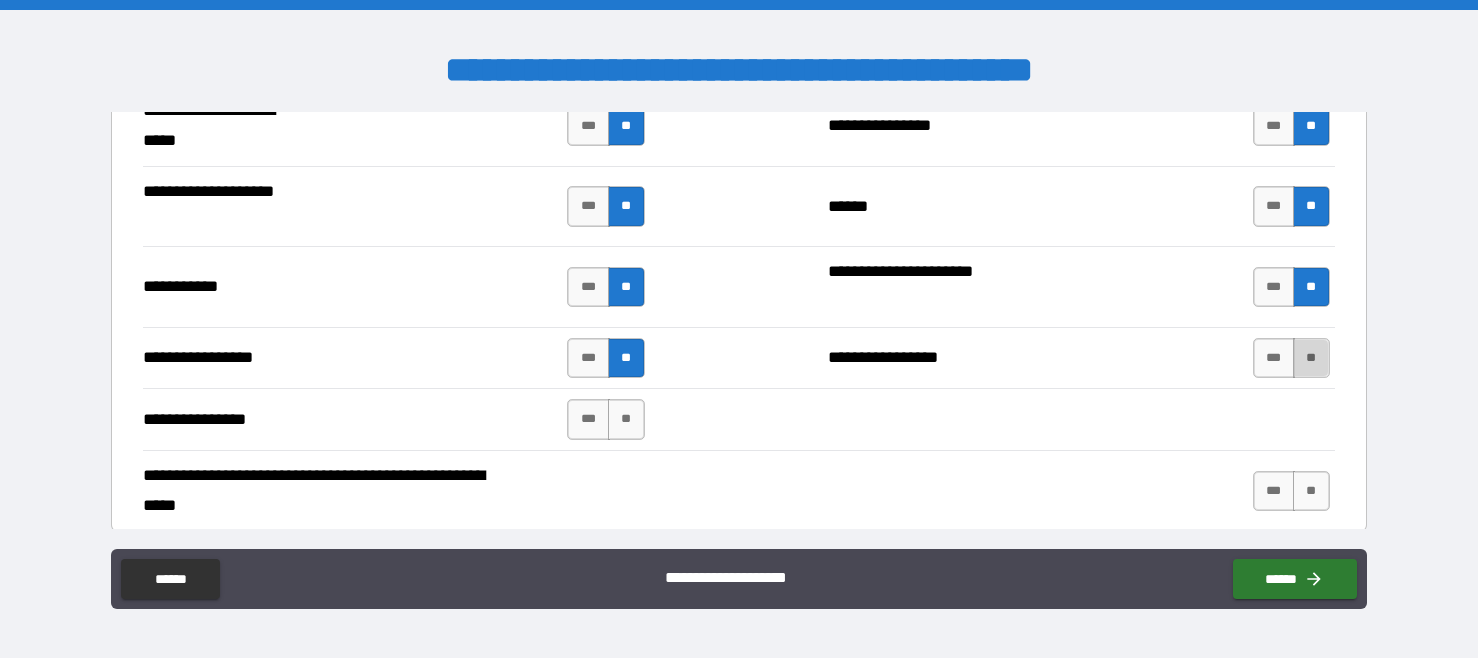 click on "**" at bounding box center [1311, 358] 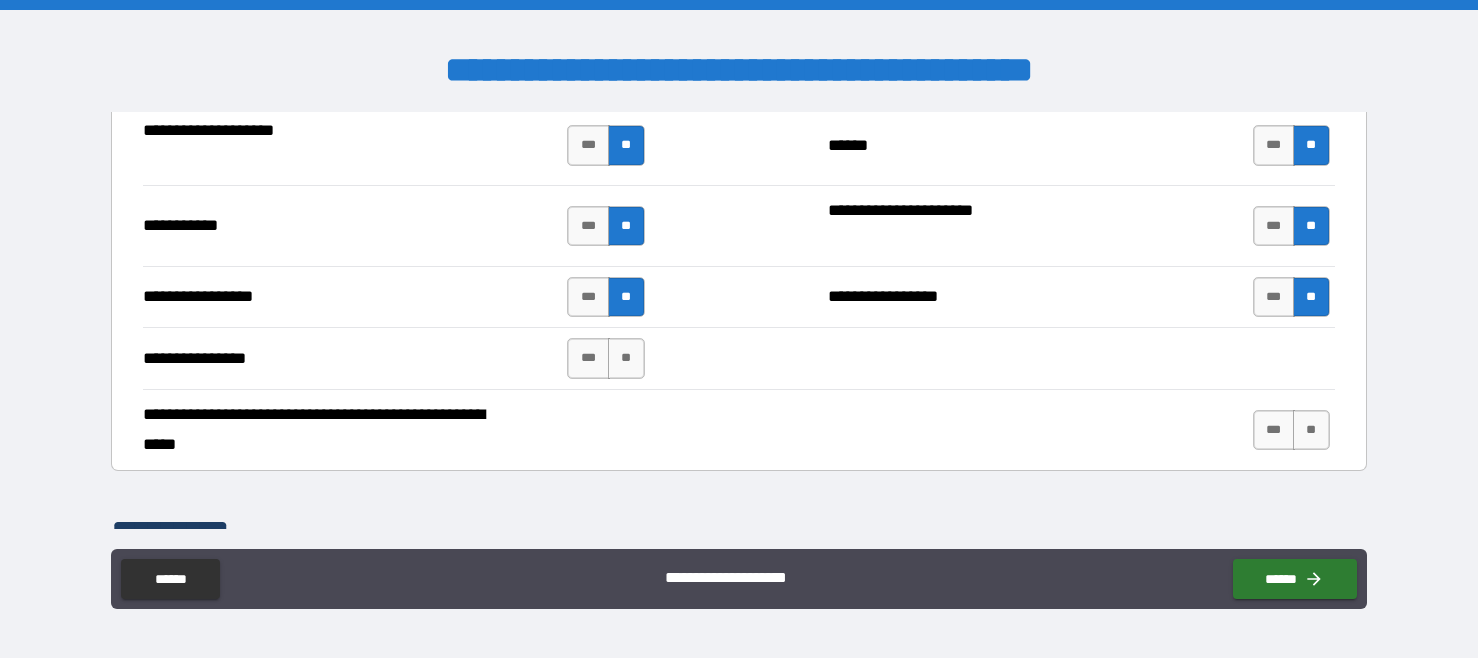 scroll, scrollTop: 4409, scrollLeft: 0, axis: vertical 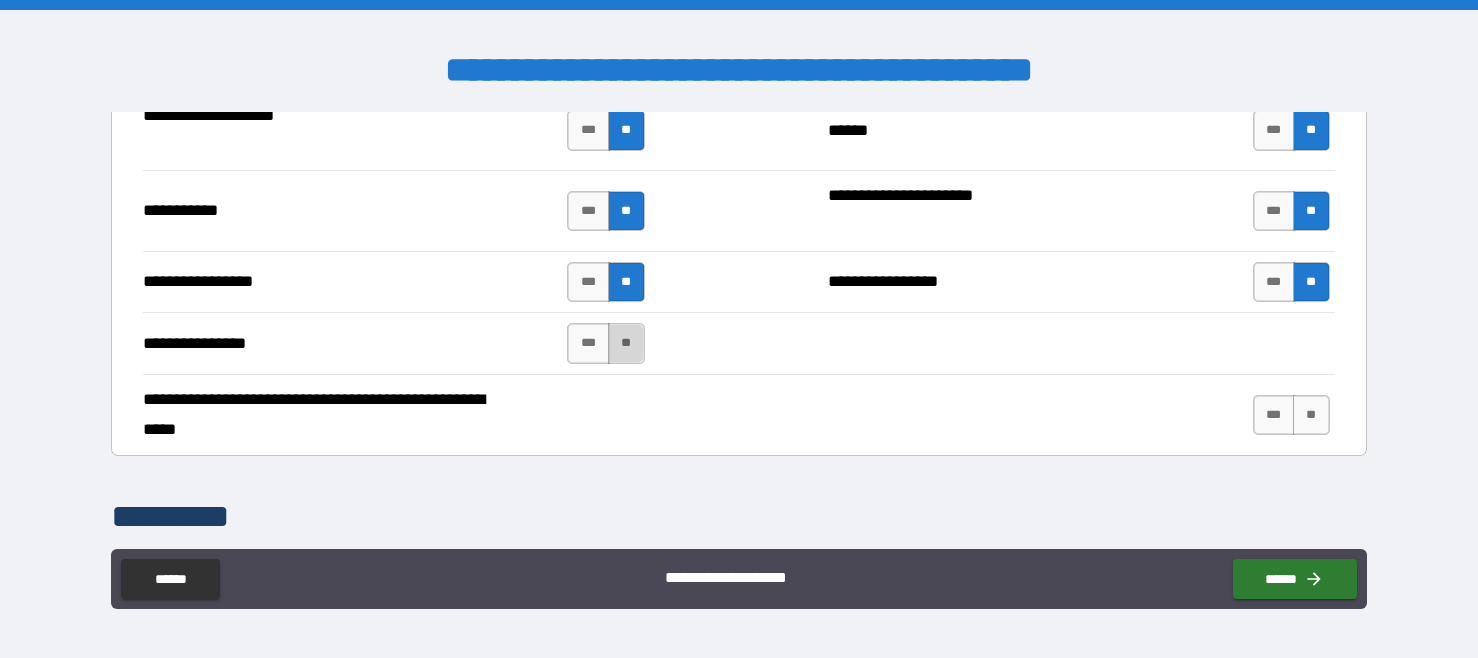 click on "**" at bounding box center [626, 343] 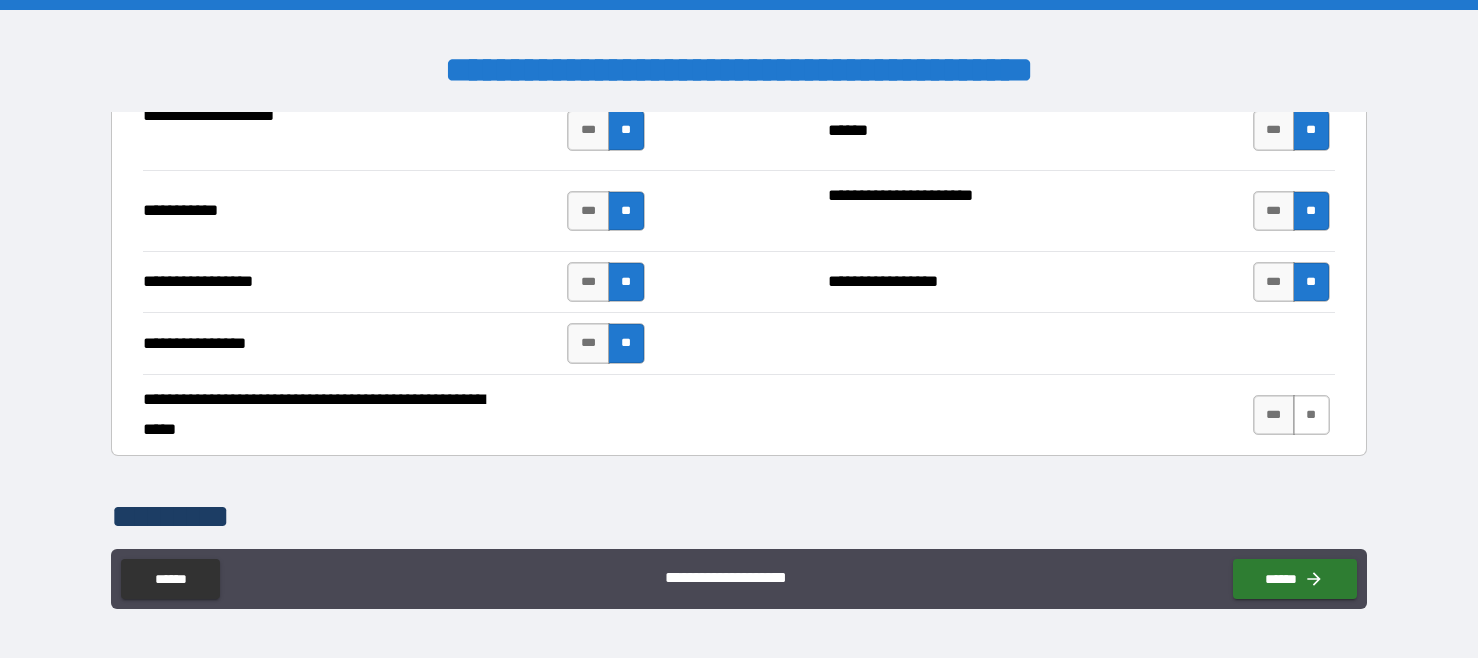 click on "**" at bounding box center (1311, 415) 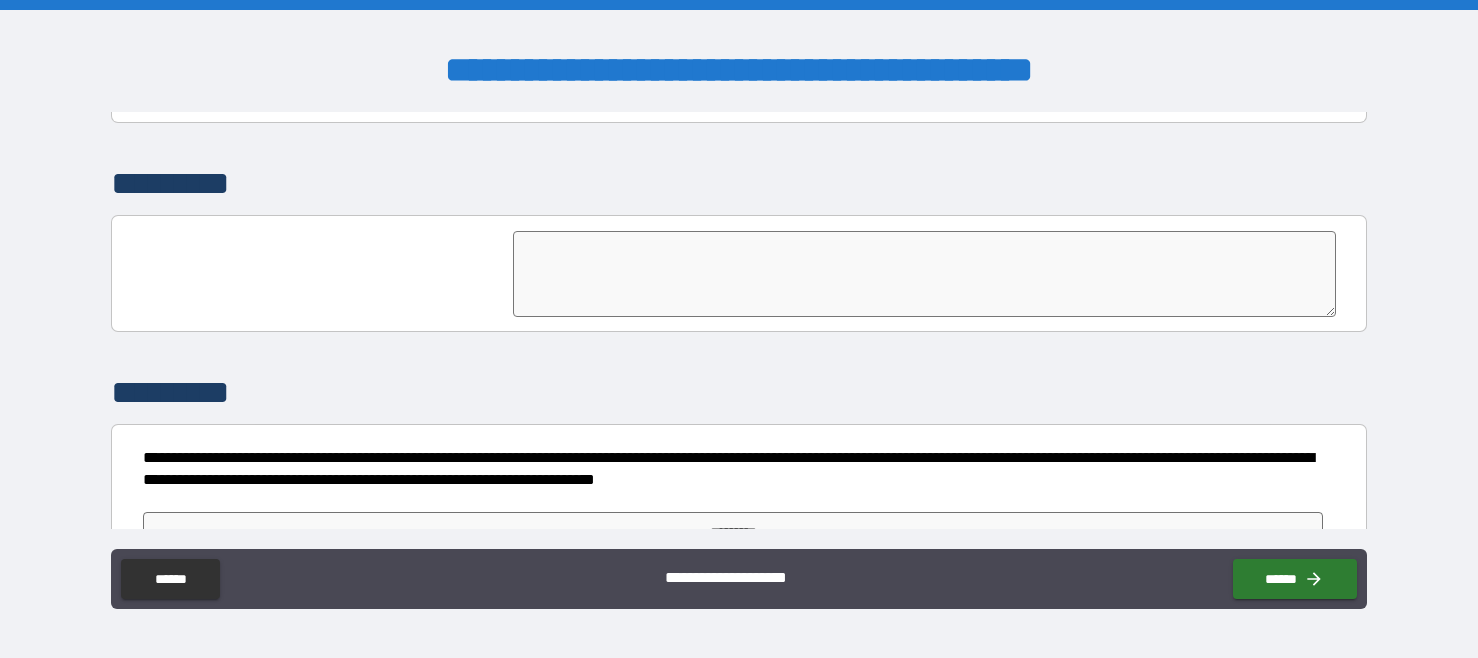 scroll, scrollTop: 4778, scrollLeft: 0, axis: vertical 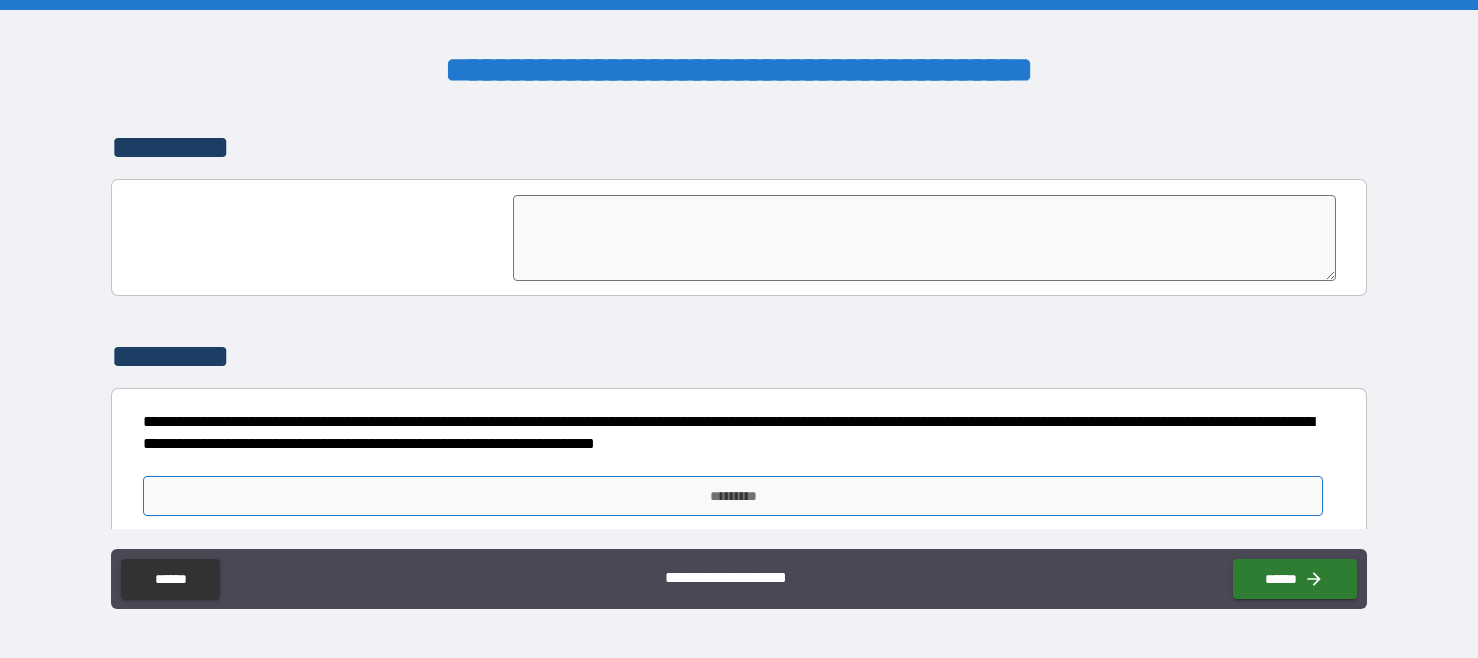 click on "*********" at bounding box center [733, 496] 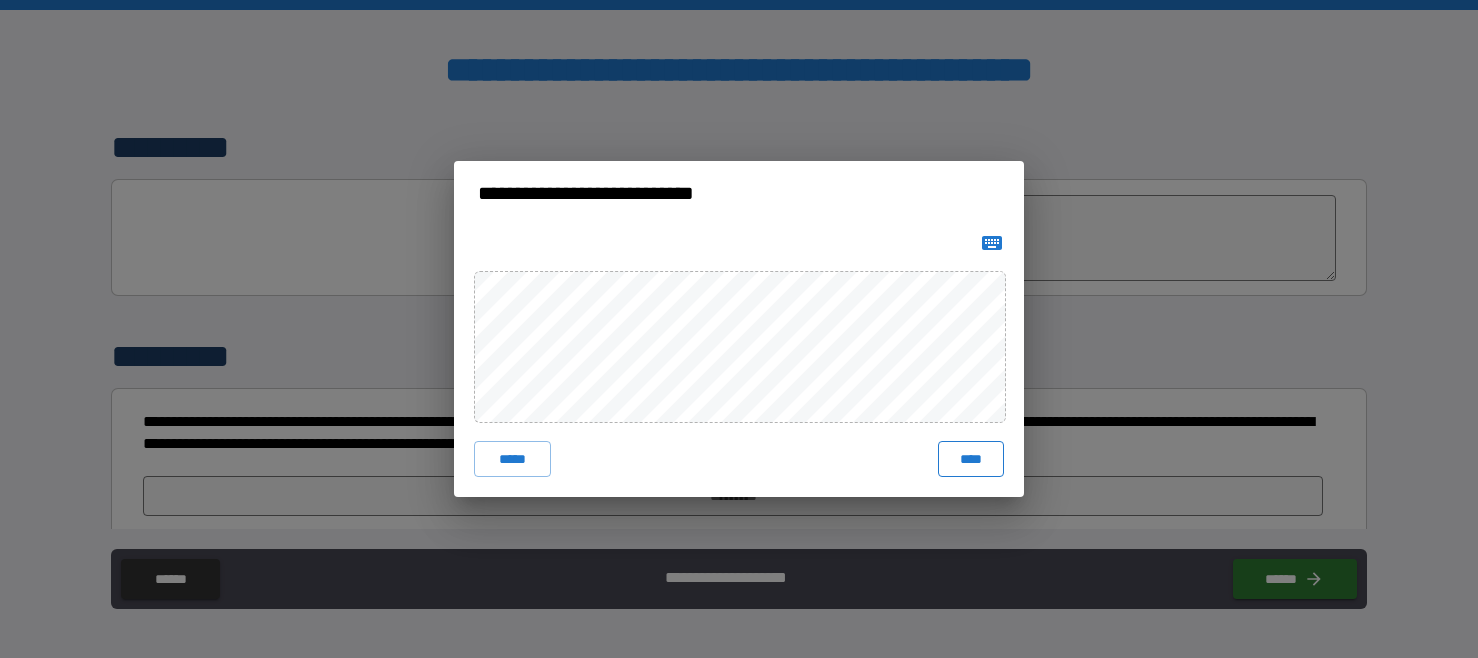 click on "****" at bounding box center [971, 459] 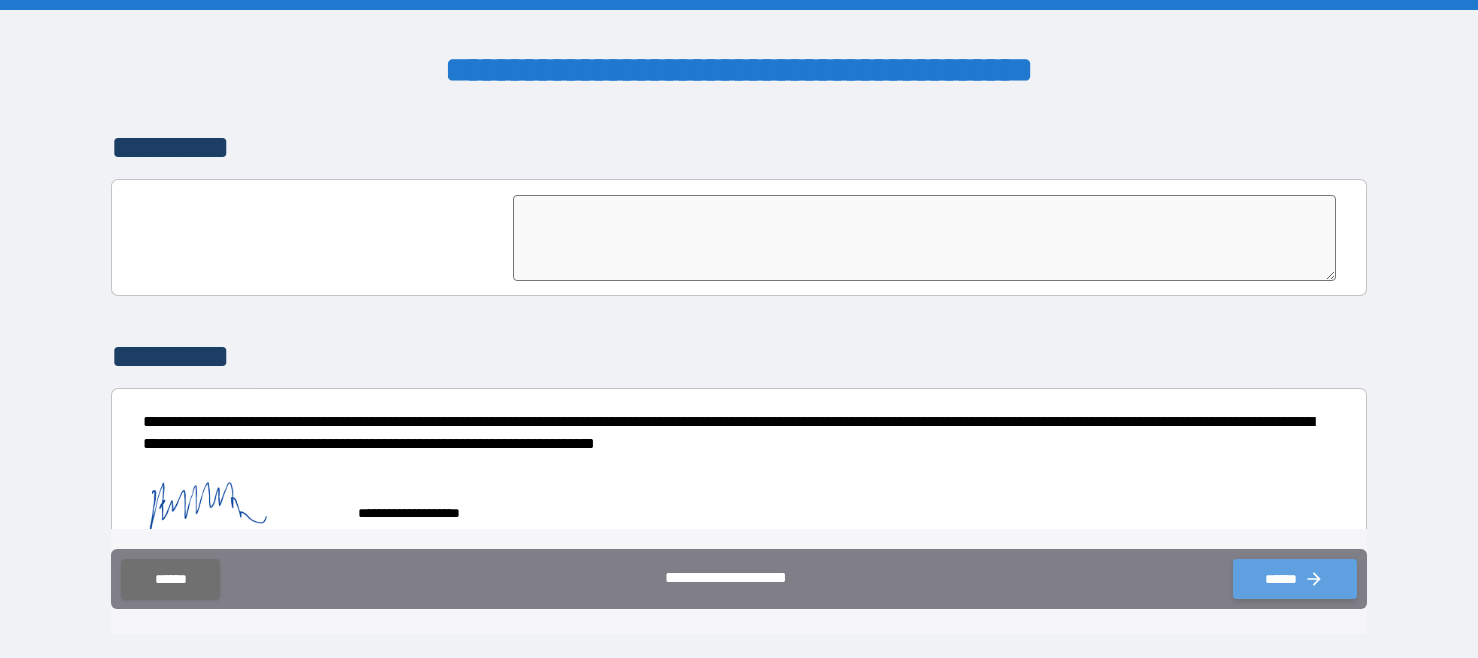 click on "******" at bounding box center [1295, 579] 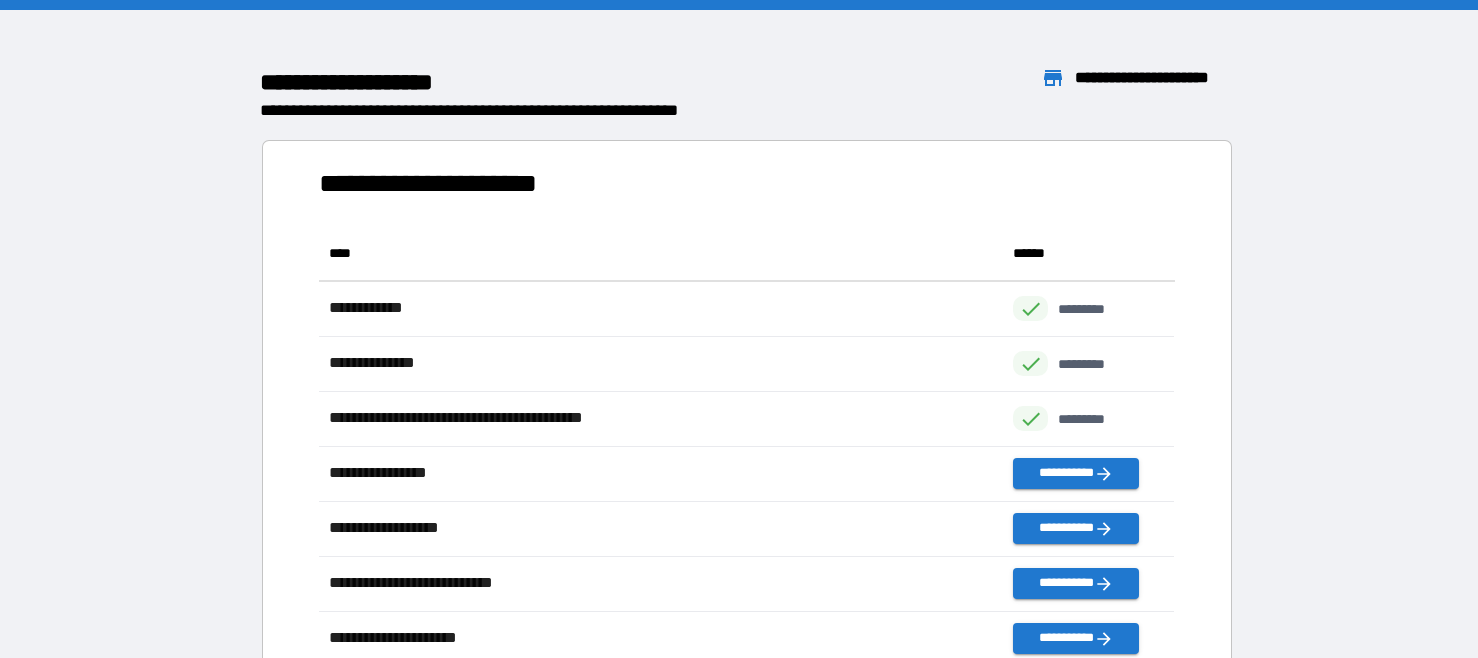 scroll, scrollTop: 1, scrollLeft: 0, axis: vertical 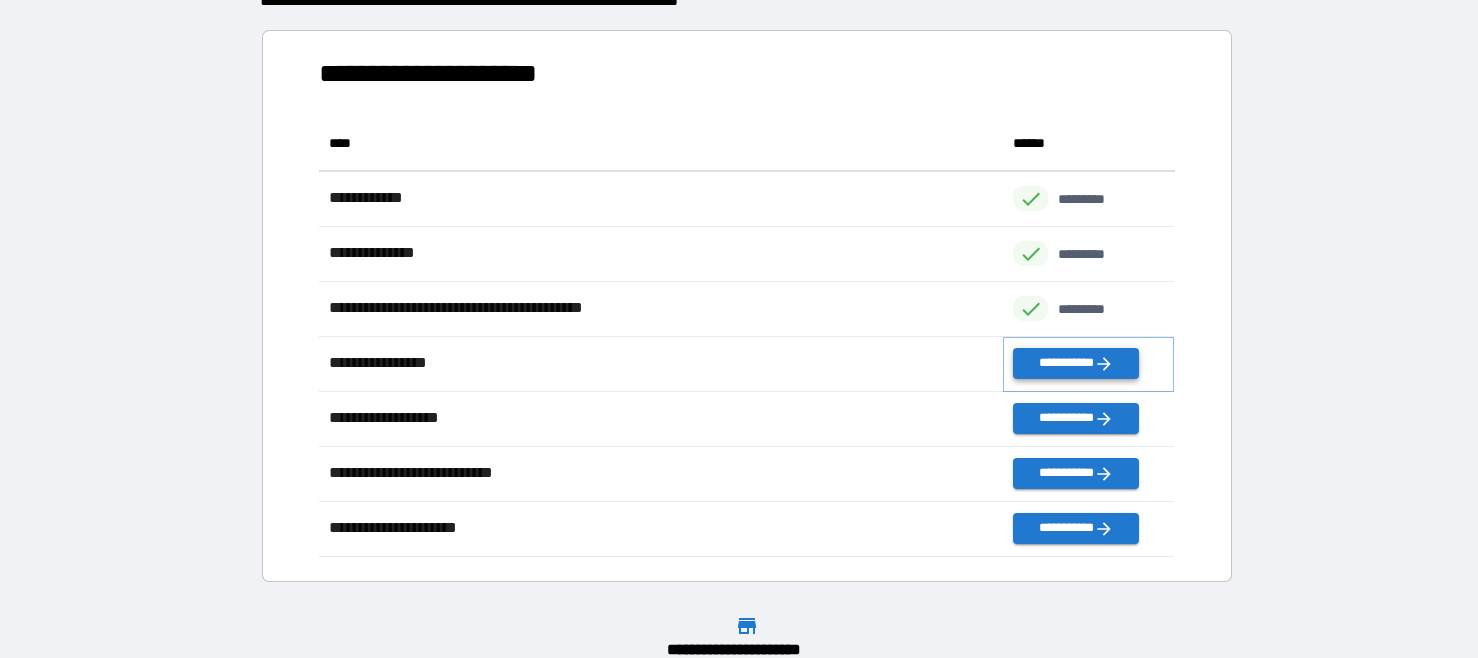 click on "**********" at bounding box center (1075, 363) 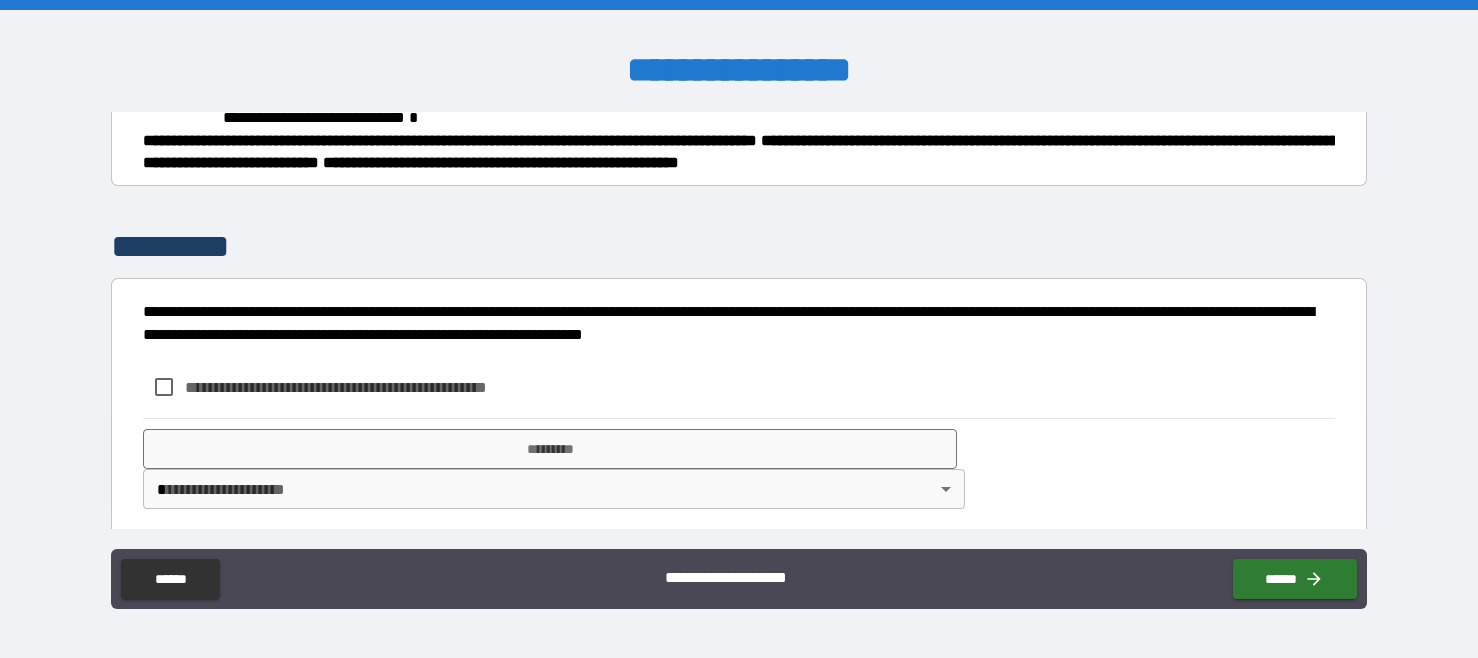 scroll, scrollTop: 692, scrollLeft: 0, axis: vertical 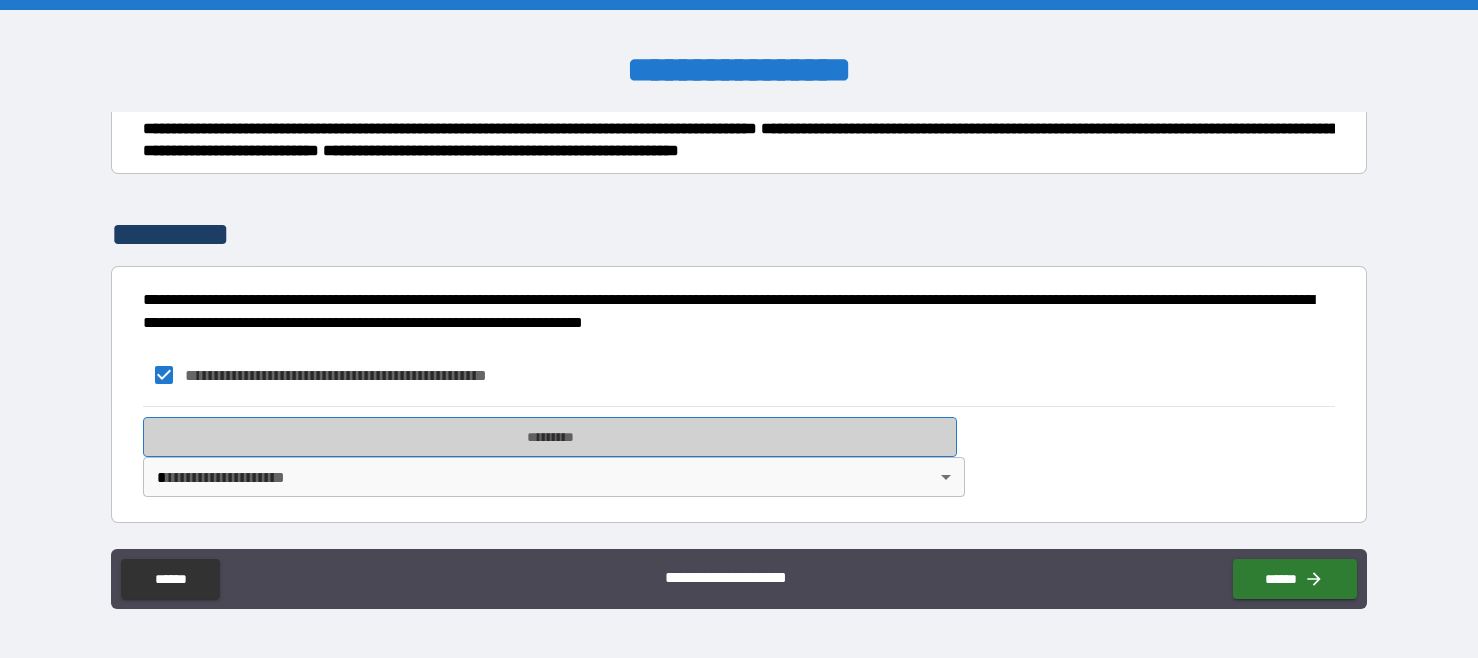 click on "*********" at bounding box center [550, 437] 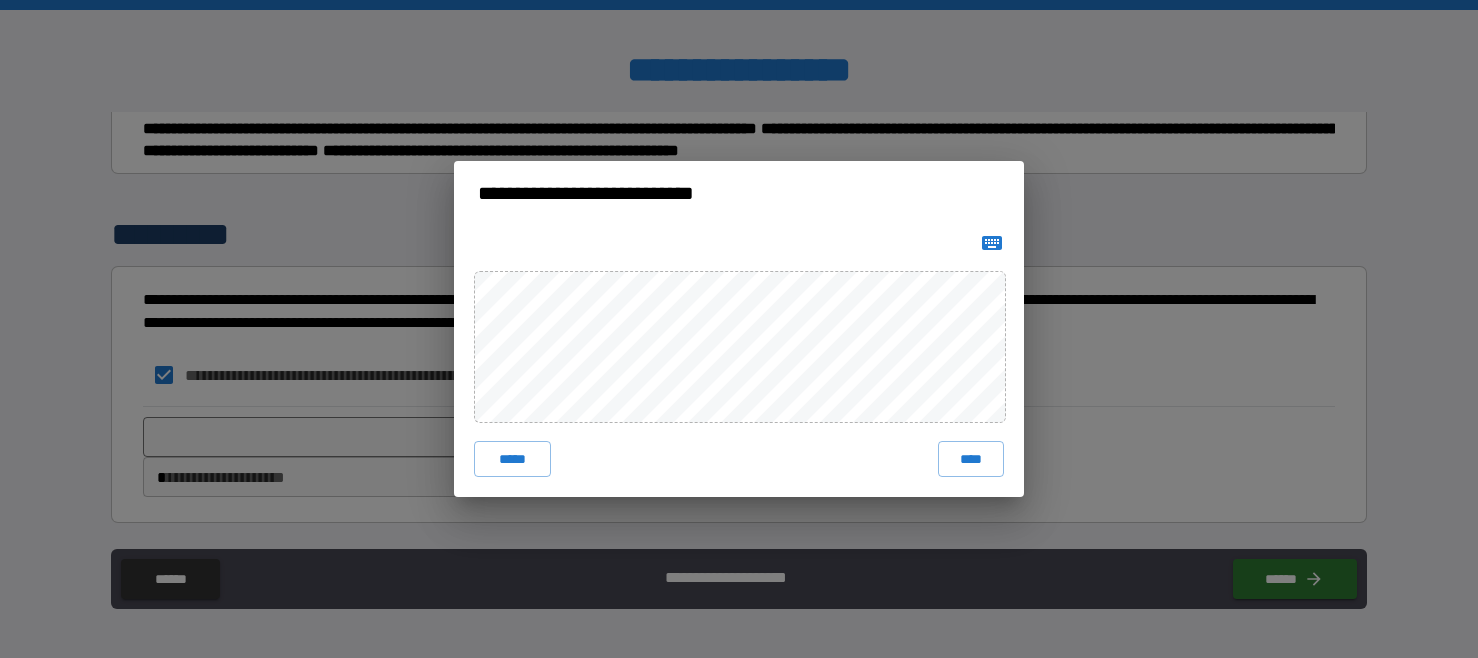 click on "***** ****" at bounding box center [739, 361] 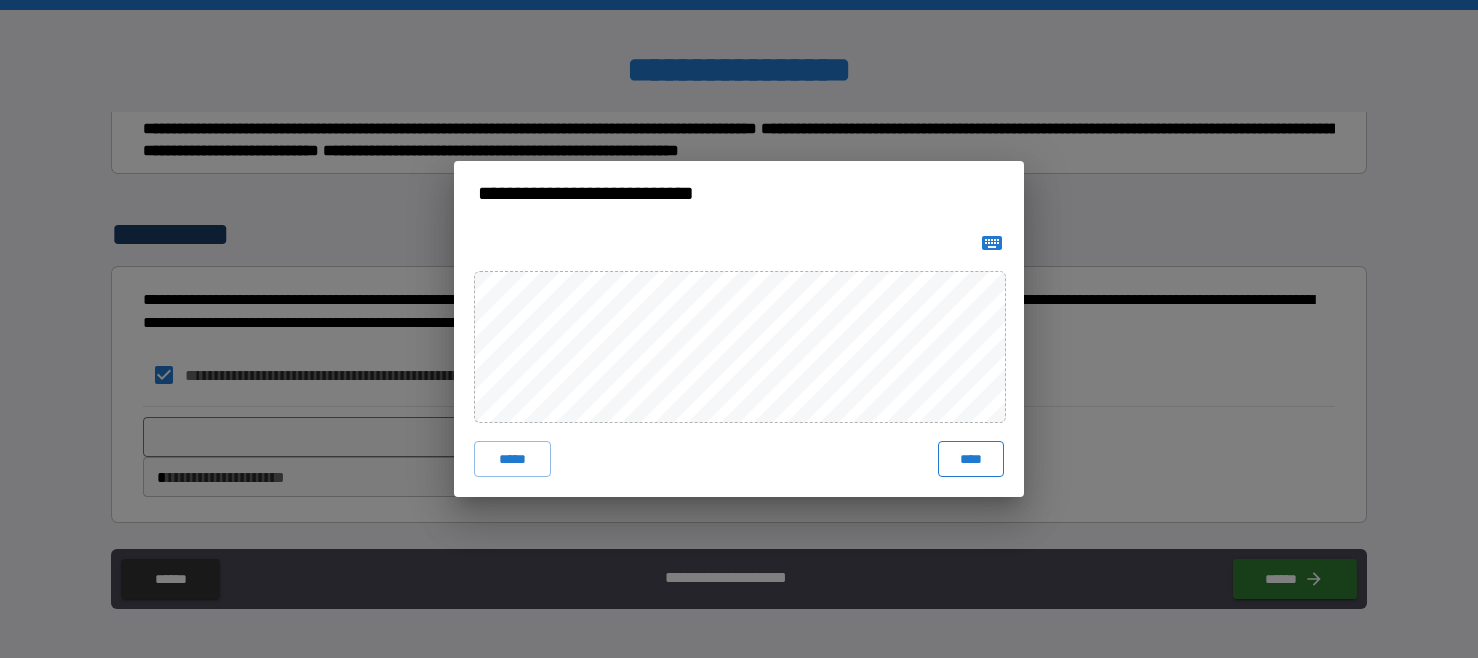 click on "****" at bounding box center (971, 459) 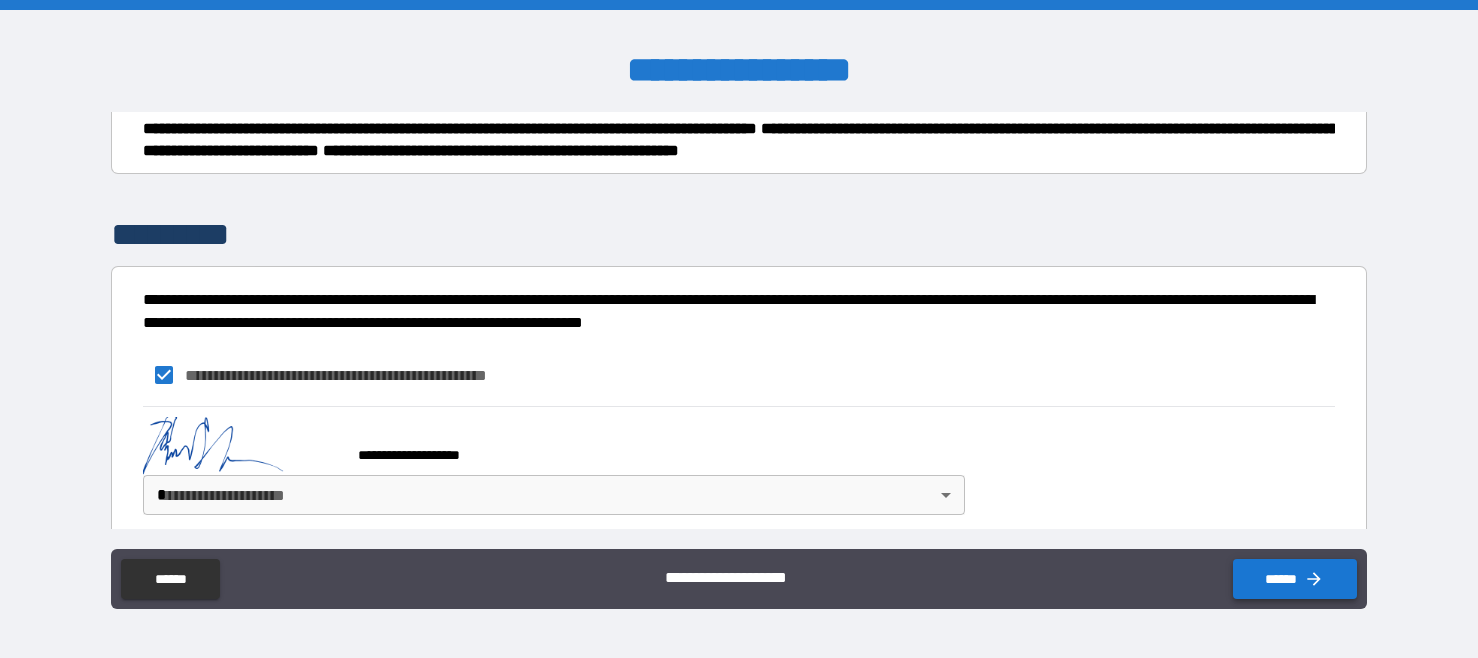 click on "******" at bounding box center (1295, 579) 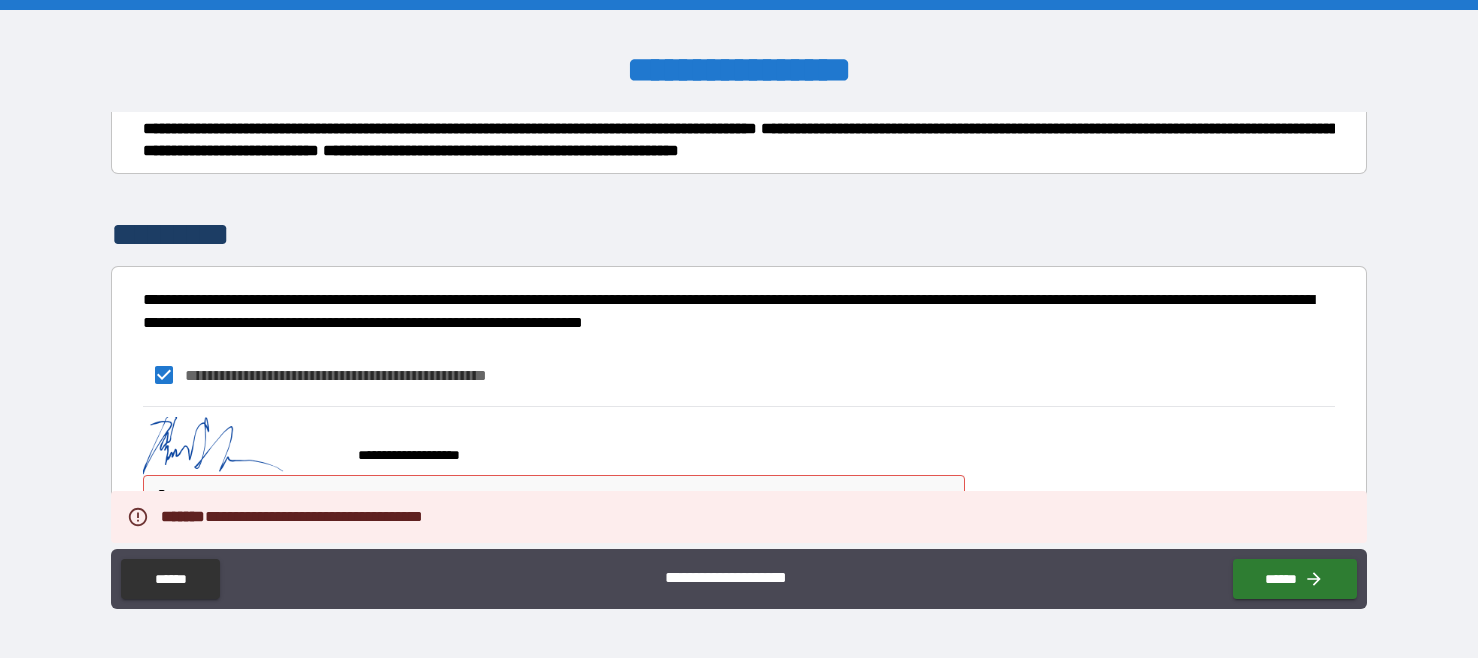 scroll, scrollTop: 709, scrollLeft: 0, axis: vertical 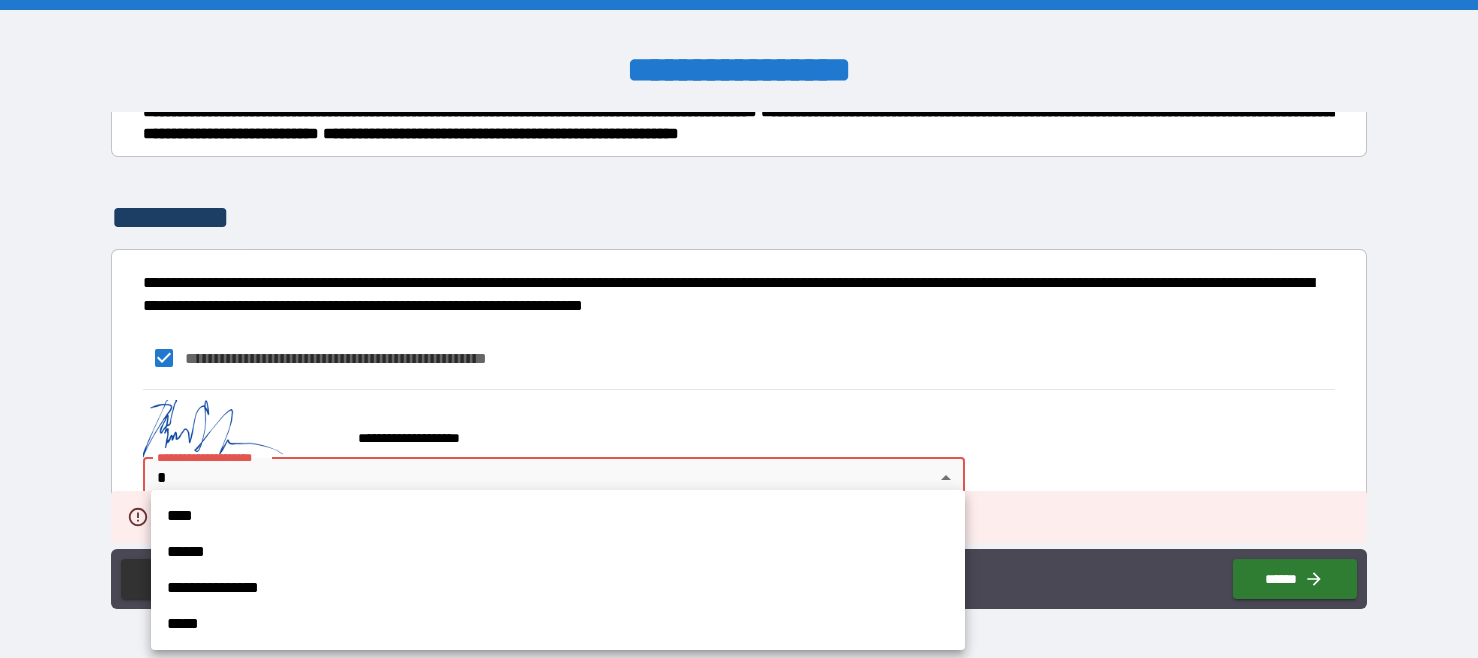 click on "**********" at bounding box center [739, 329] 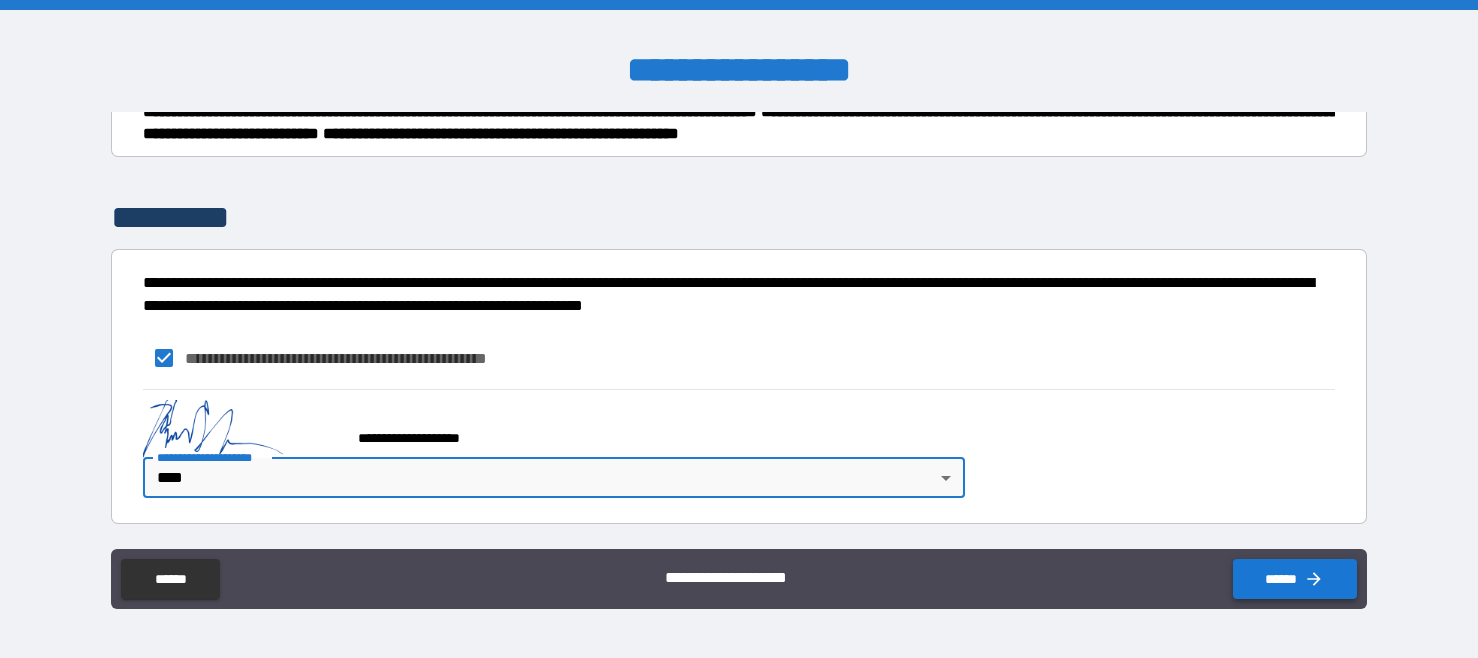 click on "******" at bounding box center [1295, 579] 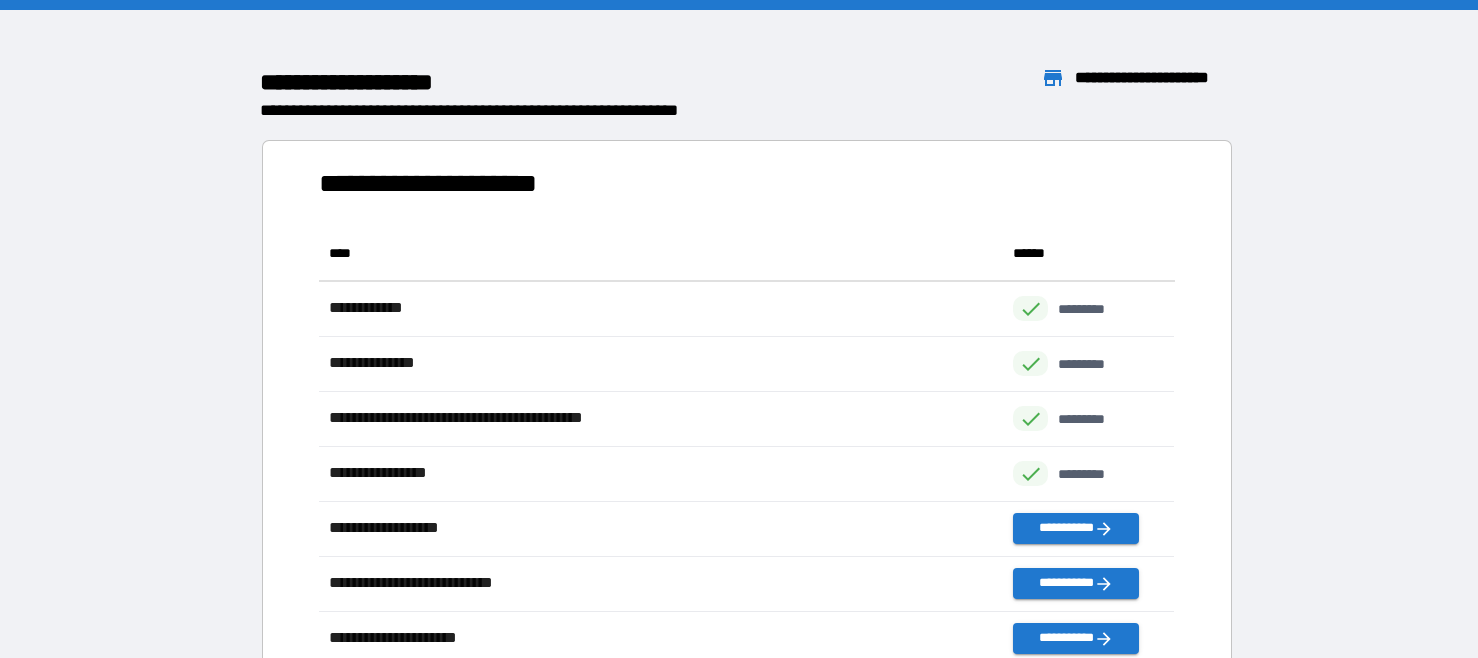 scroll, scrollTop: 1, scrollLeft: 0, axis: vertical 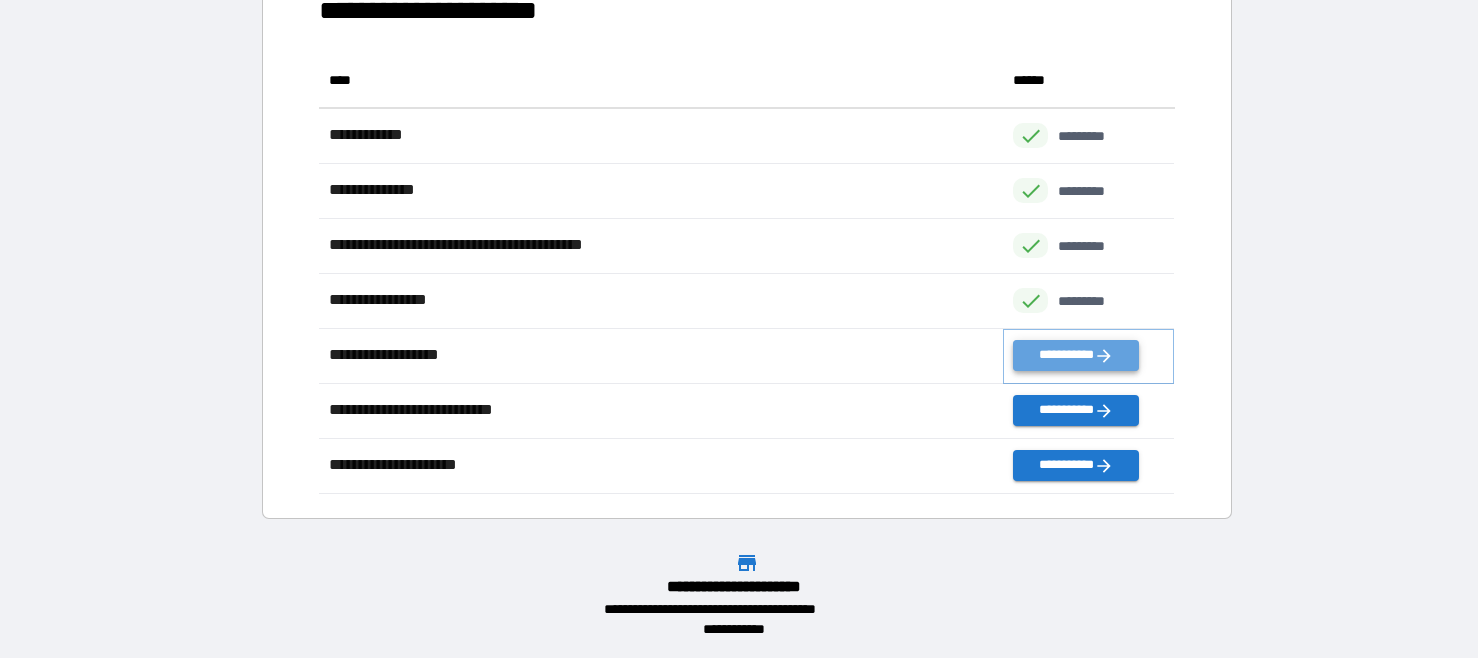 click on "**********" at bounding box center (1075, 355) 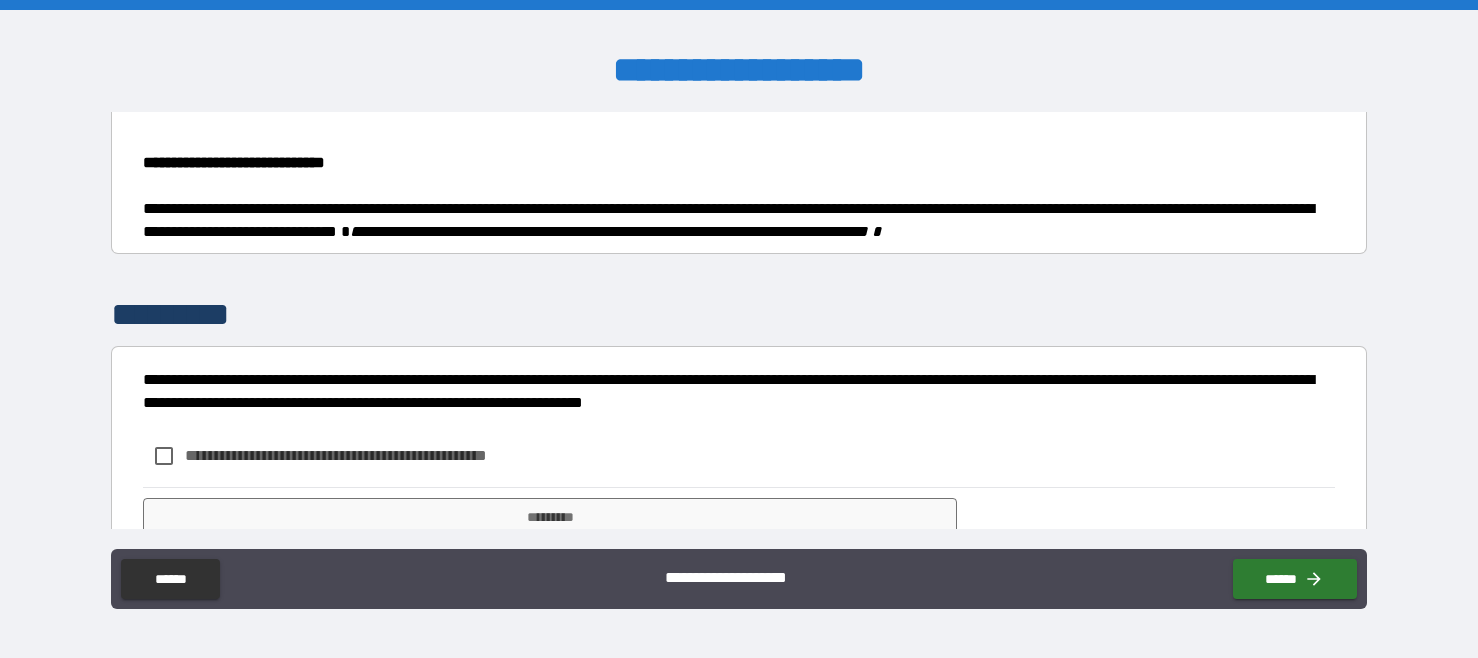 scroll, scrollTop: 510, scrollLeft: 0, axis: vertical 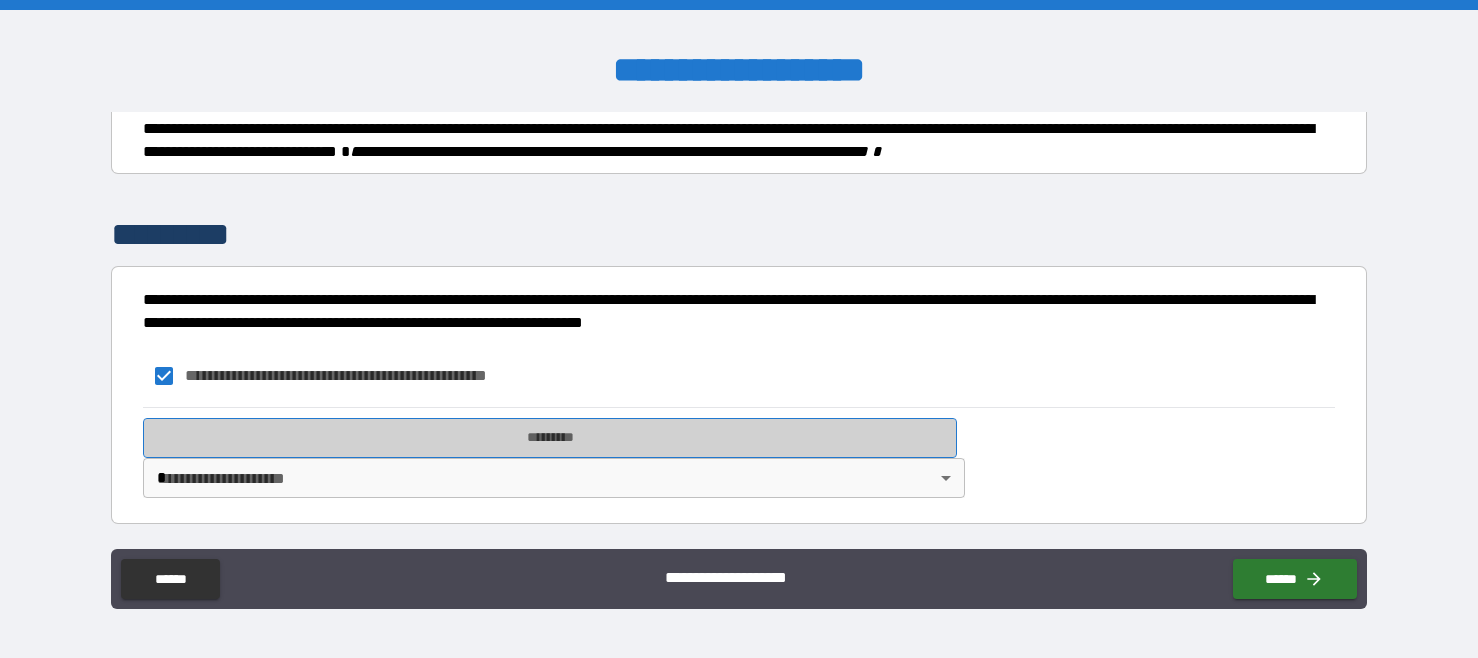 click on "*********" at bounding box center (550, 438) 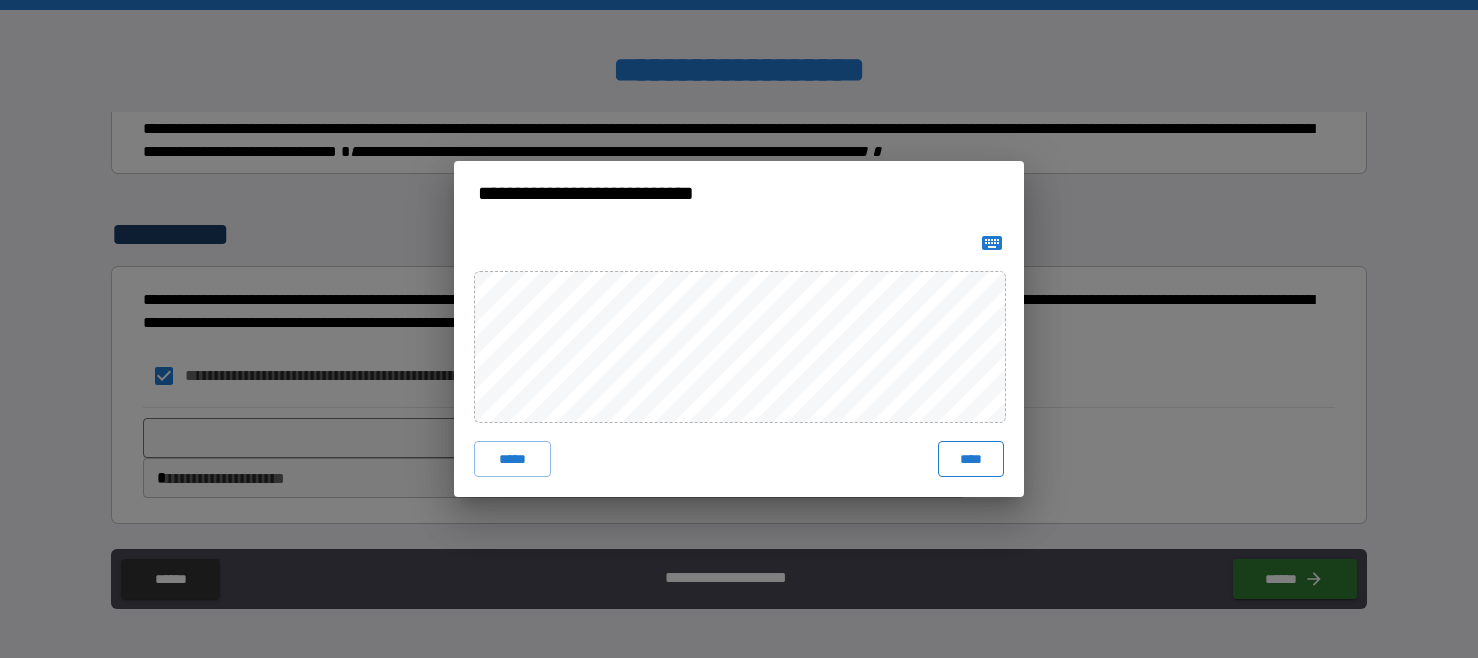 click on "***** ****" at bounding box center [739, 361] 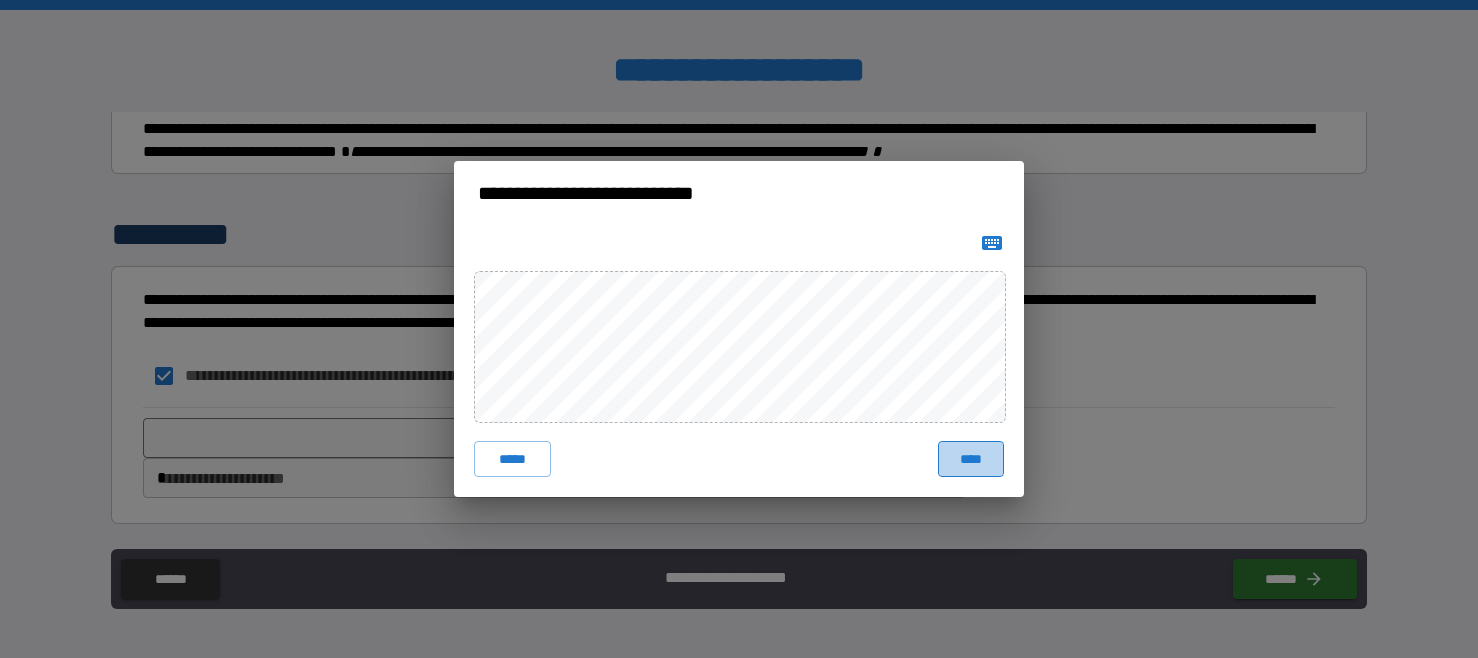 click on "****" at bounding box center (971, 459) 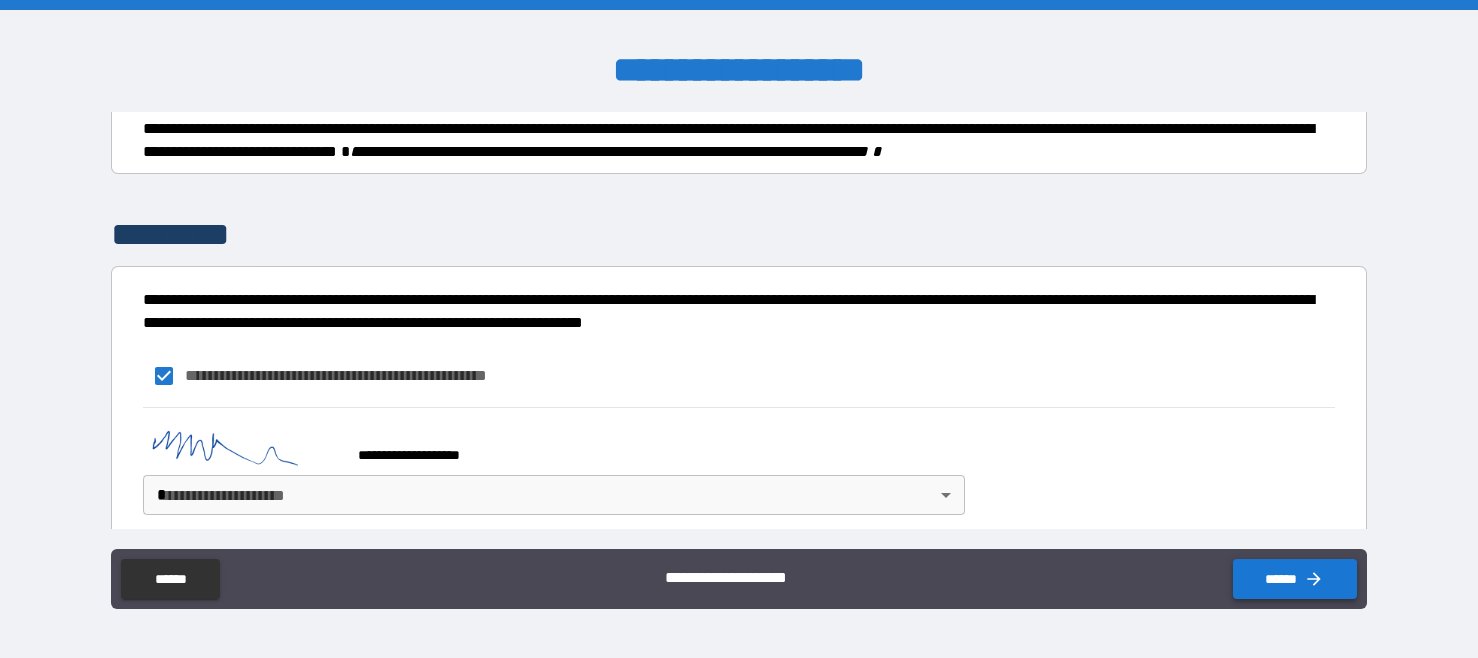 click on "******" at bounding box center [1295, 579] 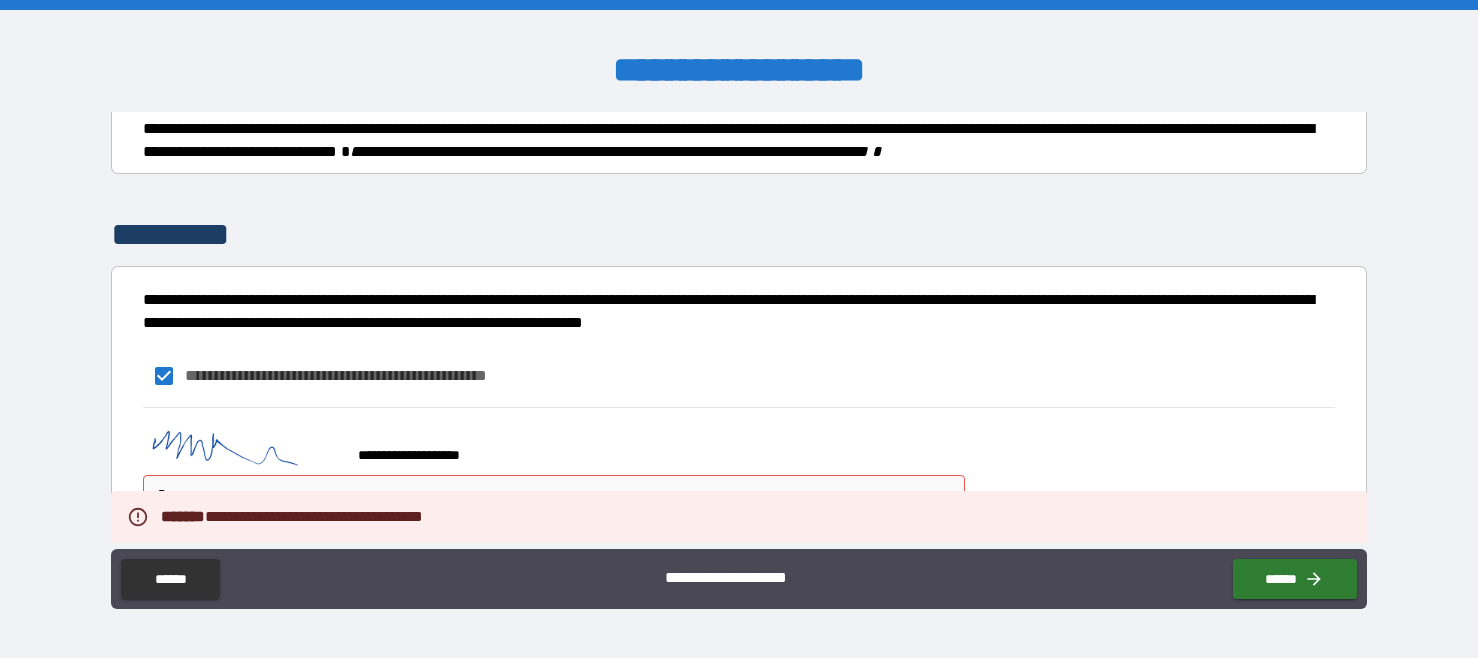 scroll, scrollTop: 527, scrollLeft: 0, axis: vertical 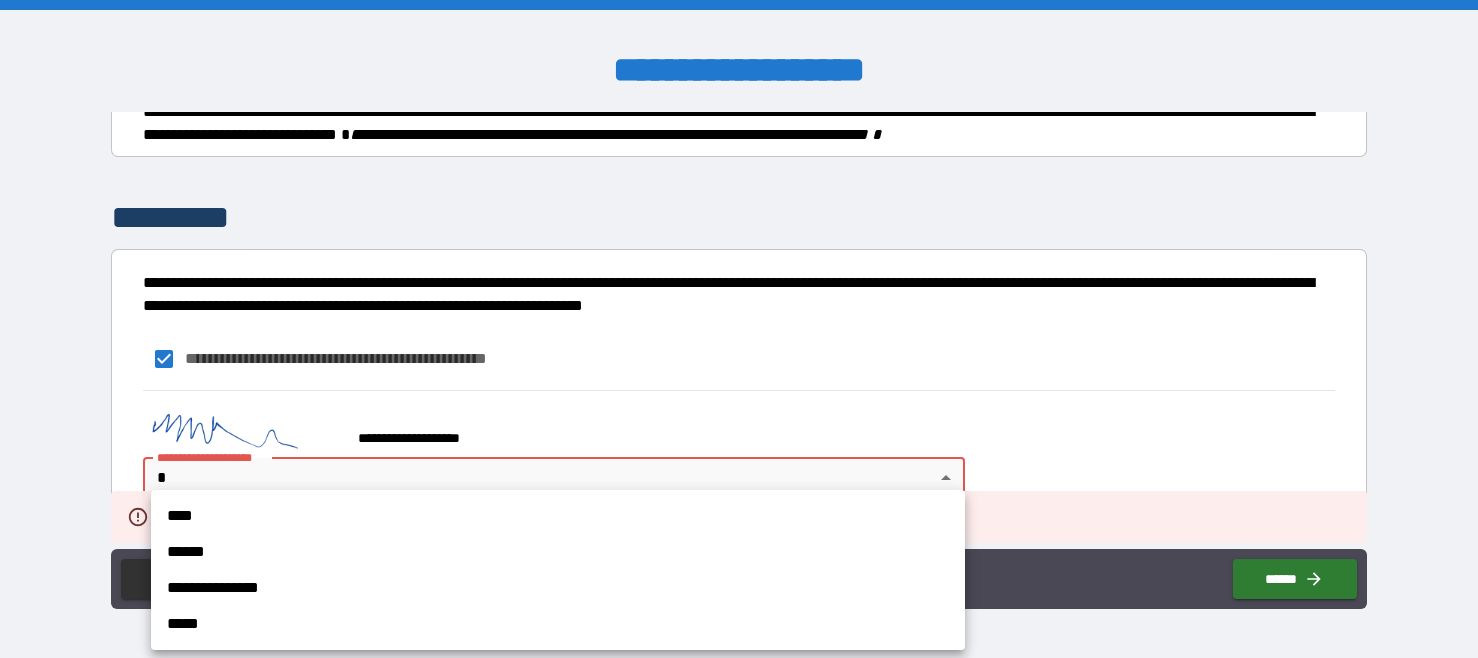click on "**********" at bounding box center [739, 329] 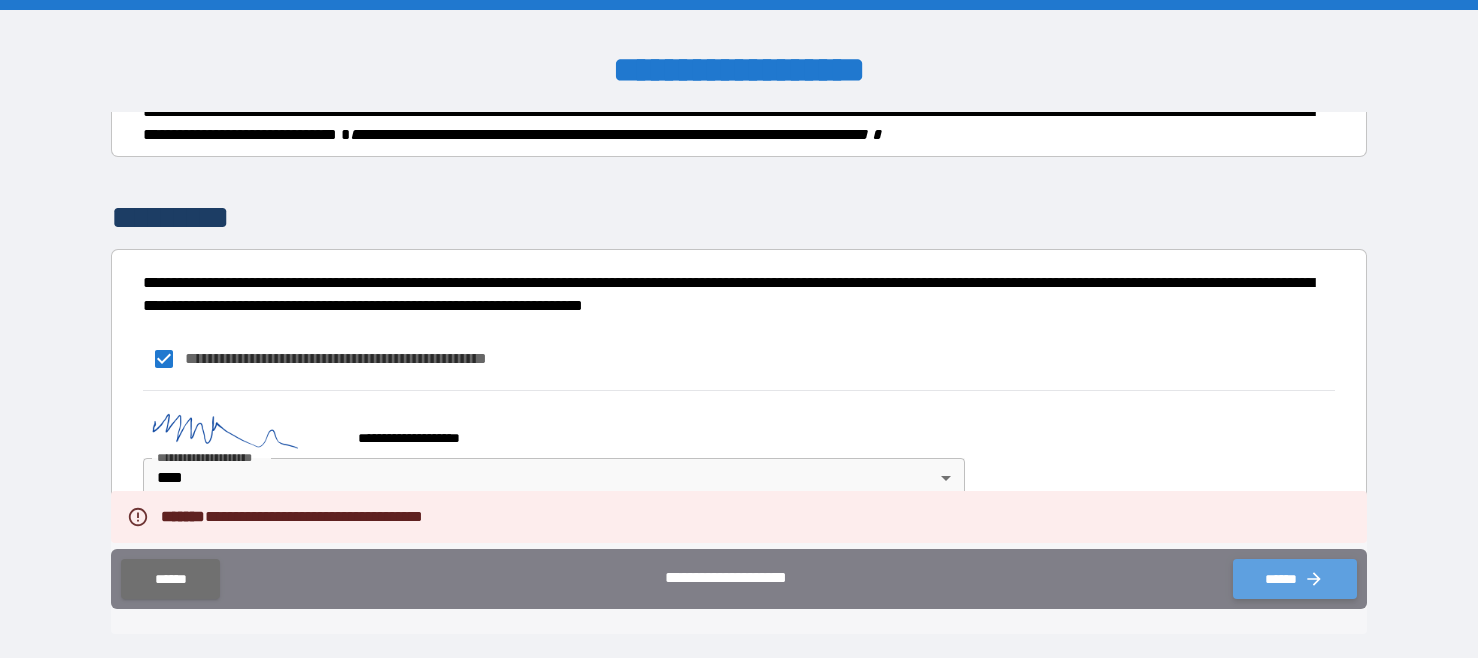 click on "******" at bounding box center (1295, 579) 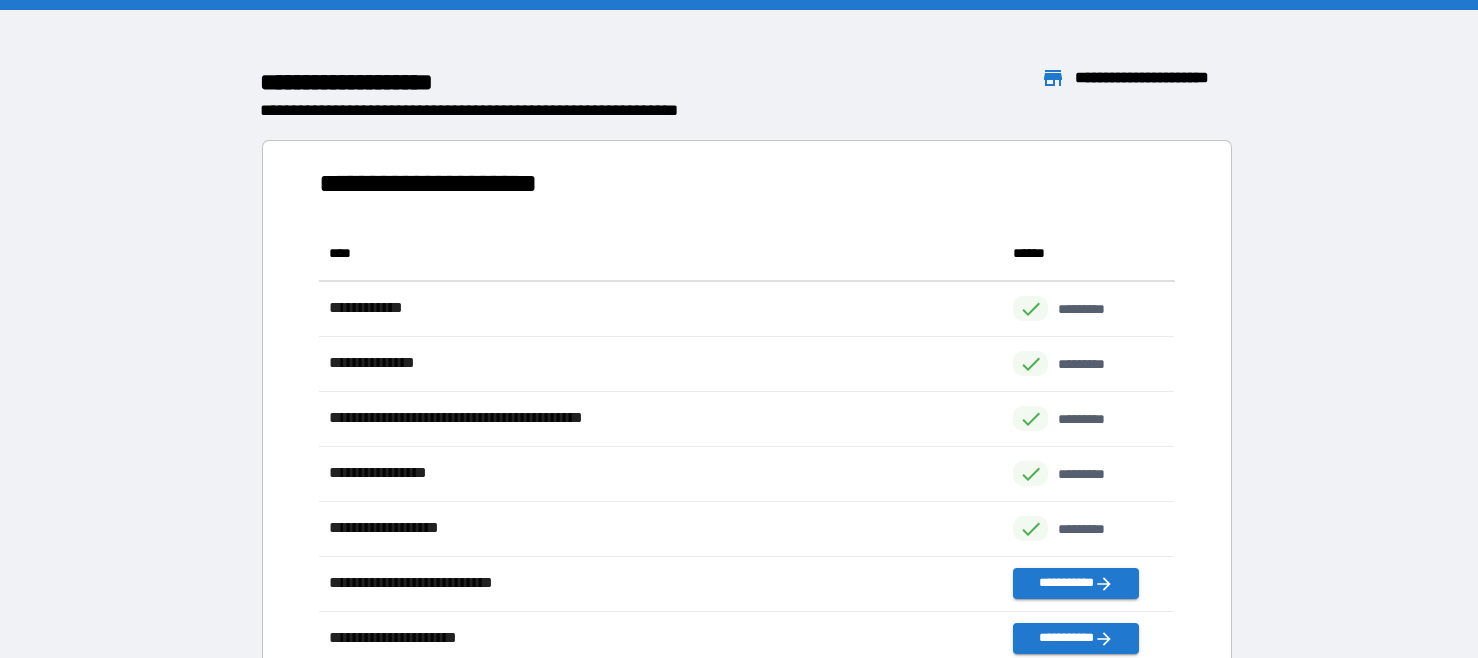 scroll, scrollTop: 1, scrollLeft: 0, axis: vertical 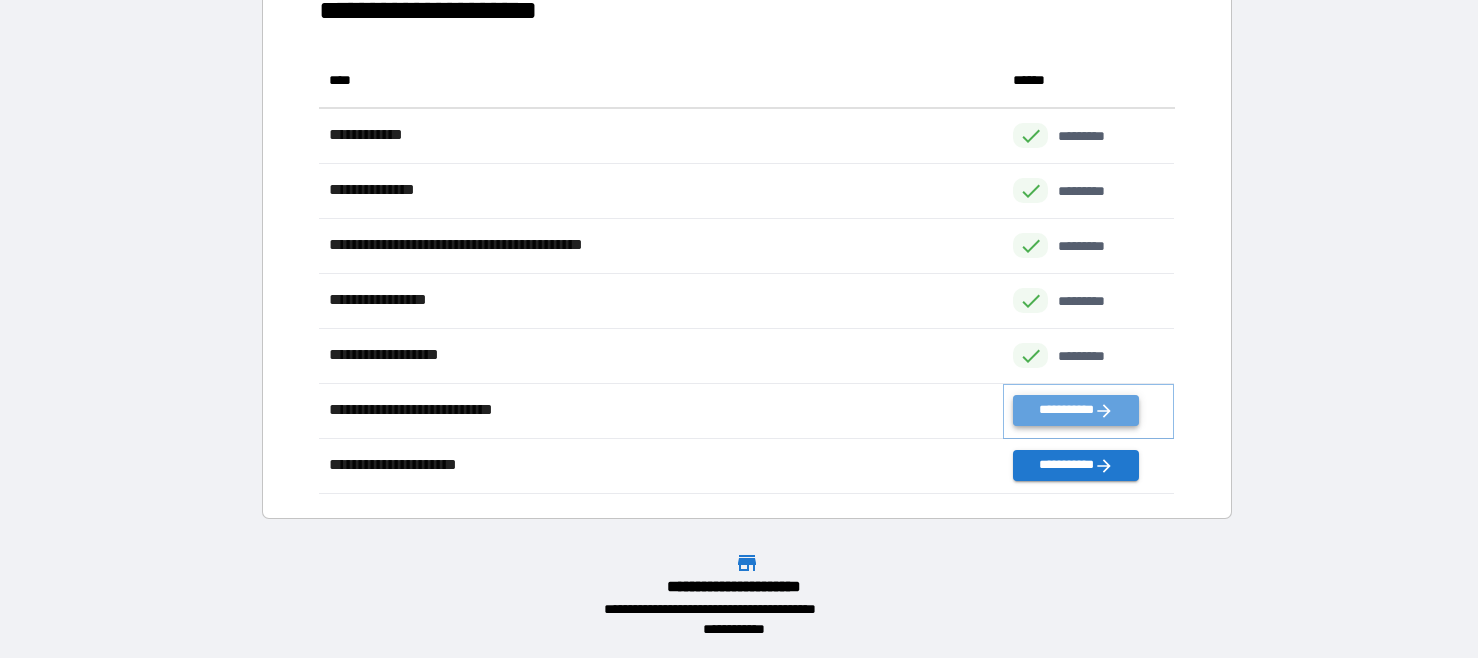 click on "**********" at bounding box center [1075, 410] 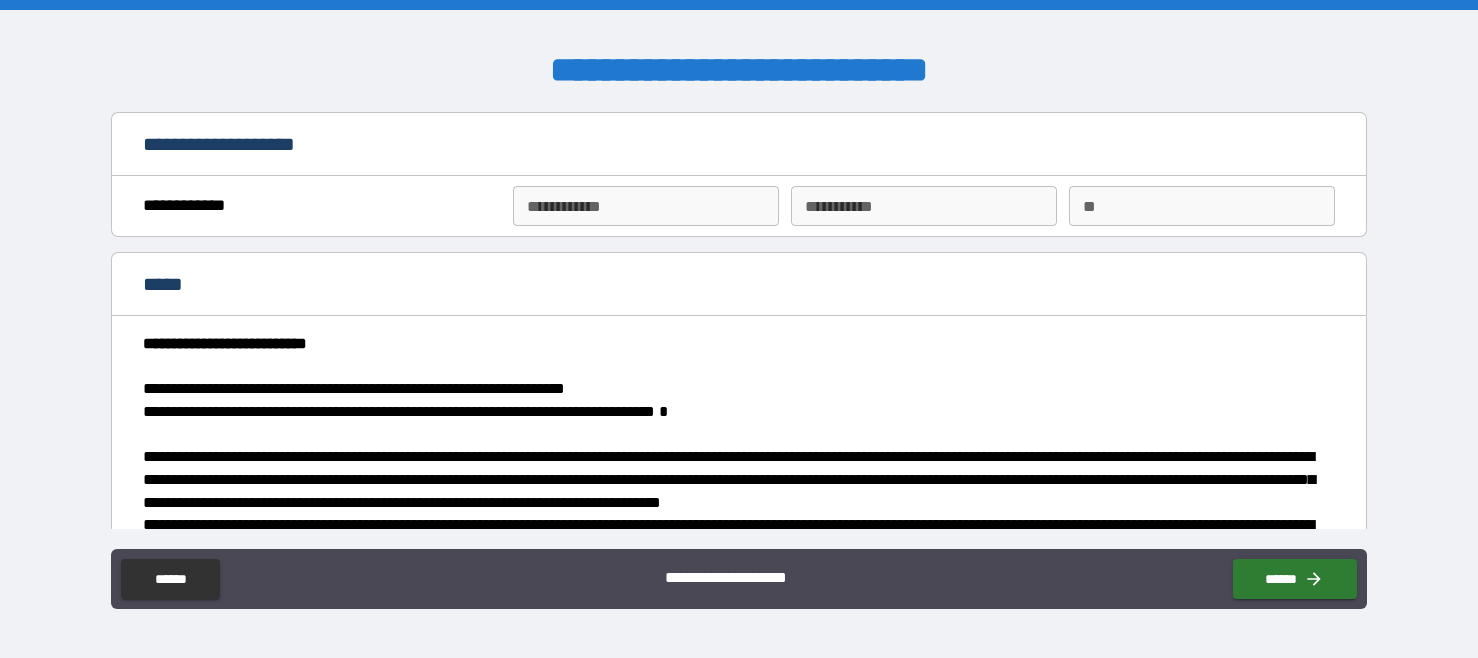 scroll, scrollTop: 2, scrollLeft: 0, axis: vertical 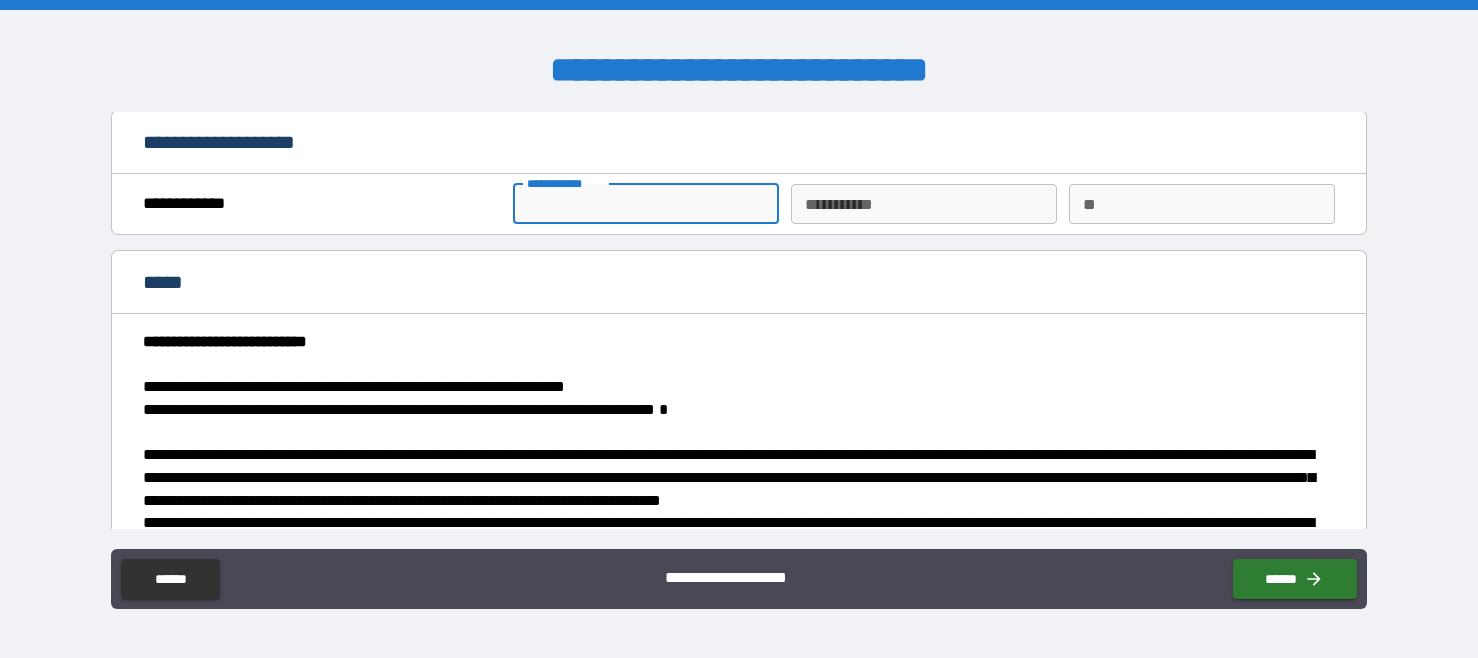 click on "**********" at bounding box center [646, 204] 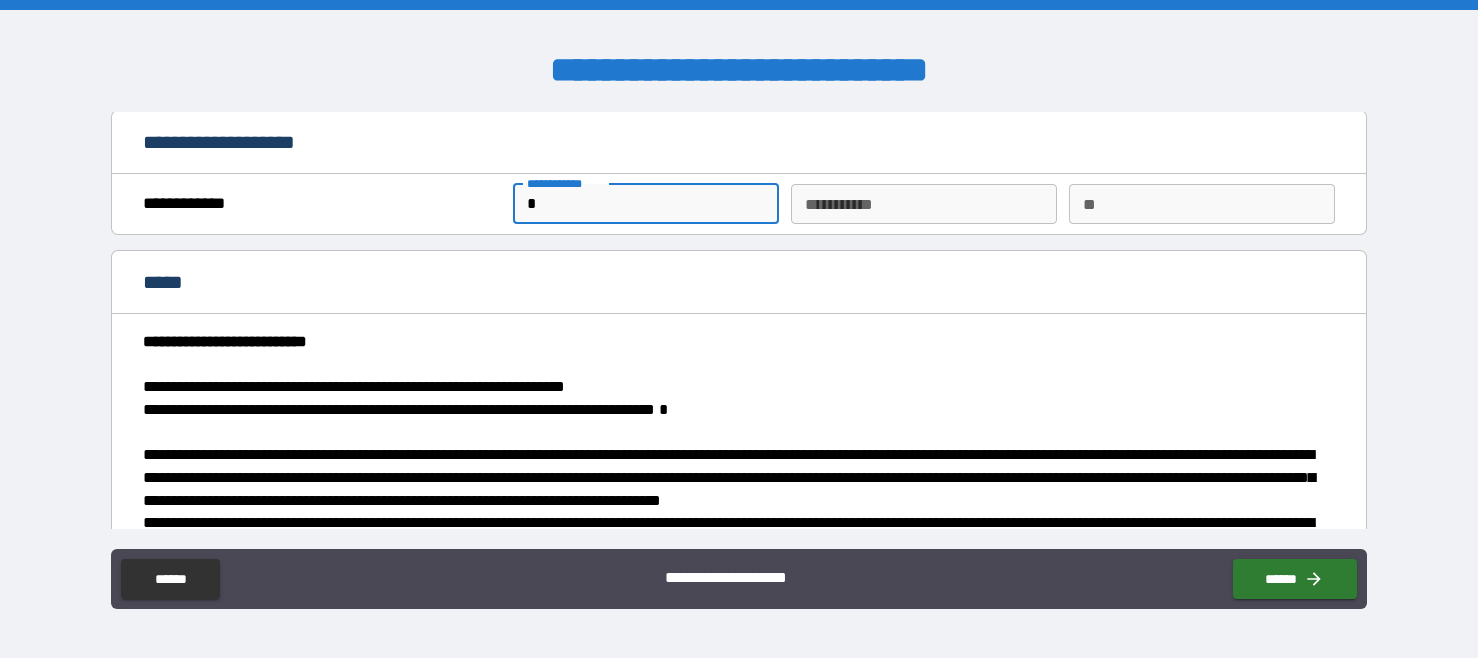 type on "**" 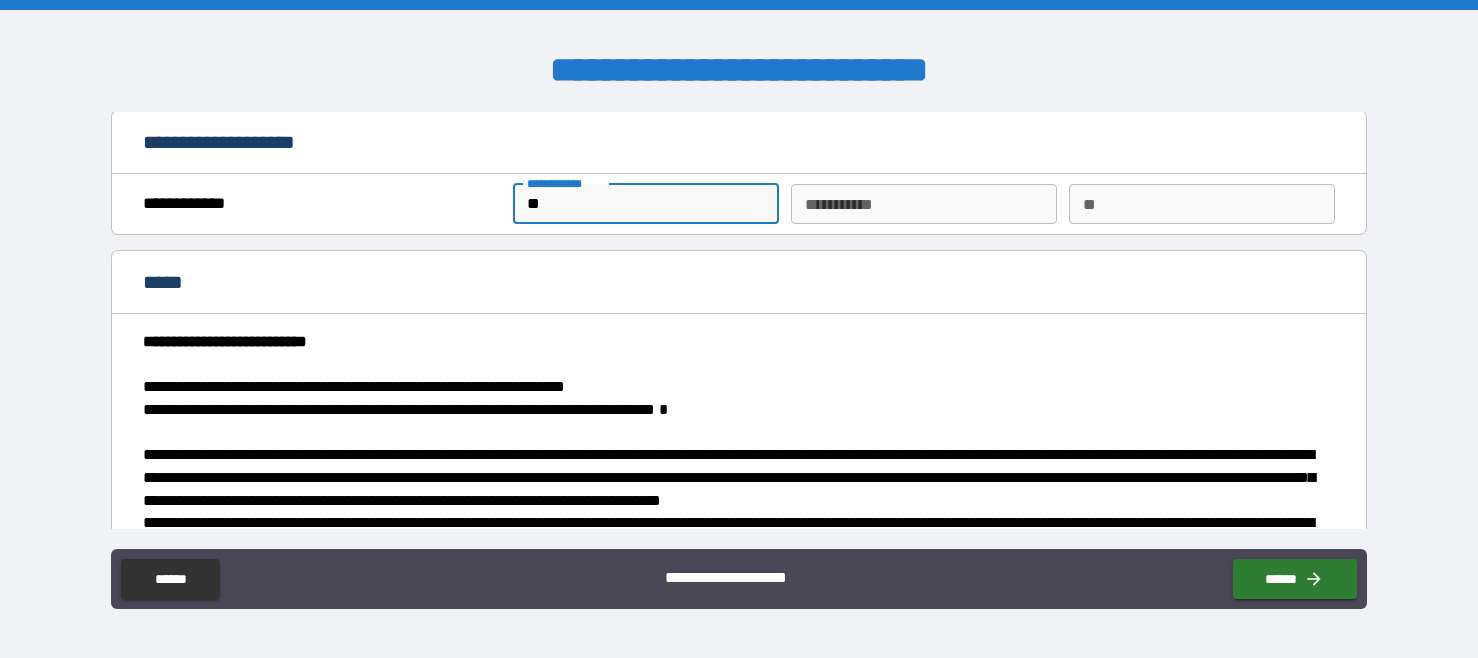 type on "***" 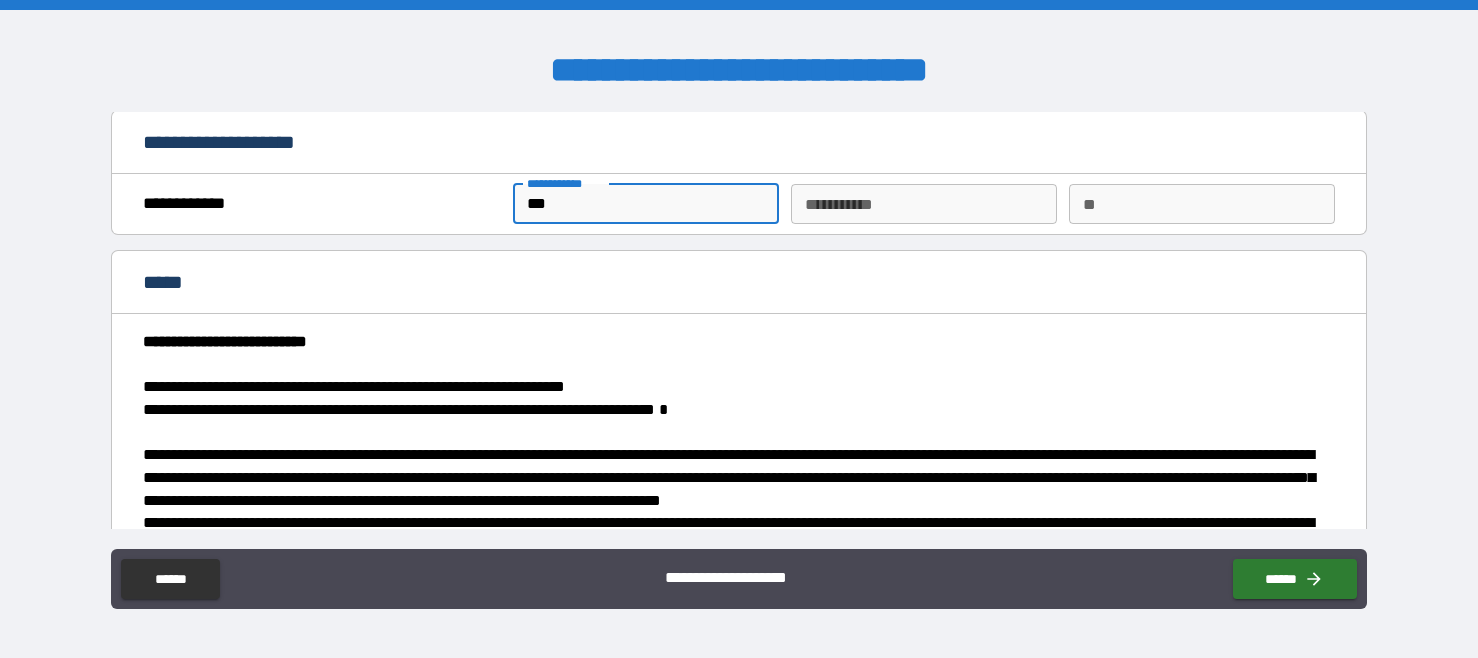 type on "****" 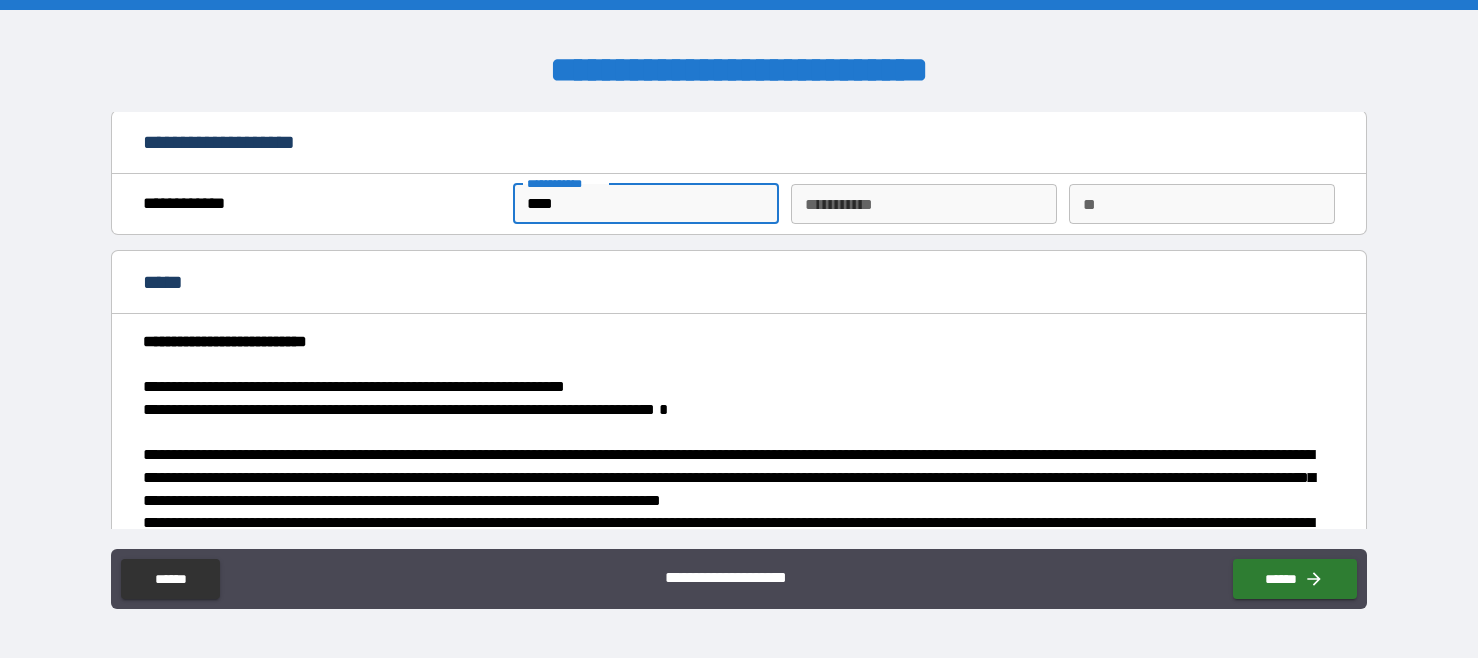 type on "*****" 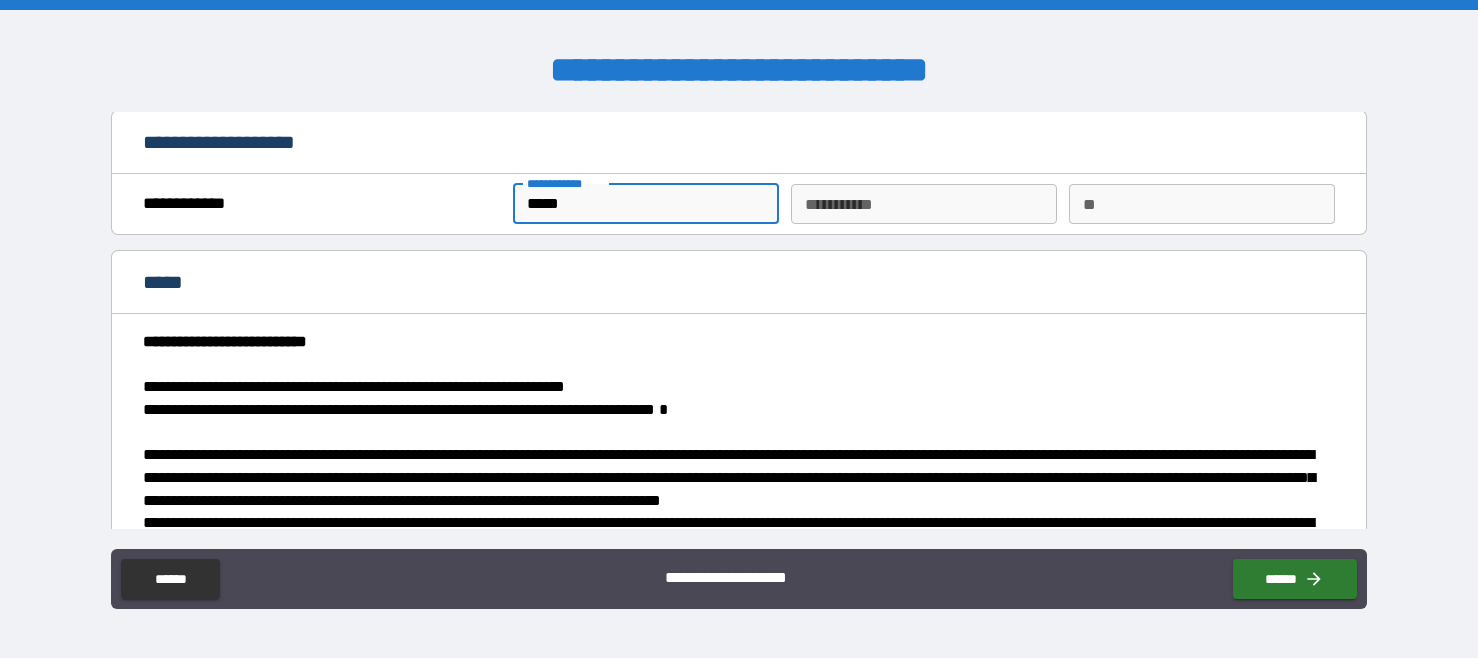 type on "*" 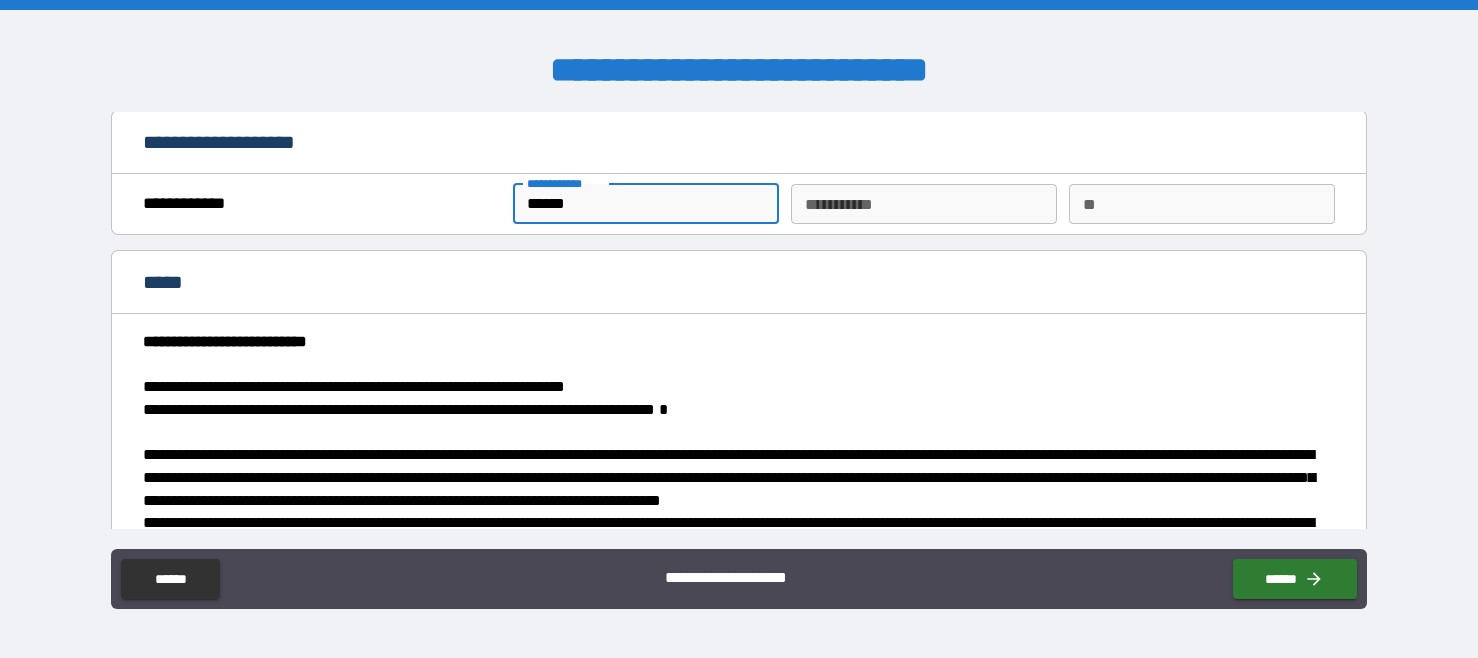 type on "*******" 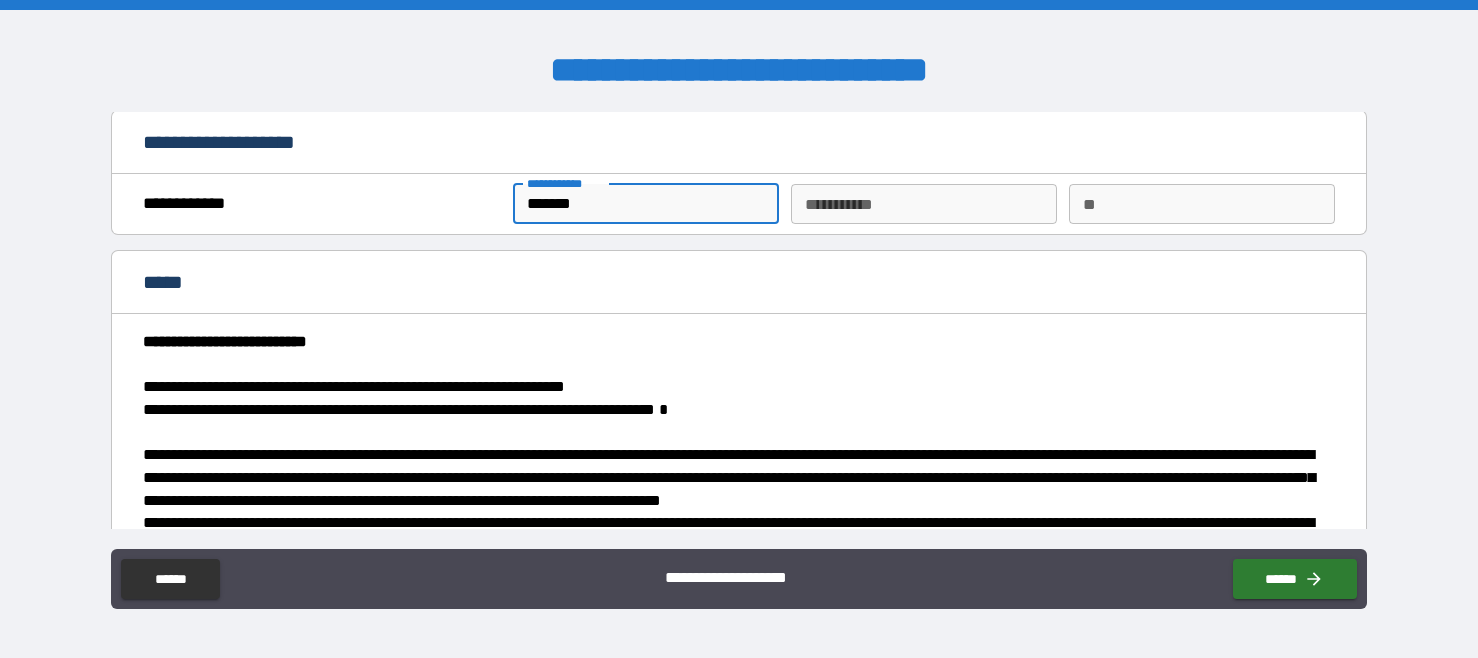type on "*" 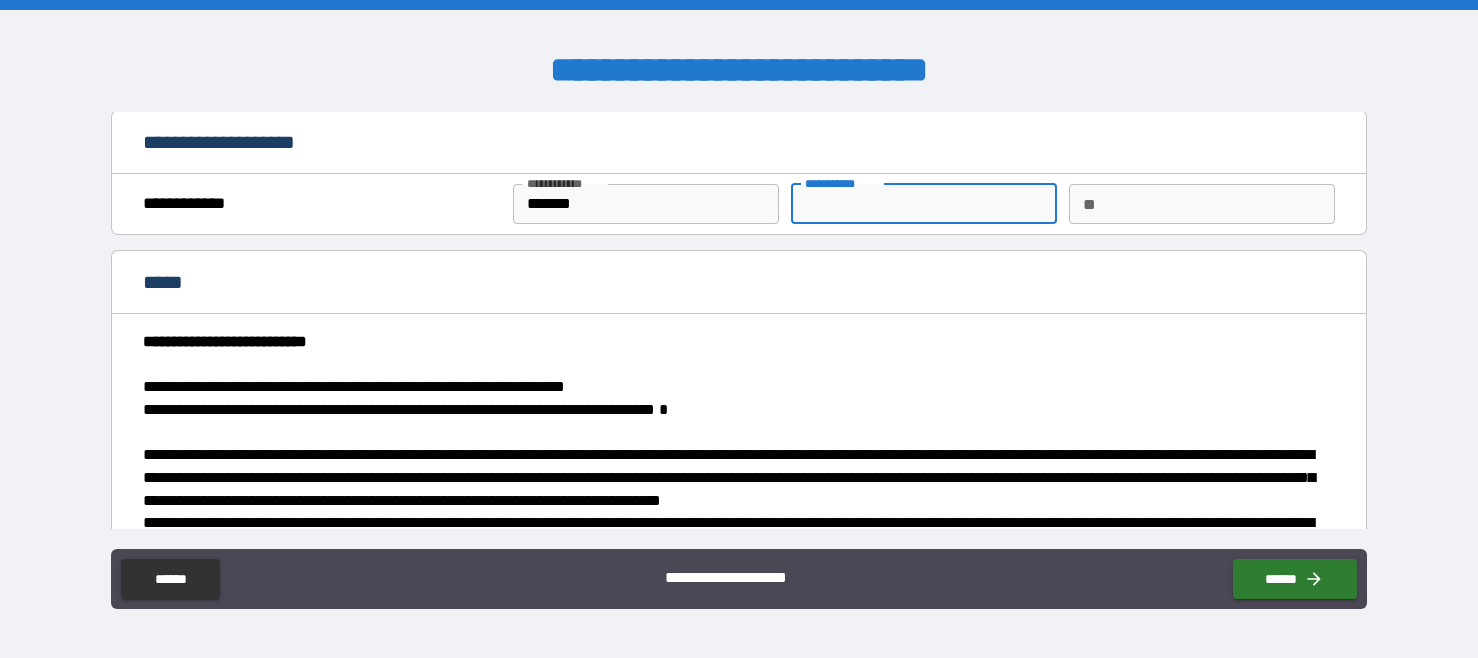 type on "*" 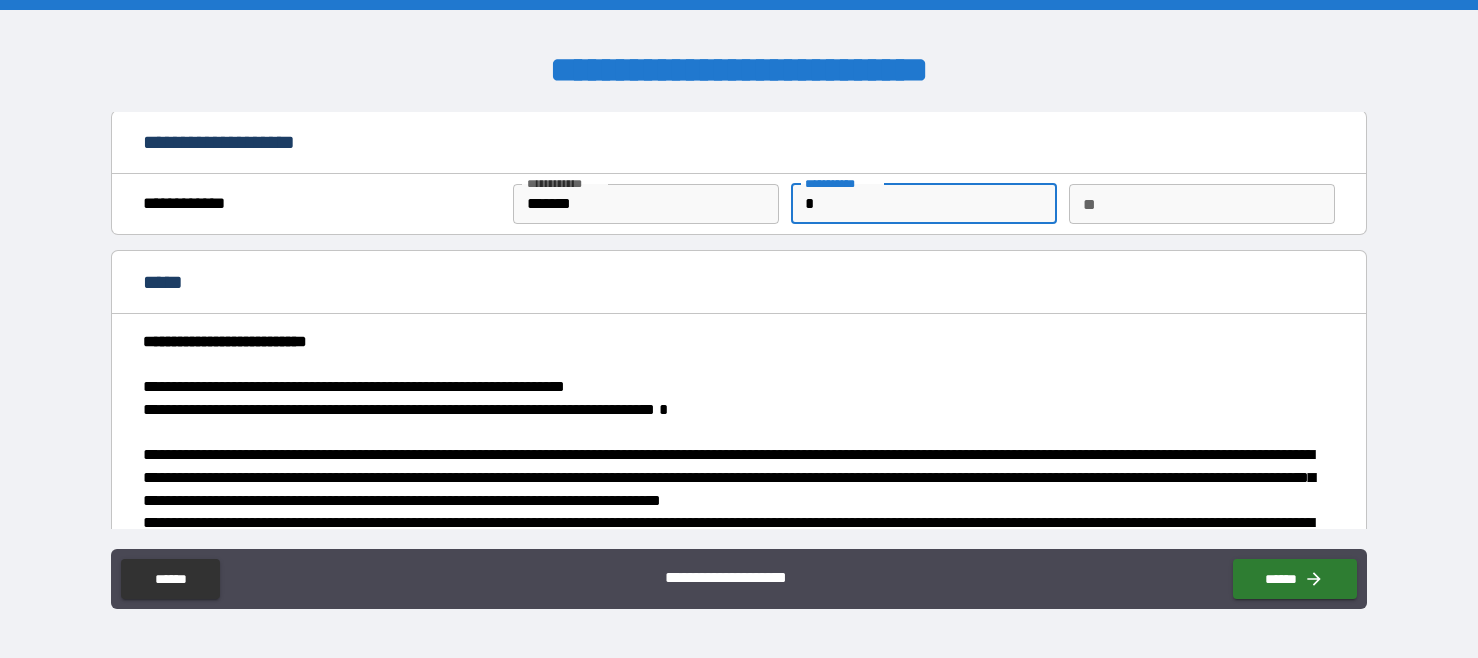 type on "**" 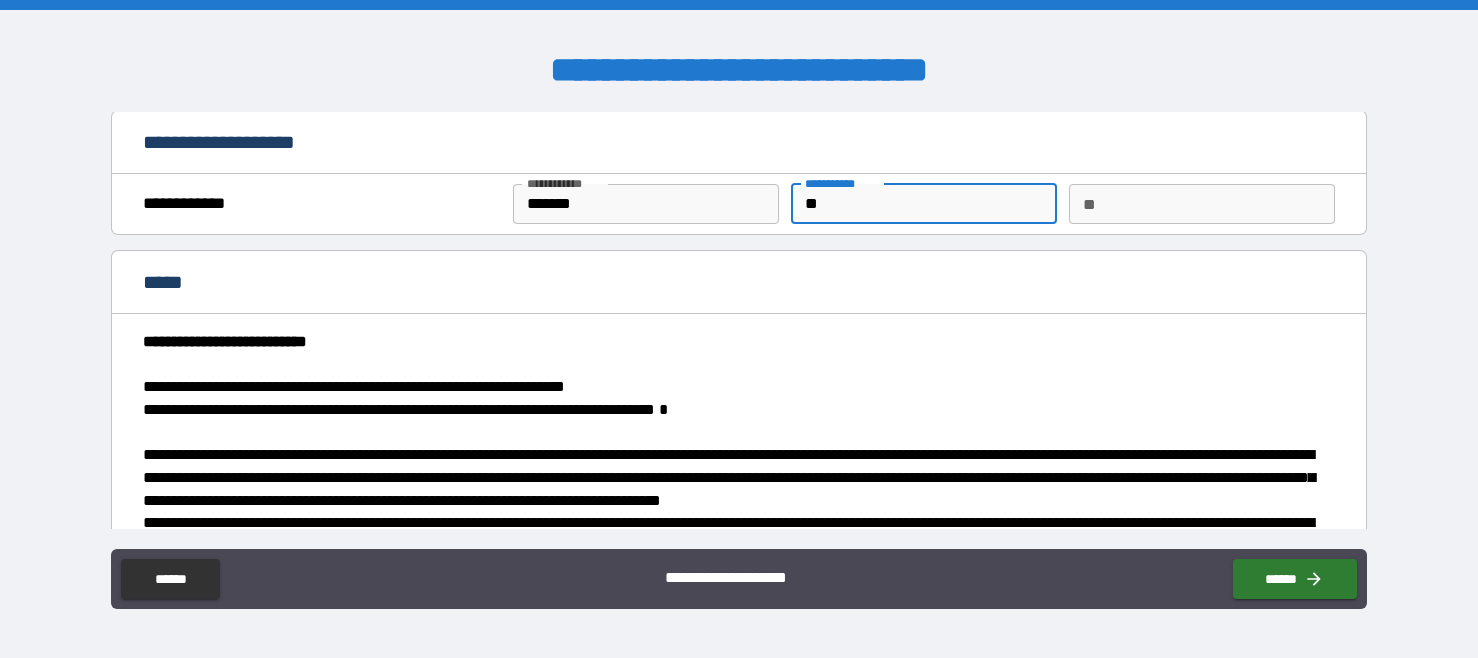 type on "*" 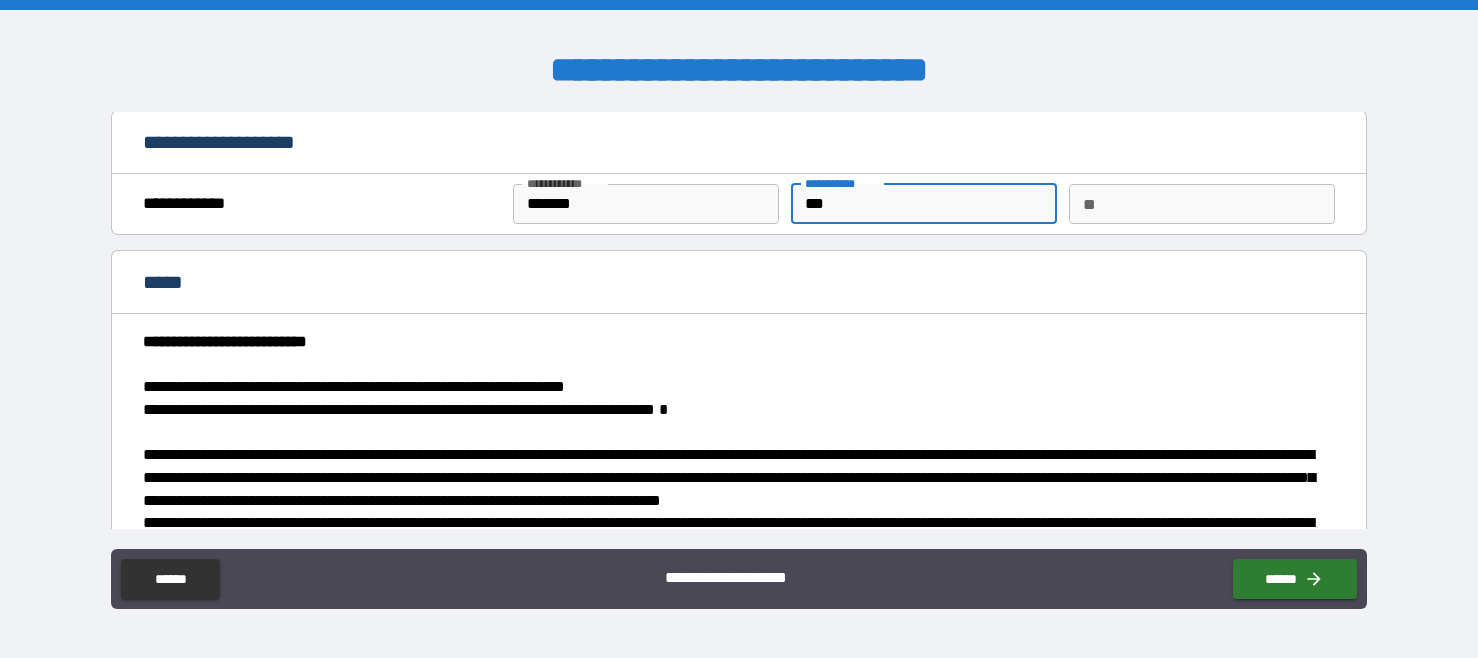 type on "*" 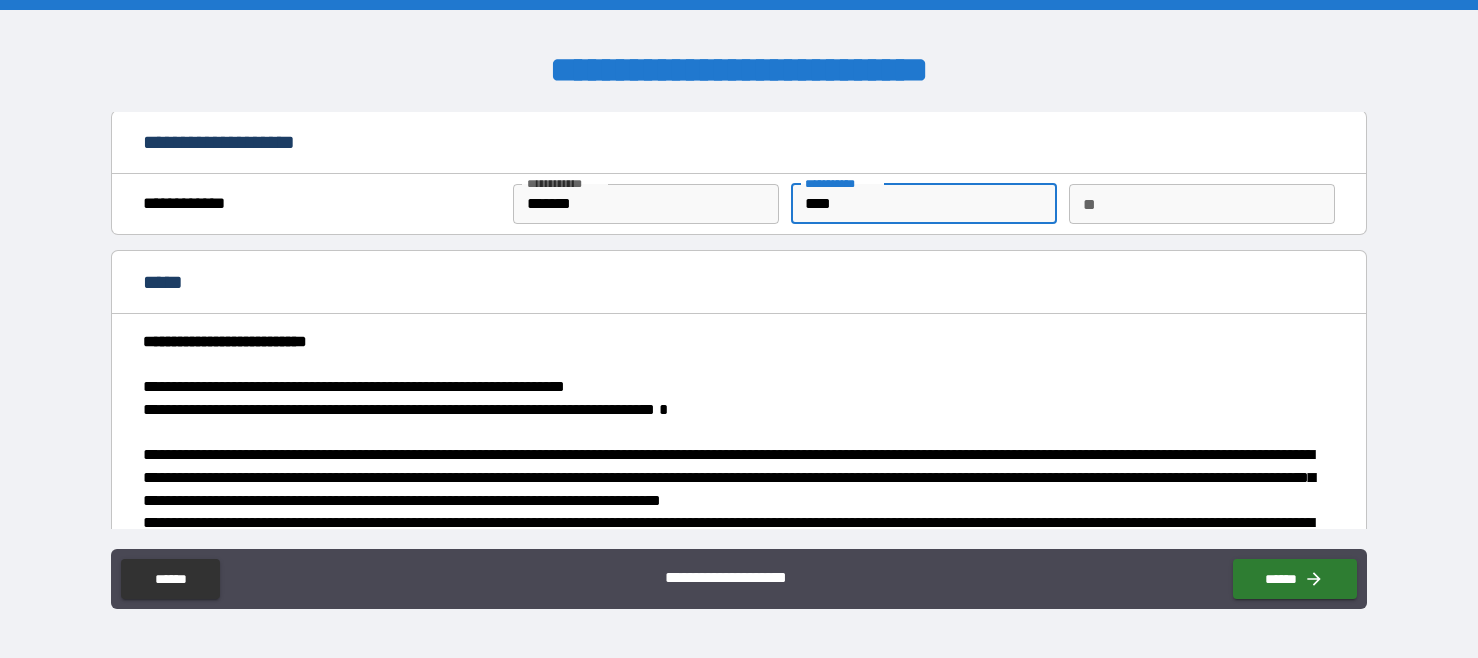 type on "*" 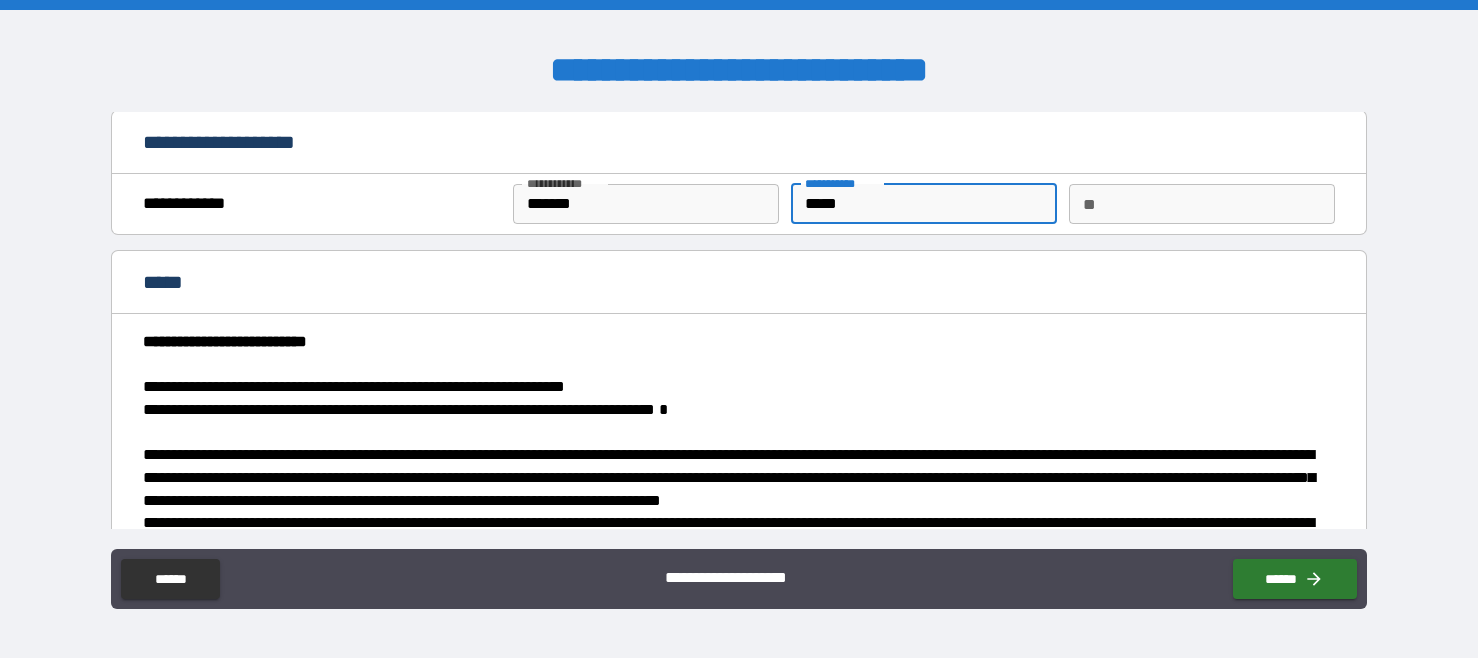 type on "******" 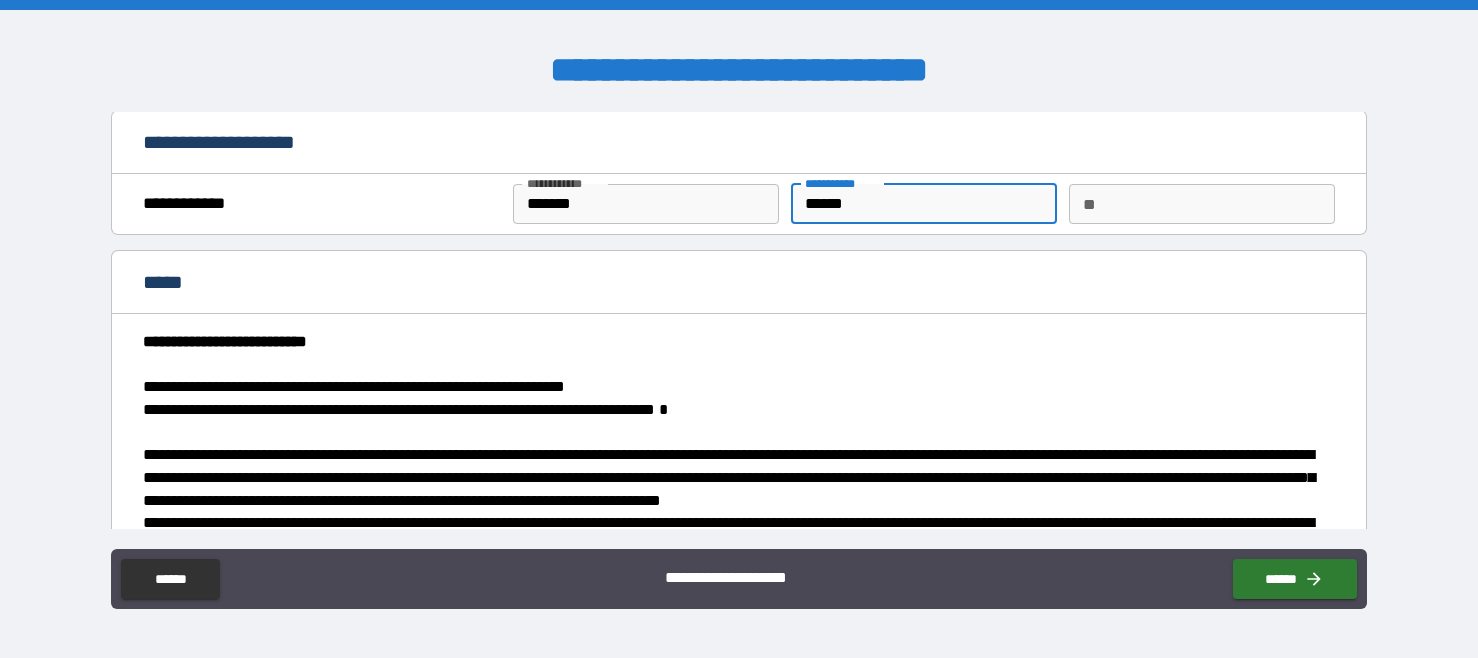 type on "*******" 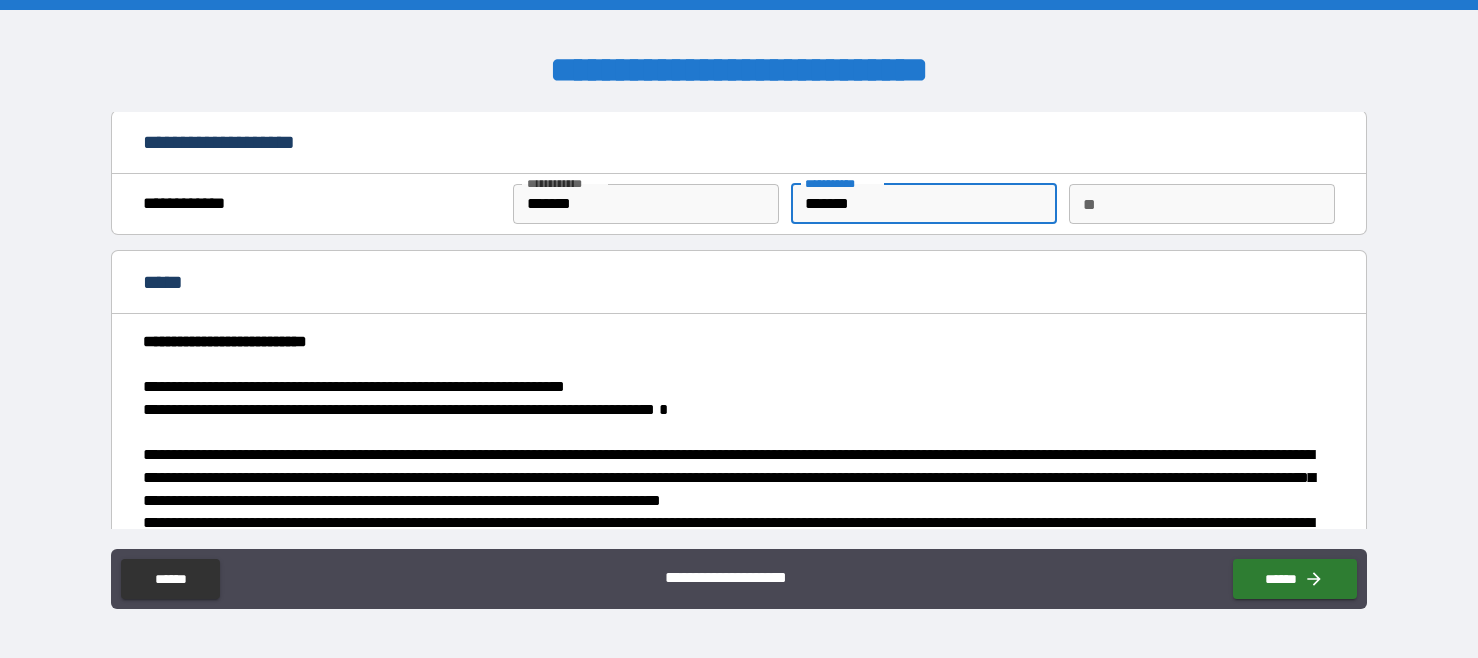 type on "********" 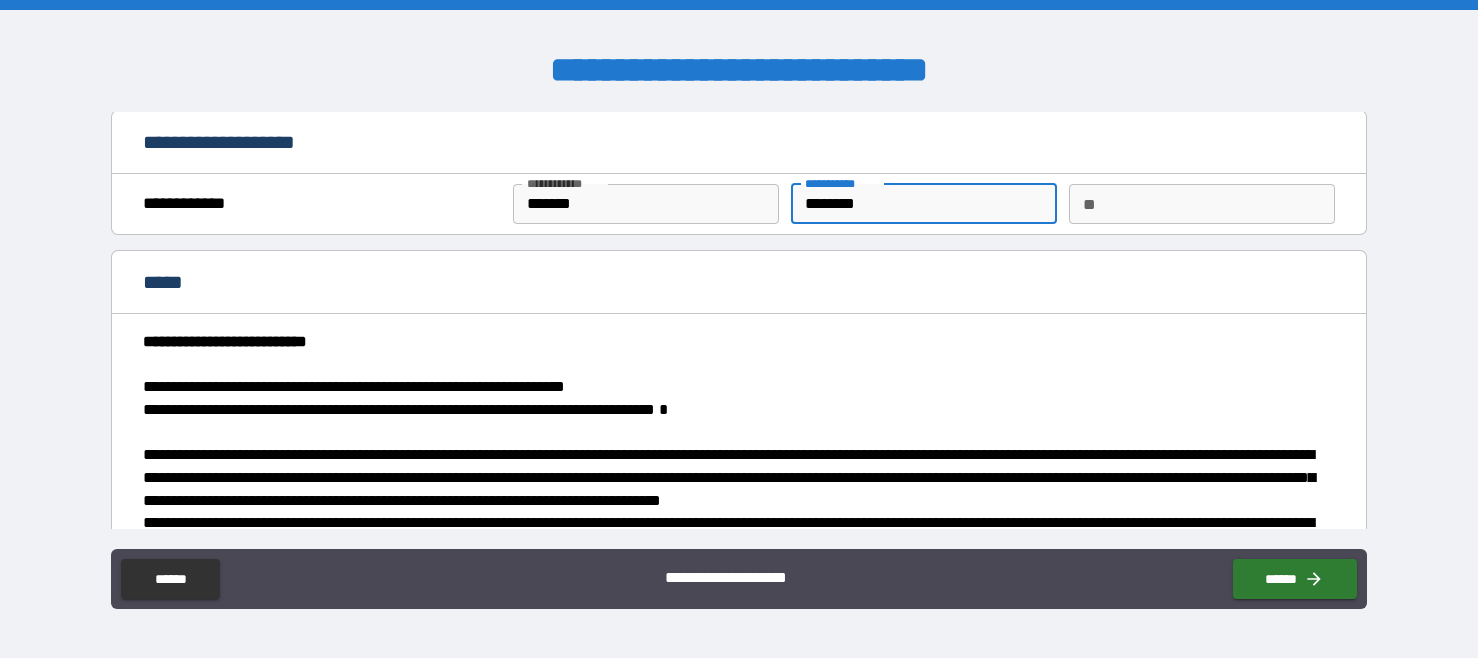 type on "*" 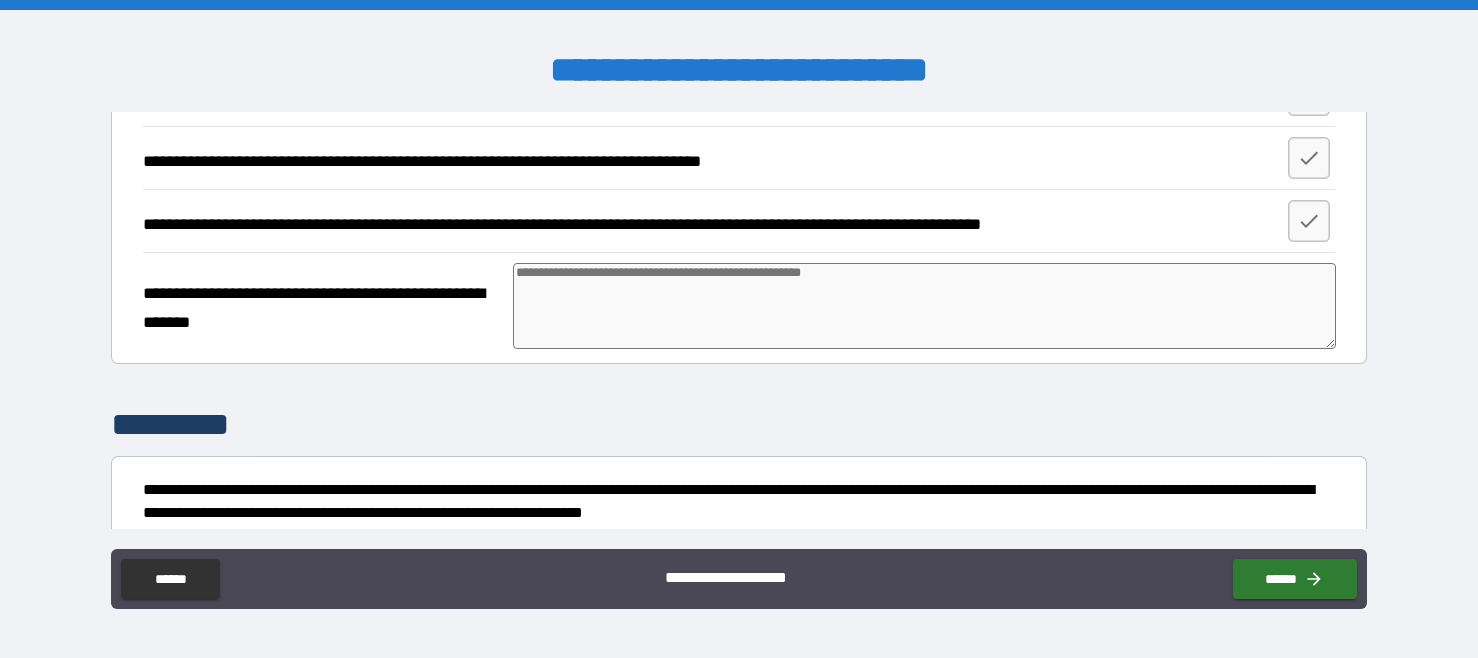 scroll, scrollTop: 3626, scrollLeft: 0, axis: vertical 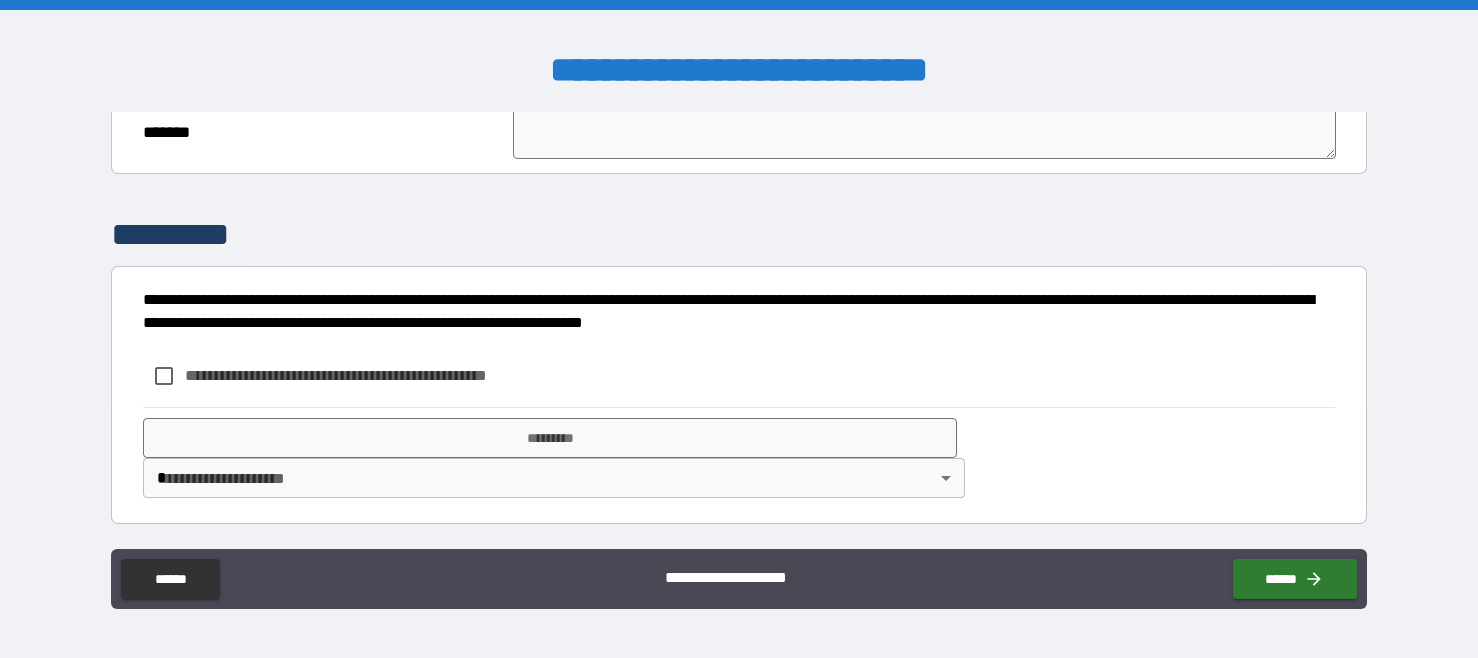 type on "********" 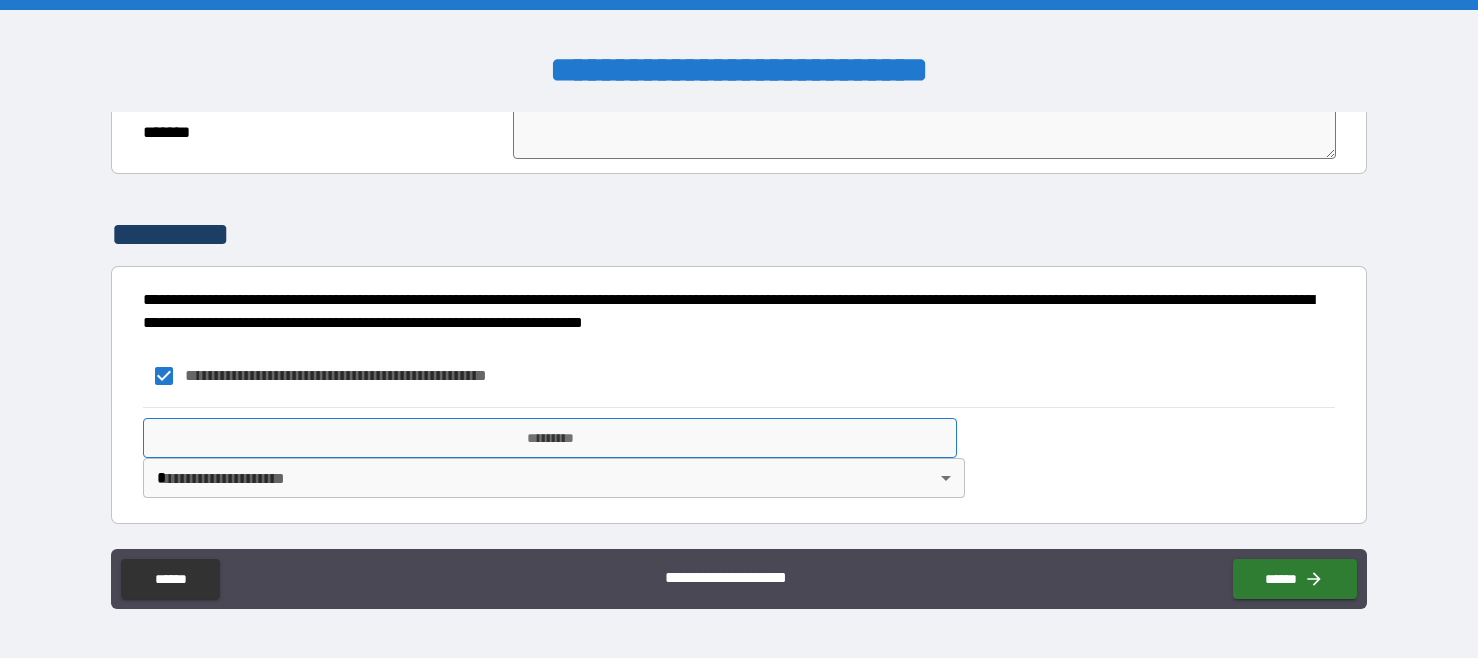 click on "*********" at bounding box center [550, 438] 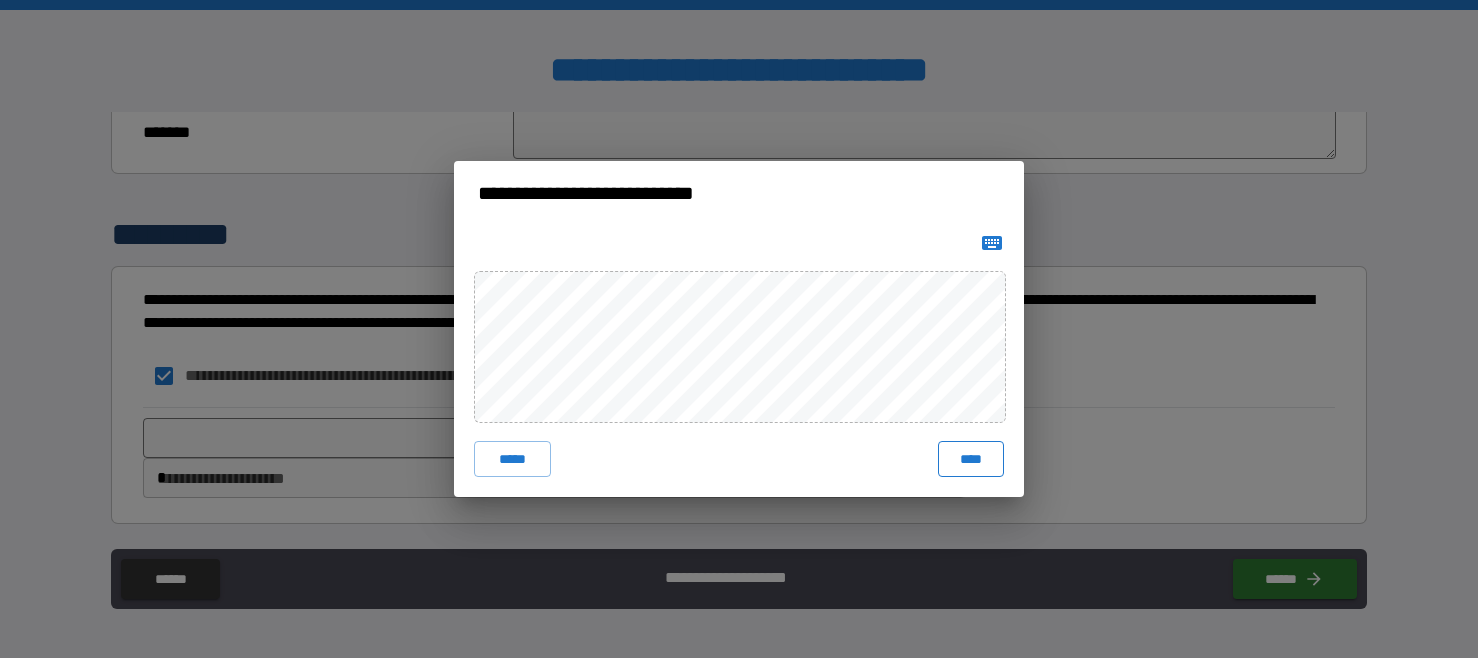 click on "****" at bounding box center [971, 459] 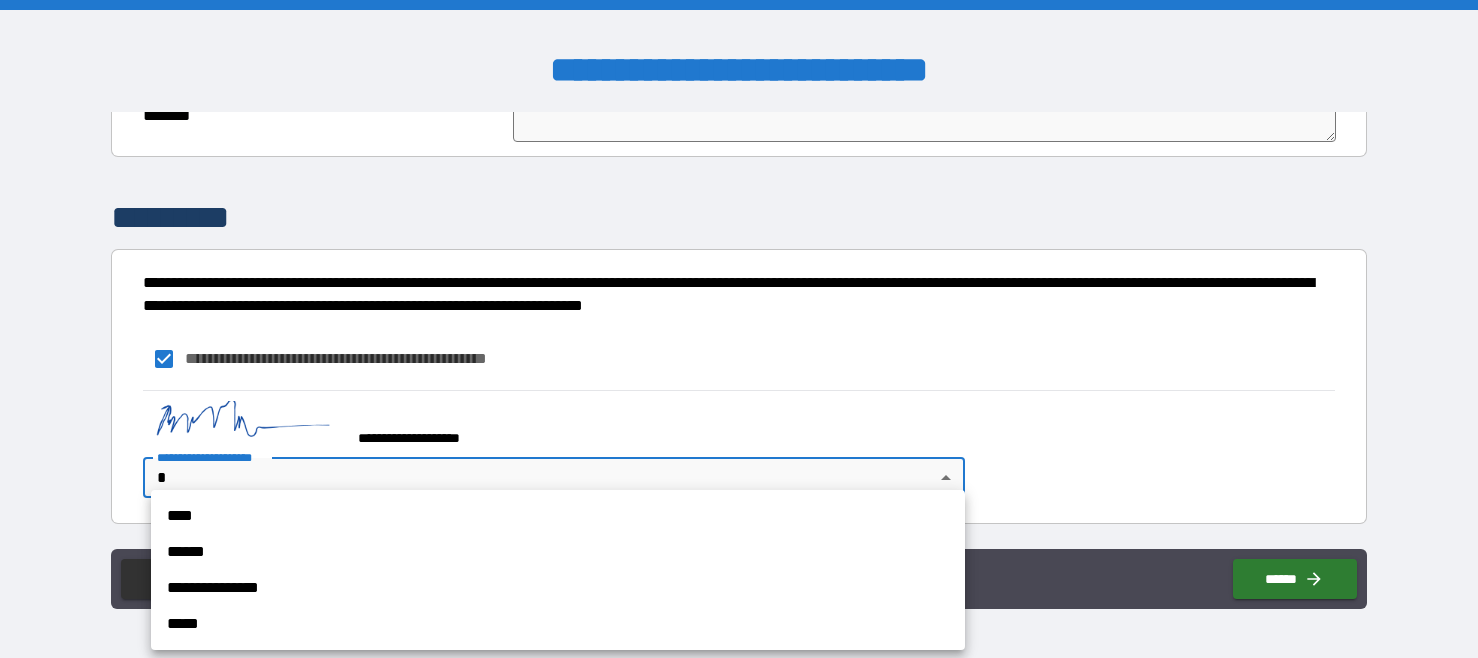 click on "**********" at bounding box center (739, 329) 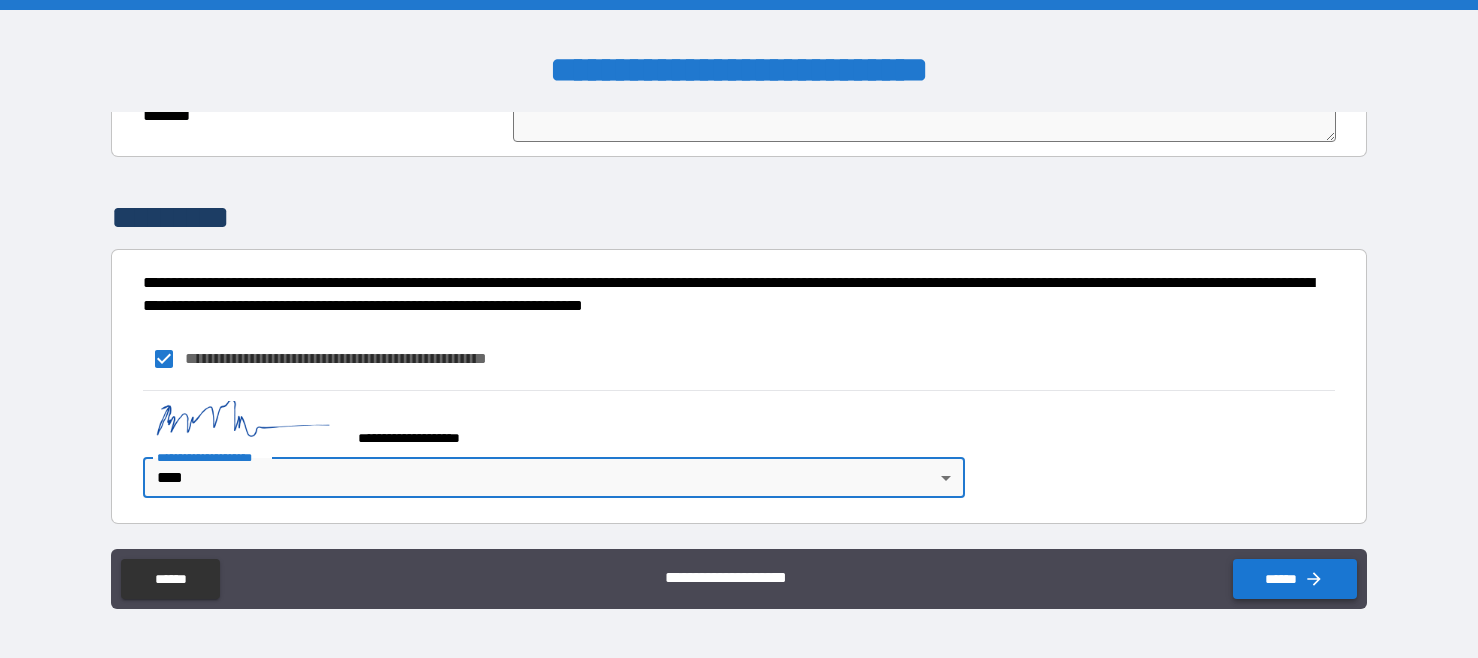 click on "******" at bounding box center [1295, 579] 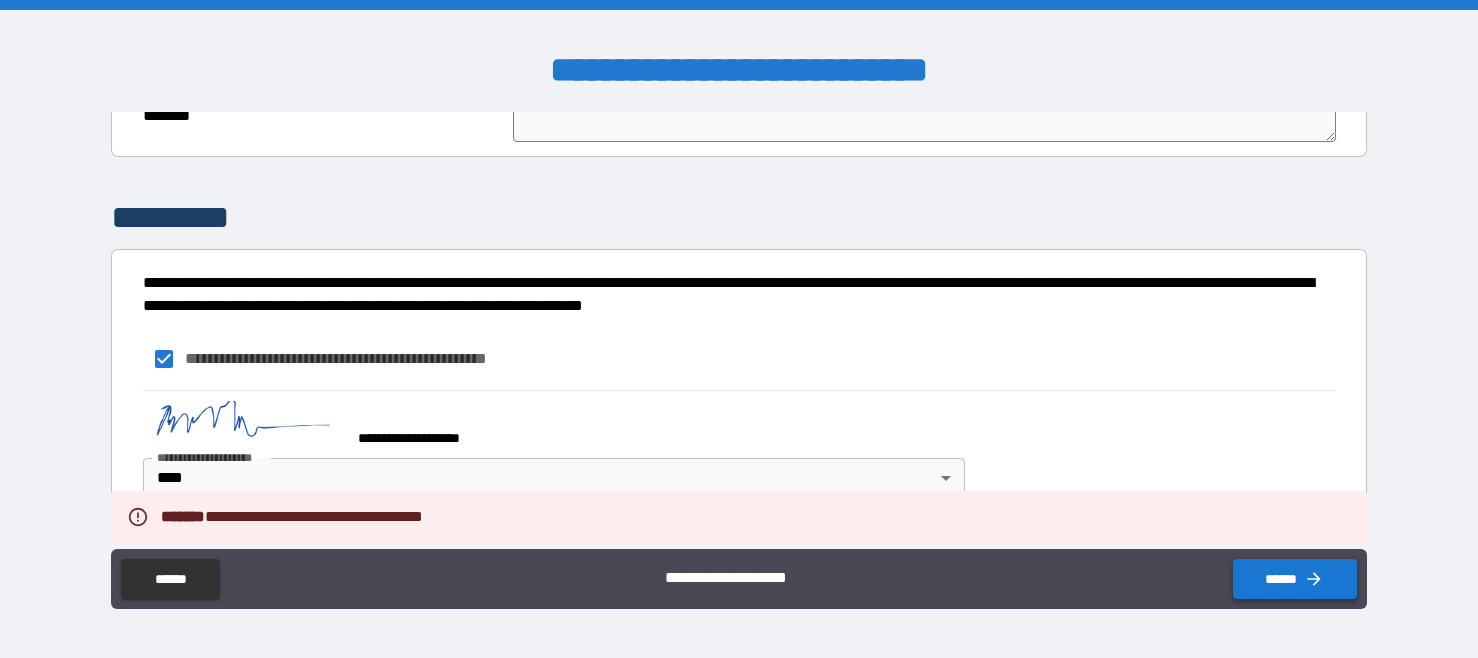 type on "*" 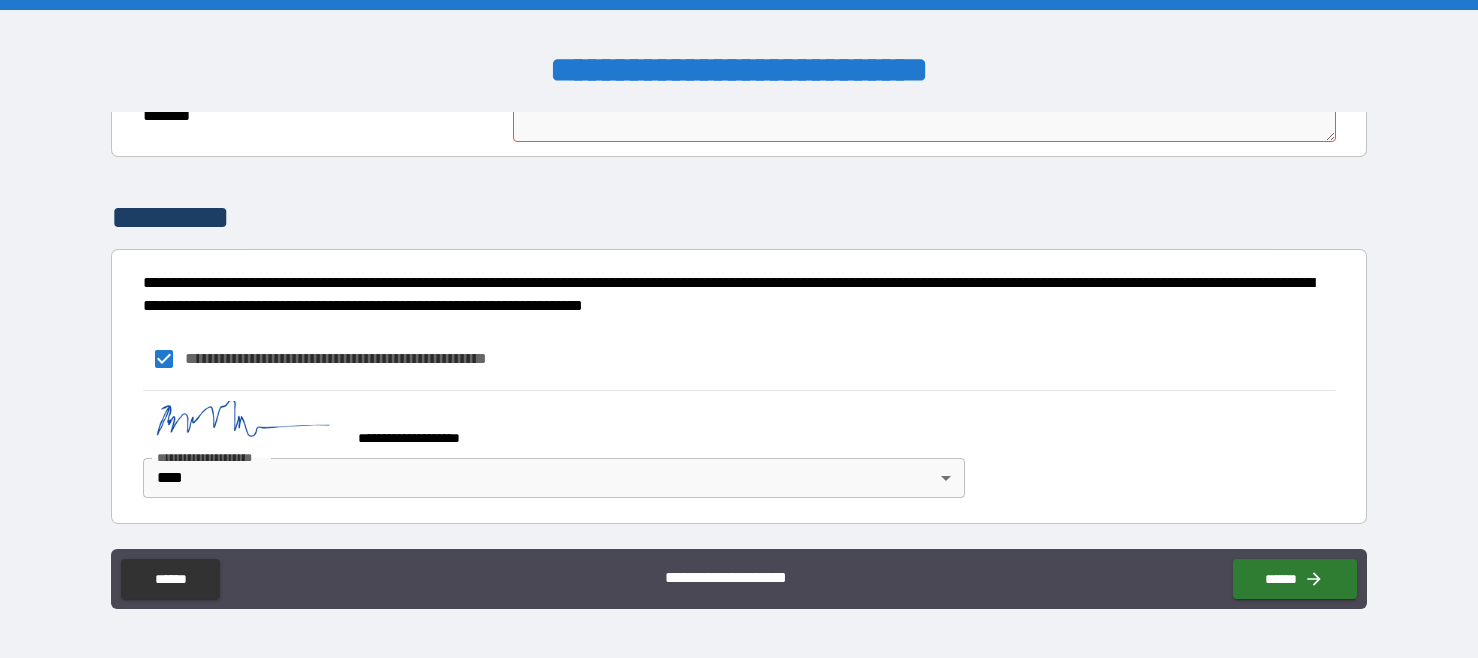 scroll, scrollTop: 3396, scrollLeft: 0, axis: vertical 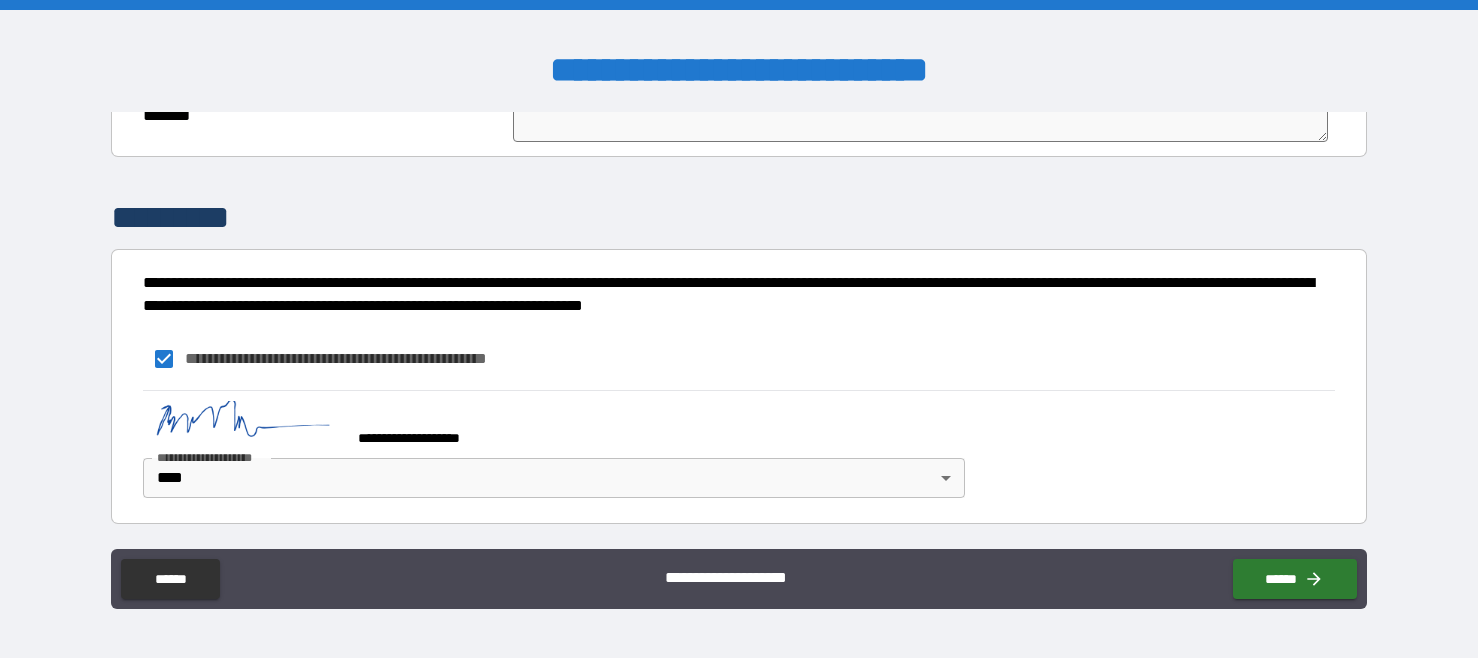 type on "**" 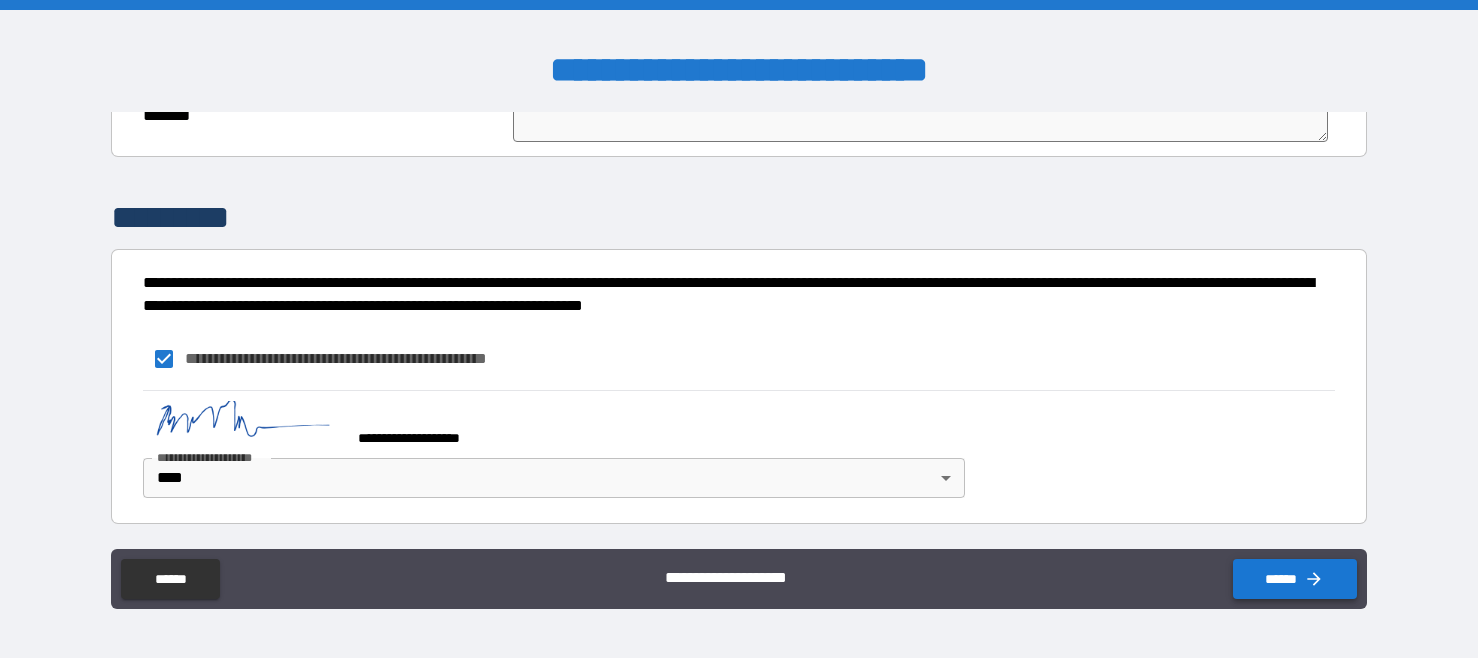type on "**********" 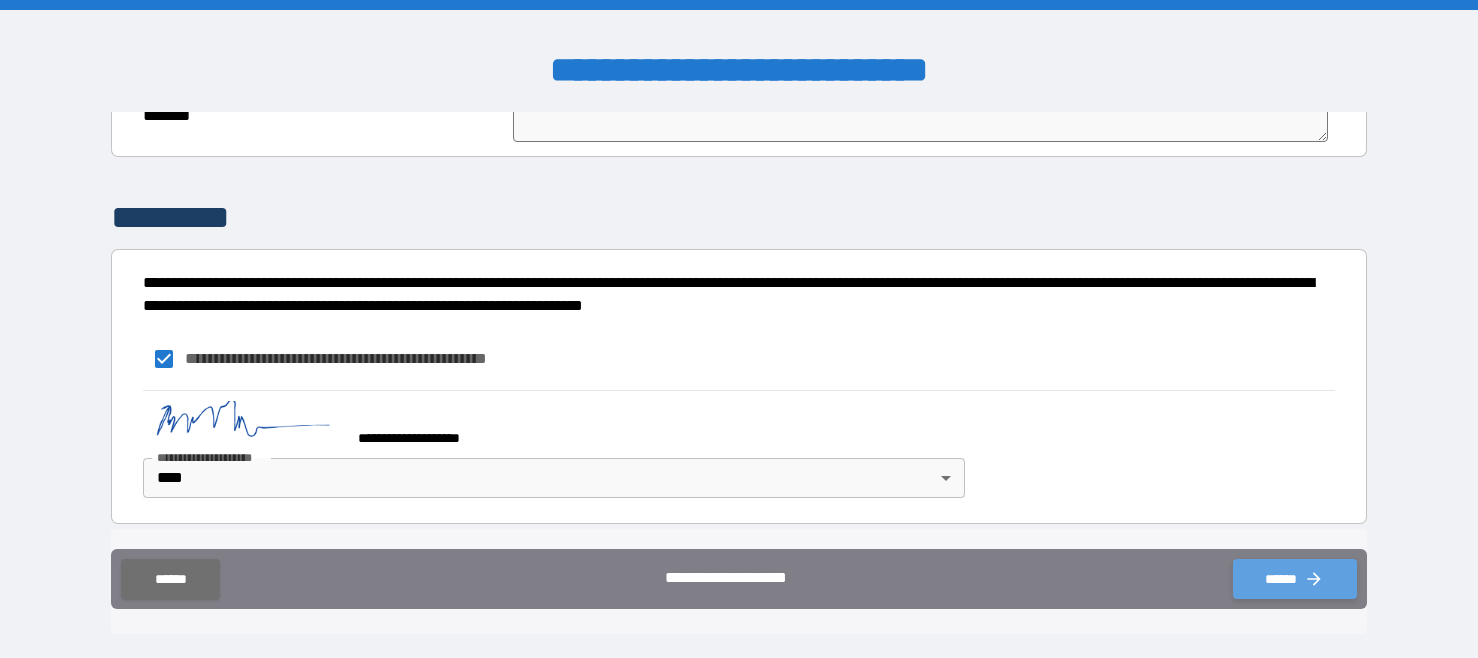 click on "******" at bounding box center (1295, 579) 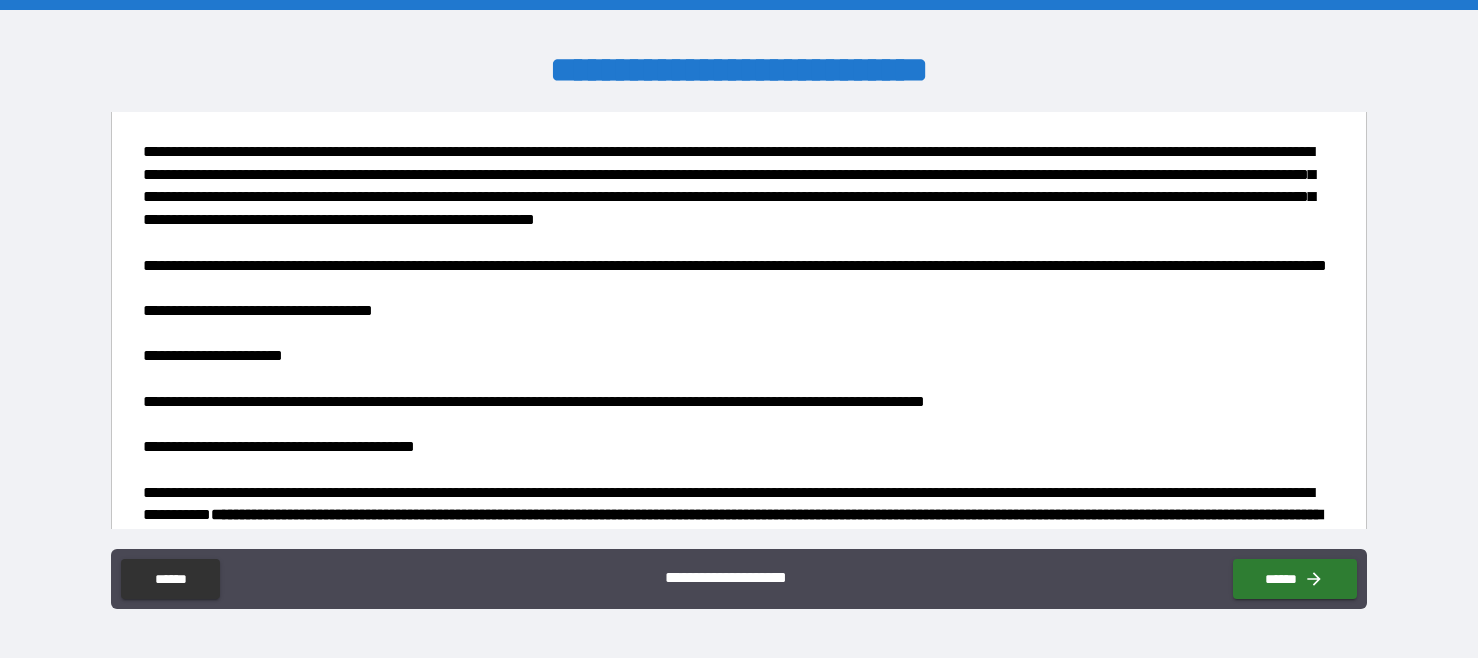 scroll, scrollTop: 3643, scrollLeft: 0, axis: vertical 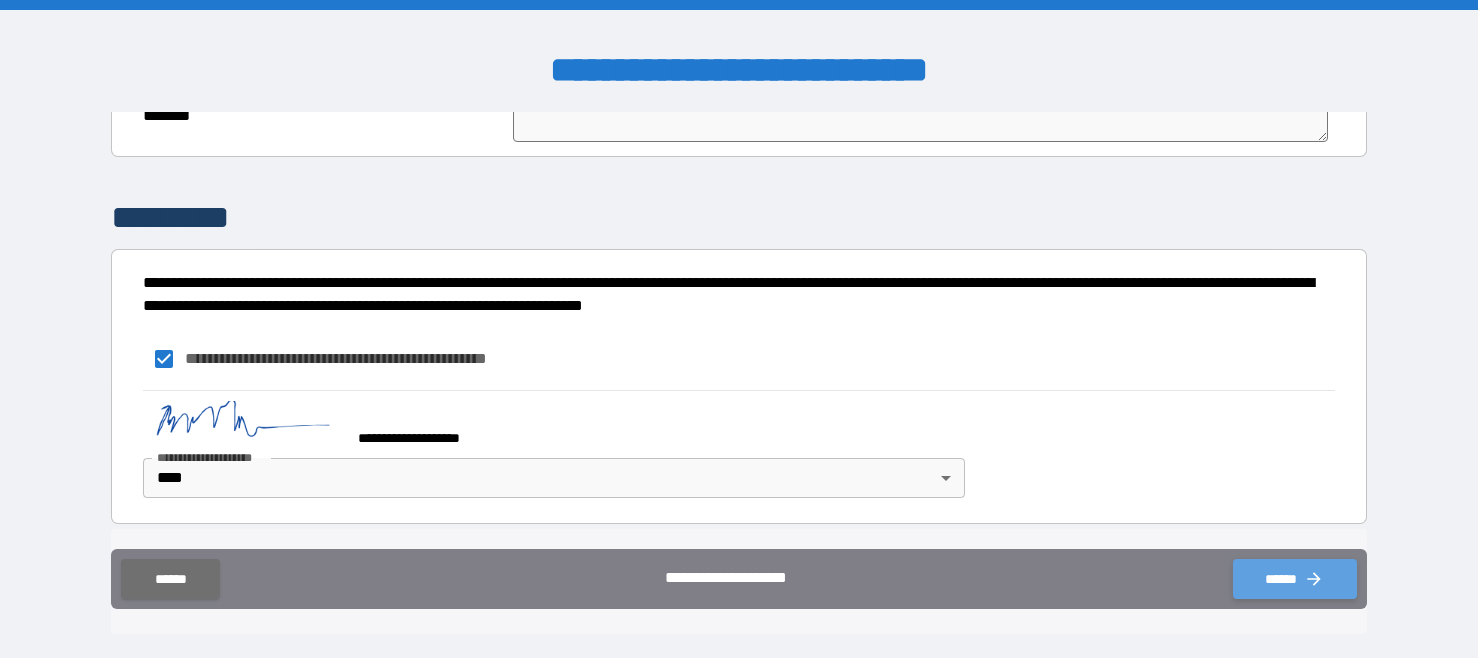 click on "******" at bounding box center [1295, 579] 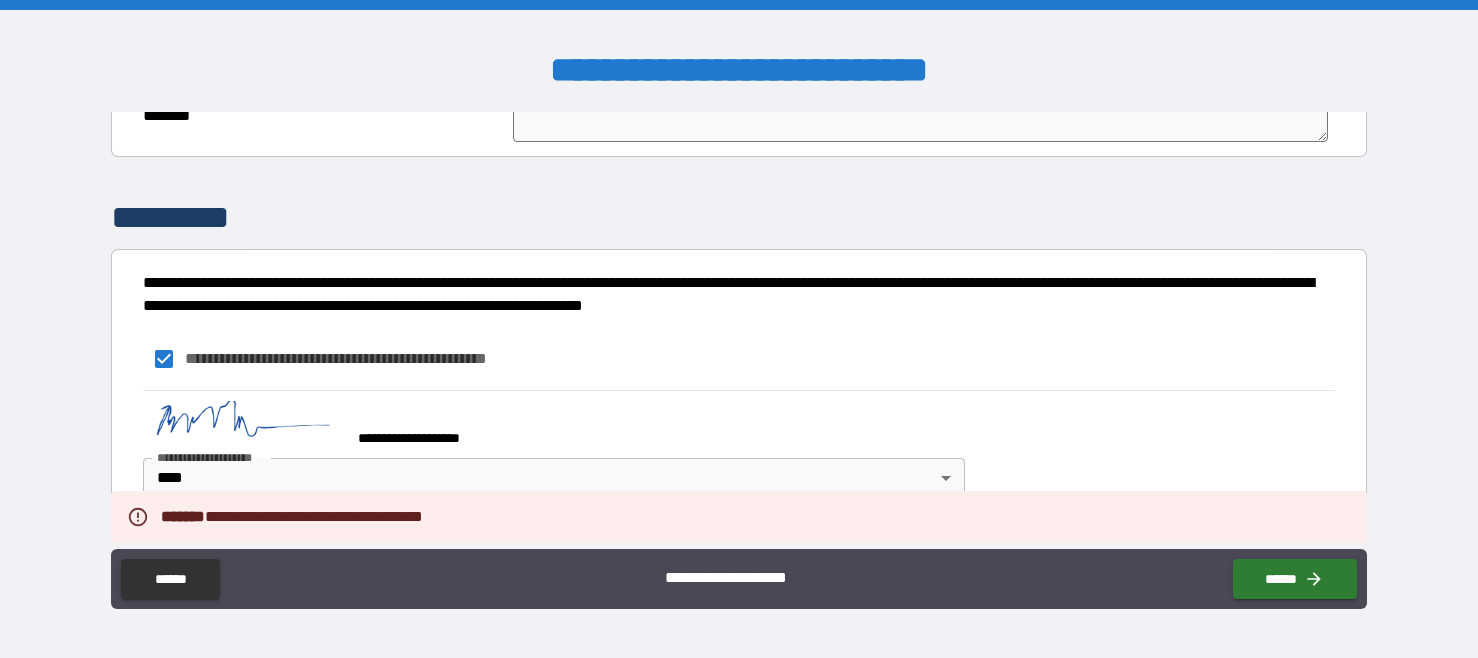 scroll, scrollTop: 3330, scrollLeft: 0, axis: vertical 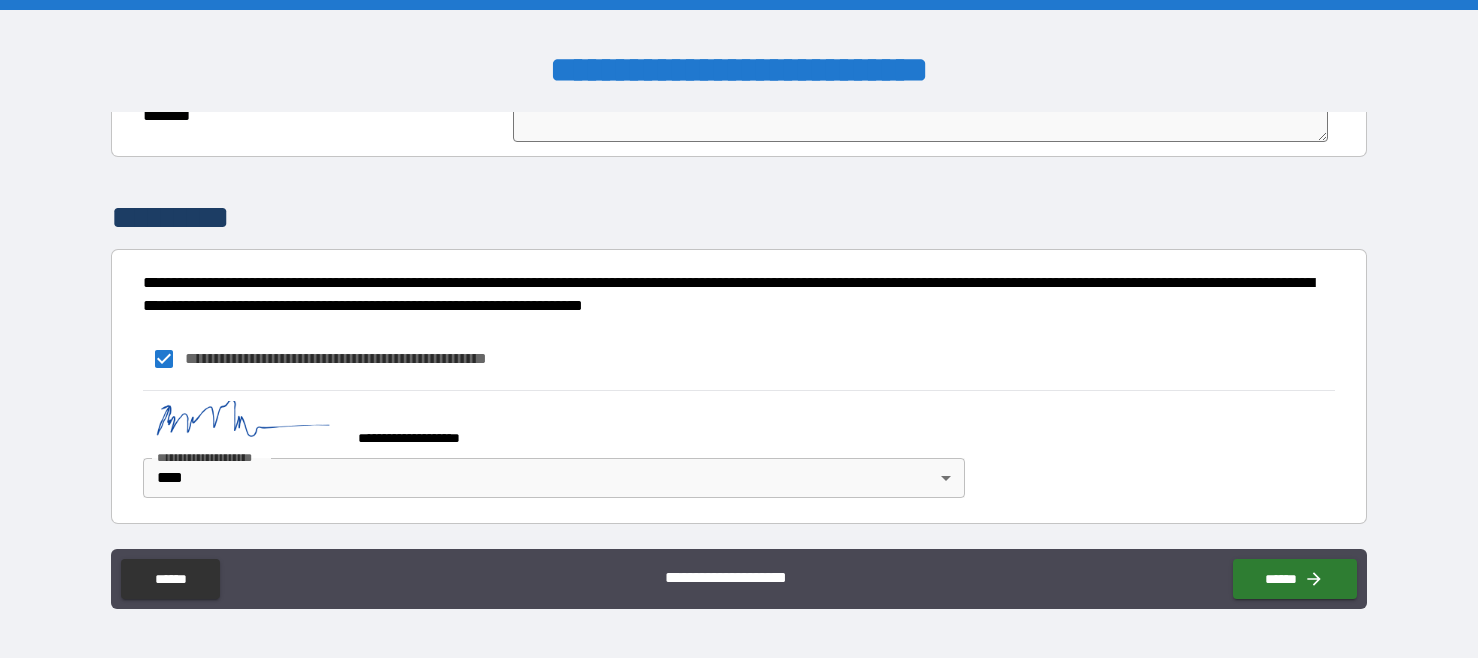 click at bounding box center [1309, -112] 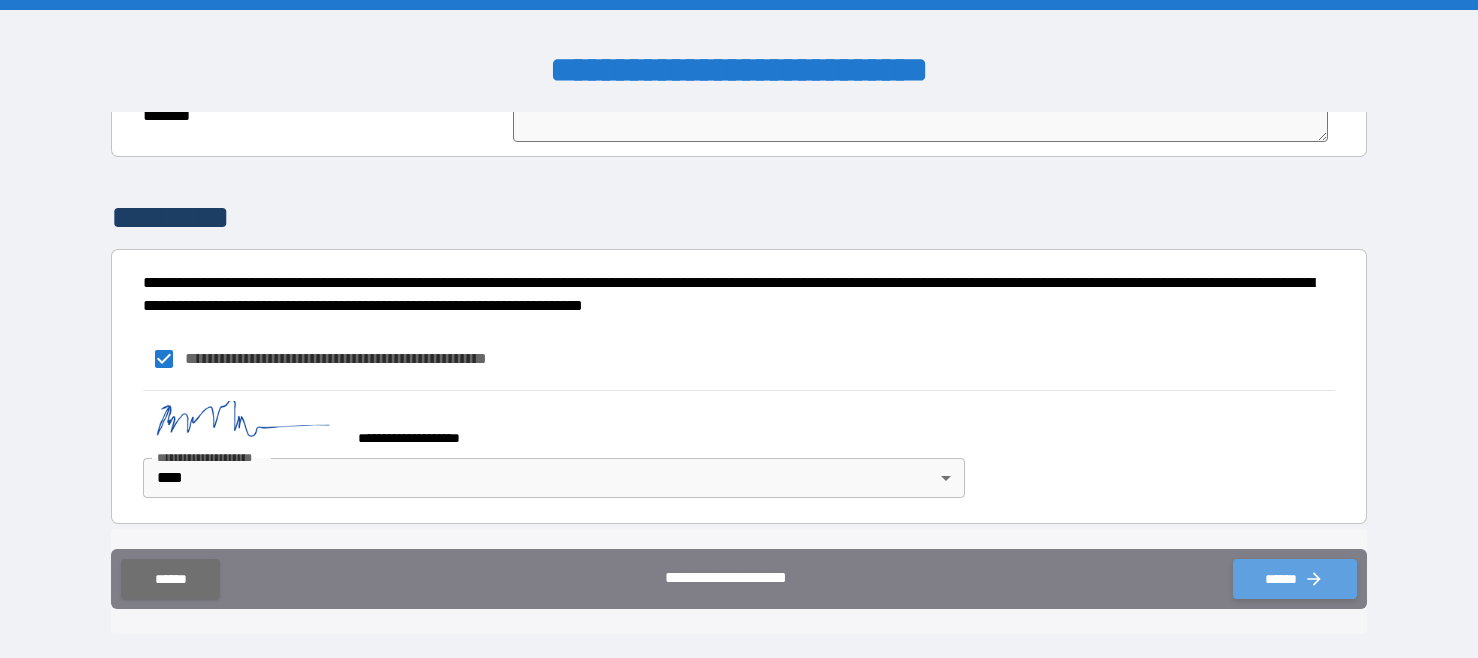 click on "******" at bounding box center [1295, 579] 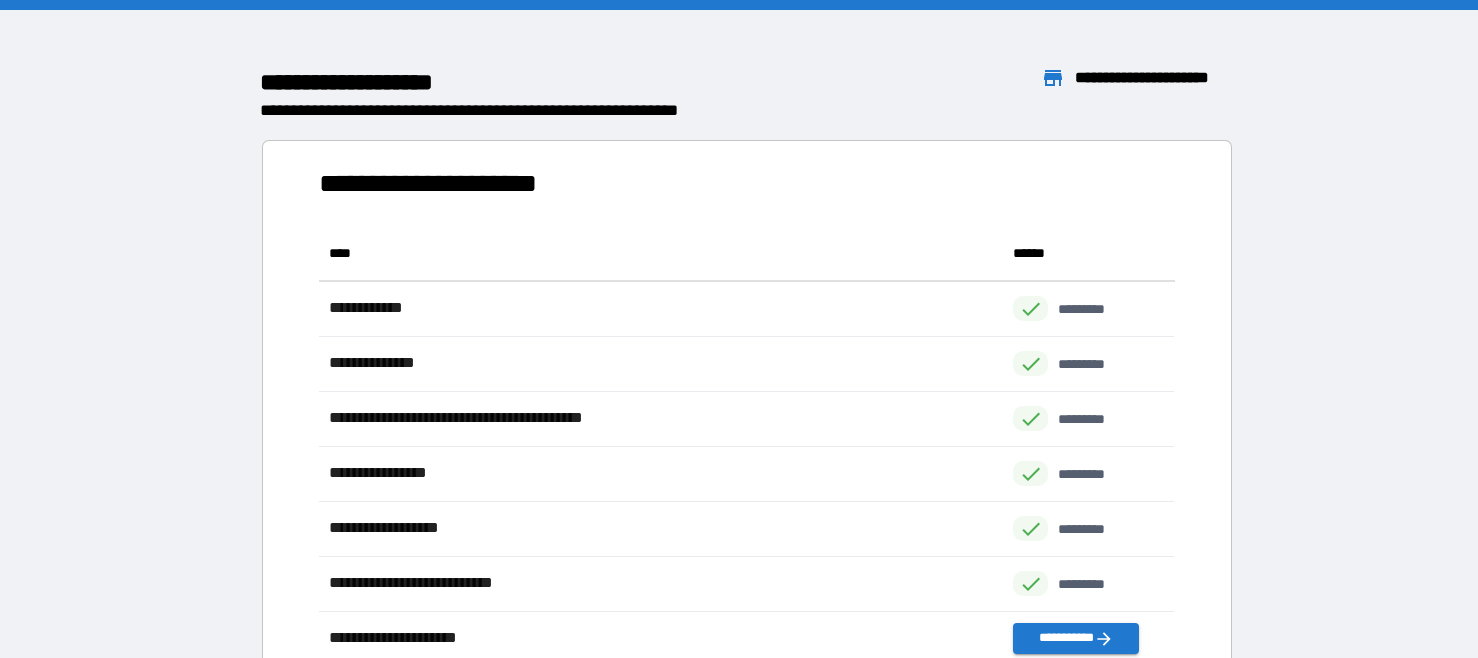 scroll, scrollTop: 1, scrollLeft: 0, axis: vertical 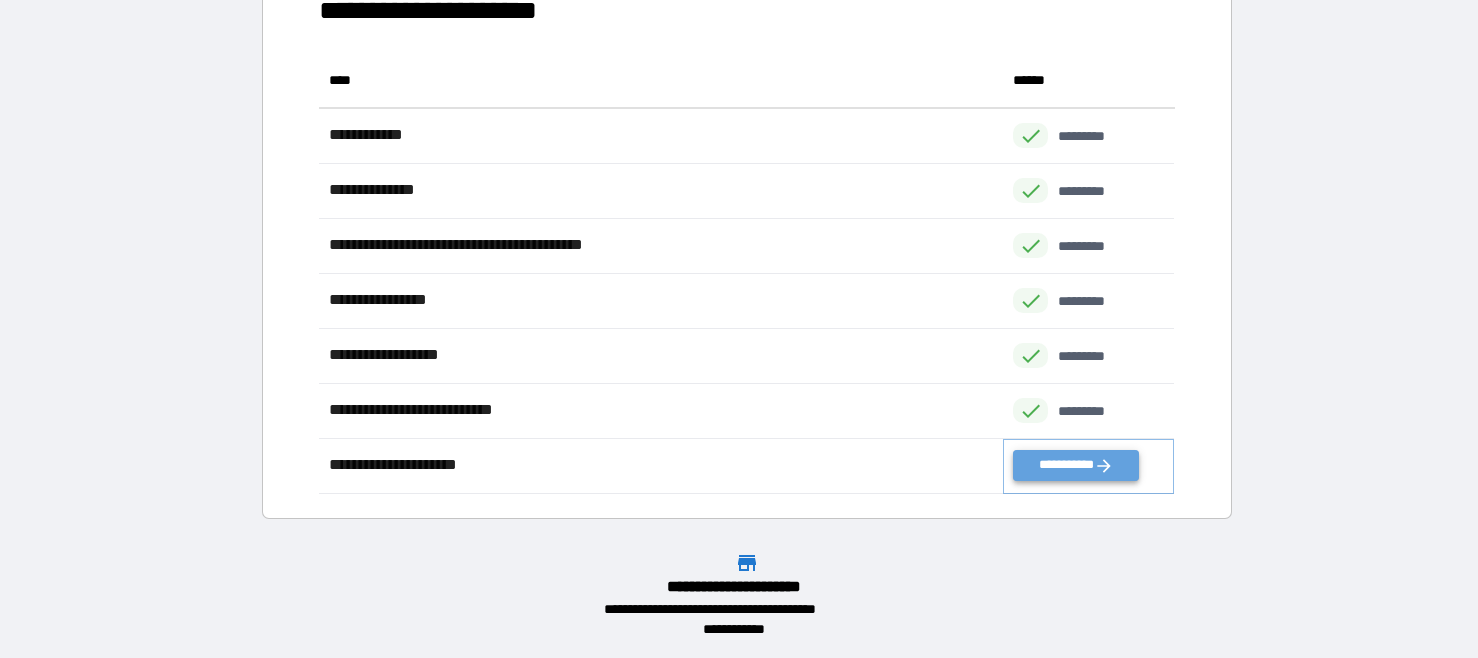 click on "**********" at bounding box center (1075, 465) 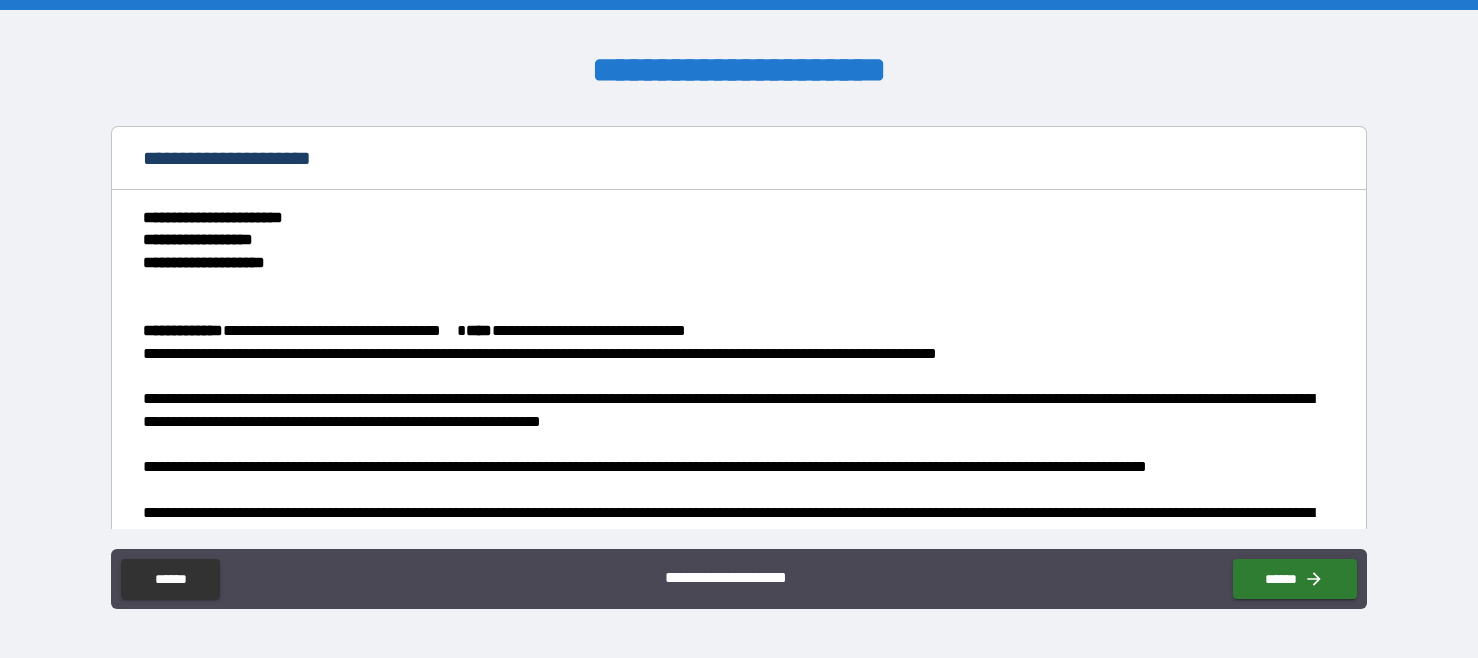scroll, scrollTop: 152, scrollLeft: 0, axis: vertical 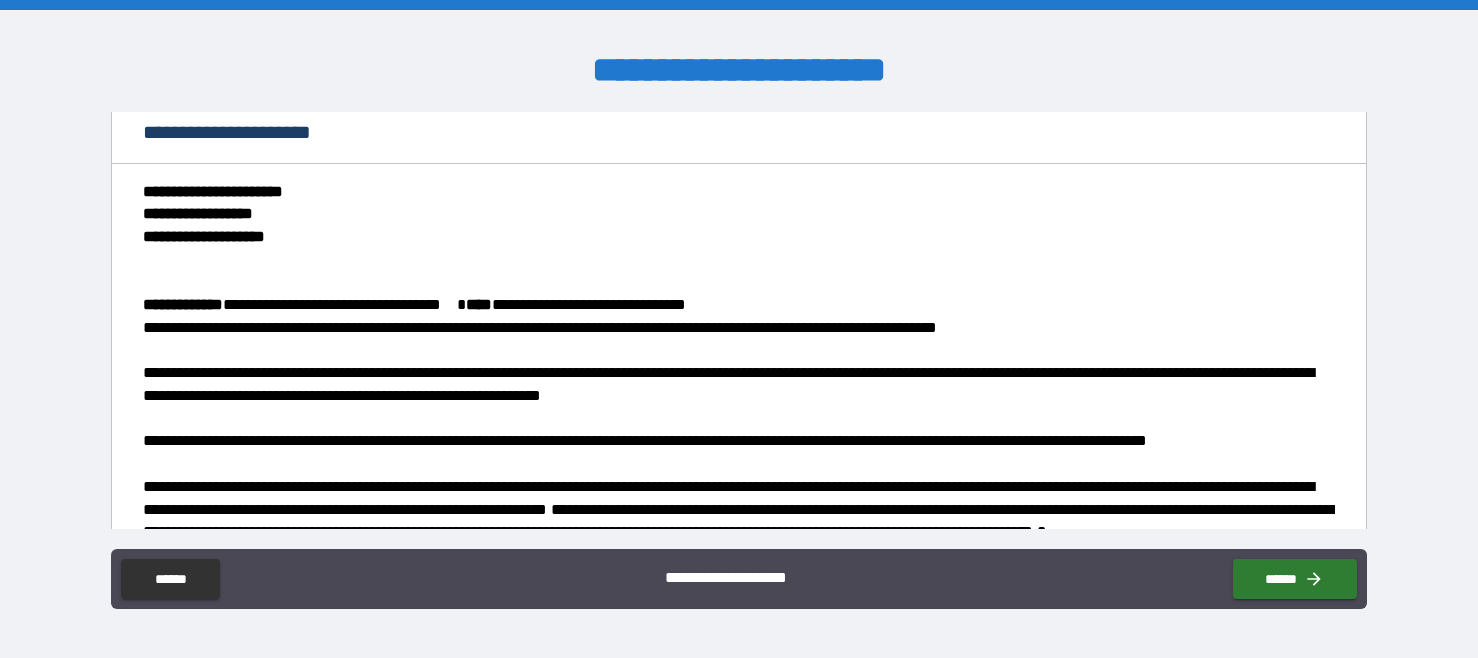 click on "**********" at bounding box center (733, 305) 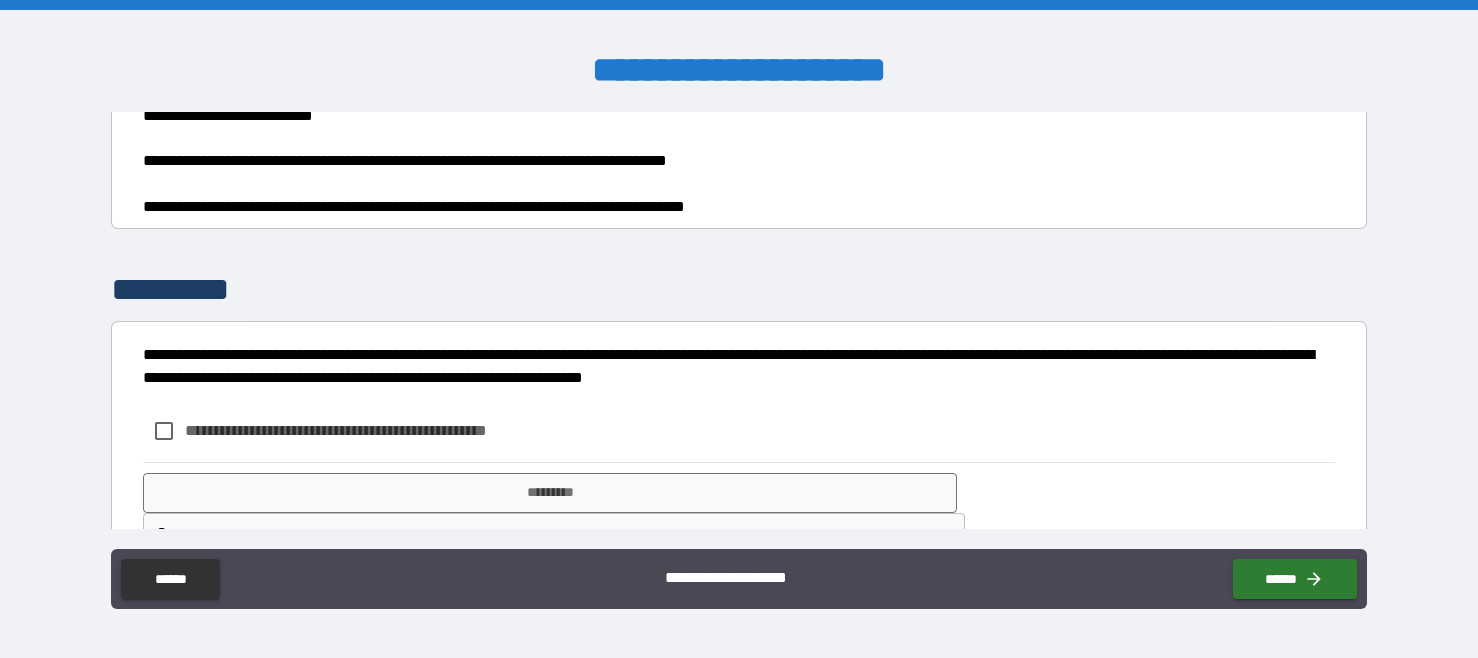 scroll, scrollTop: 847, scrollLeft: 0, axis: vertical 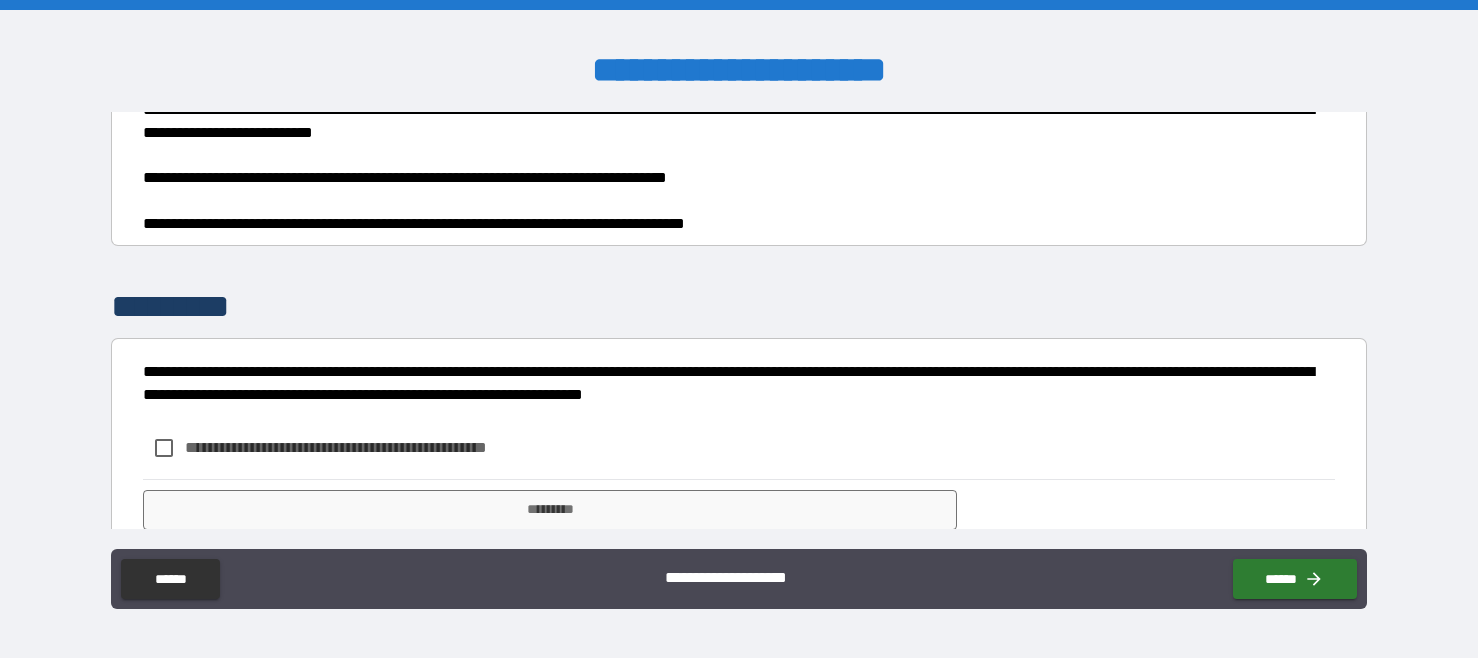 click on "**********" at bounding box center [733, 178] 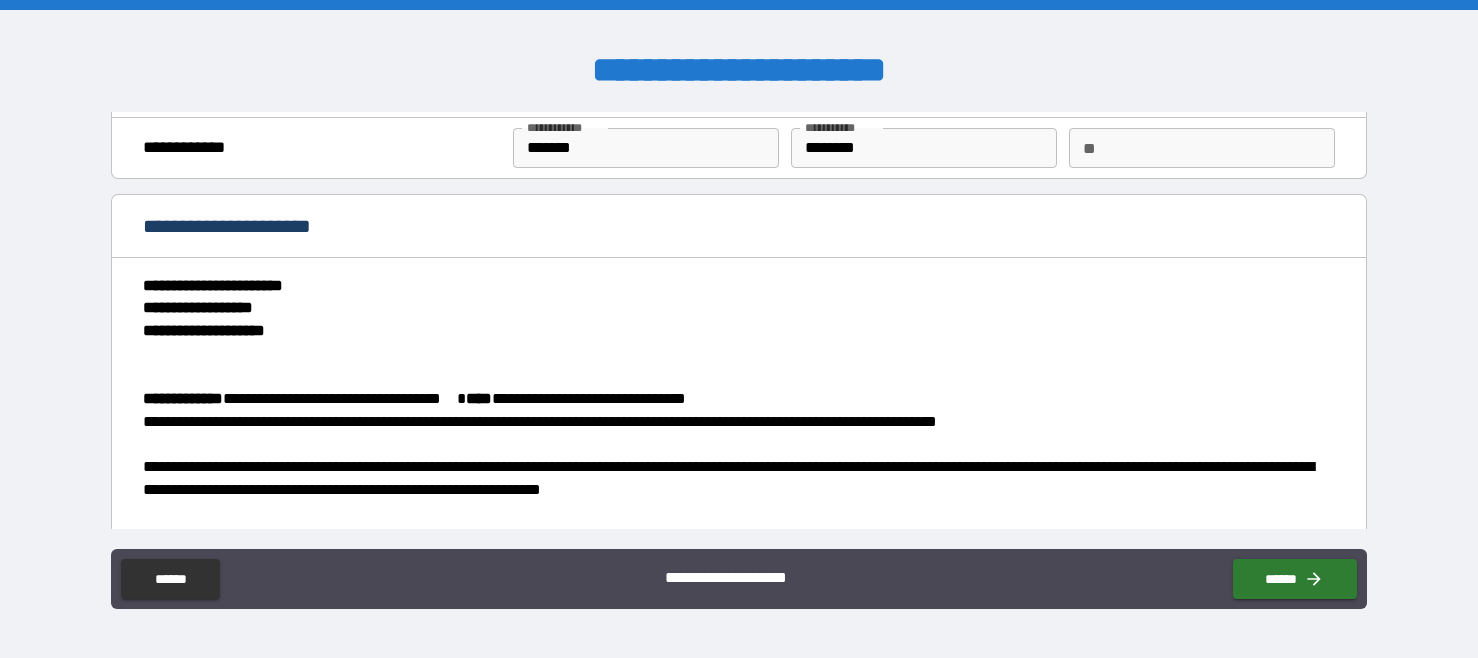 scroll, scrollTop: 78, scrollLeft: 0, axis: vertical 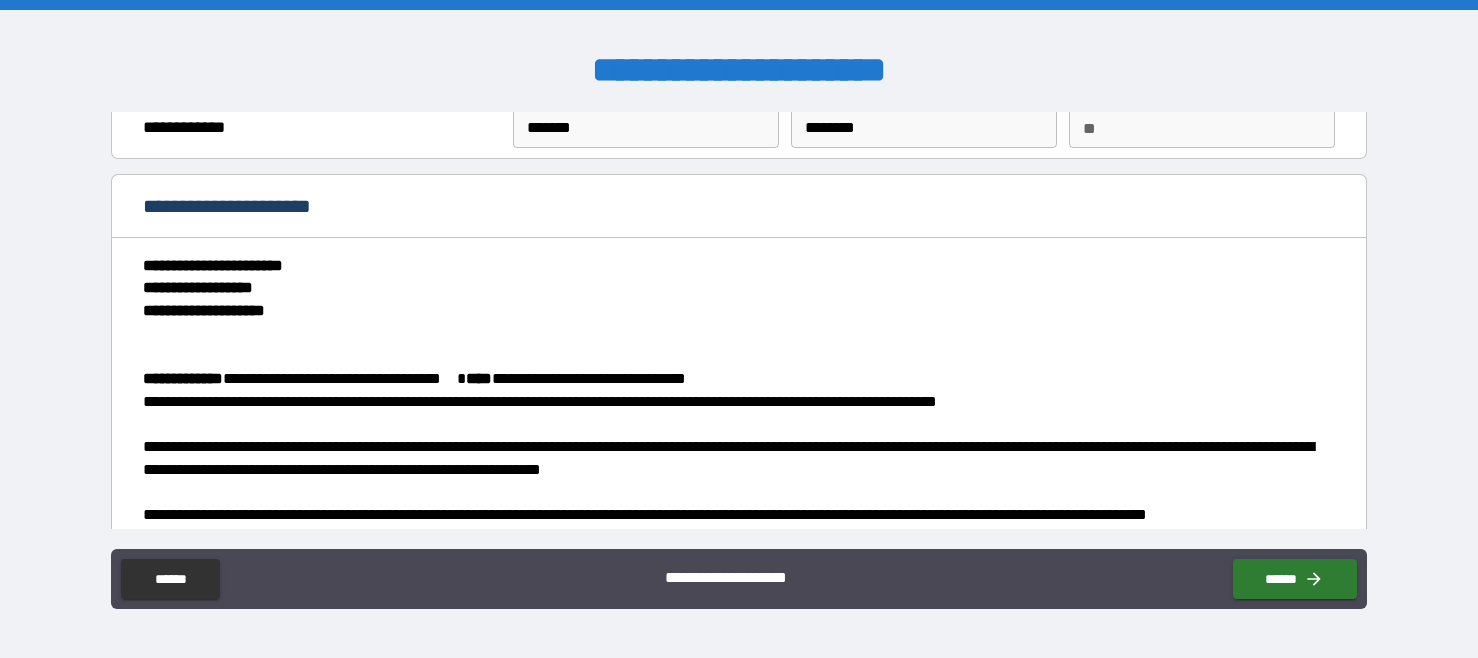 click on "**********" at bounding box center (733, 379) 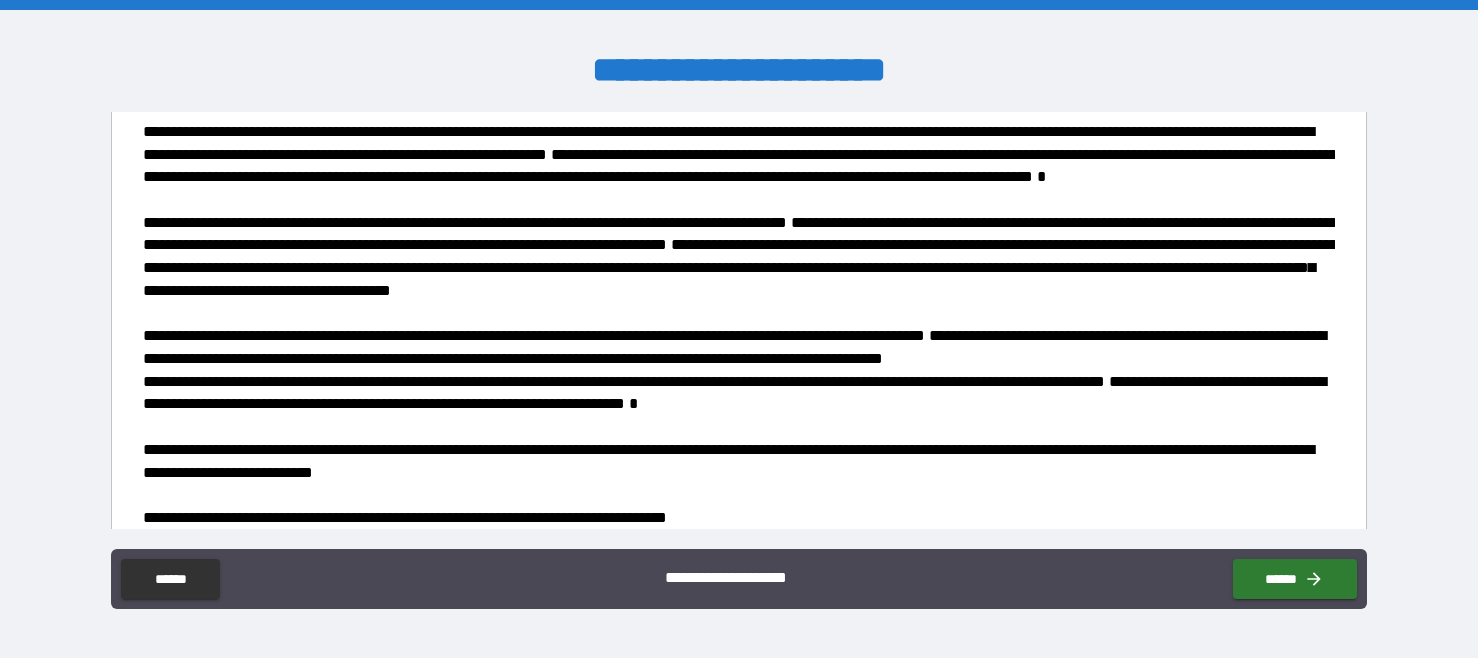 scroll, scrollTop: 964, scrollLeft: 0, axis: vertical 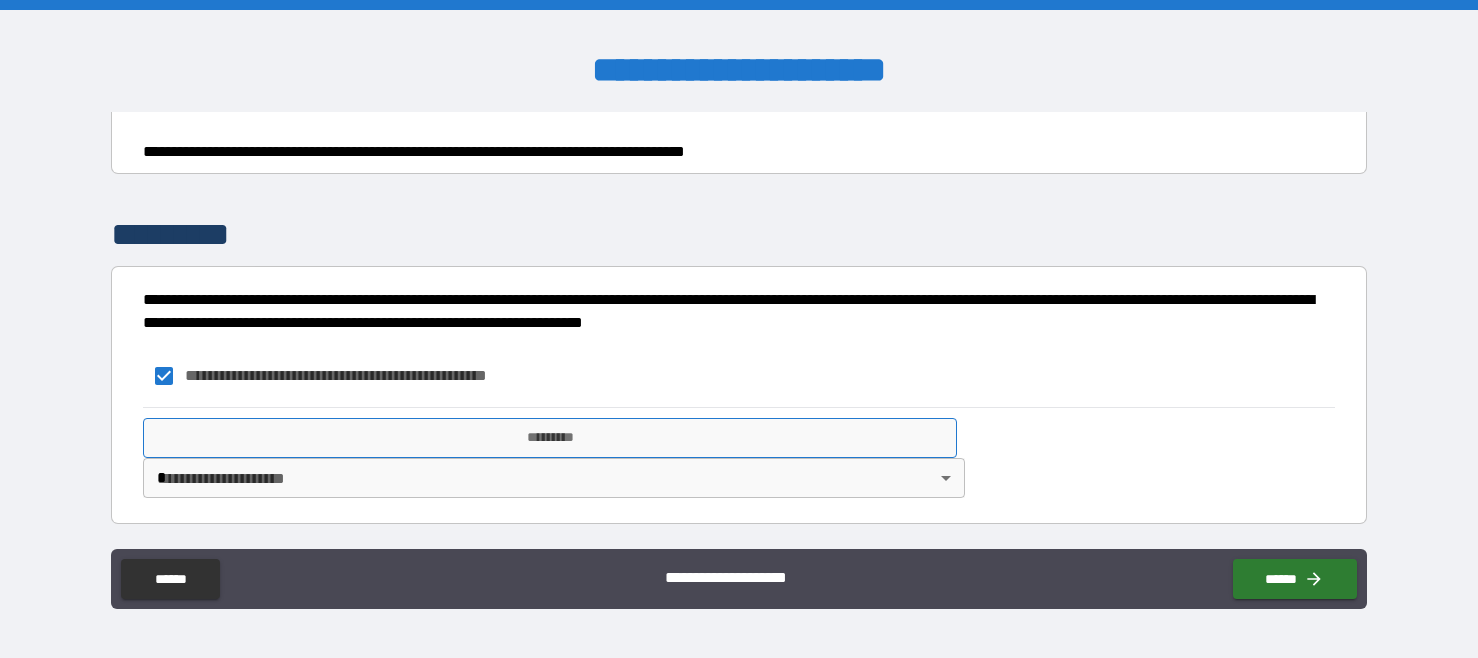 click on "*********" at bounding box center (550, 438) 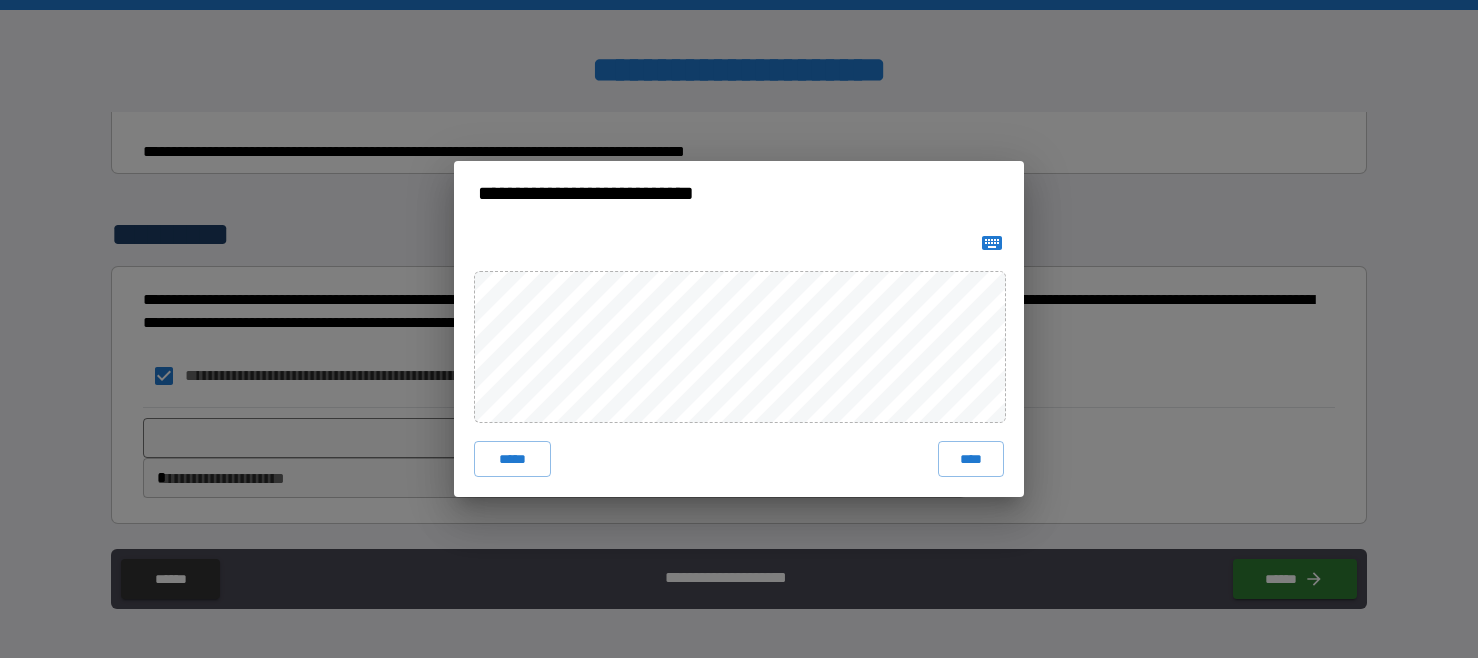click on "***** ****" at bounding box center (739, 361) 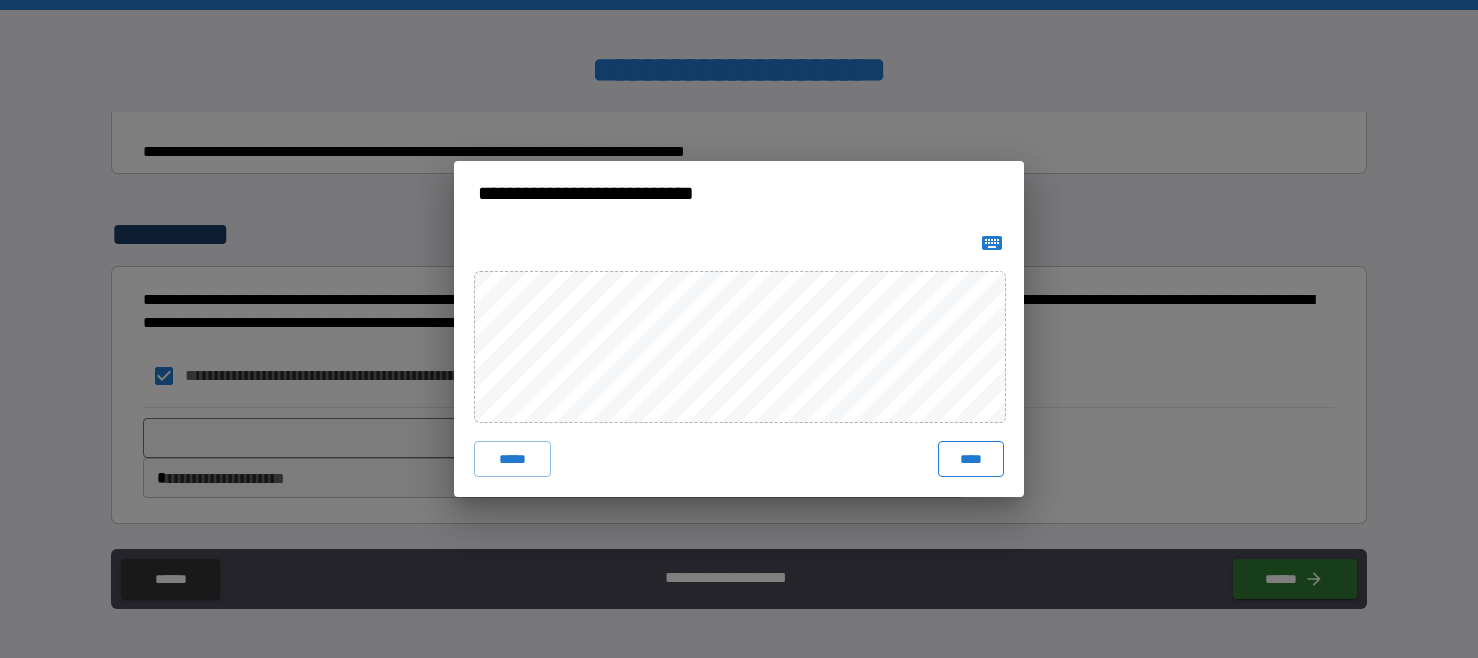 click on "****" at bounding box center [971, 459] 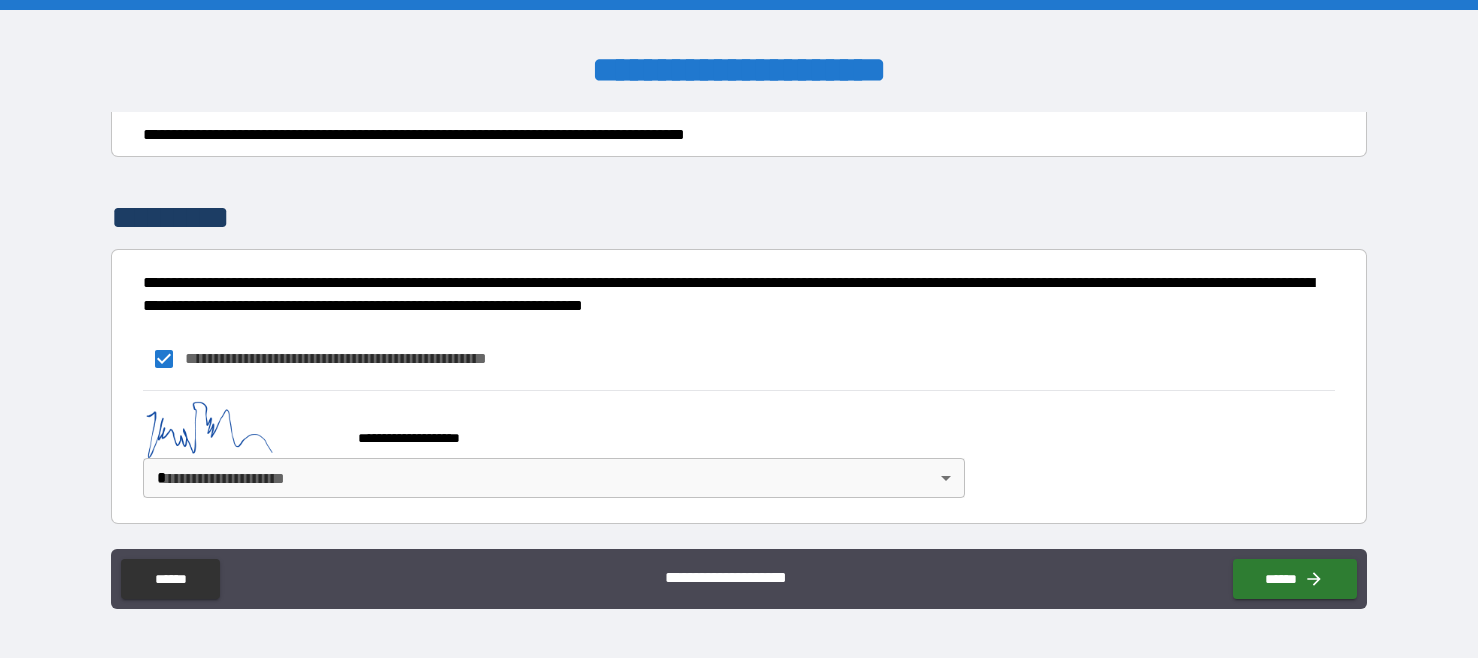 click on "**********" at bounding box center [739, 329] 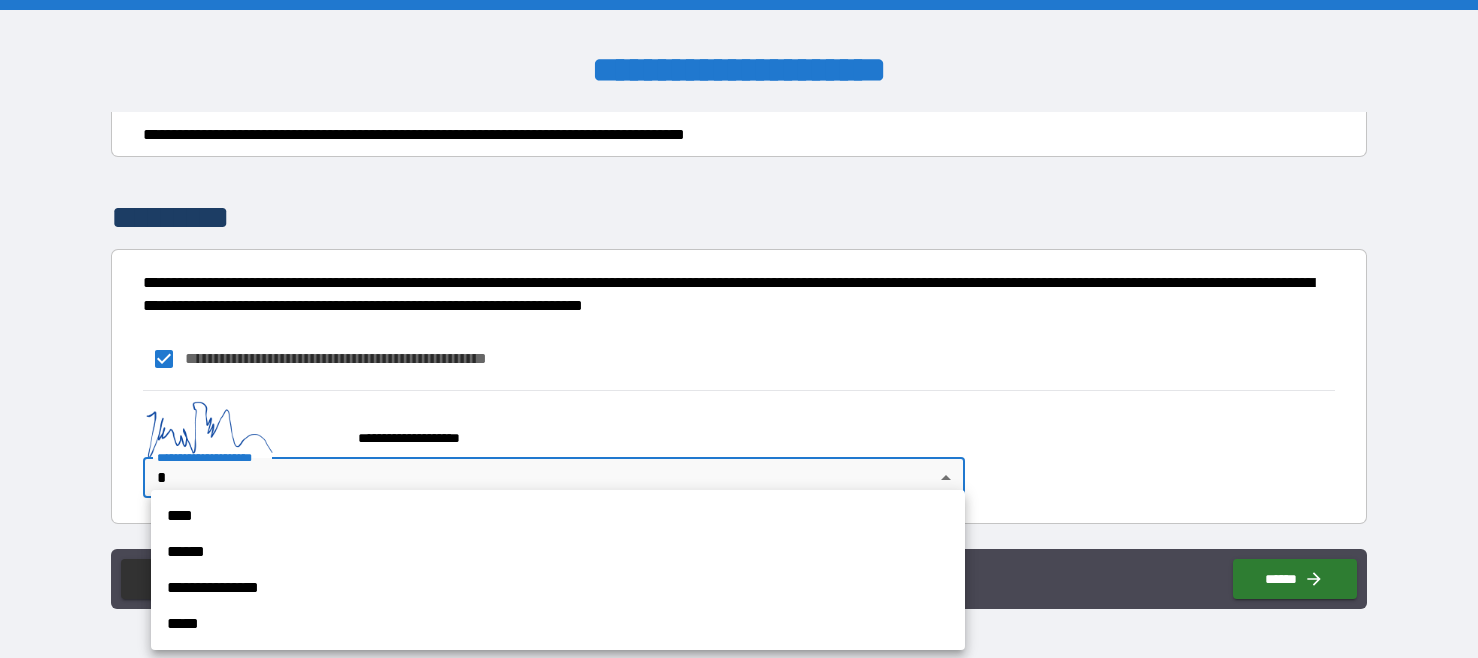 click on "****" at bounding box center (558, 516) 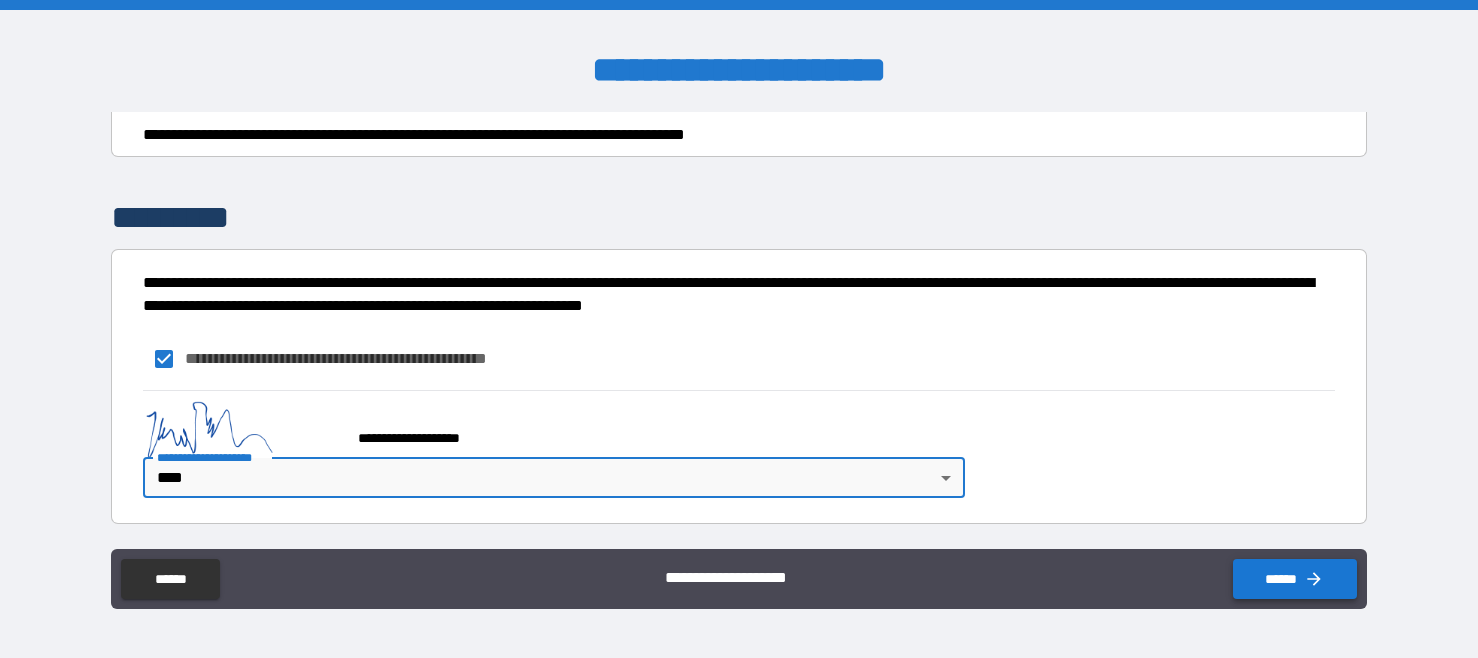 click 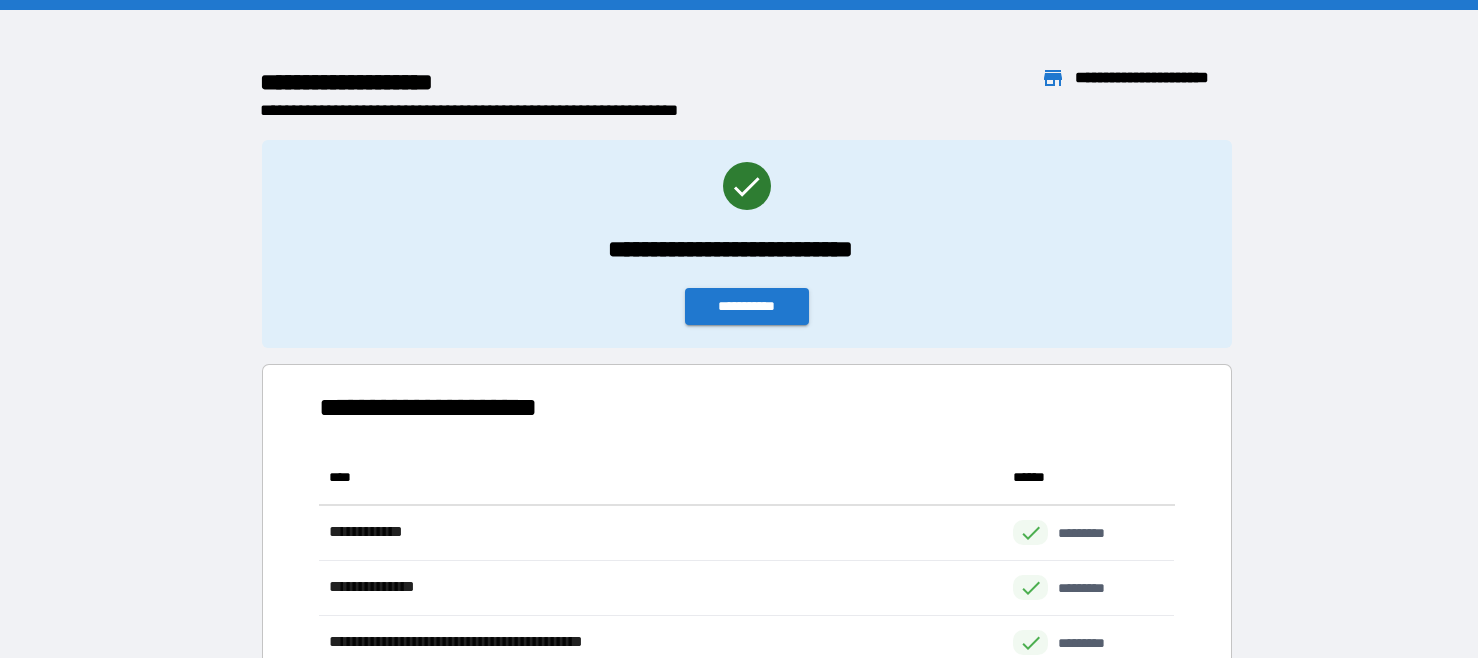 scroll, scrollTop: 1, scrollLeft: 0, axis: vertical 